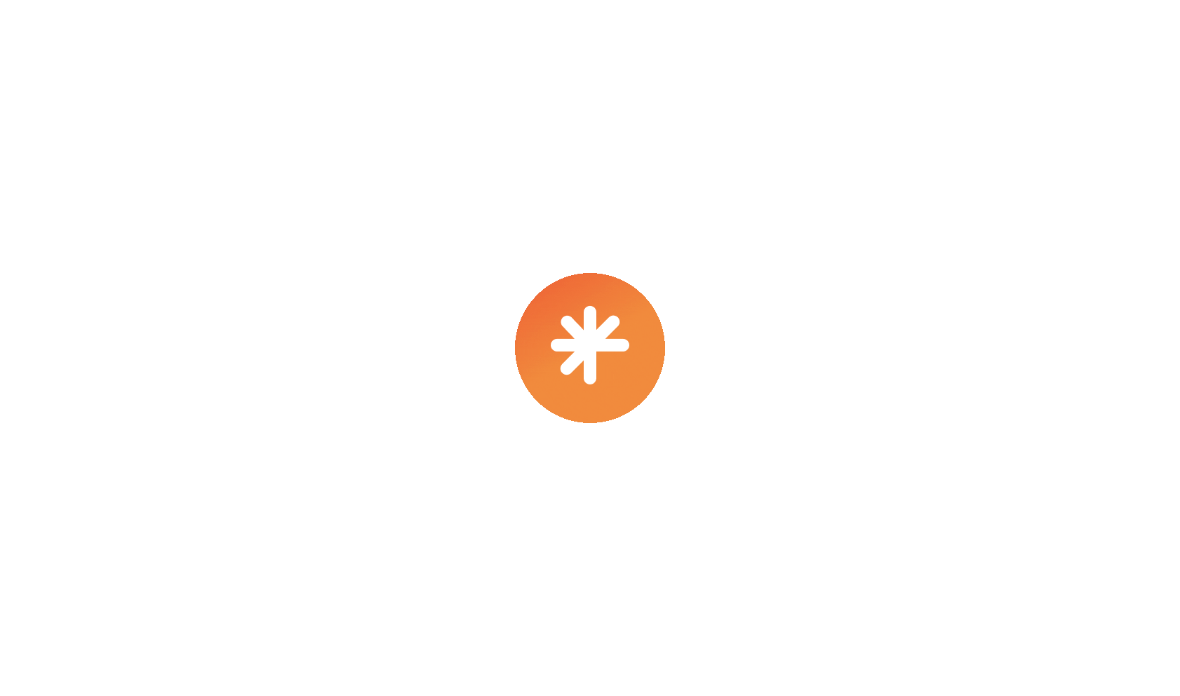 scroll, scrollTop: 0, scrollLeft: 0, axis: both 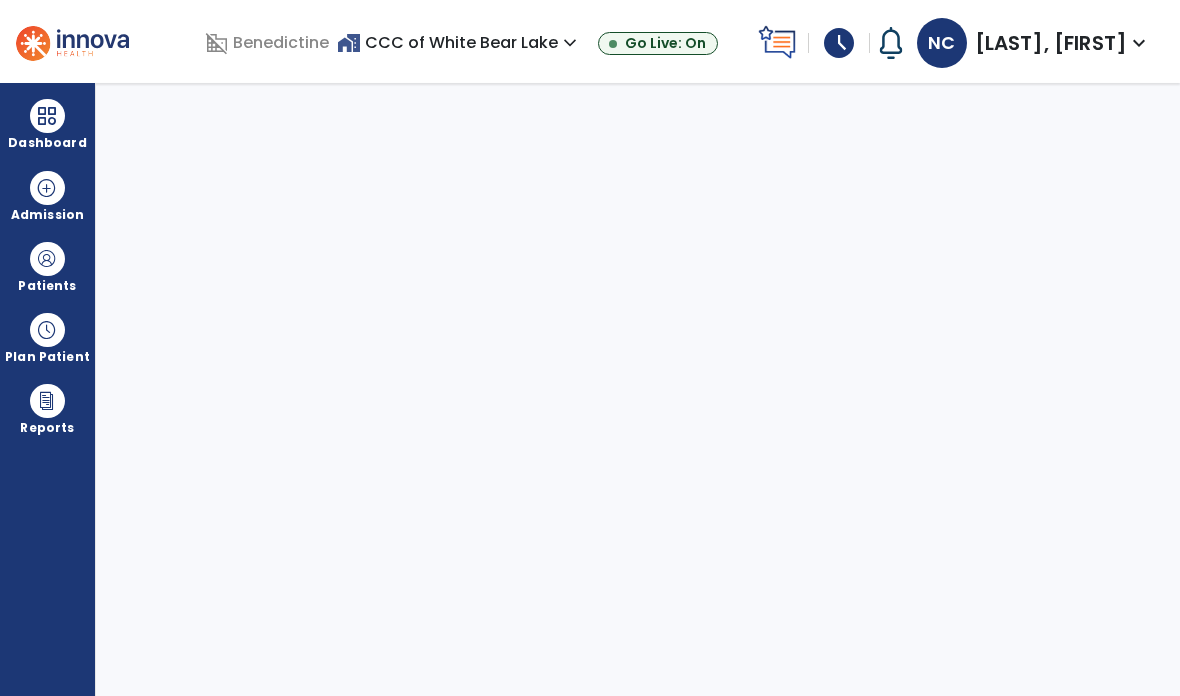 select on "****" 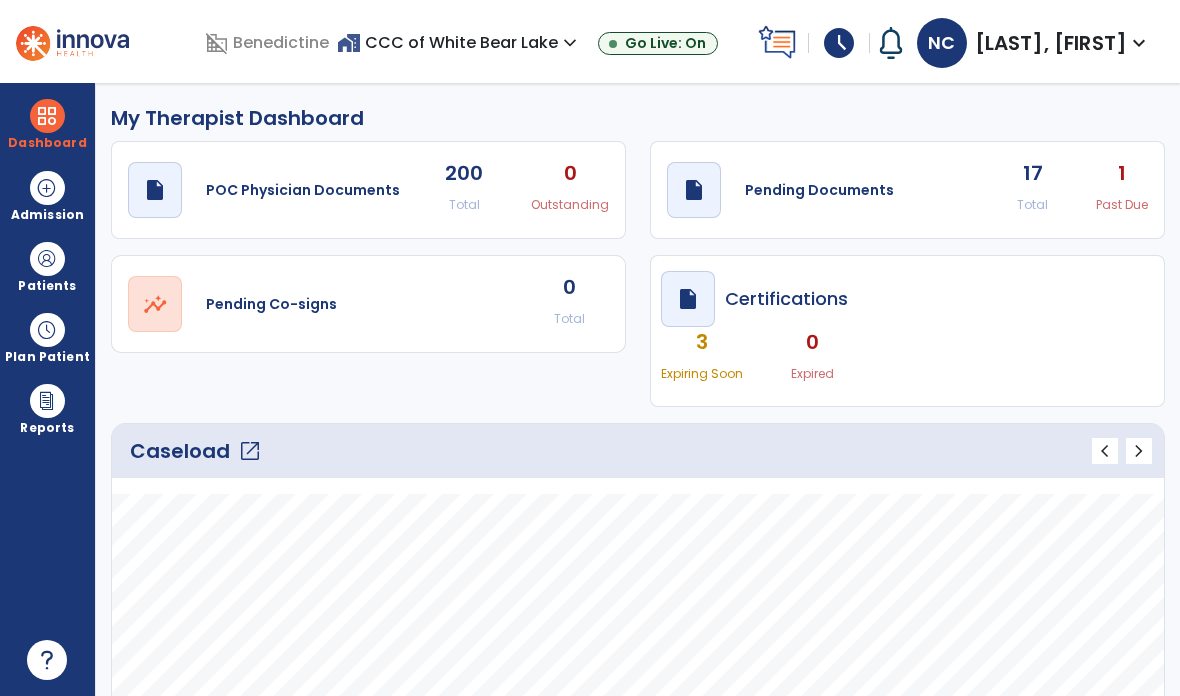 click on "draft   open_in_new" 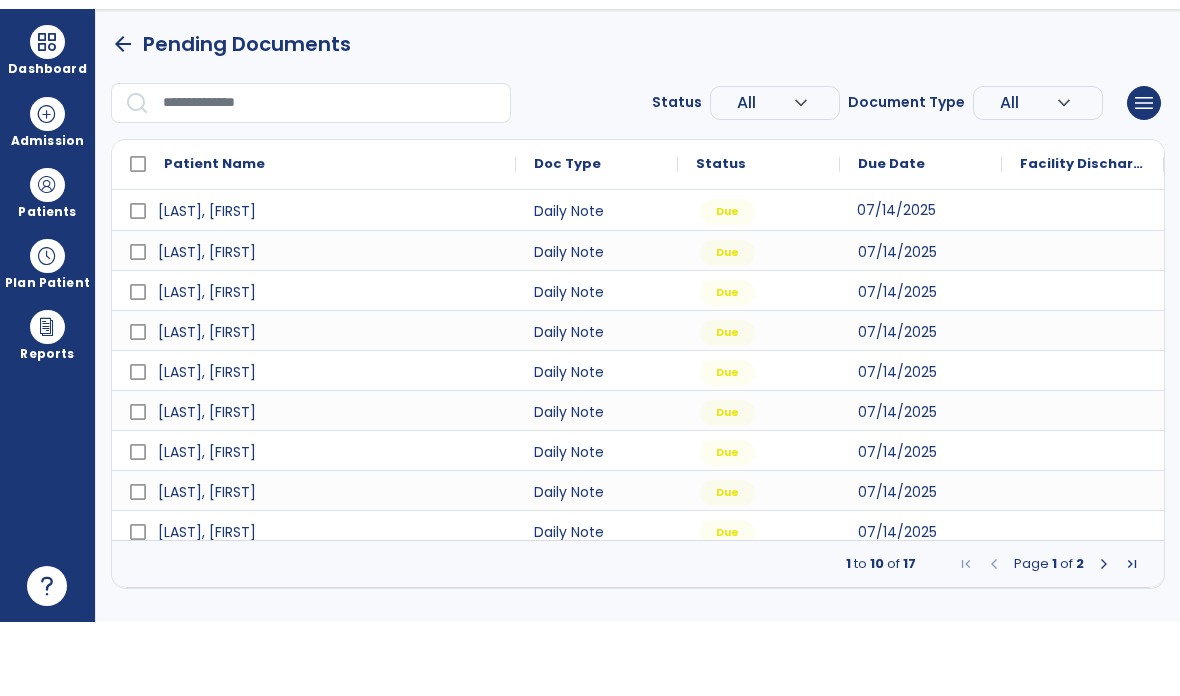 click at bounding box center (1104, 638) 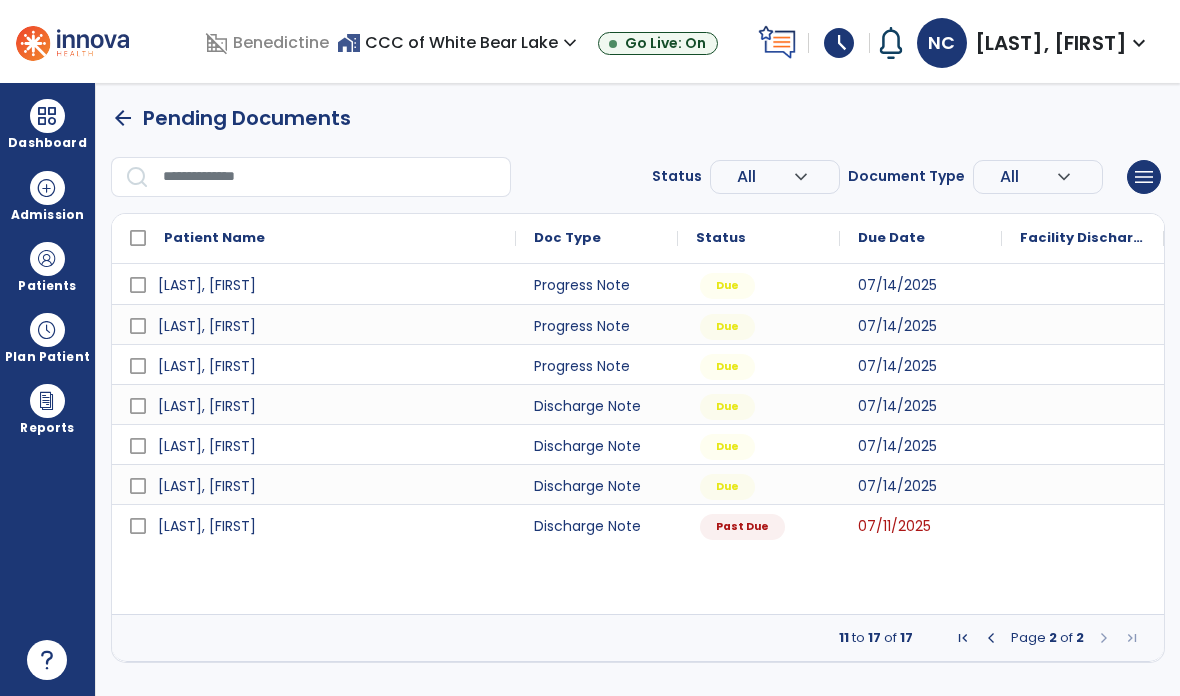 click at bounding box center (47, 259) 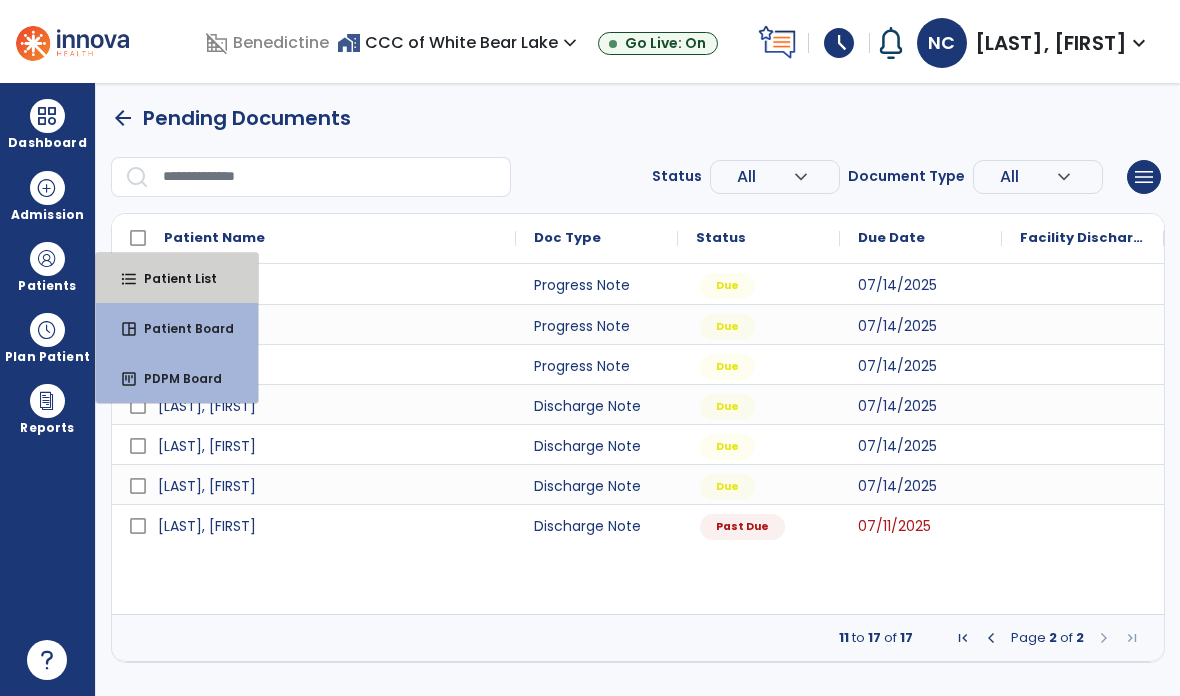 click on "Patient List" at bounding box center (172, 278) 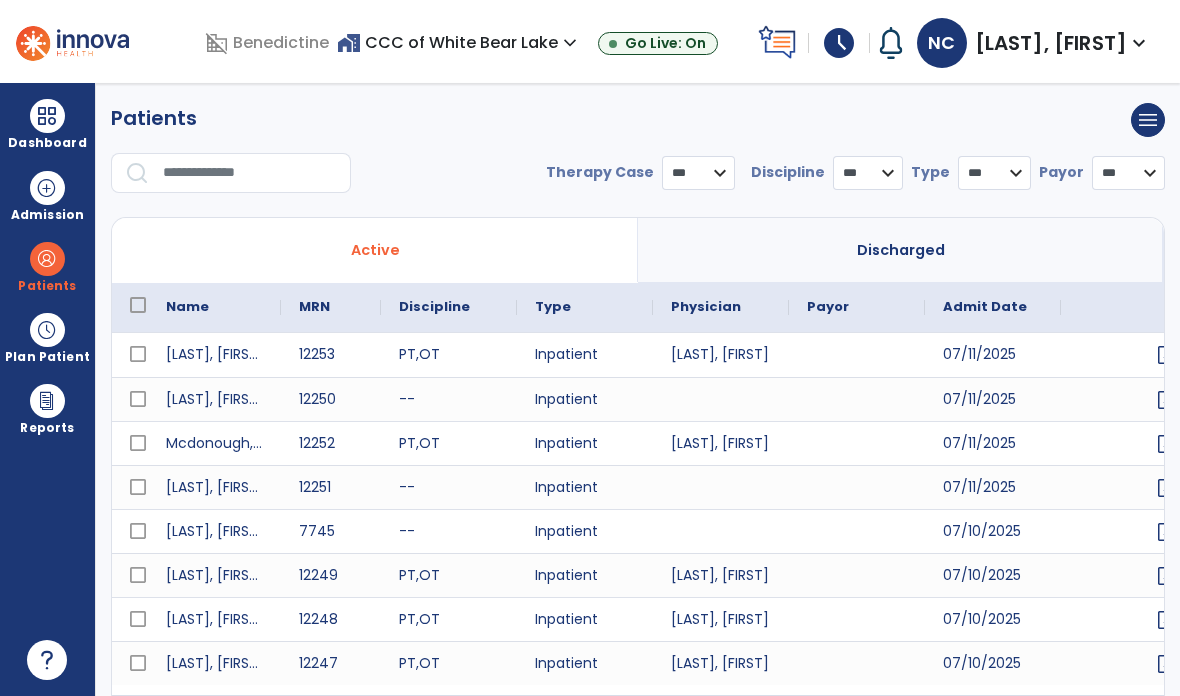 select on "***" 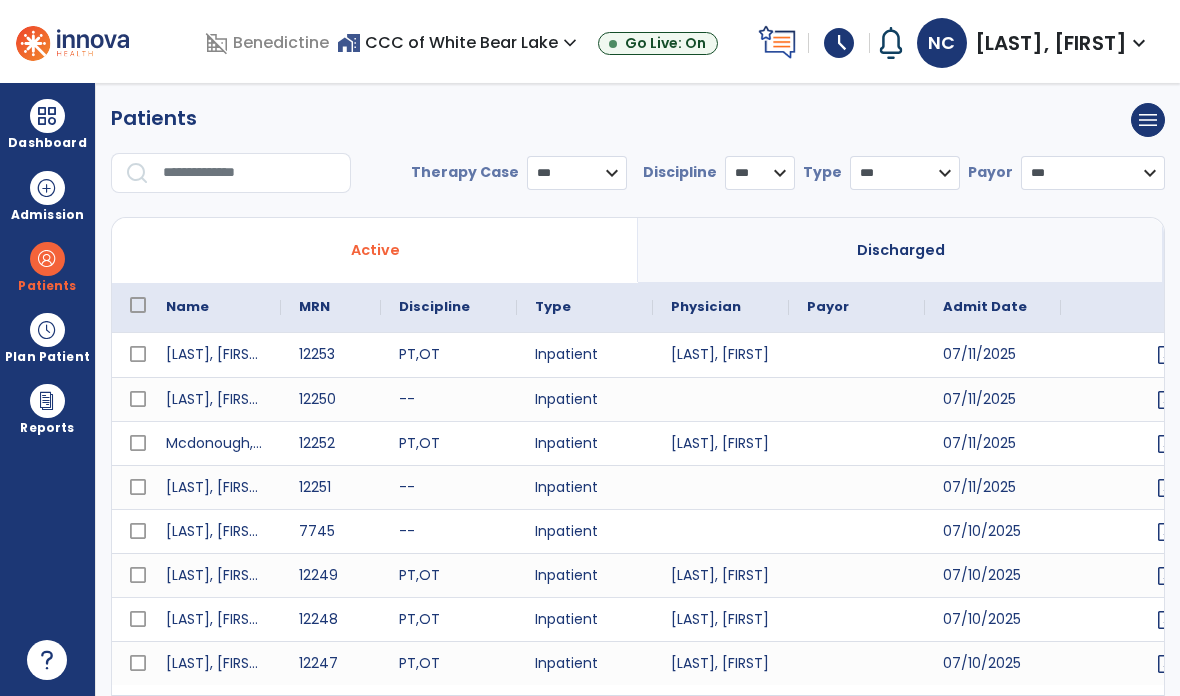 click at bounding box center [250, 173] 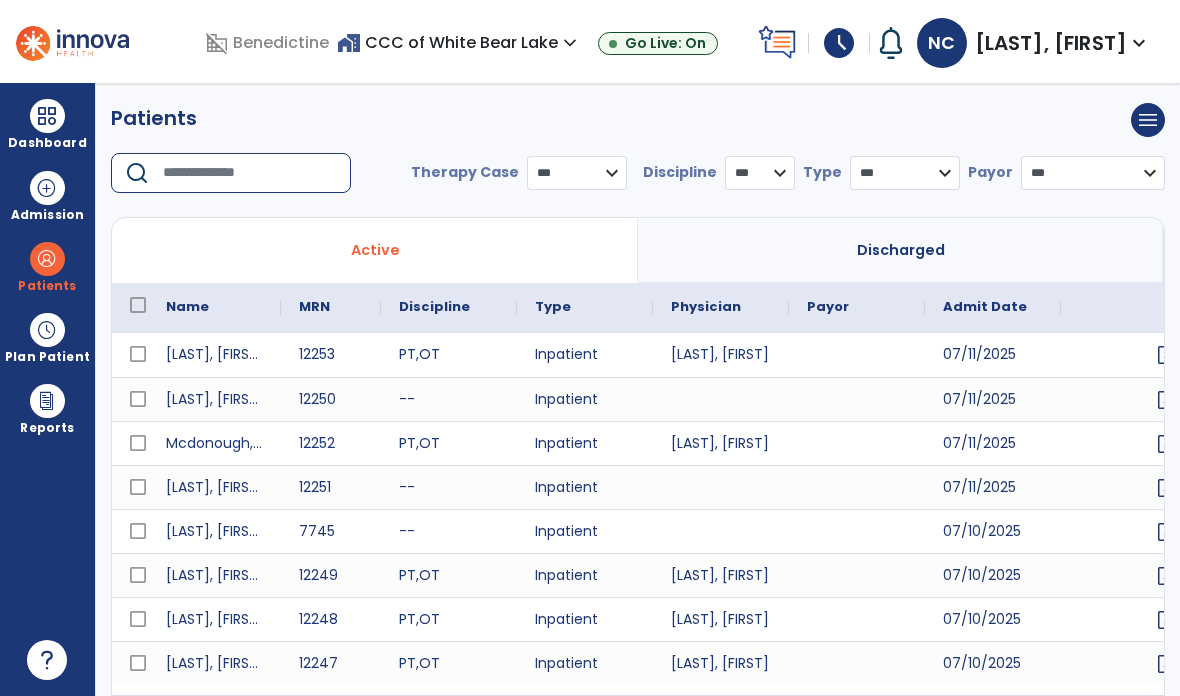 type on "*" 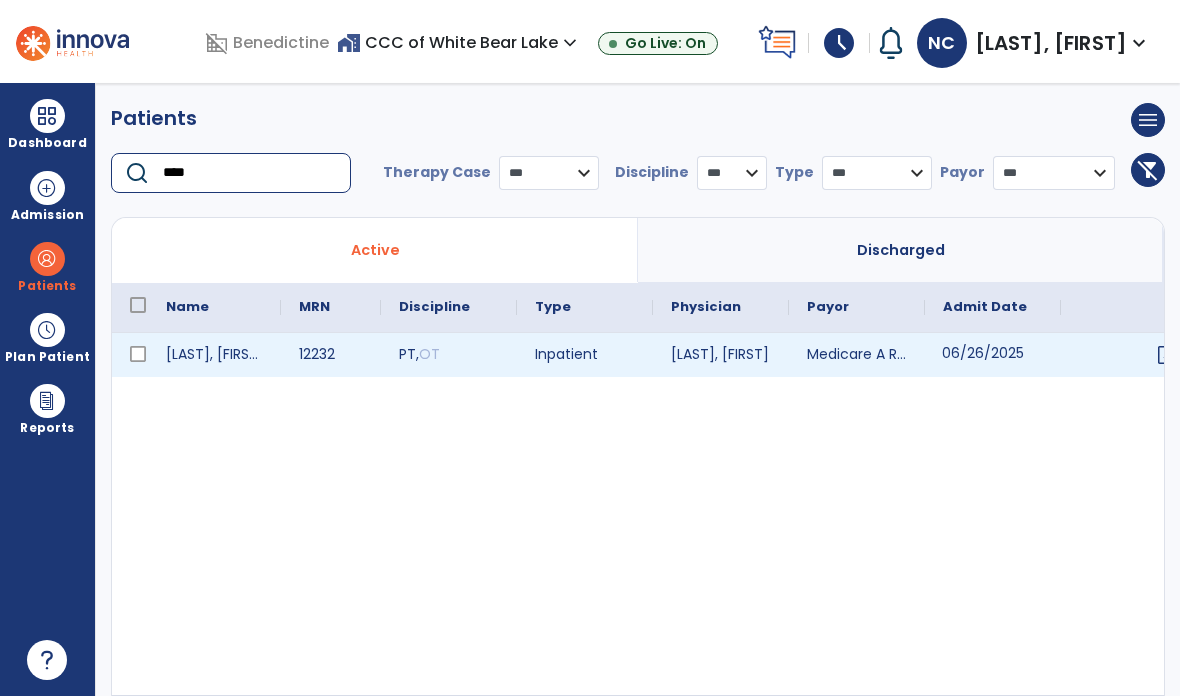 type on "****" 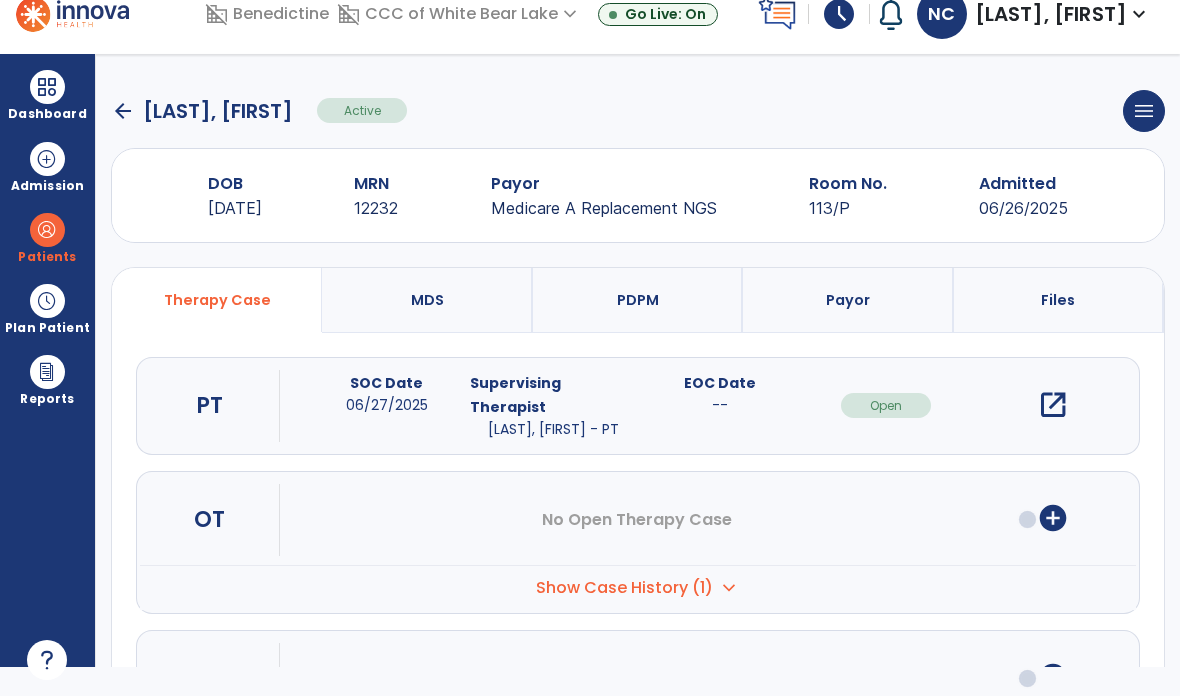 click on "open_in_new" at bounding box center (1053, 405) 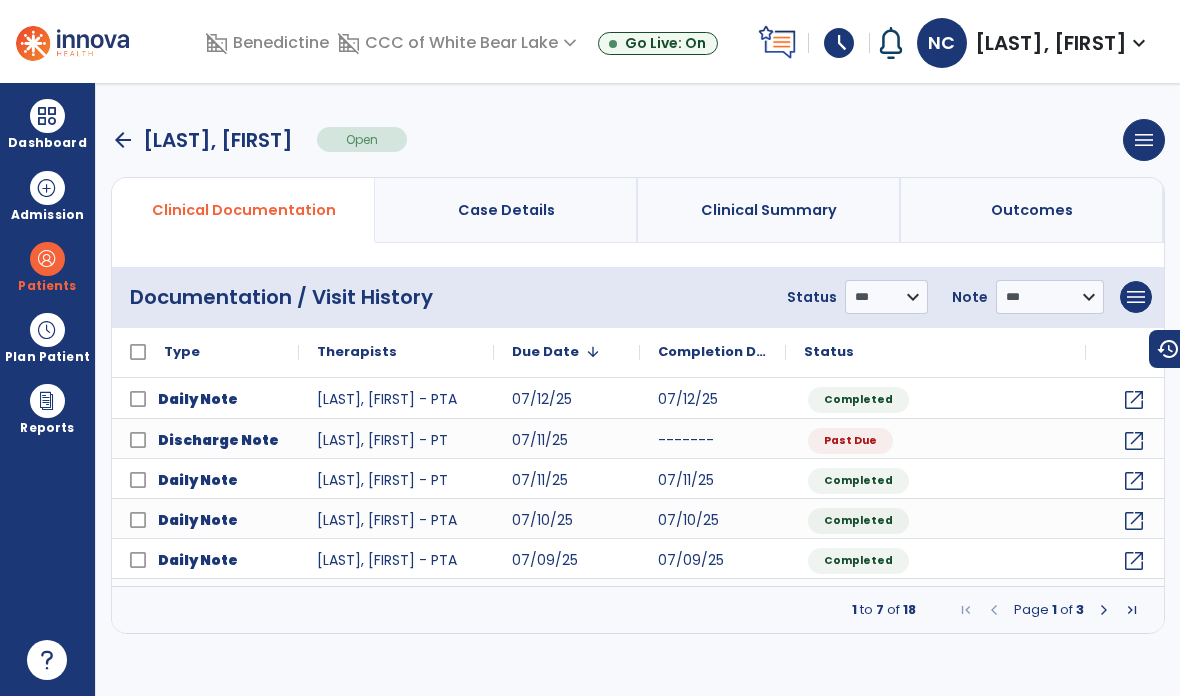 click on "Patients" at bounding box center [47, 286] 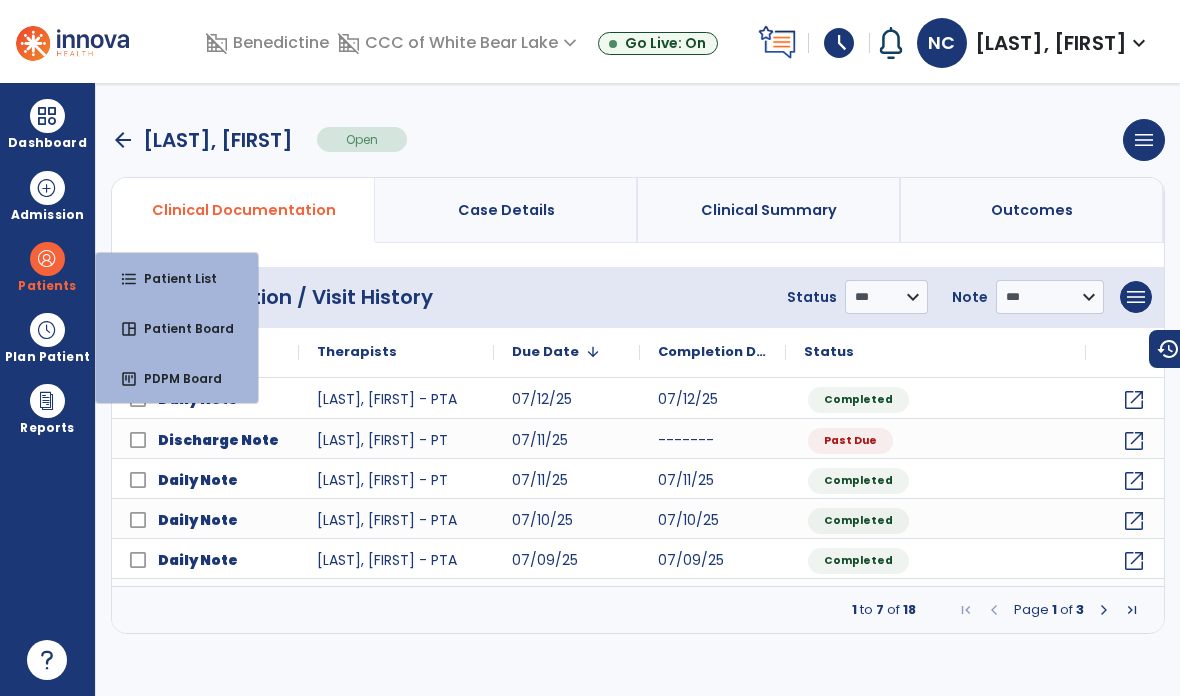 click at bounding box center (47, 330) 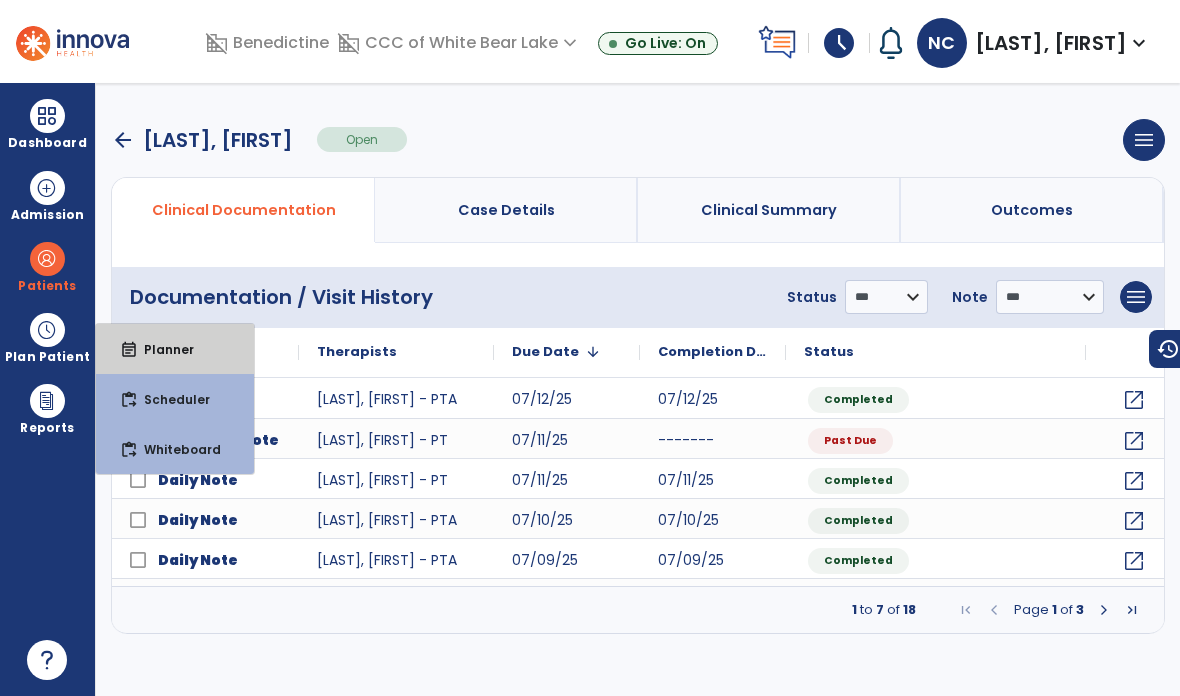 click on "event_note" at bounding box center [129, 350] 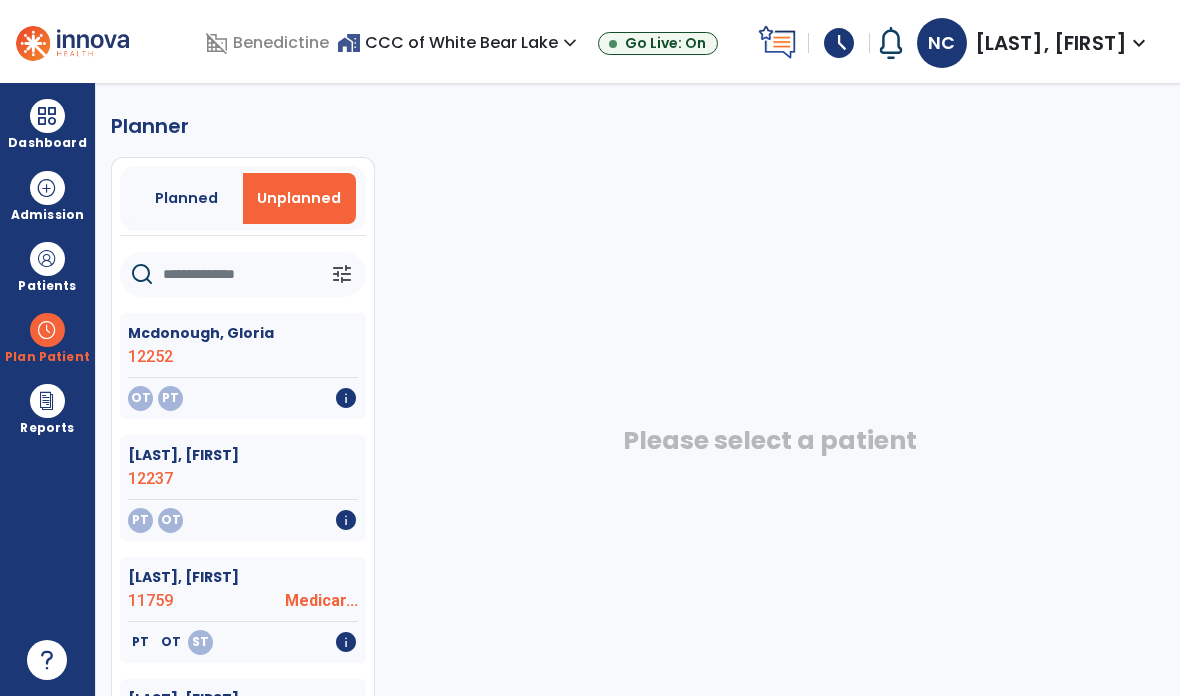 click 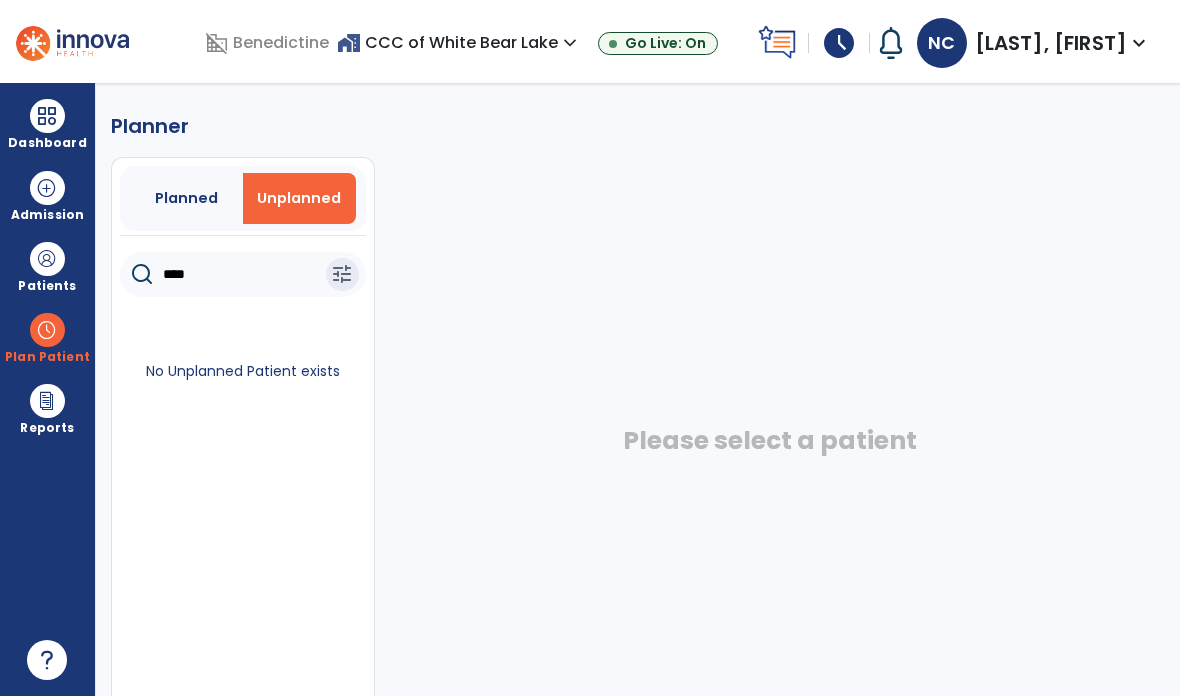 type on "****" 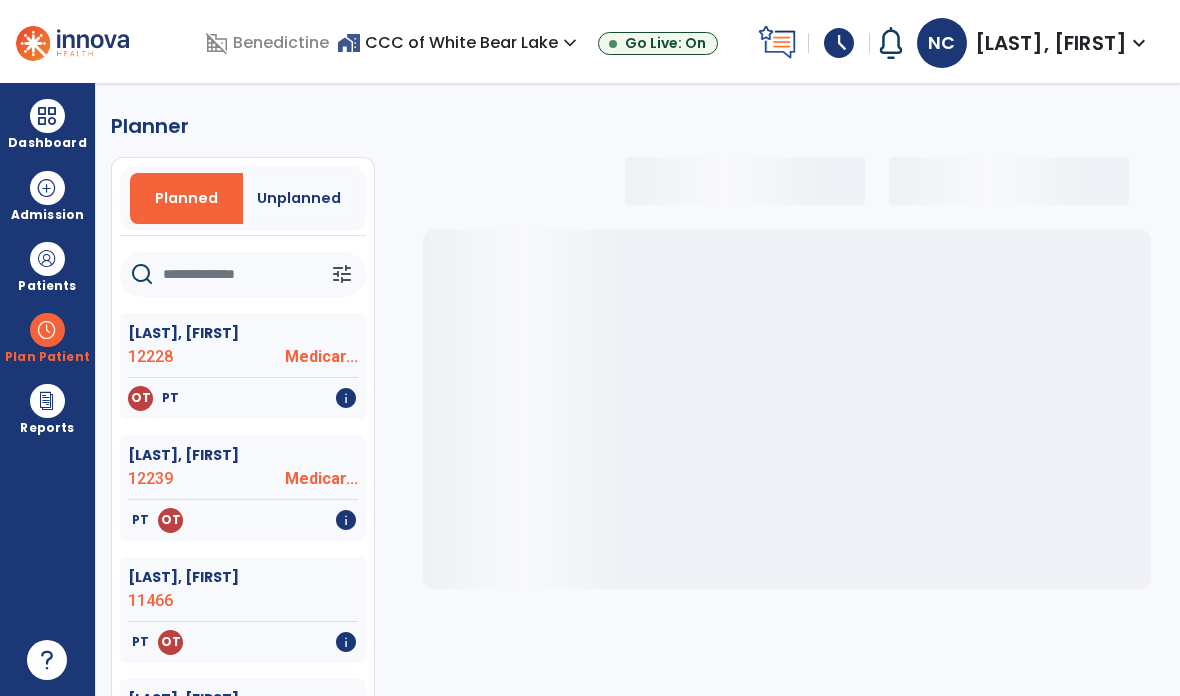 click 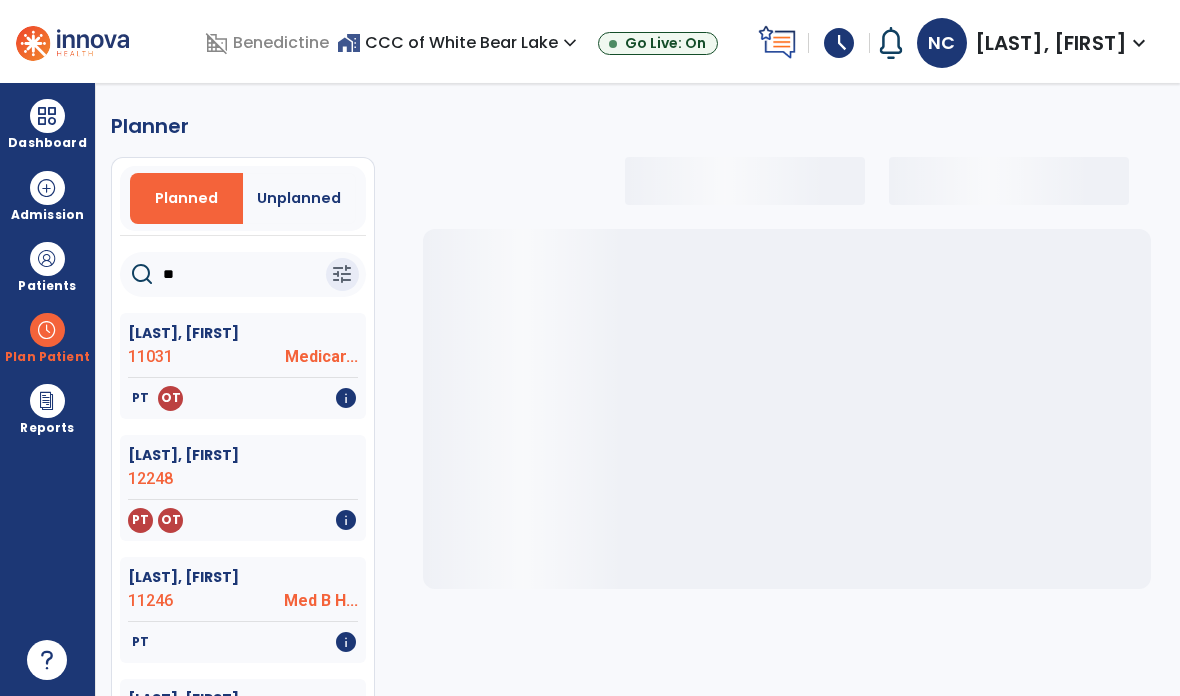 type on "***" 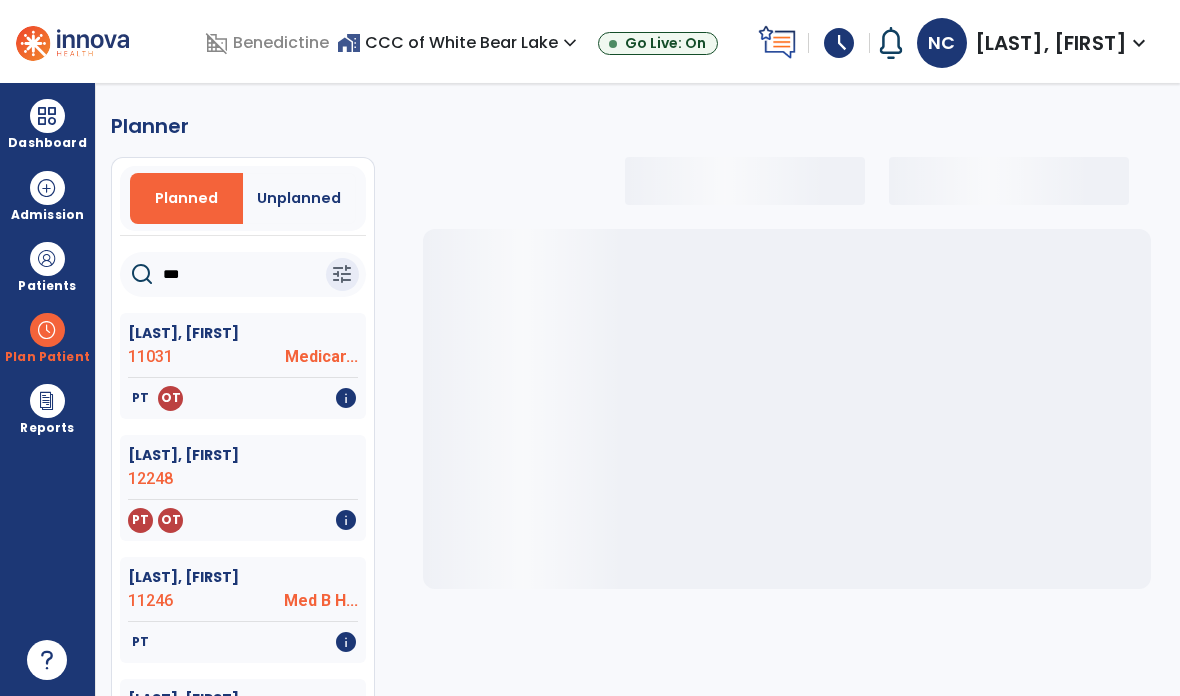 select on "***" 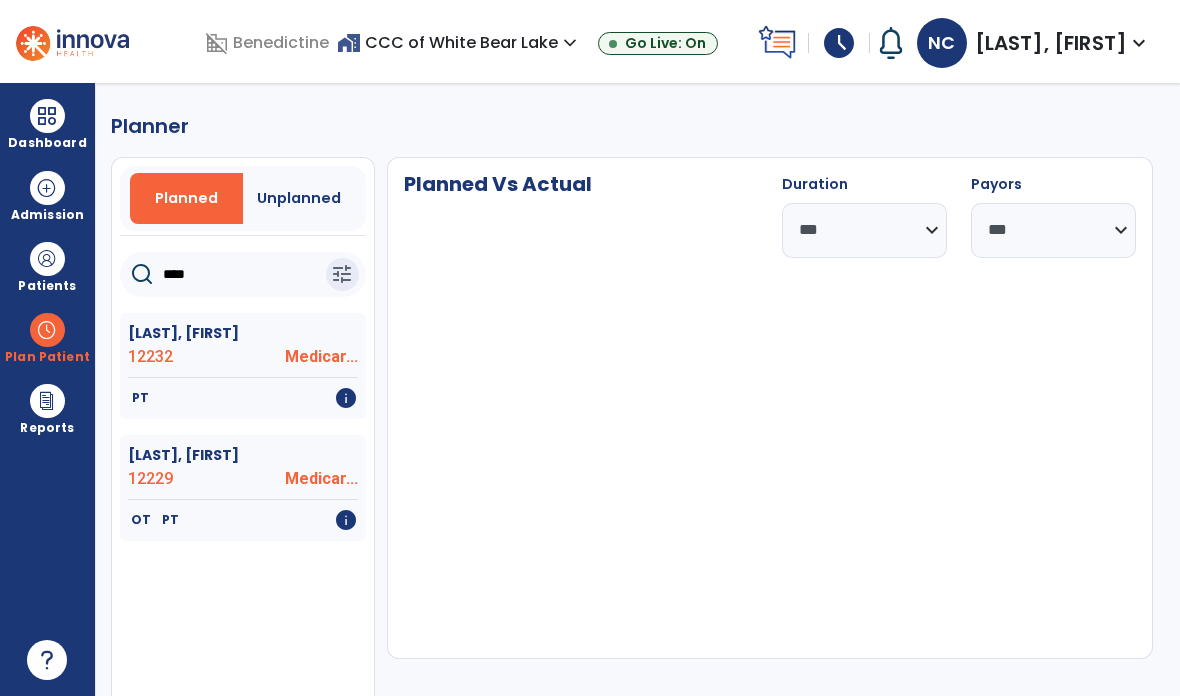type on "****" 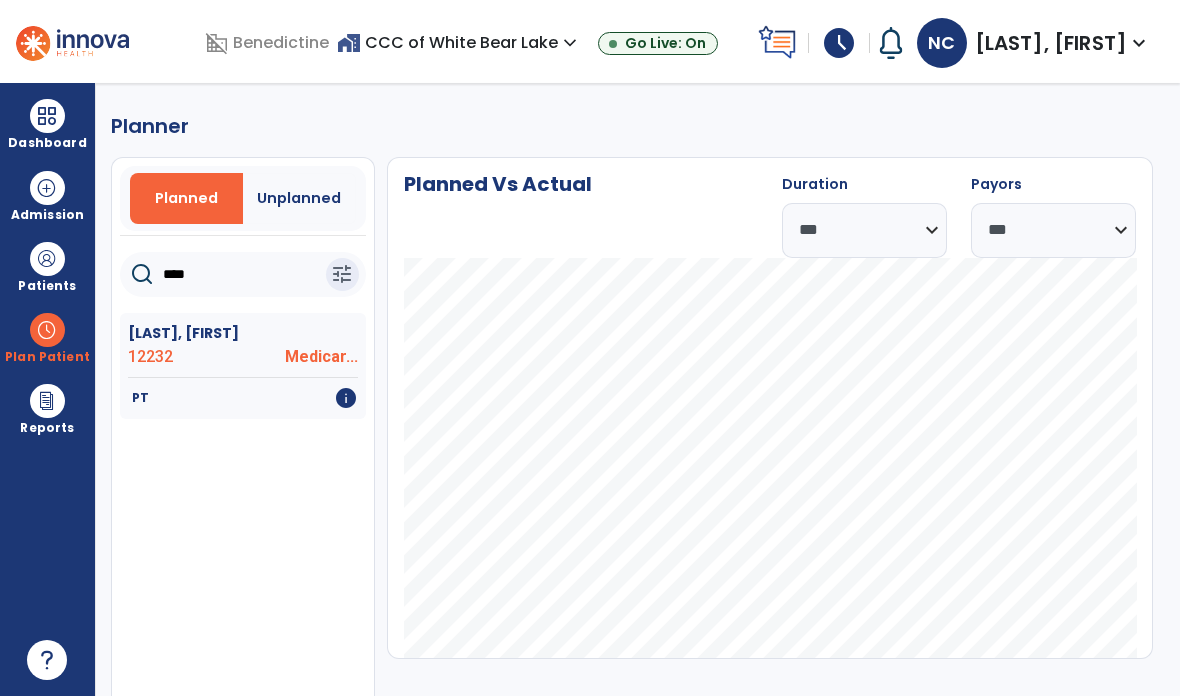 click on "Medicar..." 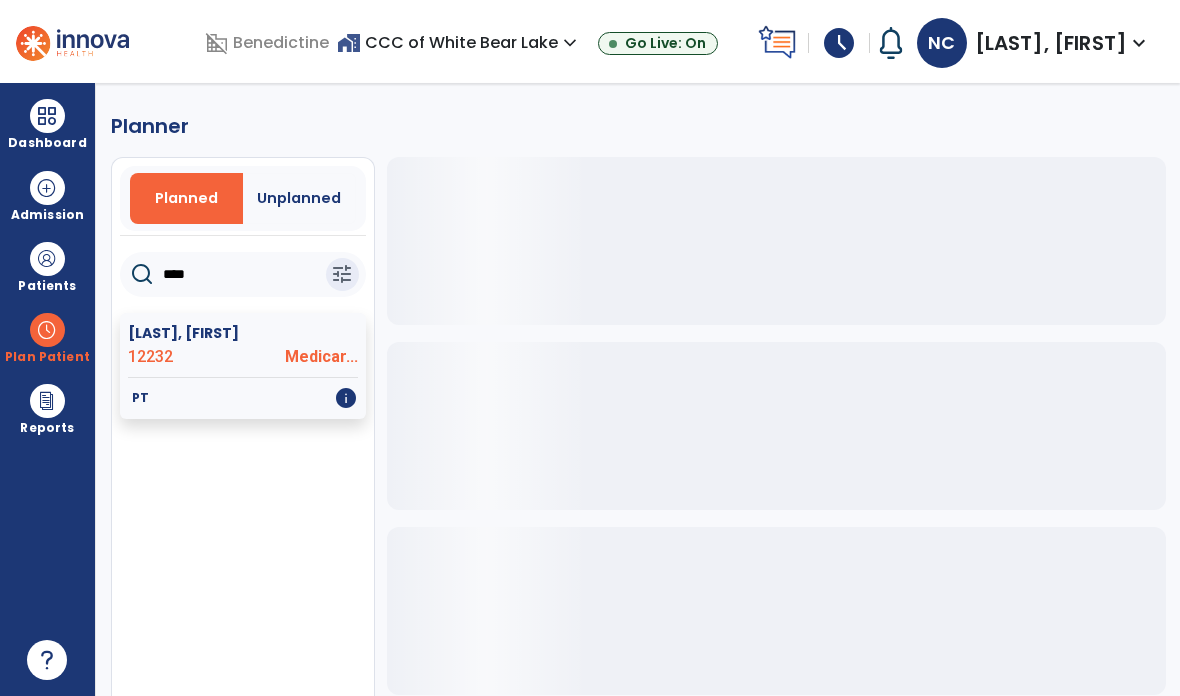 click on "12232" 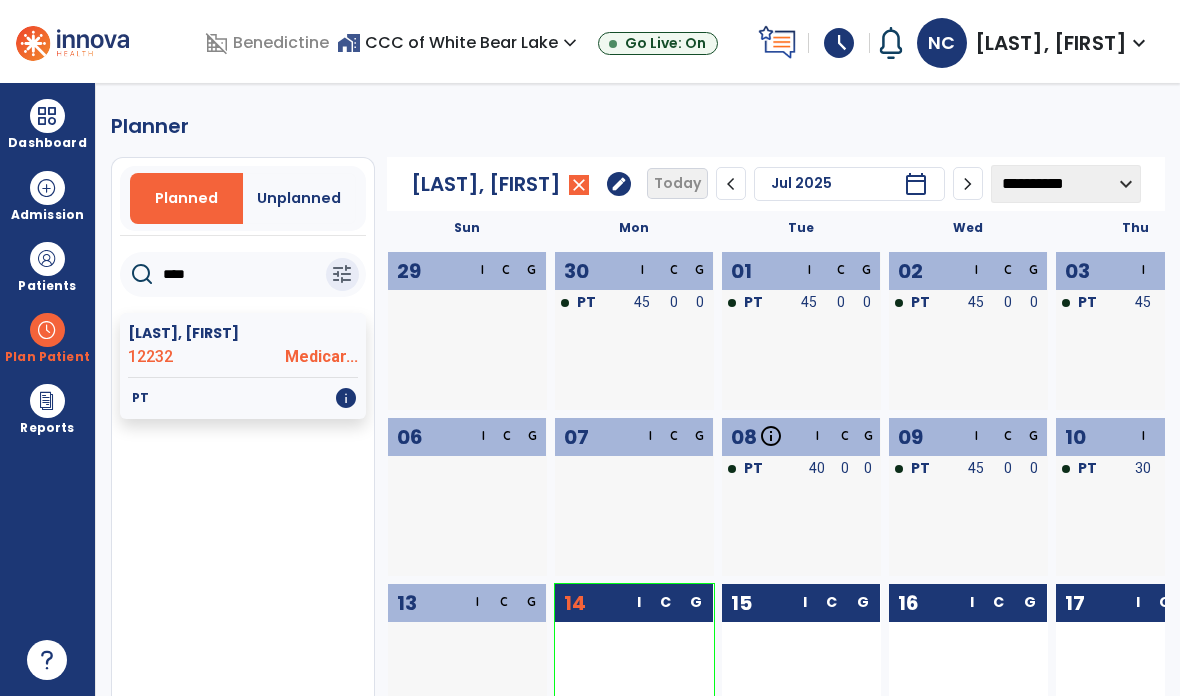 click on "edit" 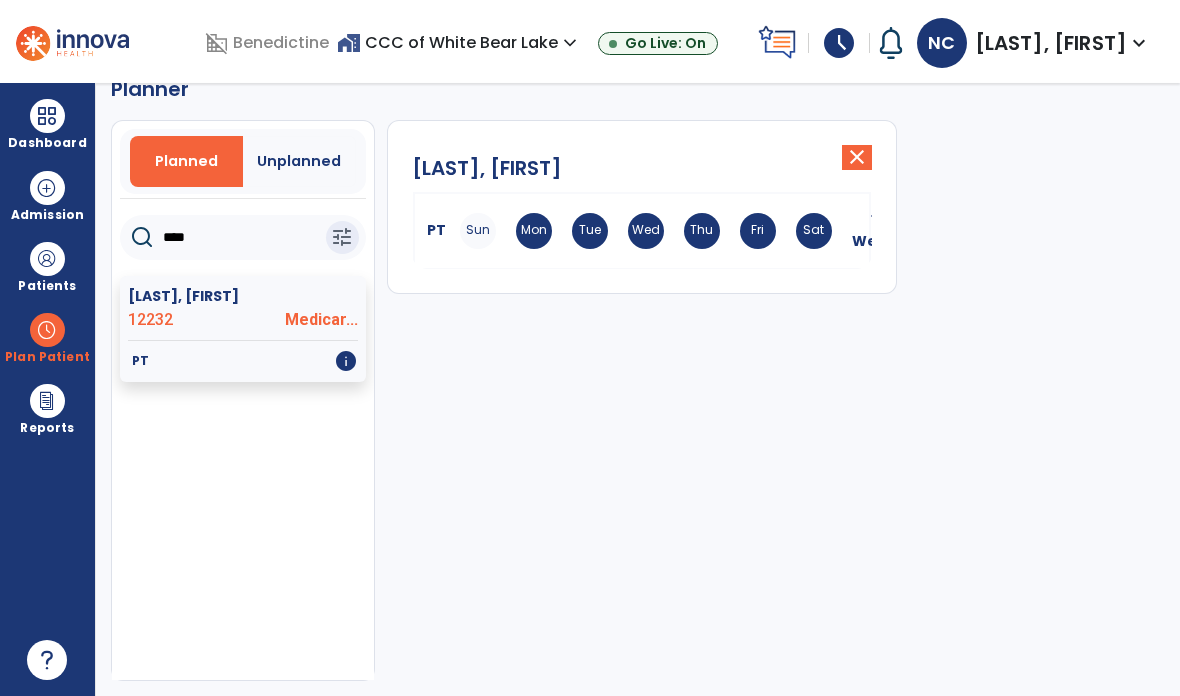 scroll, scrollTop: 37, scrollLeft: 0, axis: vertical 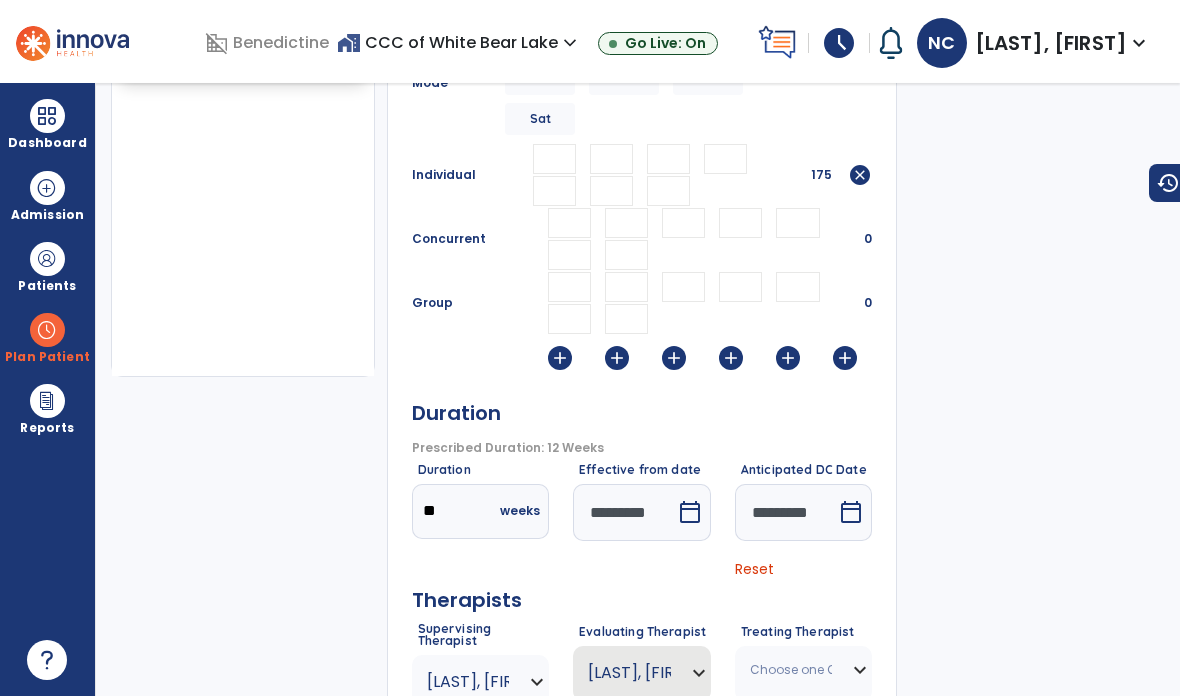 click on "Reset" at bounding box center (754, 569) 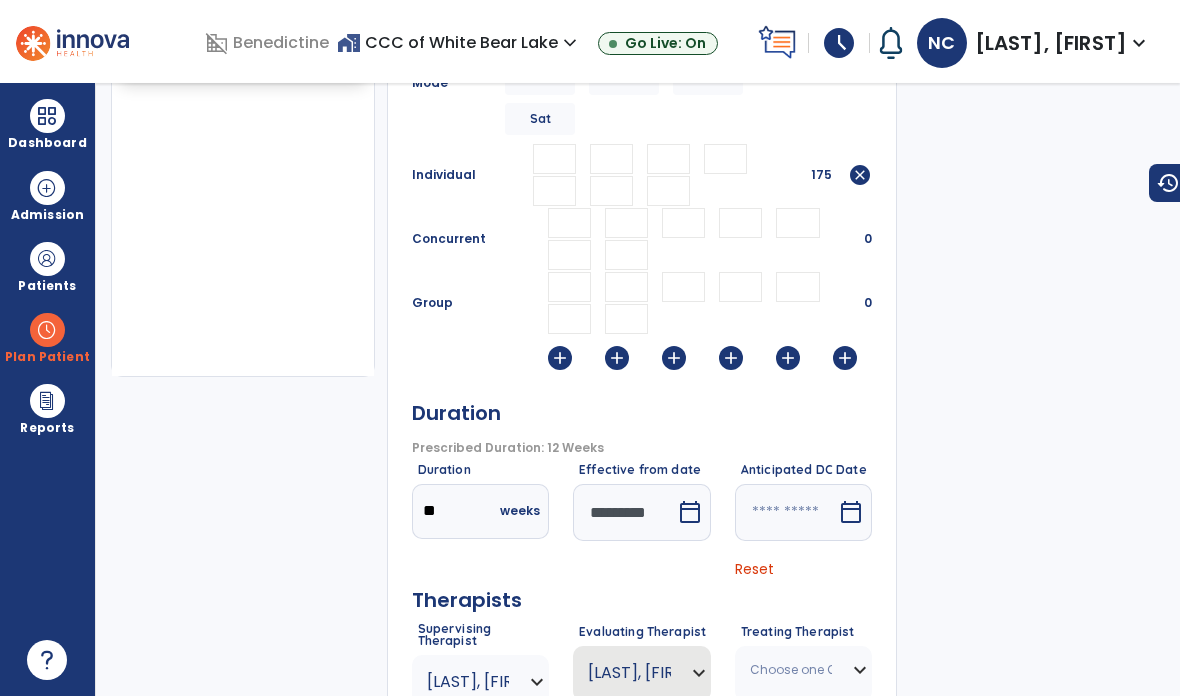 click on "Save" at bounding box center [816, 775] 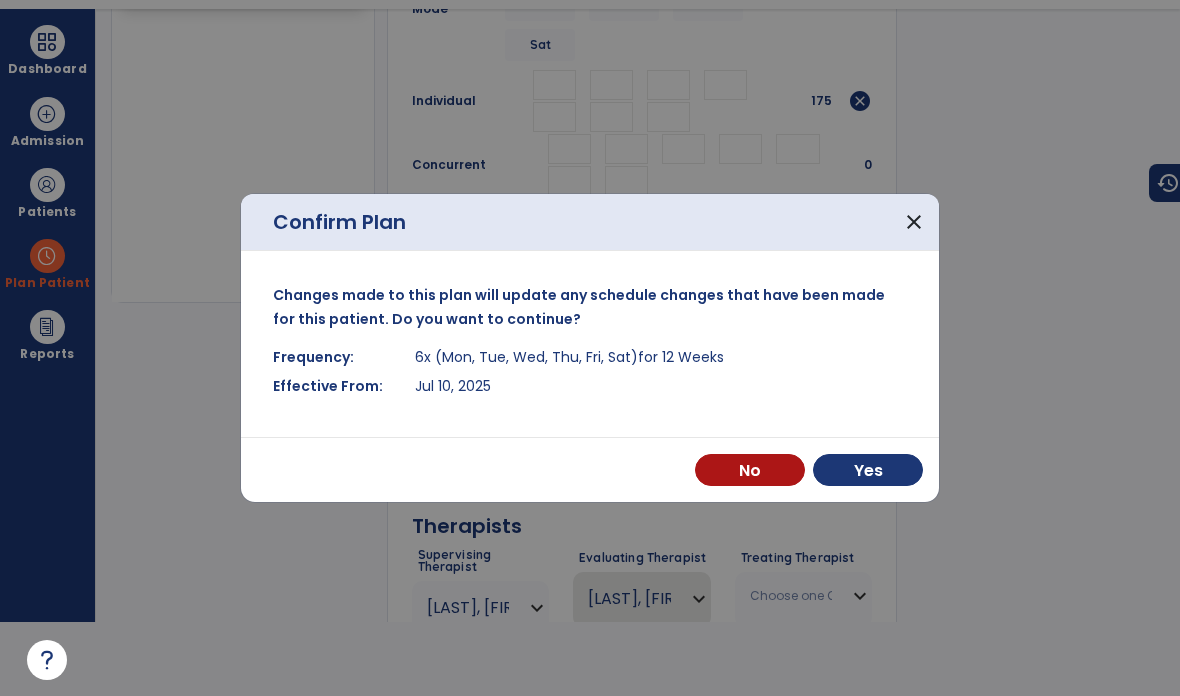 scroll, scrollTop: 0, scrollLeft: 0, axis: both 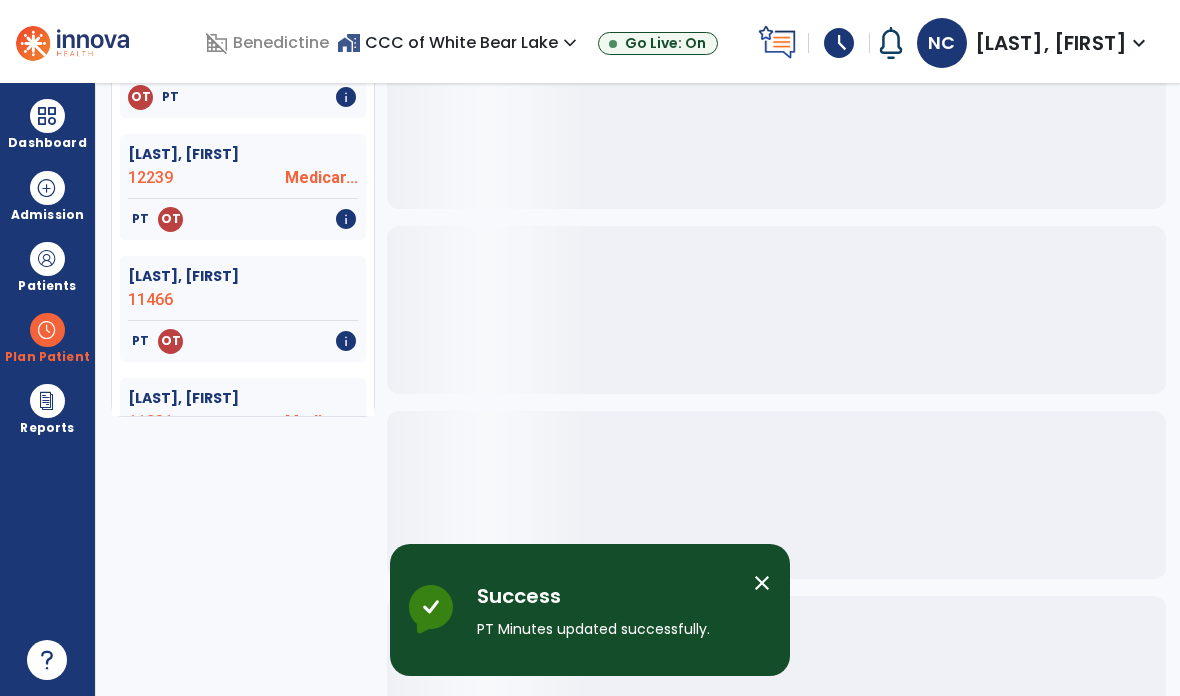 click at bounding box center [47, 116] 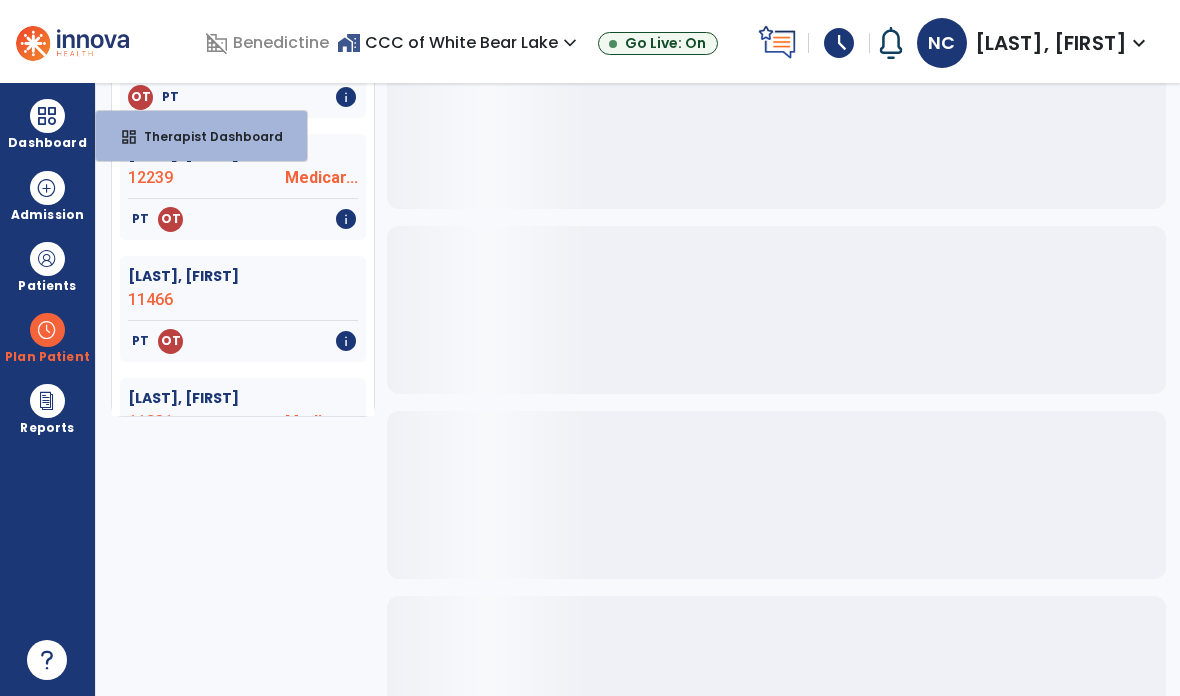 click on "dashboard  Therapist Dashboard" at bounding box center (201, 136) 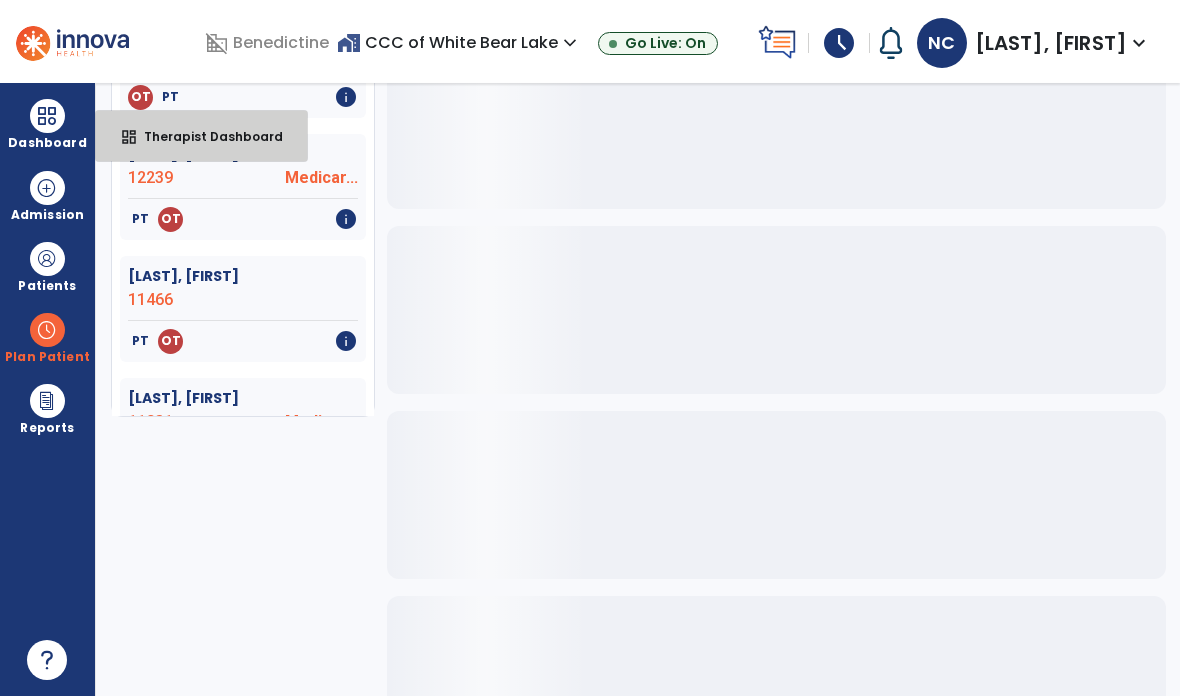 select on "****" 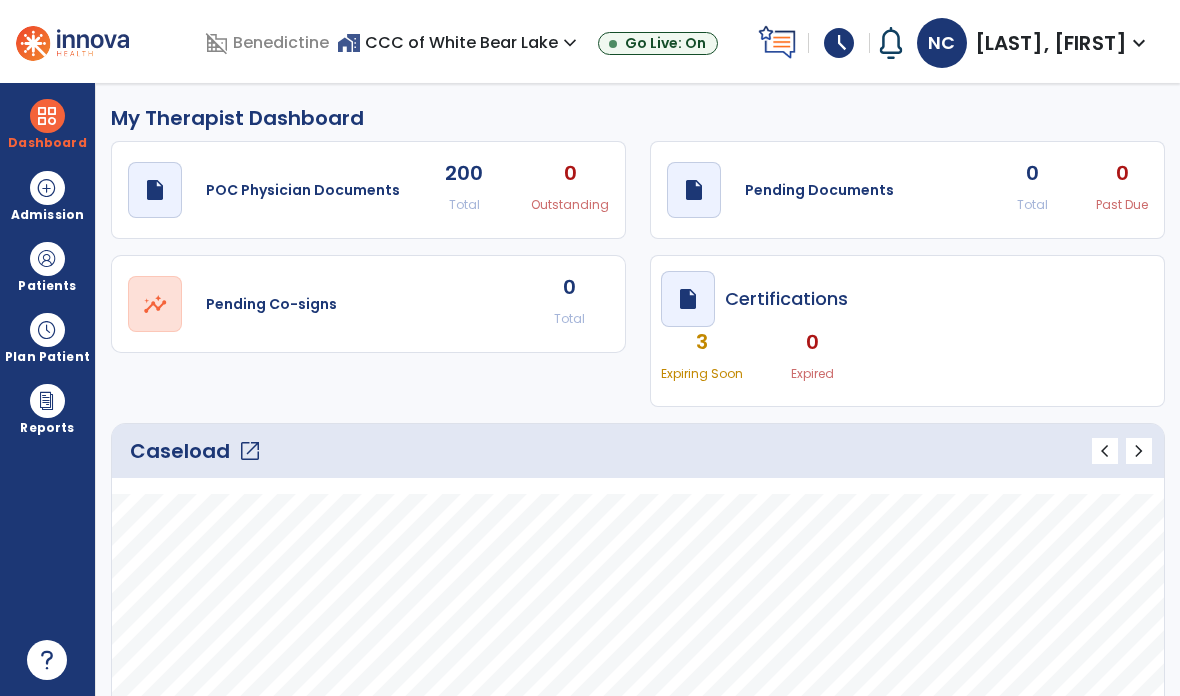 scroll, scrollTop: 0, scrollLeft: 0, axis: both 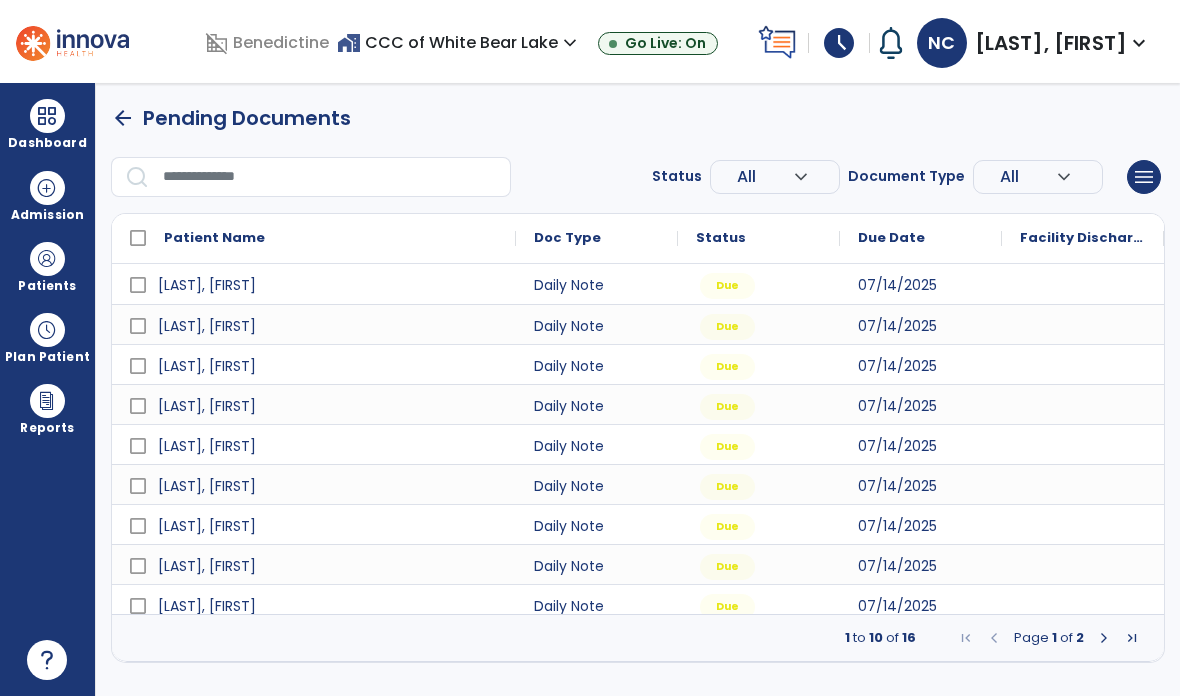 click at bounding box center [47, 259] 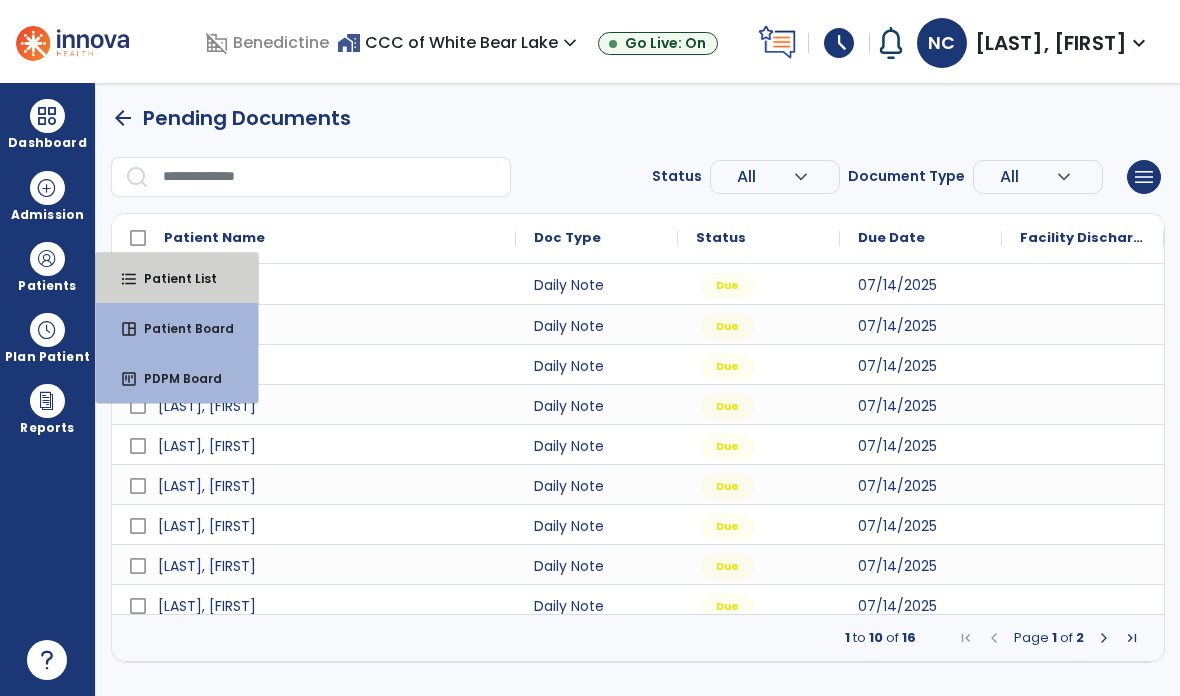 click on "Patient List" at bounding box center [172, 278] 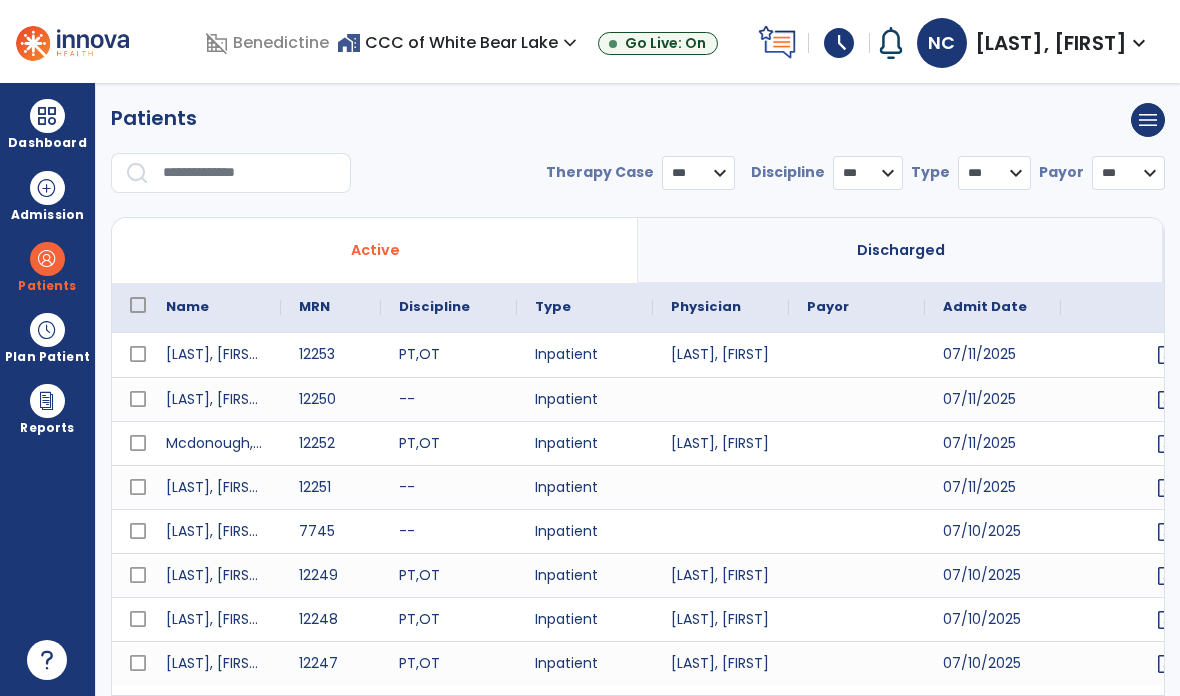 select on "***" 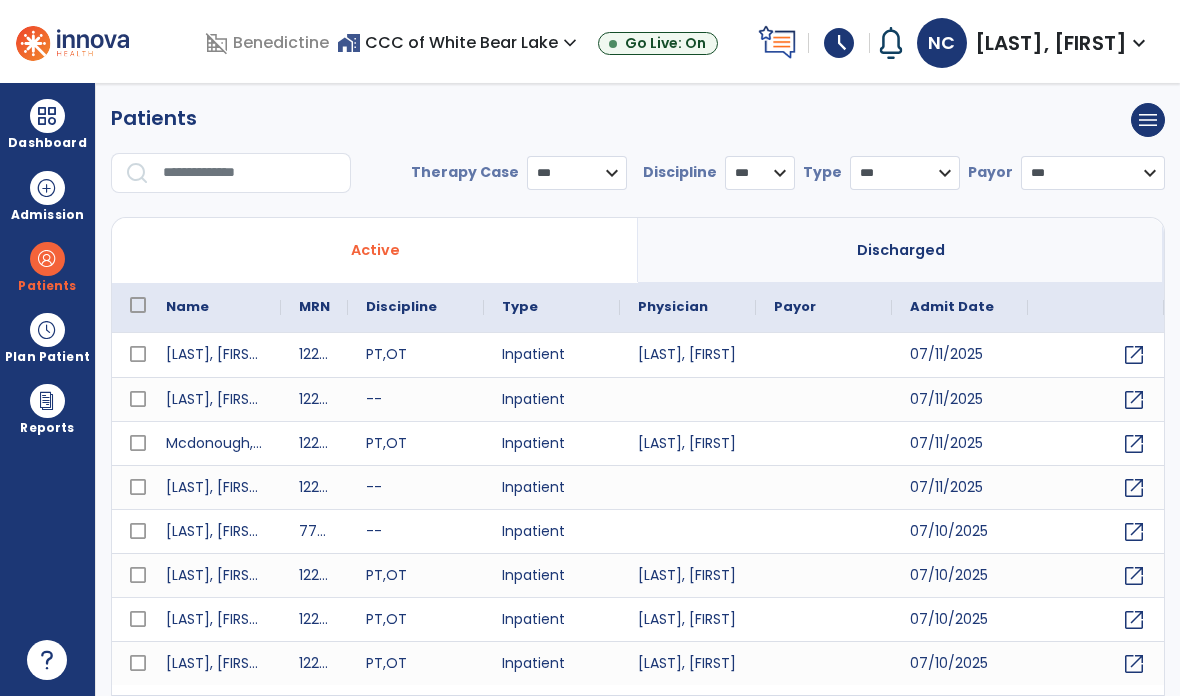 click at bounding box center [250, 173] 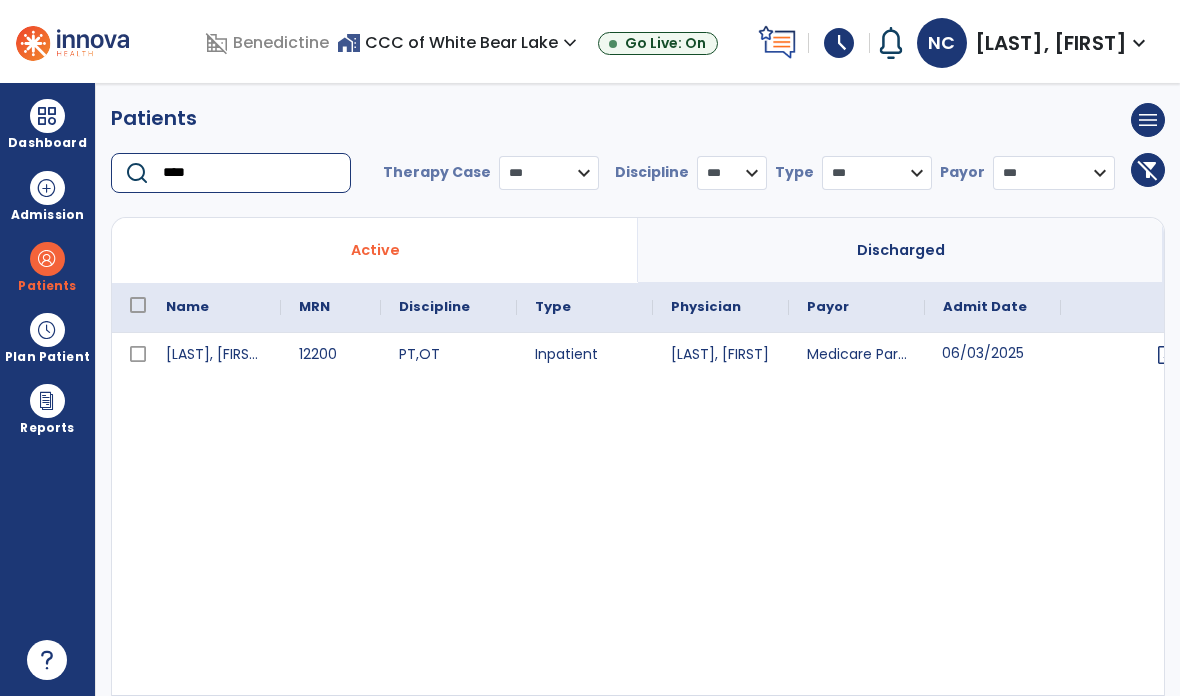 type on "****" 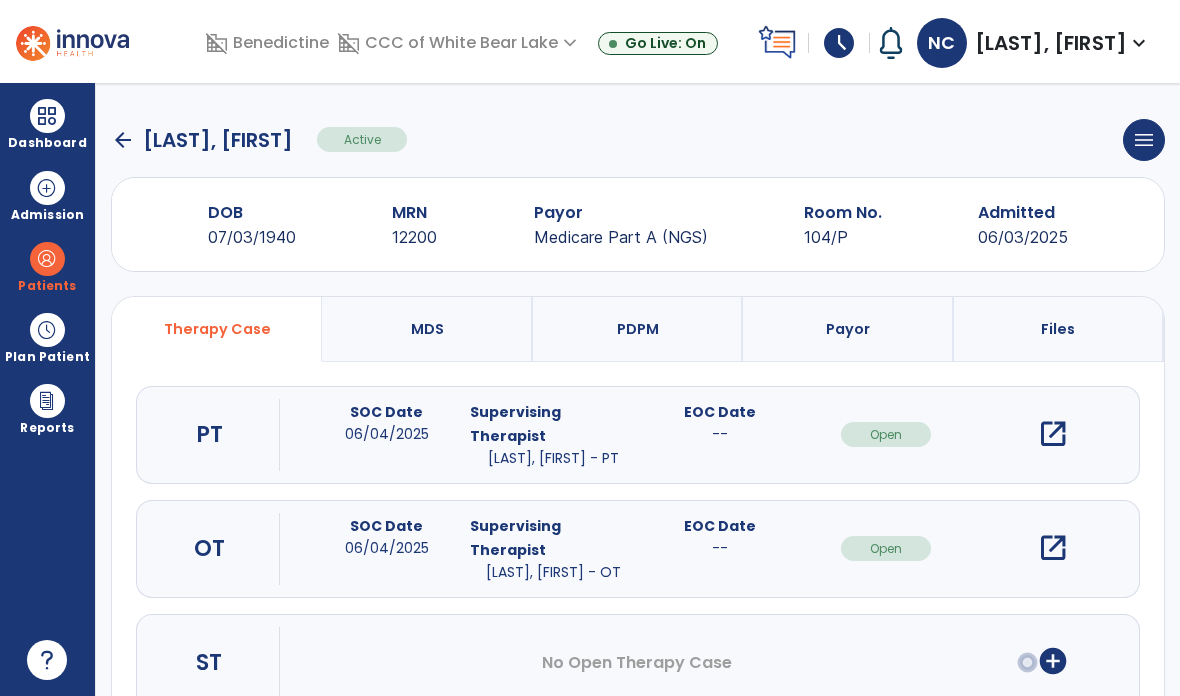 click on "open_in_new" at bounding box center [1053, 434] 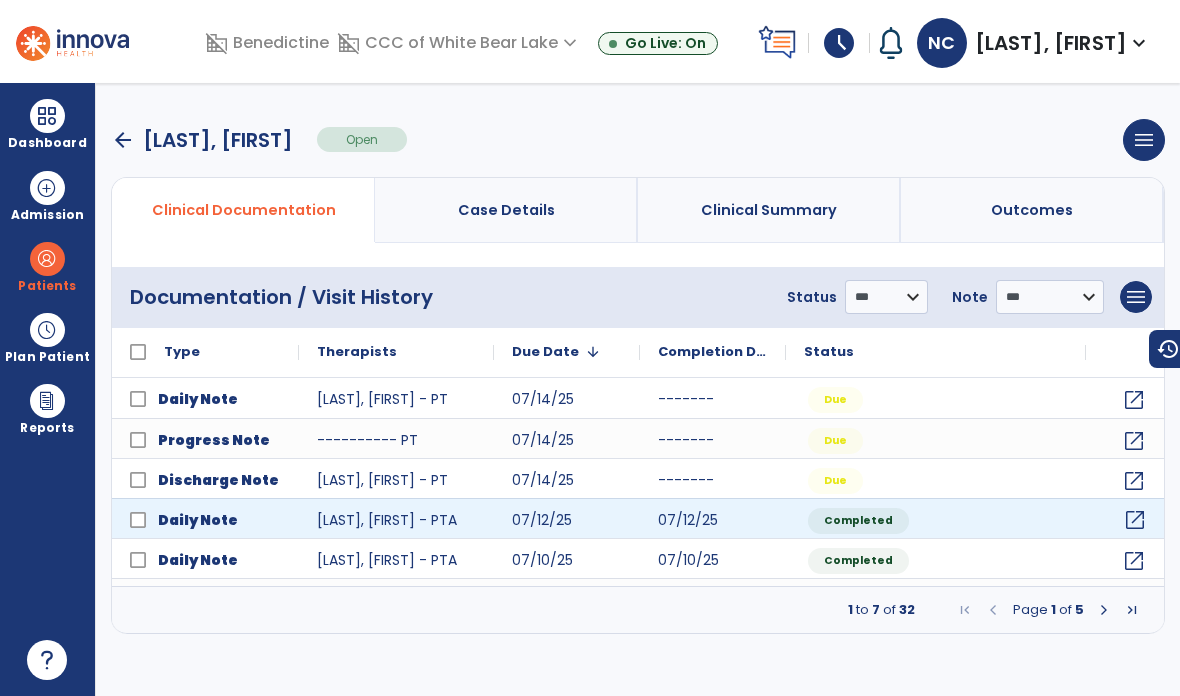 click on "open_in_new" 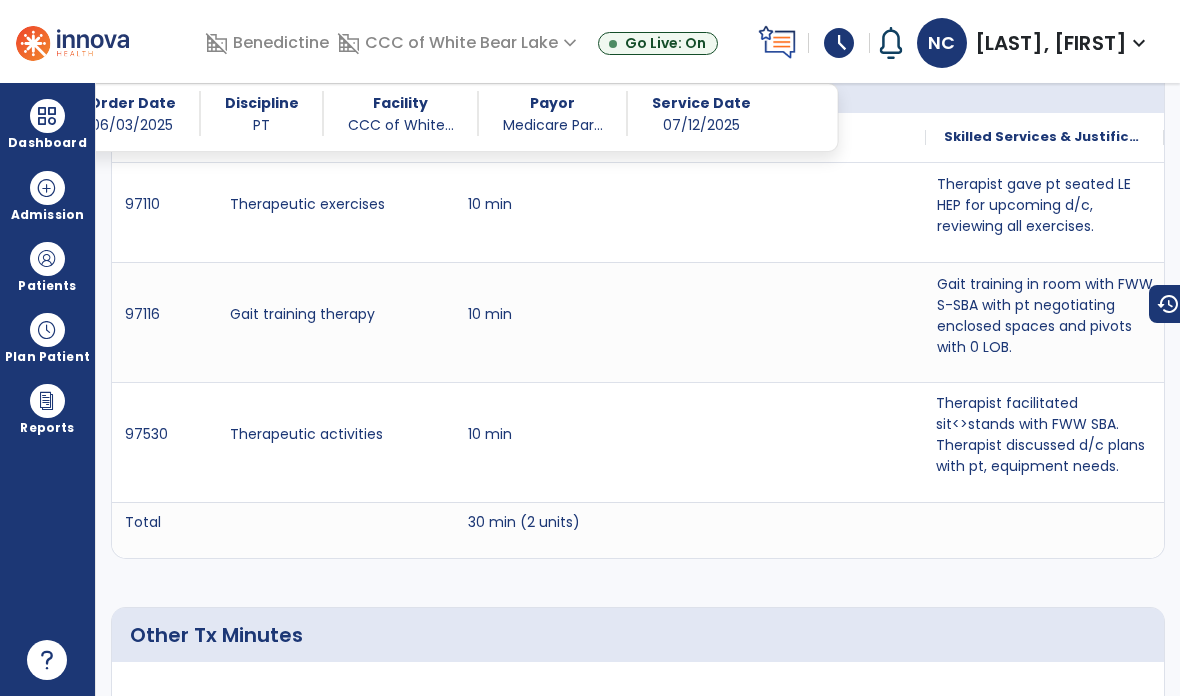 scroll, scrollTop: 1396, scrollLeft: 0, axis: vertical 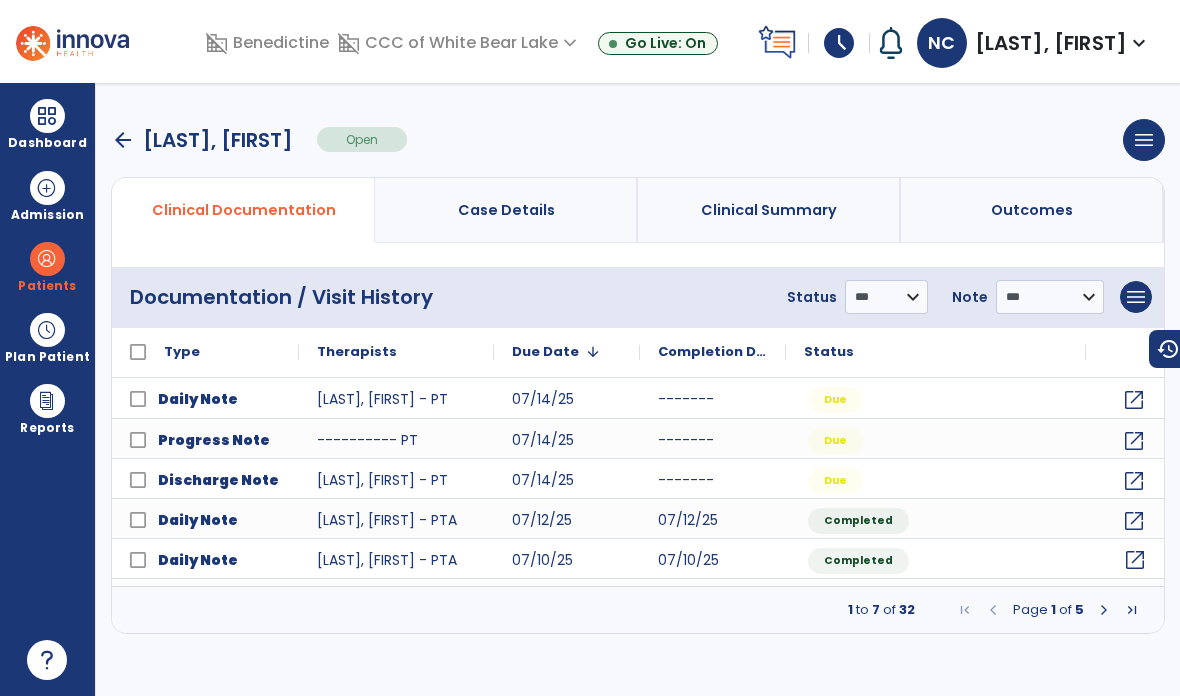 click on "open_in_new" 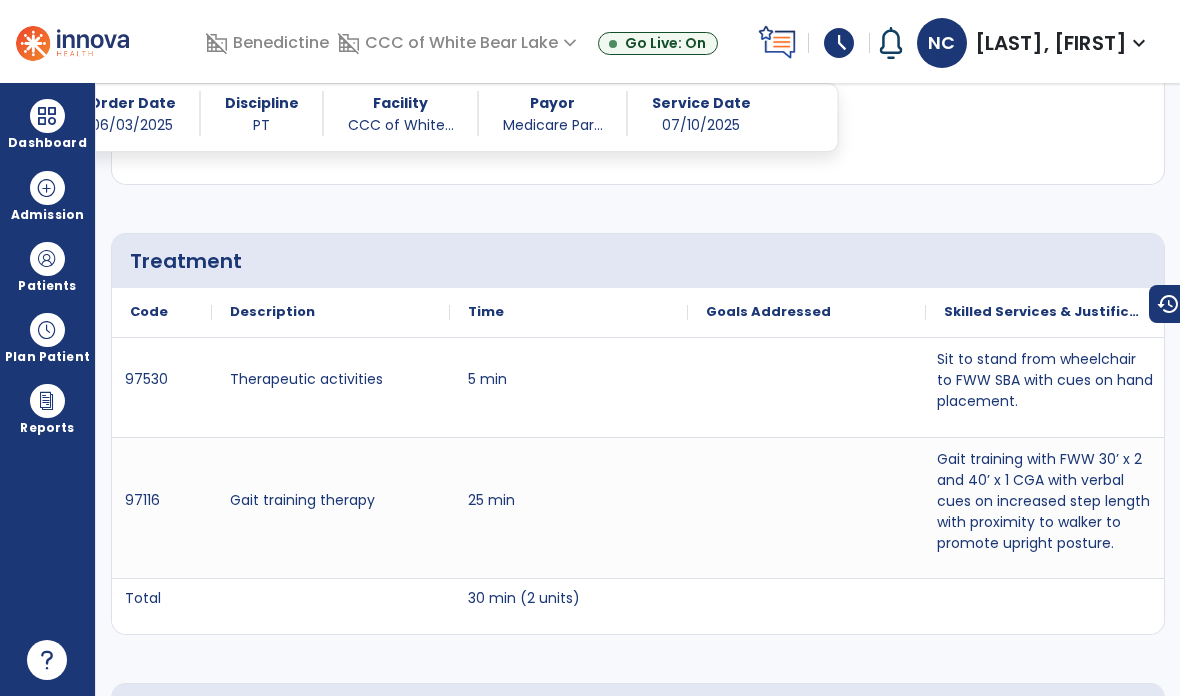 scroll, scrollTop: 1214, scrollLeft: 0, axis: vertical 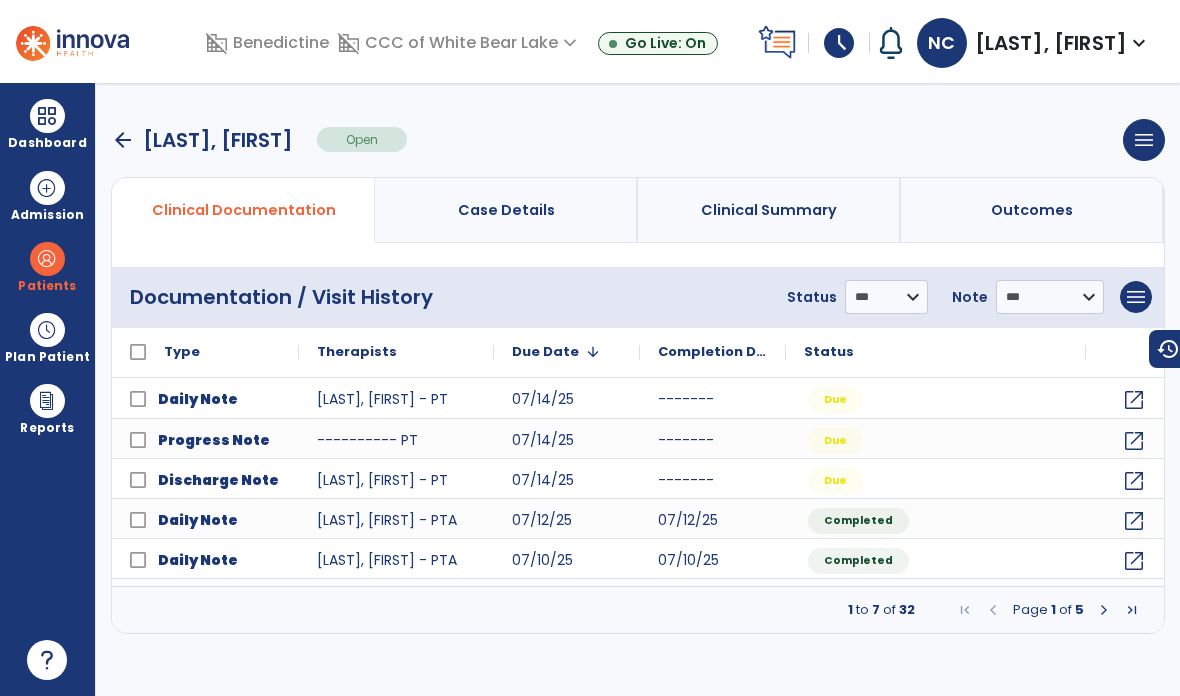 click on "open_in_new" 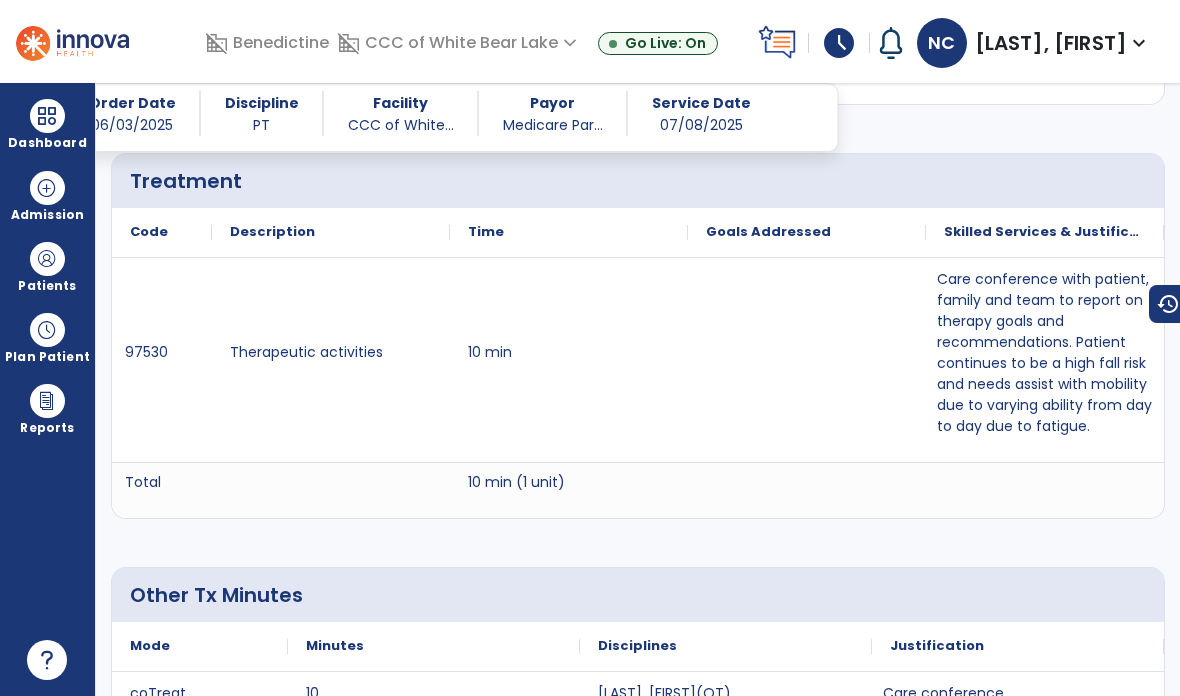 scroll, scrollTop: 1294, scrollLeft: 0, axis: vertical 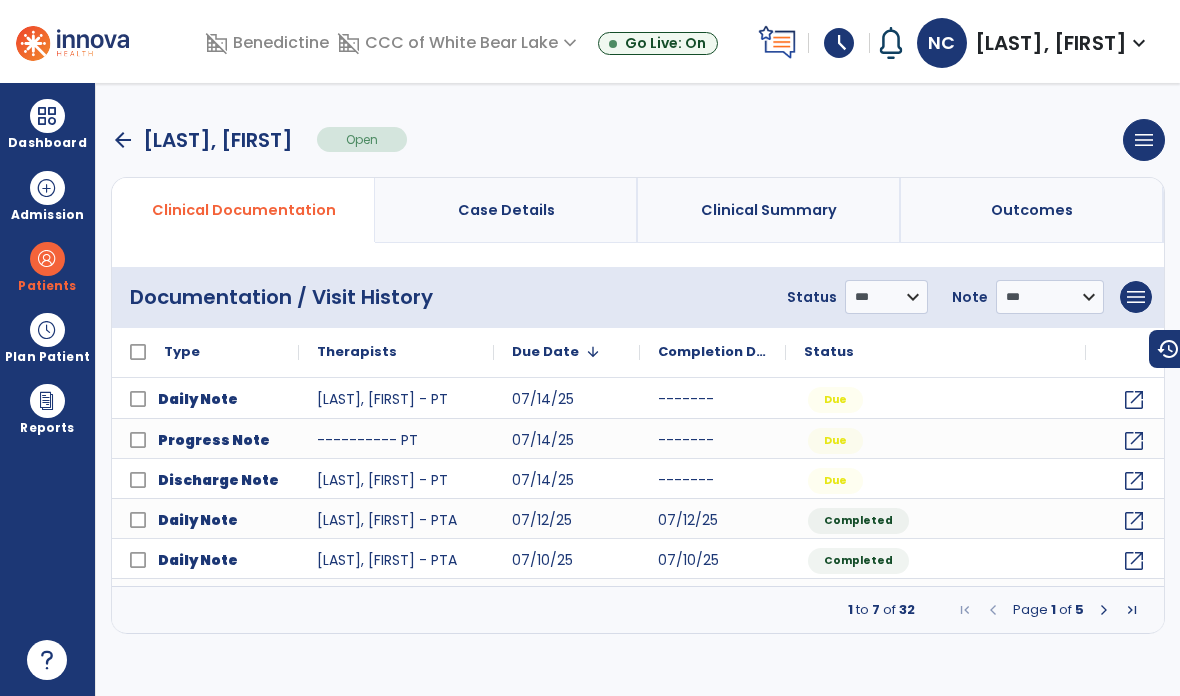 click on "open_in_new" 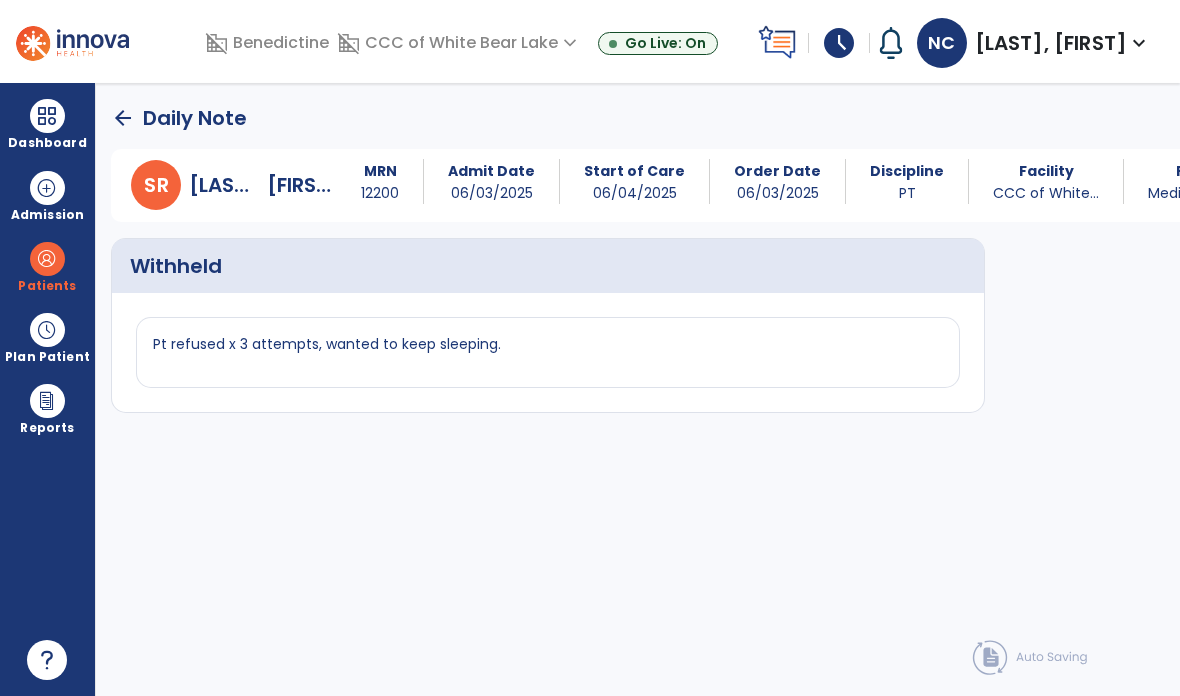 click on "arrow_back" 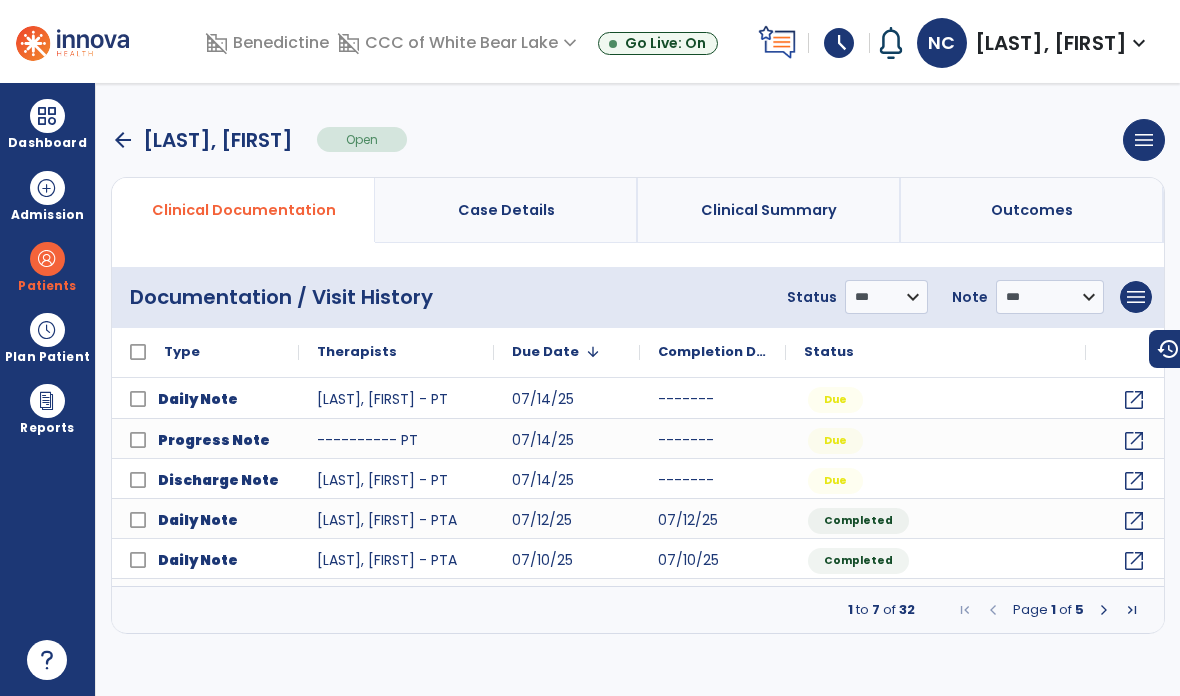 click at bounding box center [1104, 610] 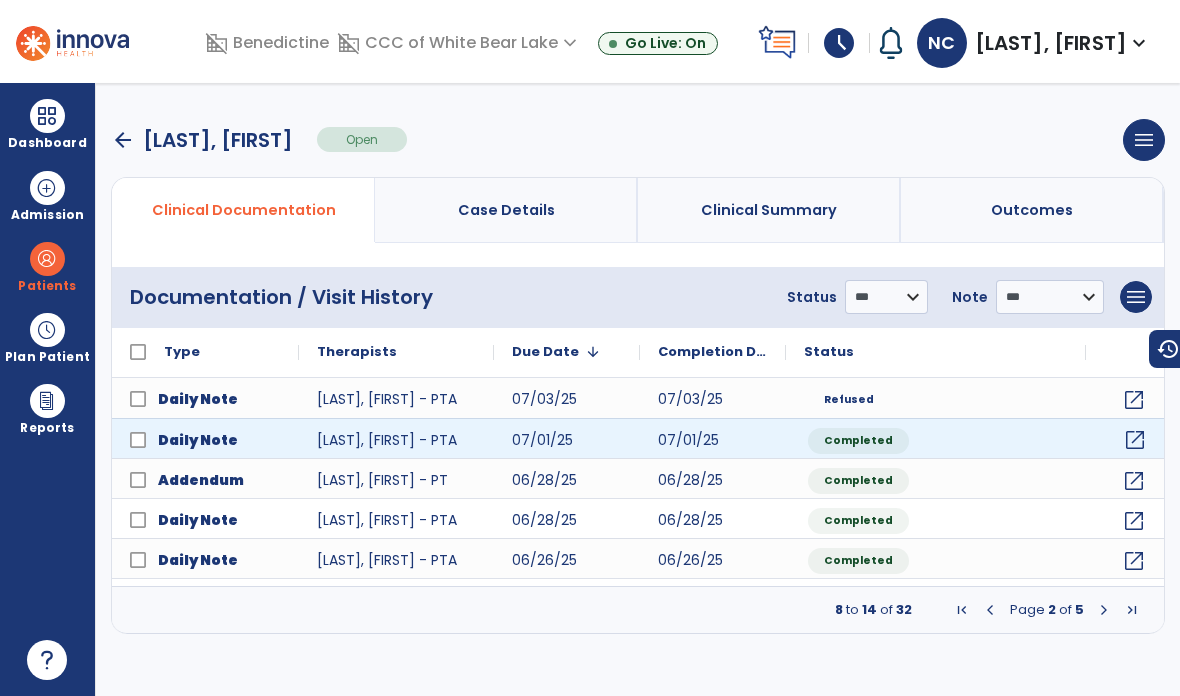 click on "open_in_new" 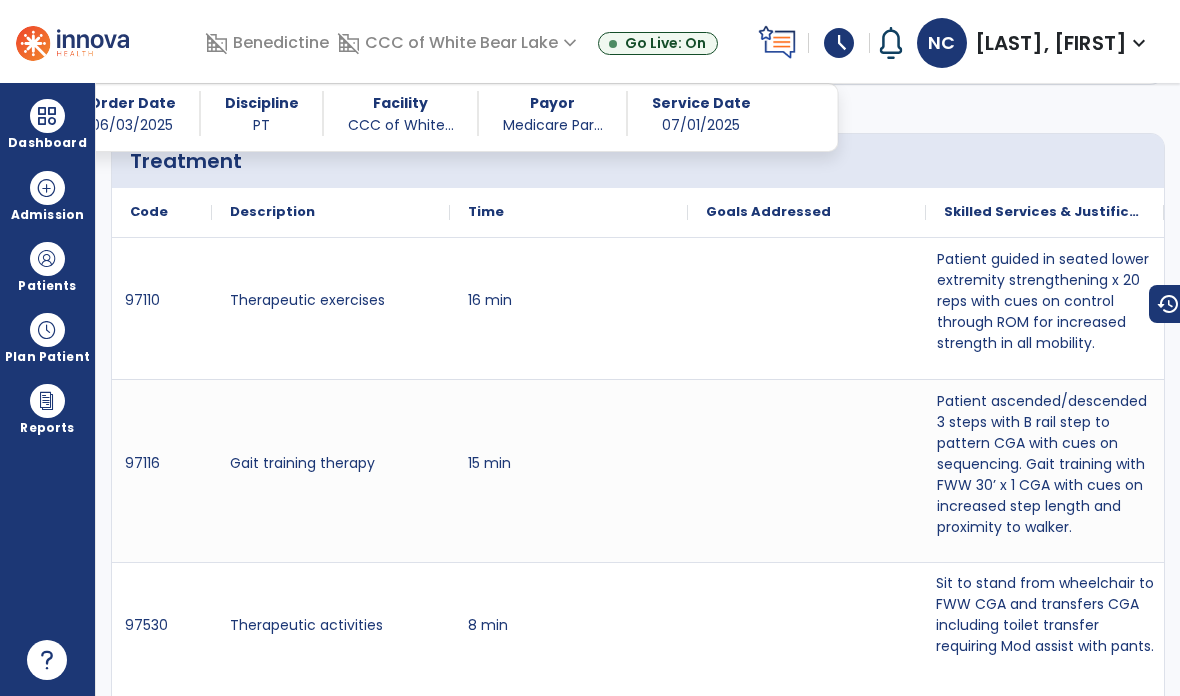 scroll, scrollTop: 1315, scrollLeft: 0, axis: vertical 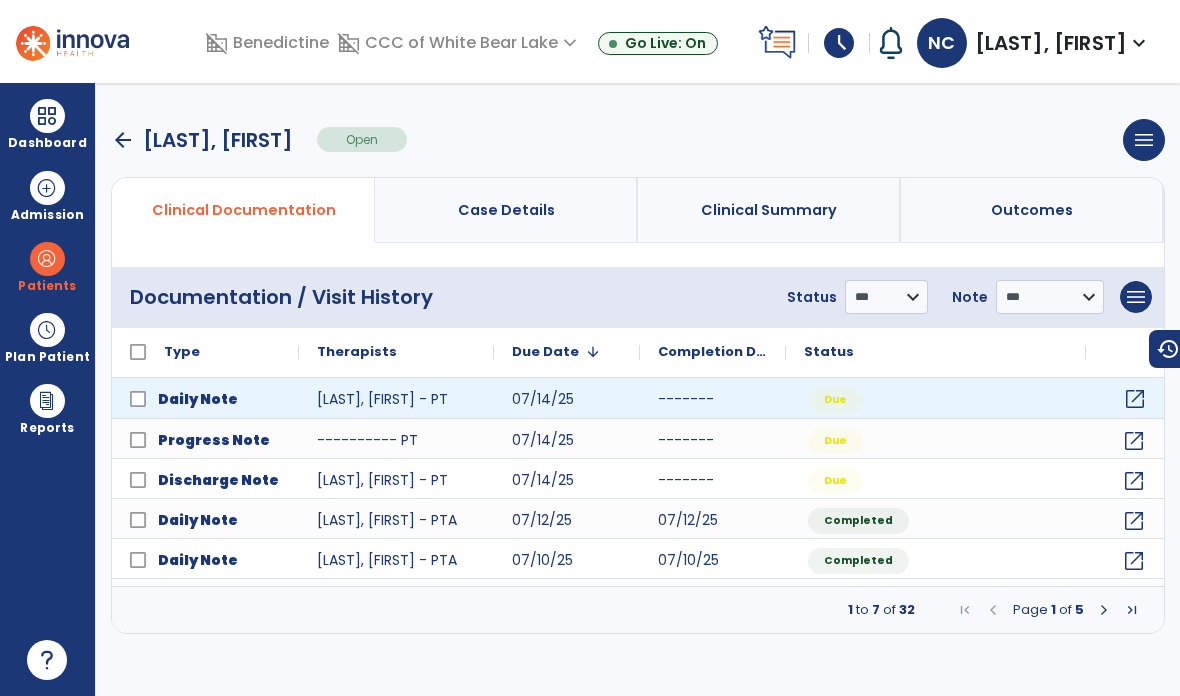 click on "open_in_new" 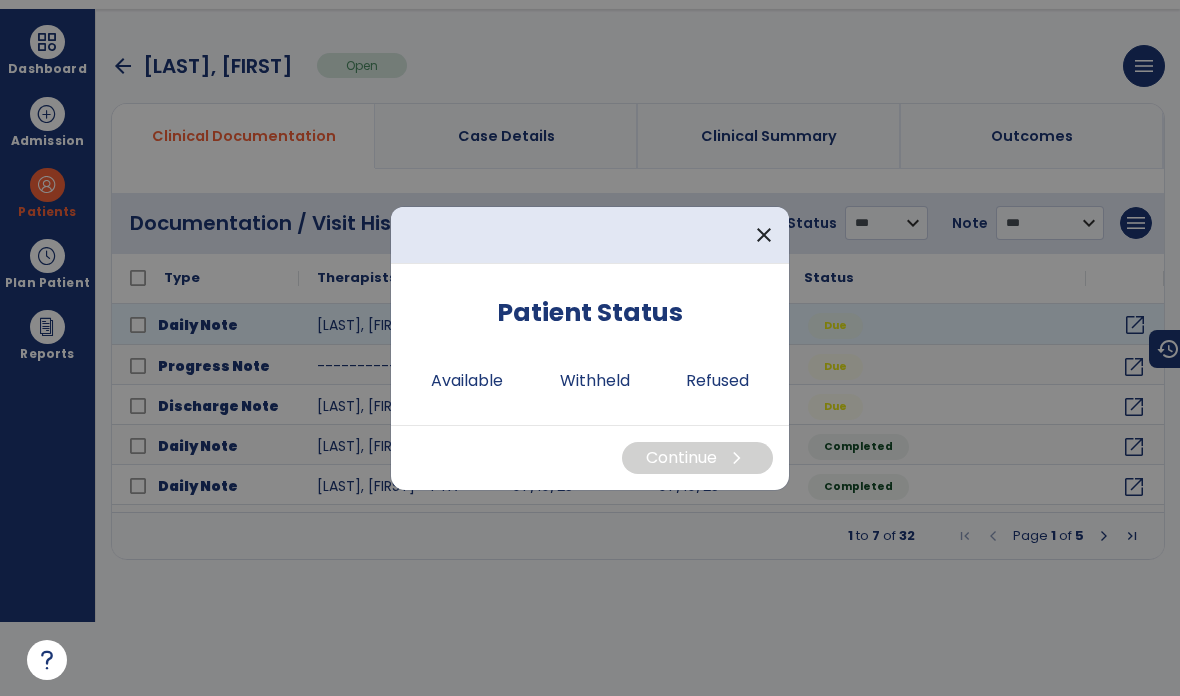 scroll, scrollTop: 0, scrollLeft: 0, axis: both 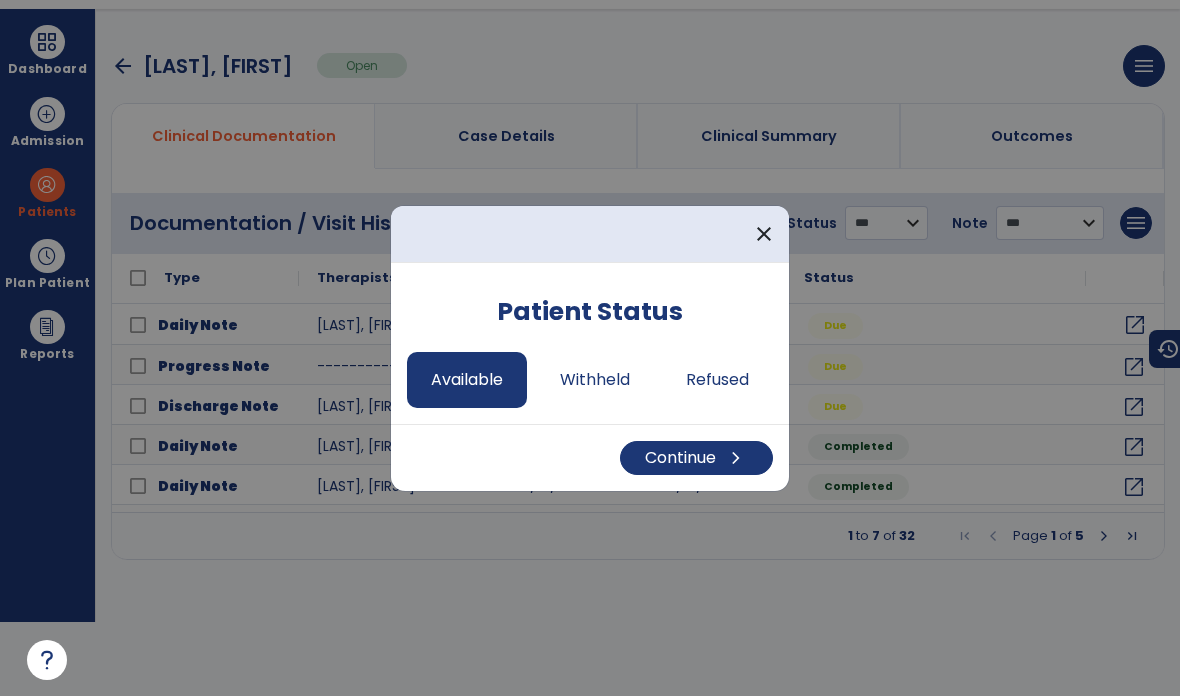 click on "Continue   chevron_right" at bounding box center [696, 458] 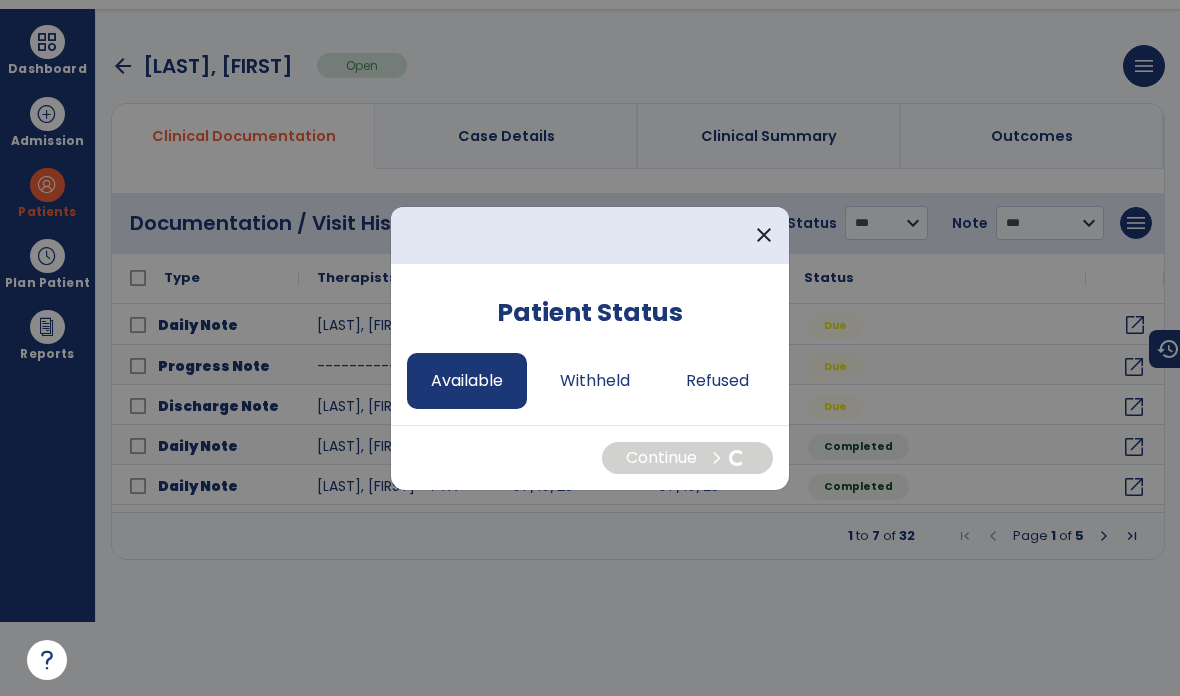 select on "*" 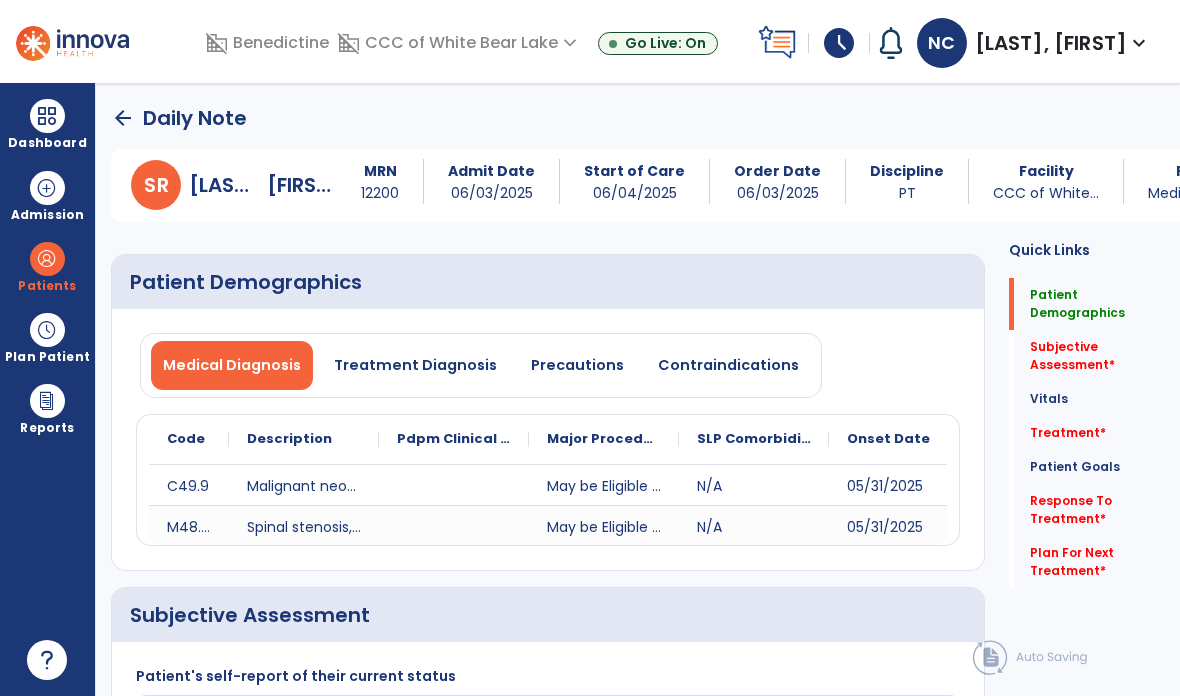 scroll, scrollTop: 74, scrollLeft: 0, axis: vertical 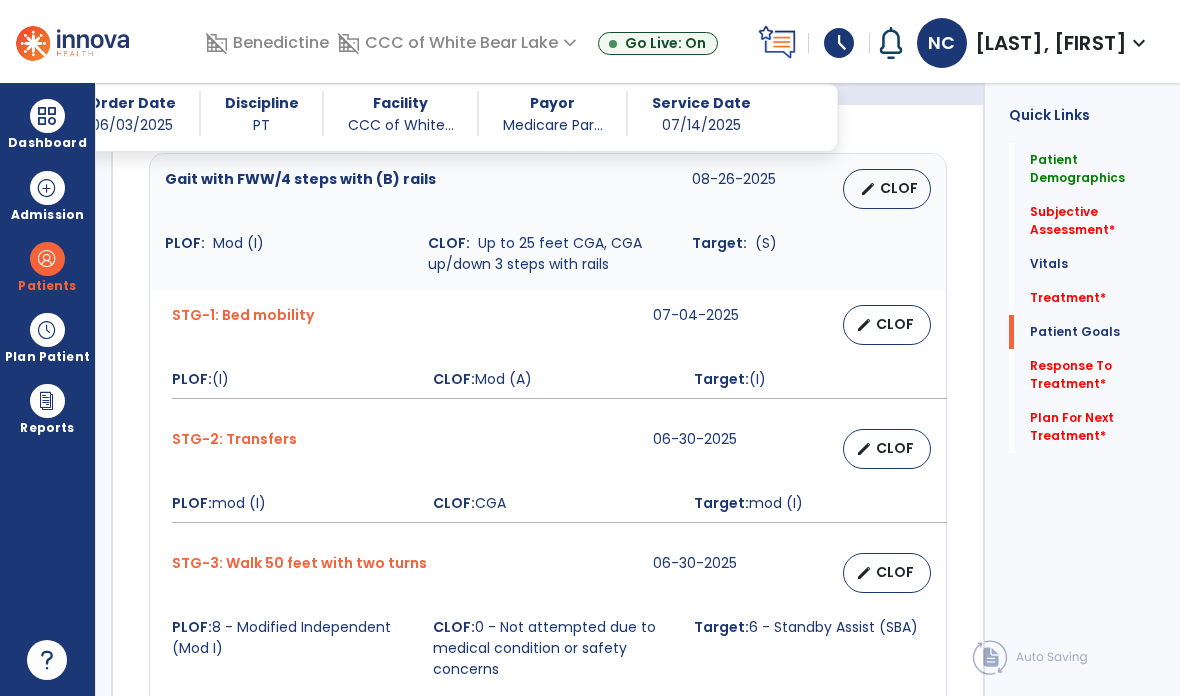 click on "CLOF" at bounding box center [899, 188] 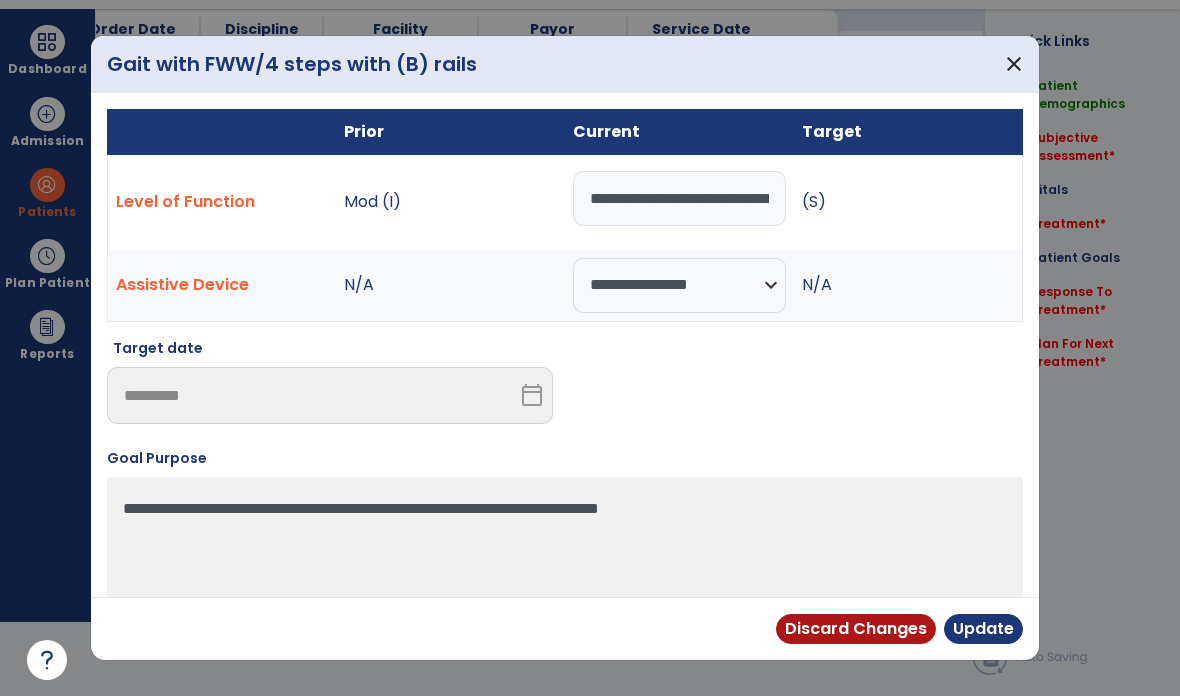 click on "**********" at bounding box center (679, 198) 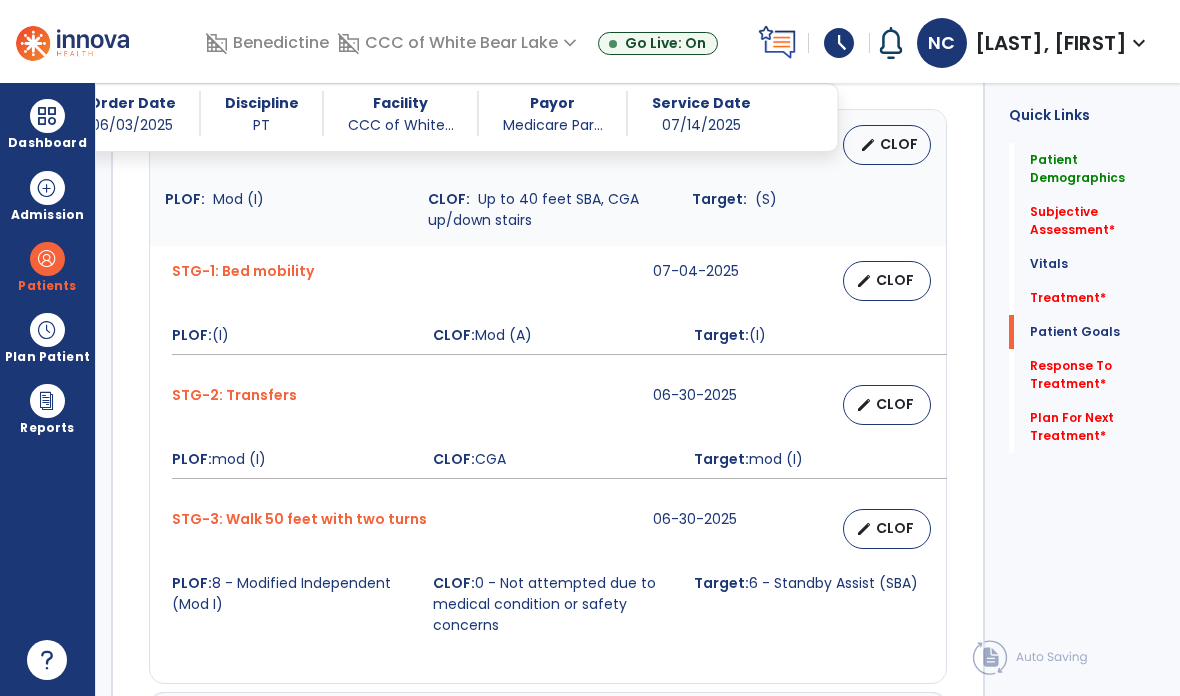 scroll, scrollTop: 1613, scrollLeft: 0, axis: vertical 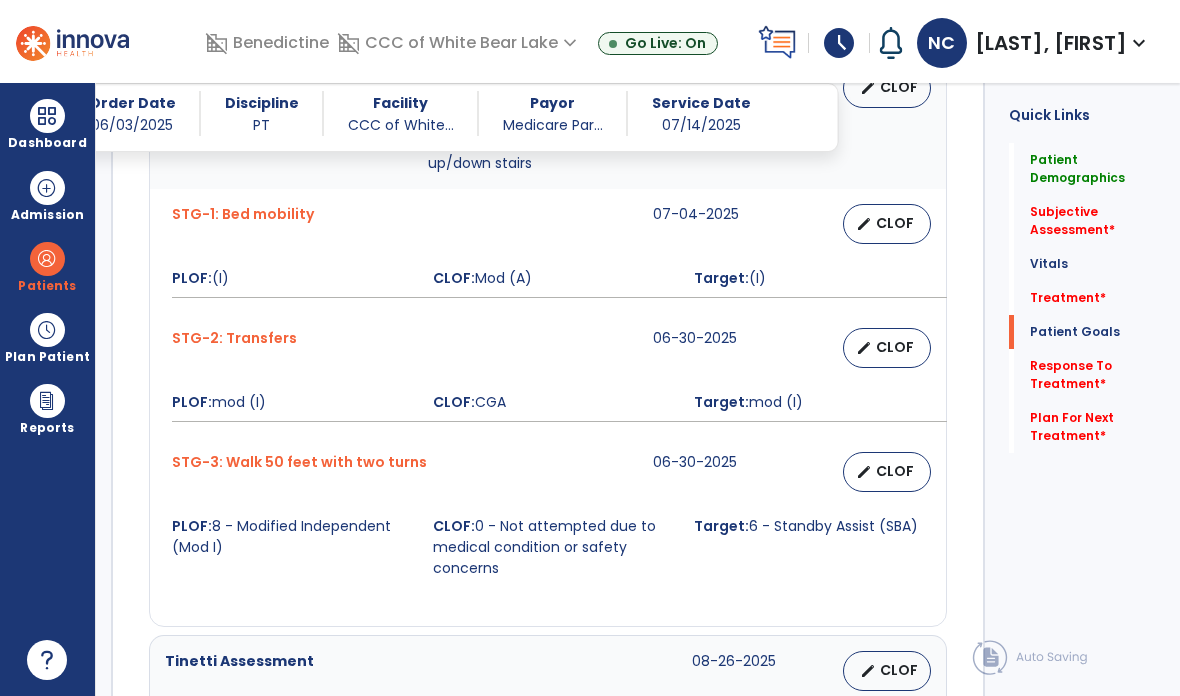 click on "CLOF" at bounding box center [895, 347] 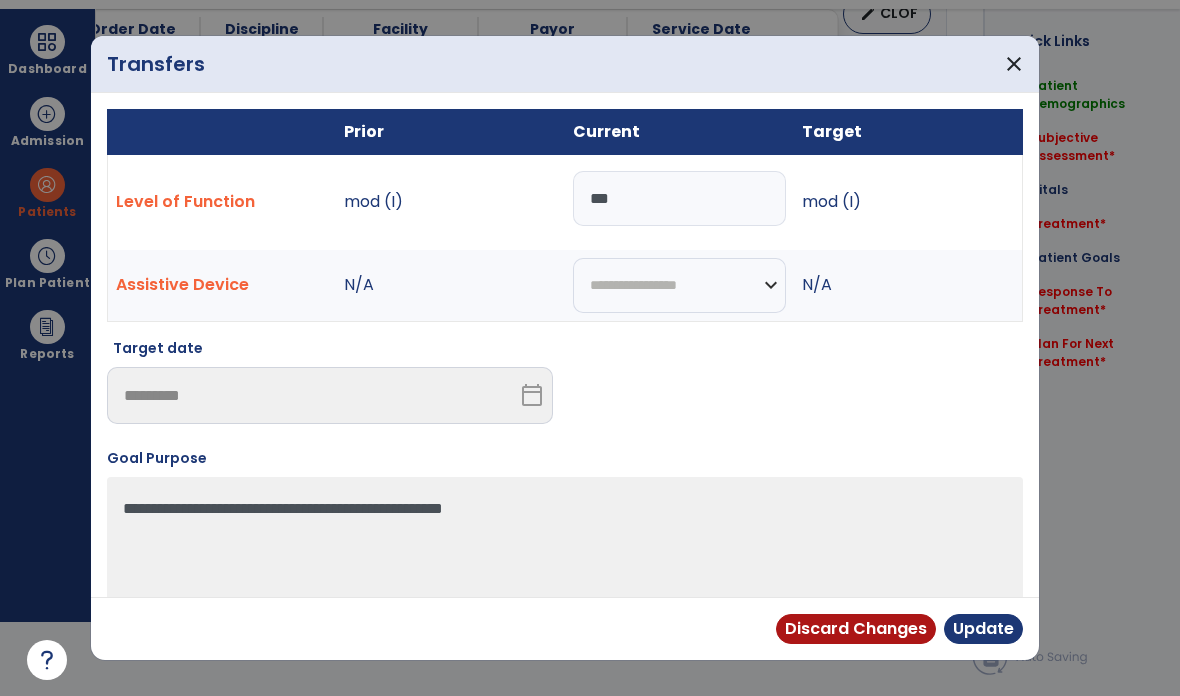 click on "***" at bounding box center [679, 198] 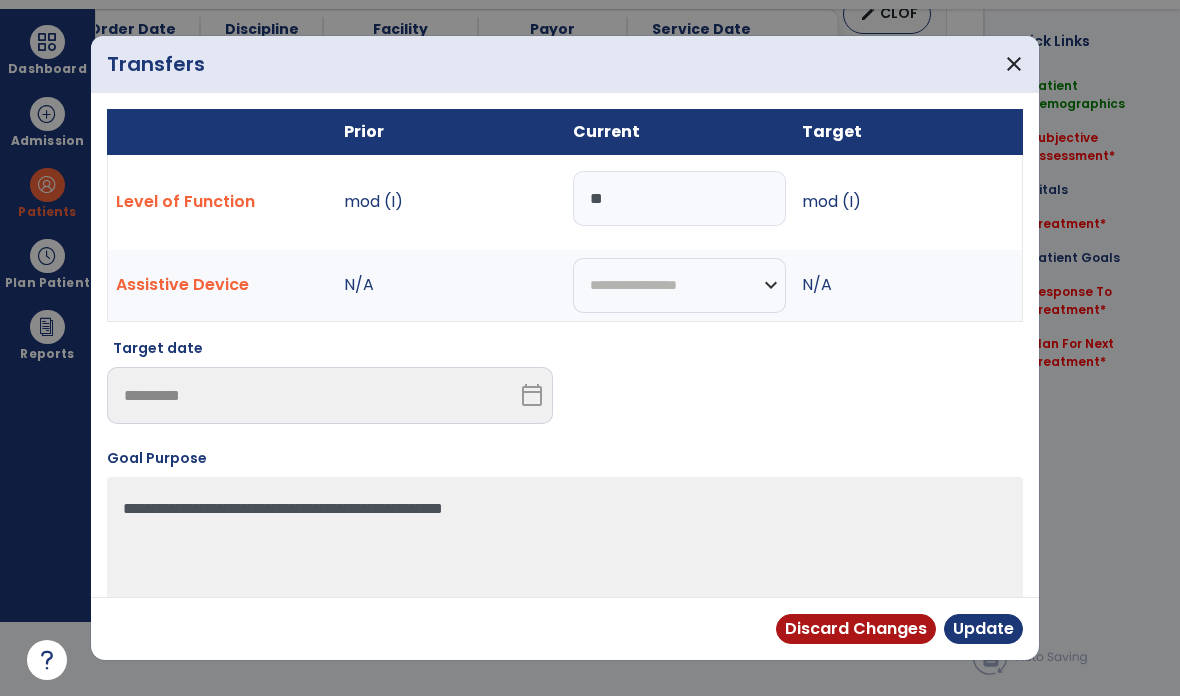 type on "*" 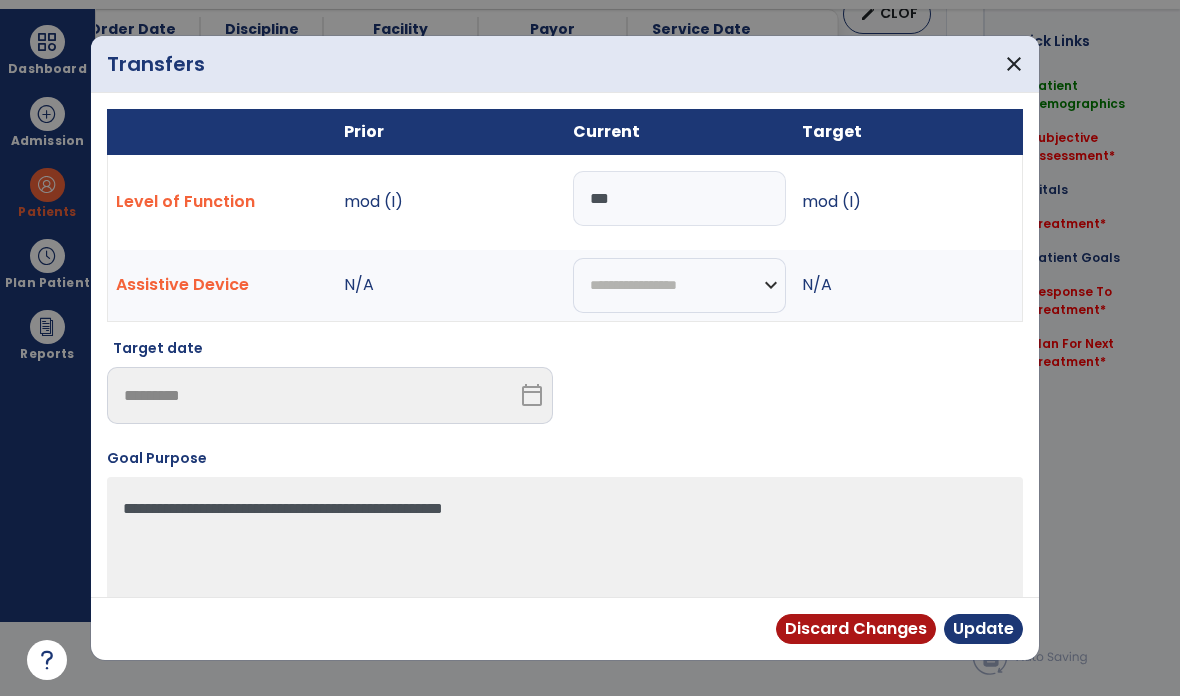 type on "***" 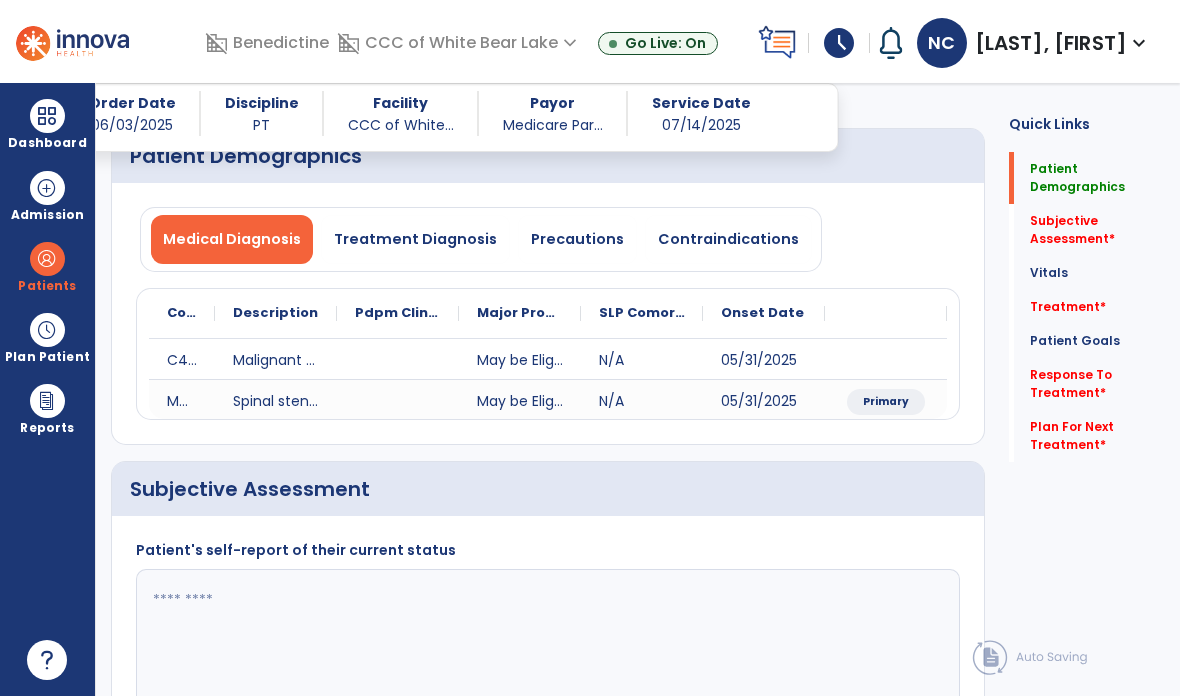 scroll, scrollTop: 155, scrollLeft: 0, axis: vertical 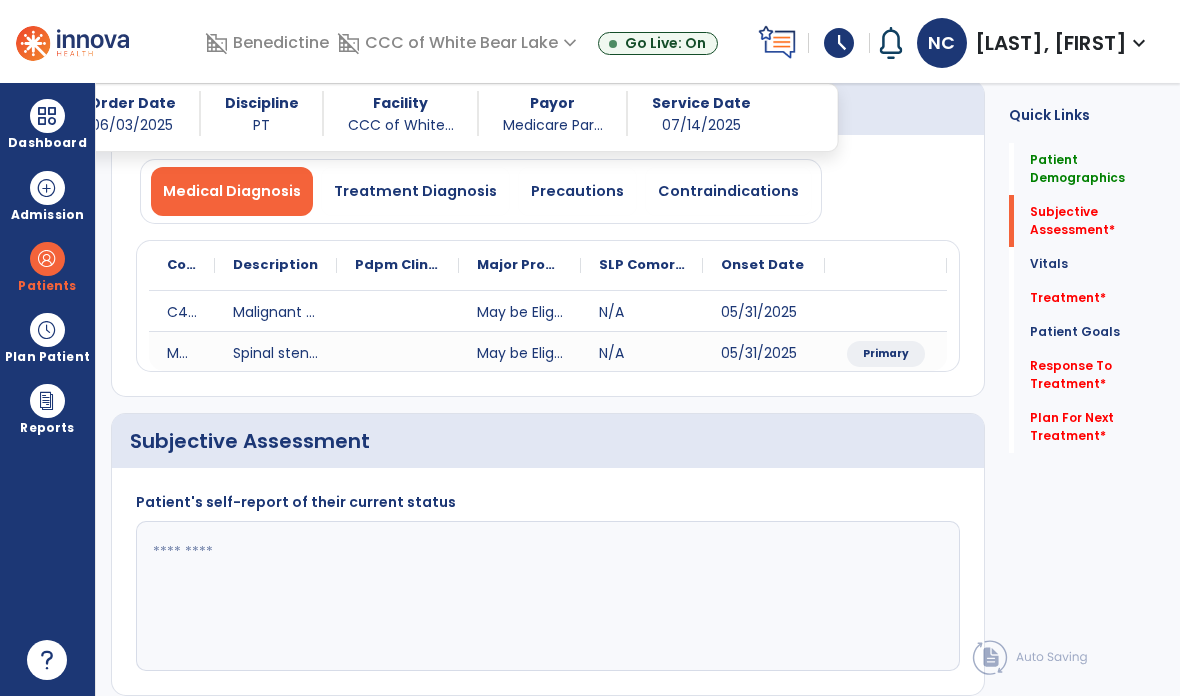 click 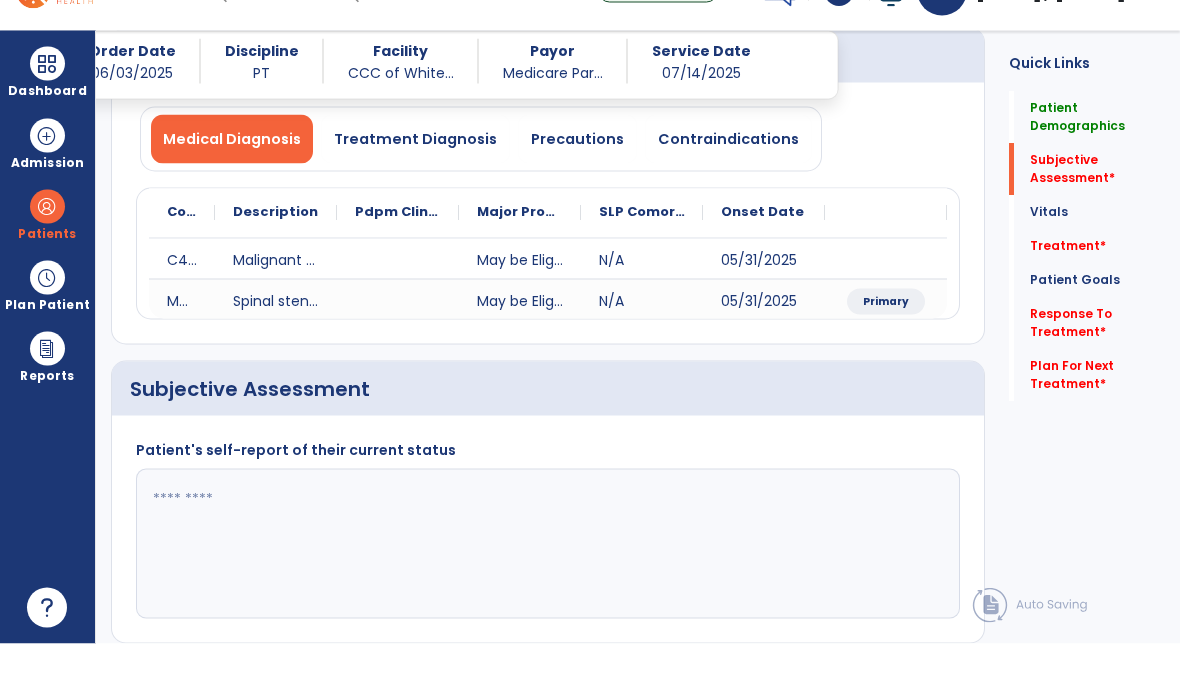 scroll, scrollTop: 80, scrollLeft: 0, axis: vertical 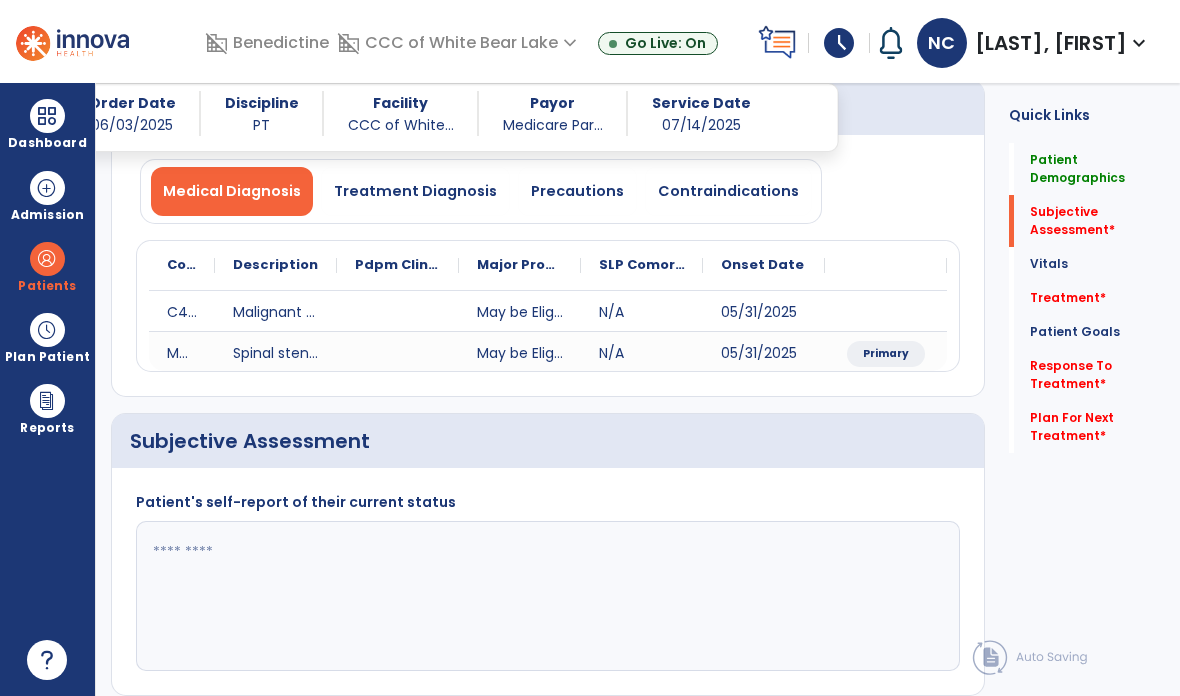 click 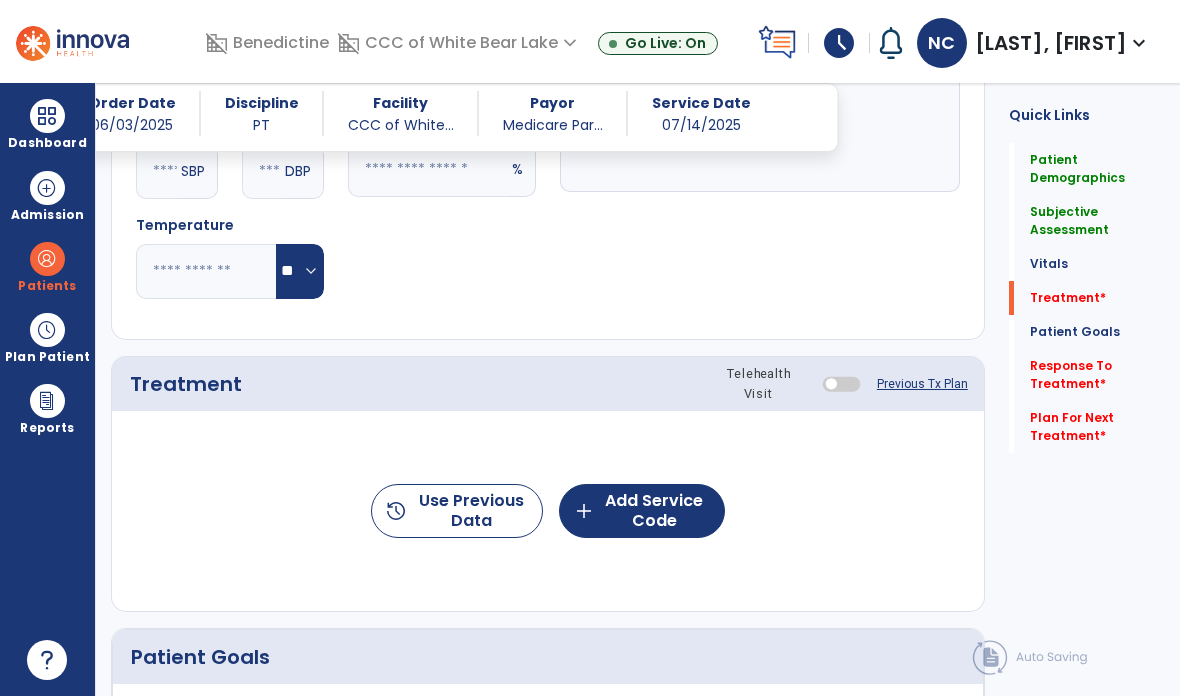 scroll, scrollTop: 942, scrollLeft: 0, axis: vertical 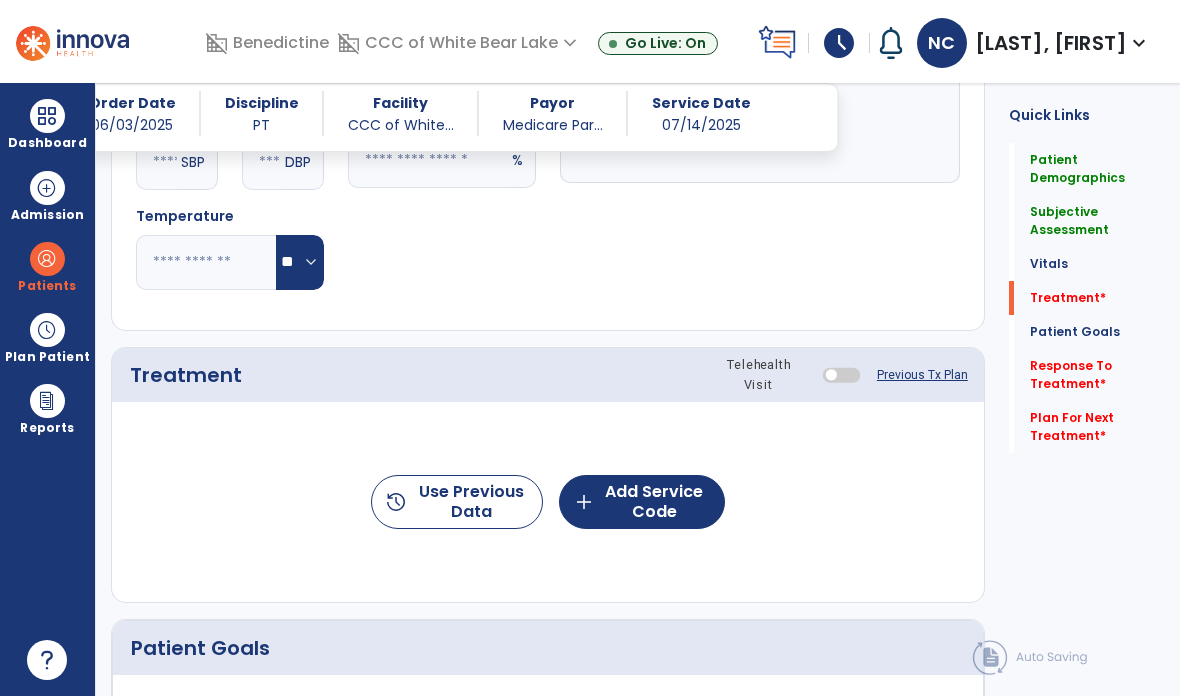 type on "**********" 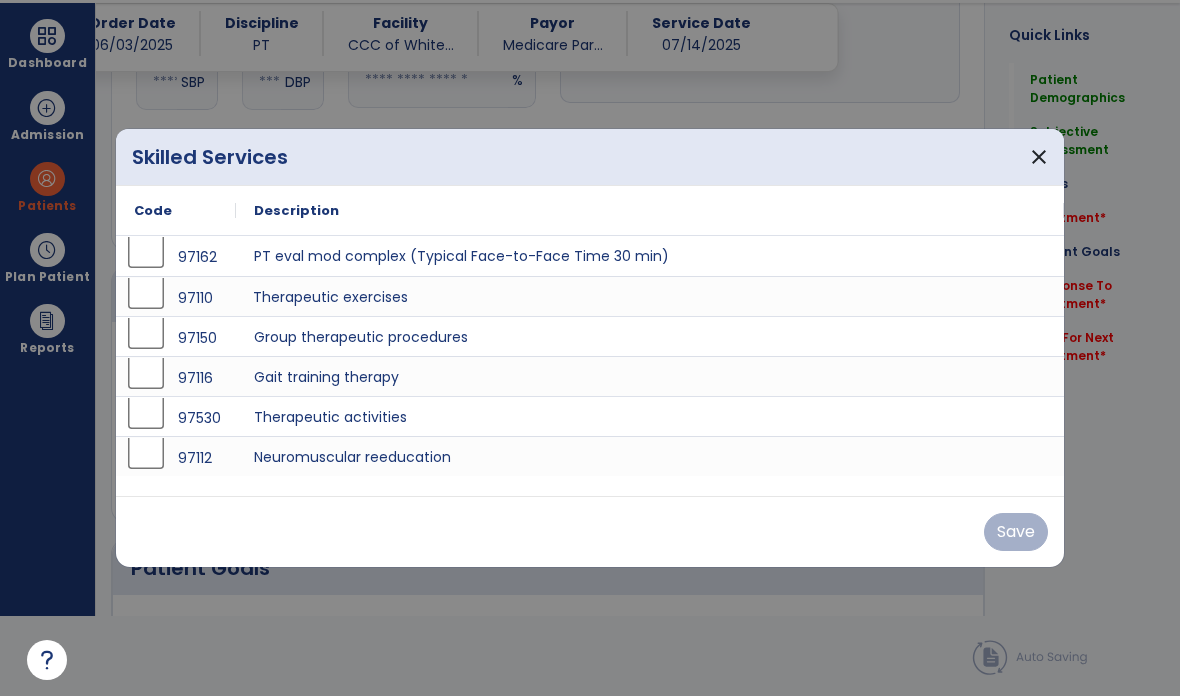 click on "Therapeutic exercises" at bounding box center [650, 296] 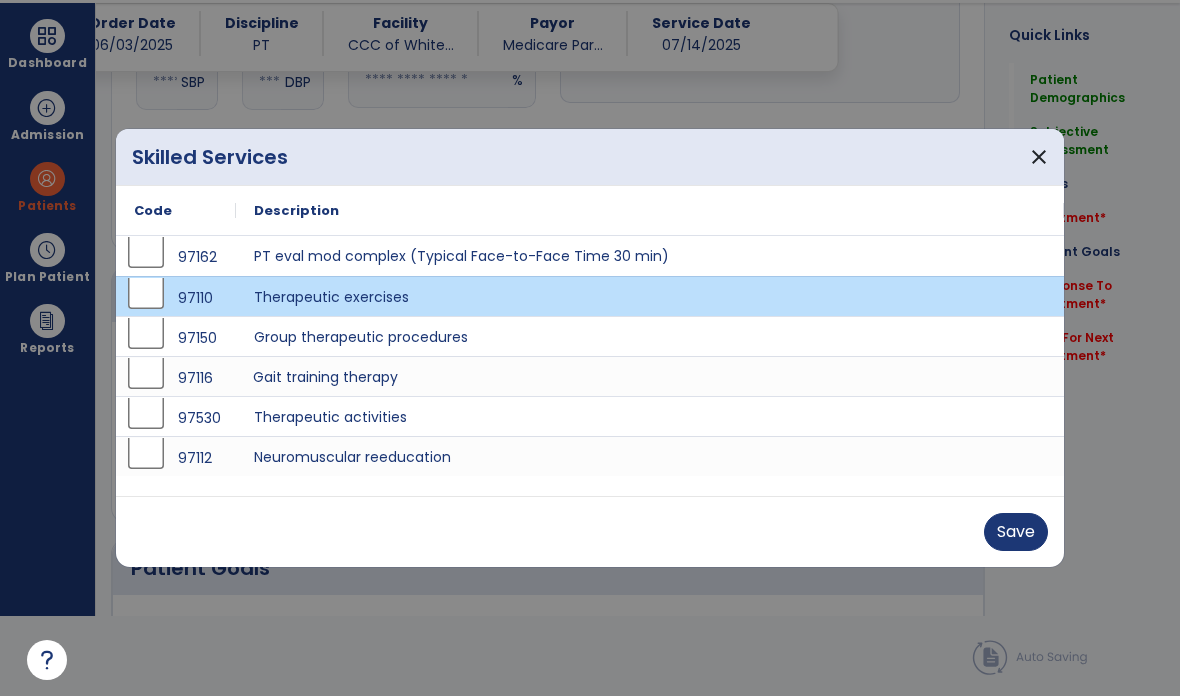 click on "Gait training therapy" at bounding box center (650, 376) 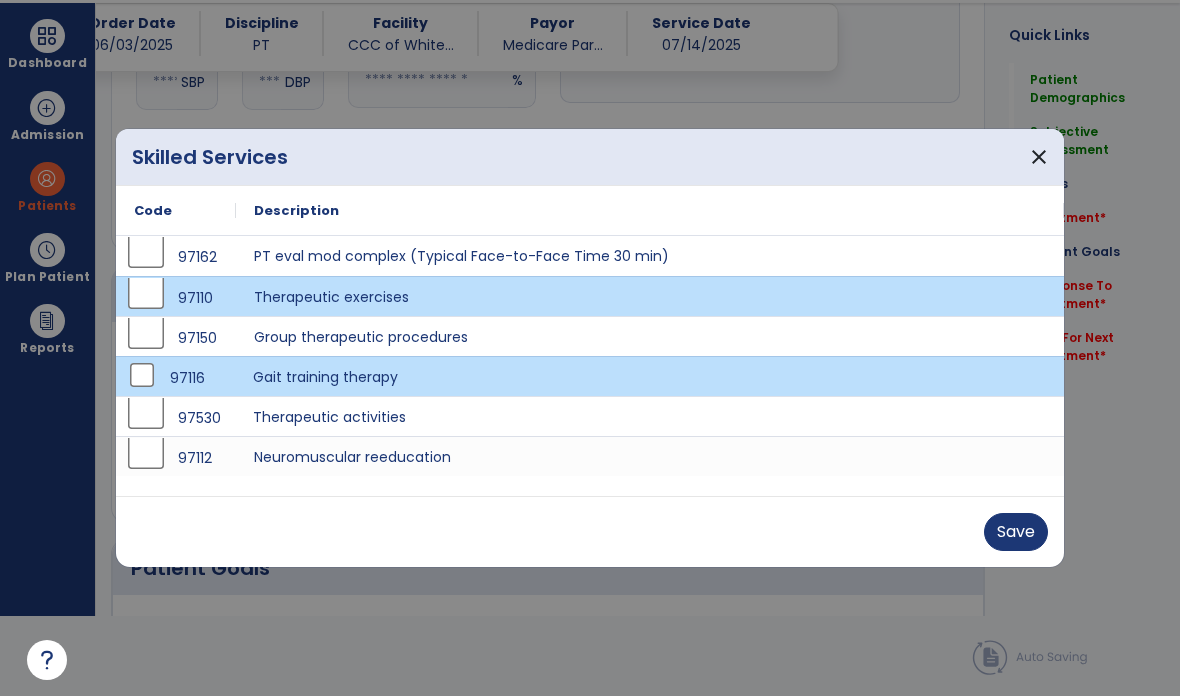 click on "Therapeutic activities" at bounding box center (650, 416) 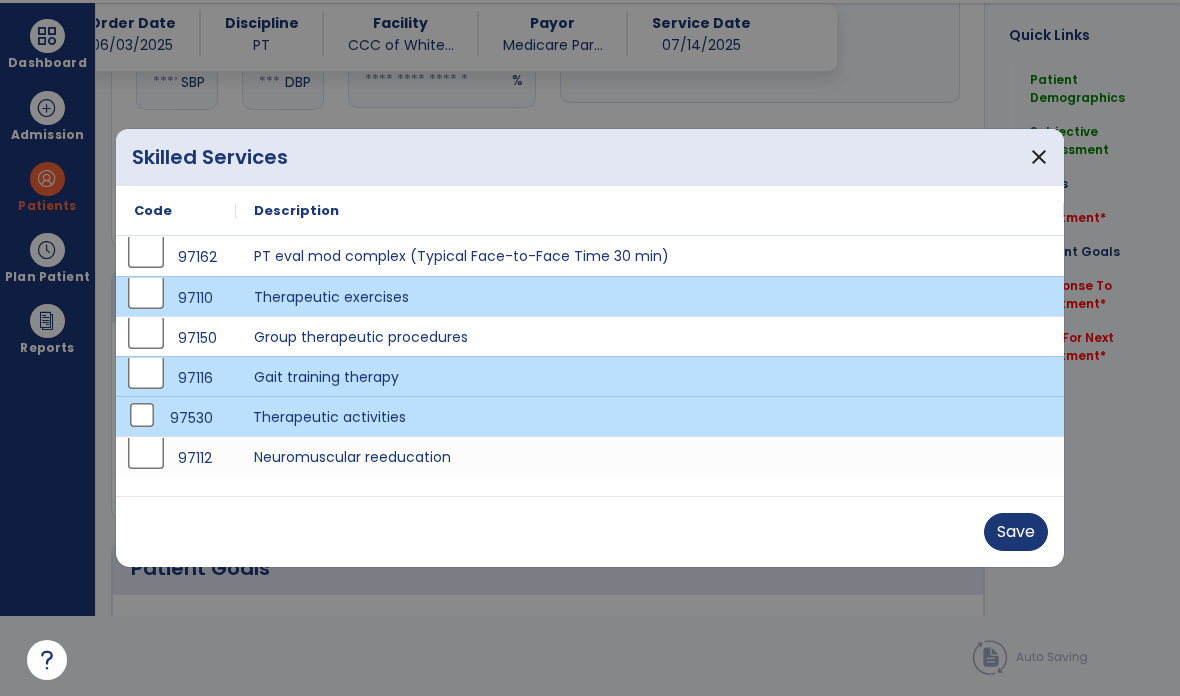 click on "Save" at bounding box center [1016, 532] 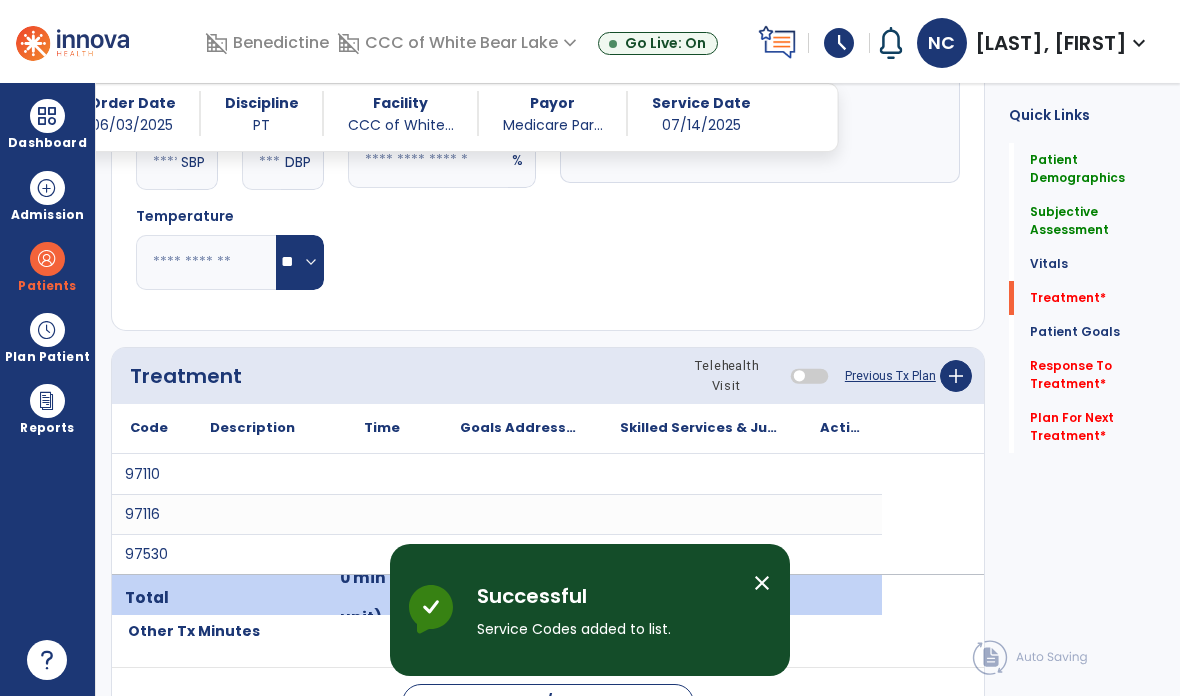 scroll, scrollTop: 80, scrollLeft: 0, axis: vertical 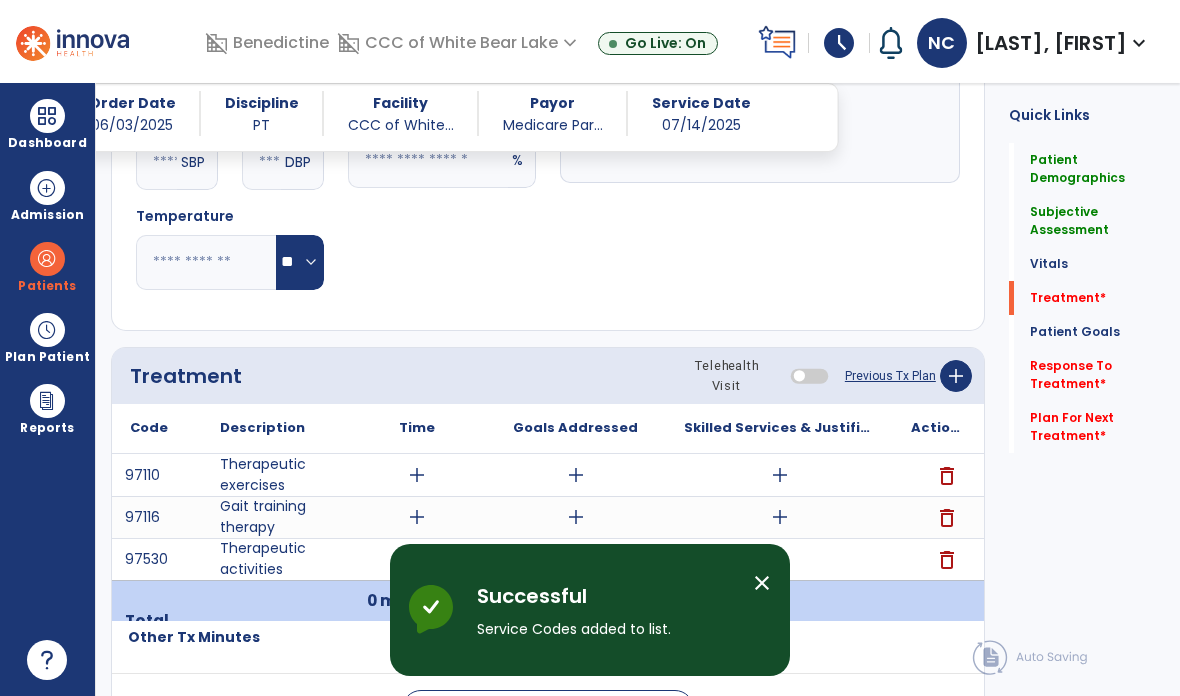 click on "add" at bounding box center [780, 475] 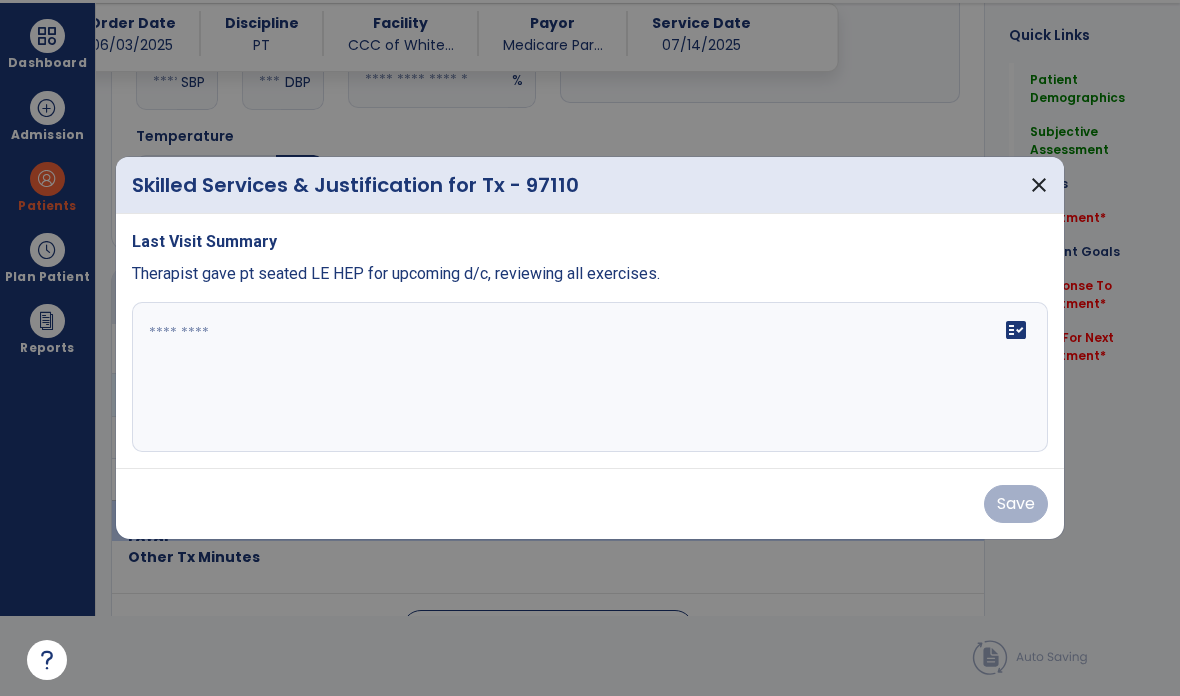 scroll, scrollTop: 0, scrollLeft: 0, axis: both 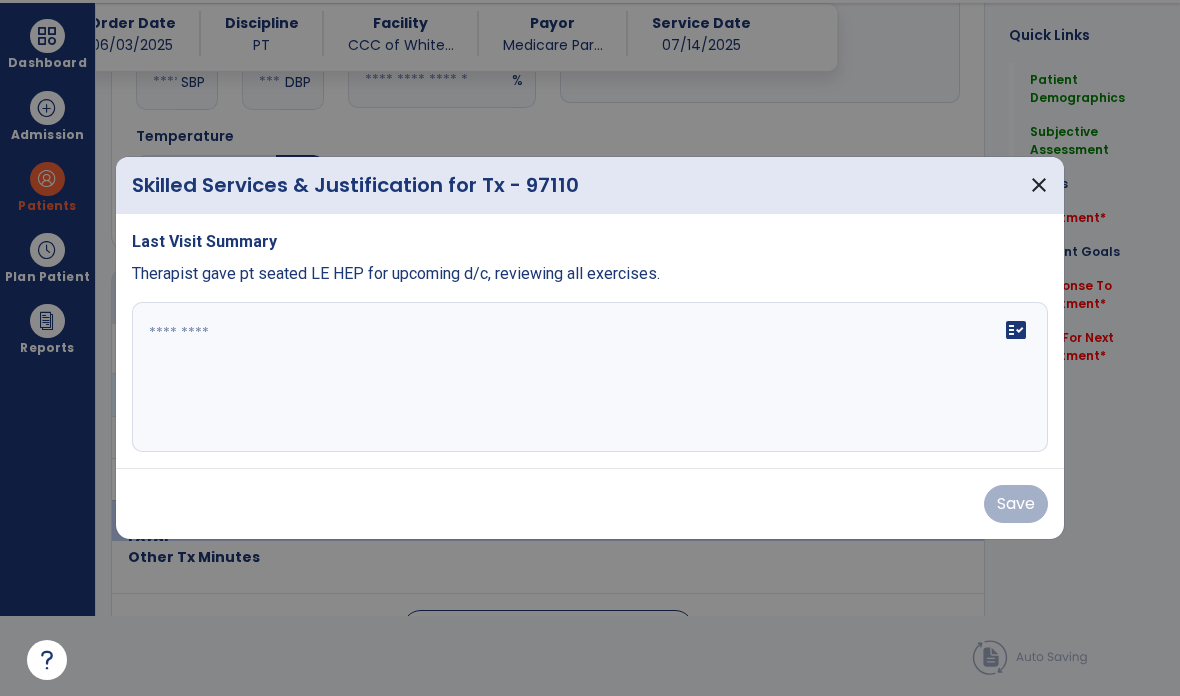 click on "fact_check" at bounding box center [590, 377] 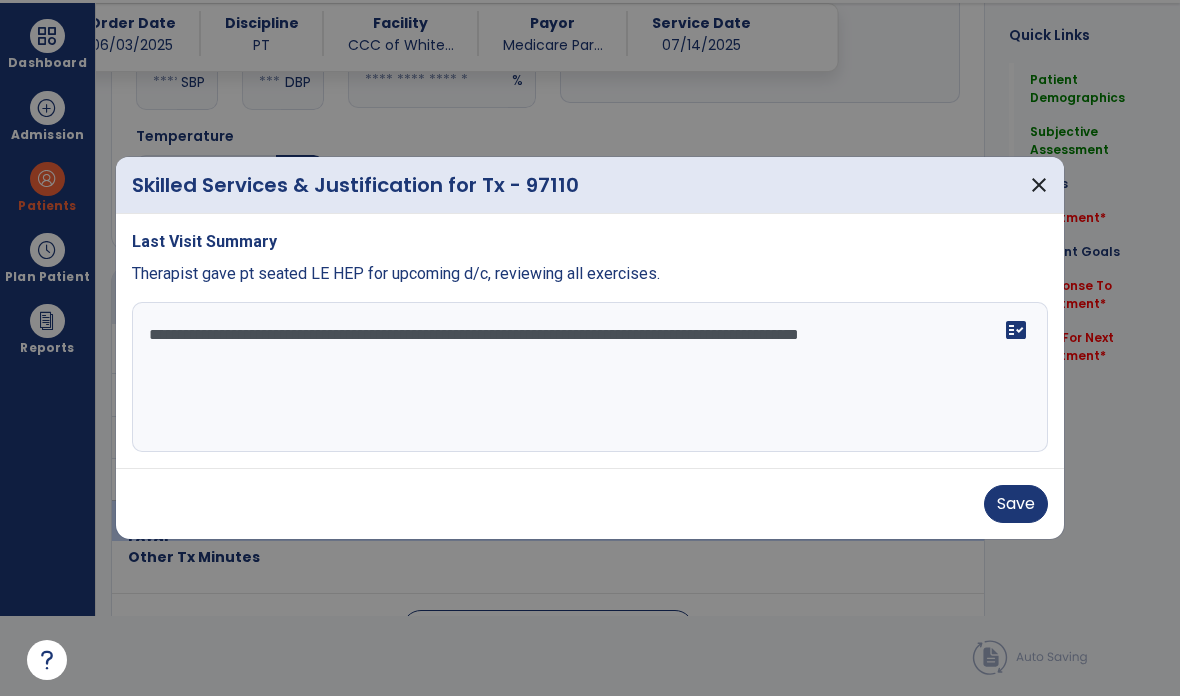 type on "**********" 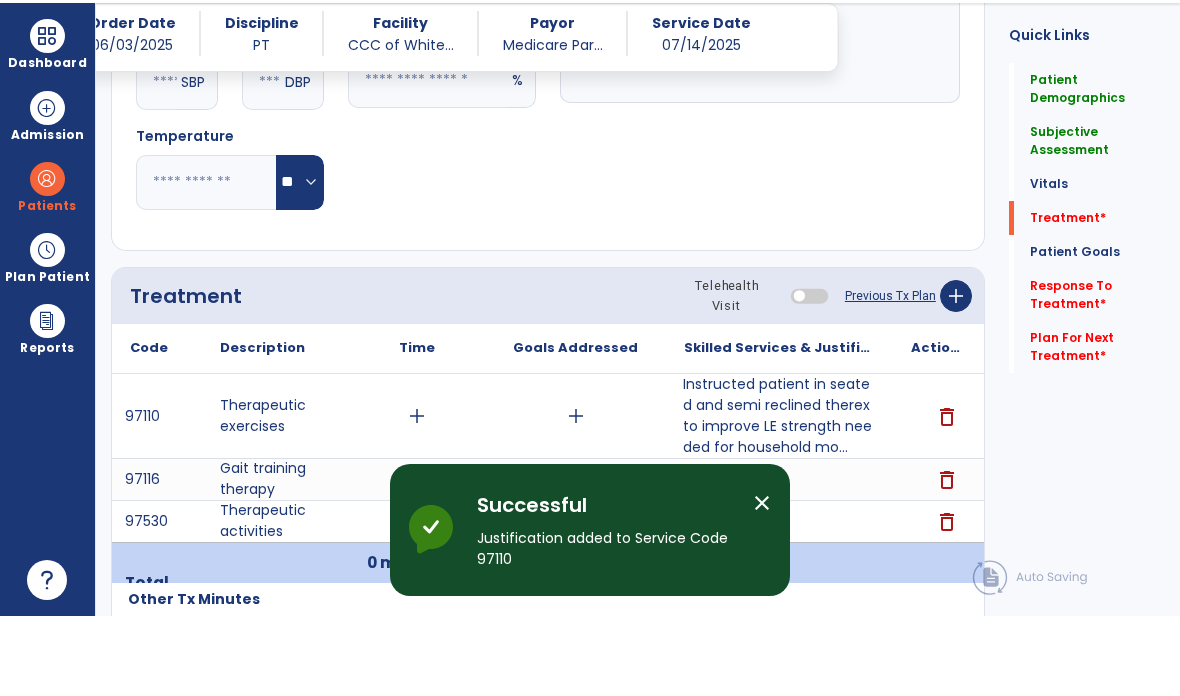 scroll, scrollTop: 80, scrollLeft: 0, axis: vertical 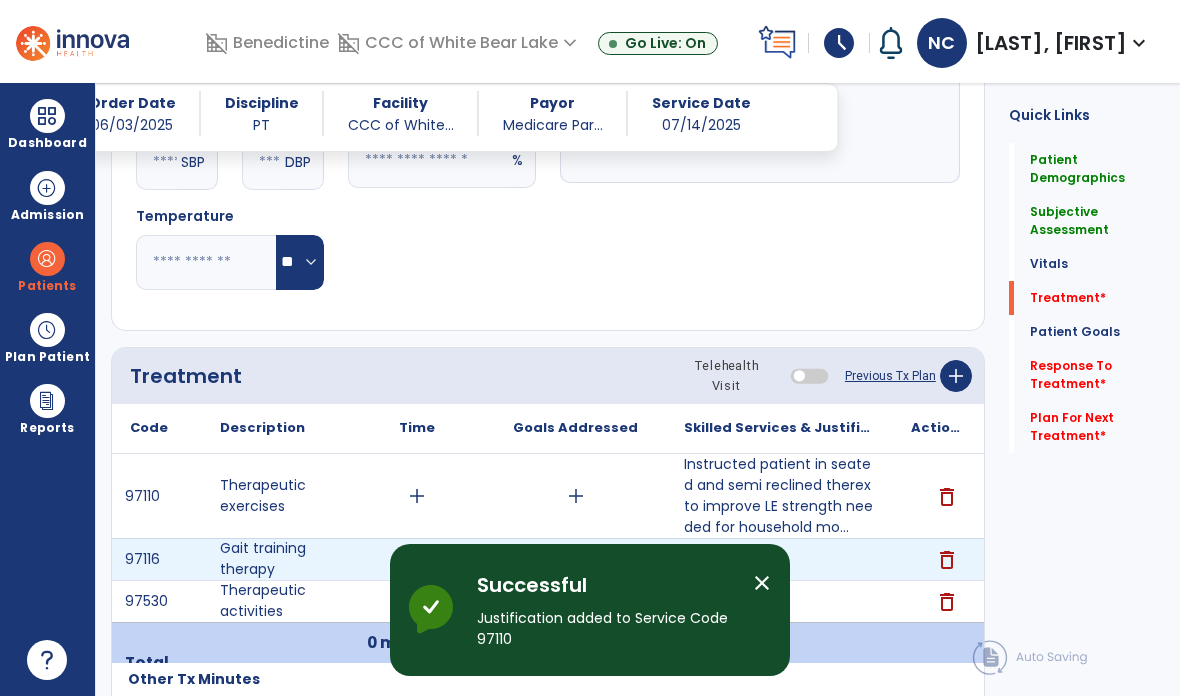 click on "add" at bounding box center (780, 559) 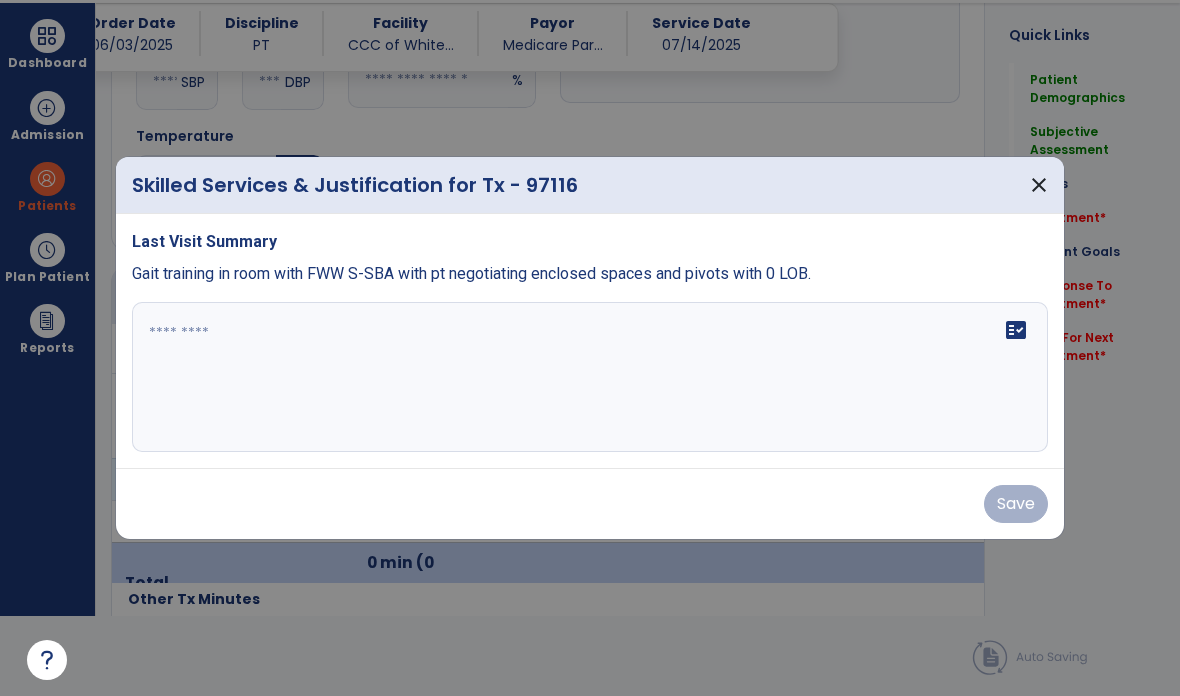 scroll, scrollTop: 0, scrollLeft: 0, axis: both 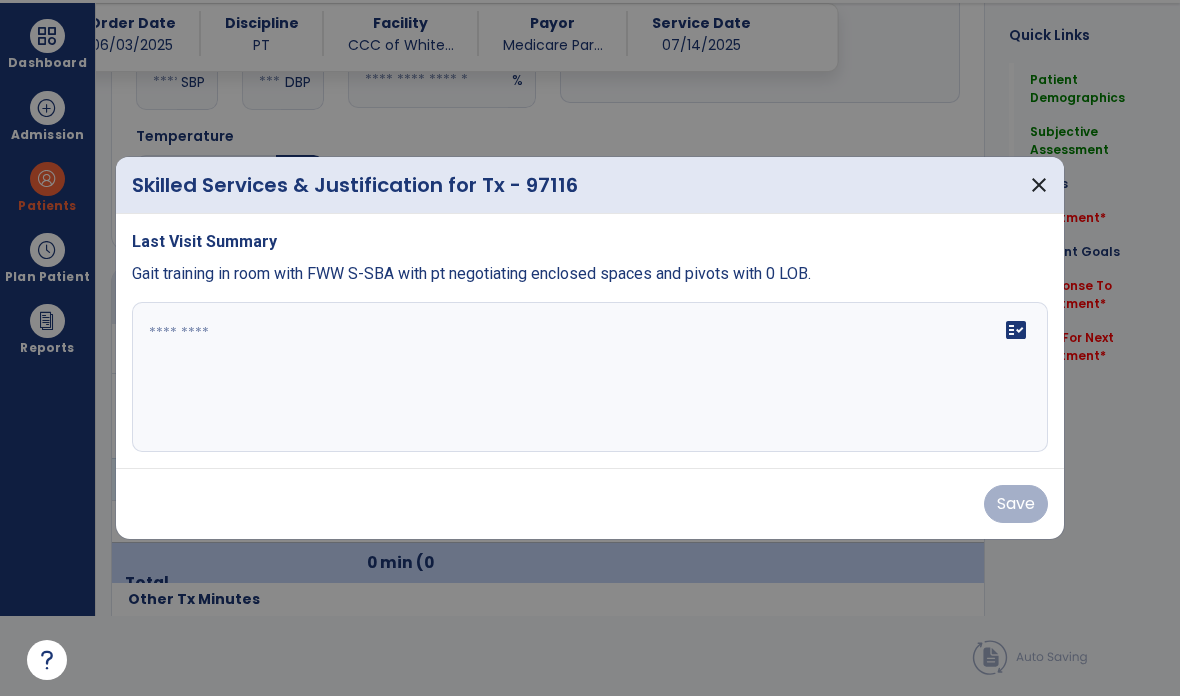 click on "fact_check" at bounding box center (590, 377) 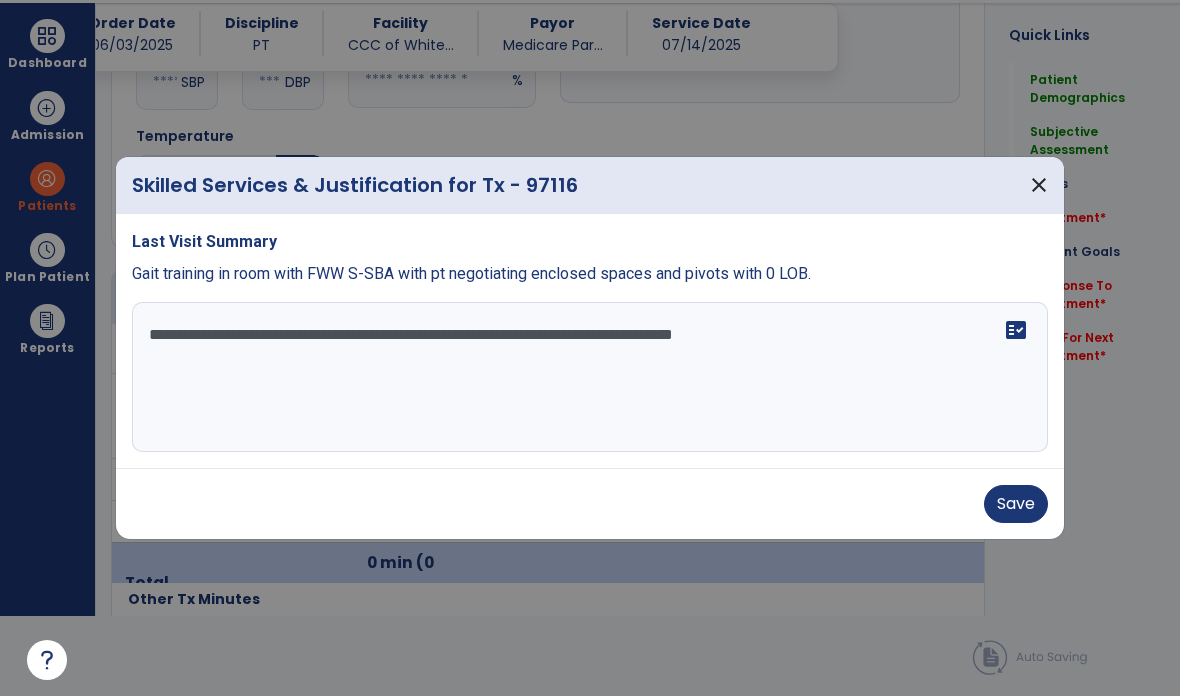 type on "**********" 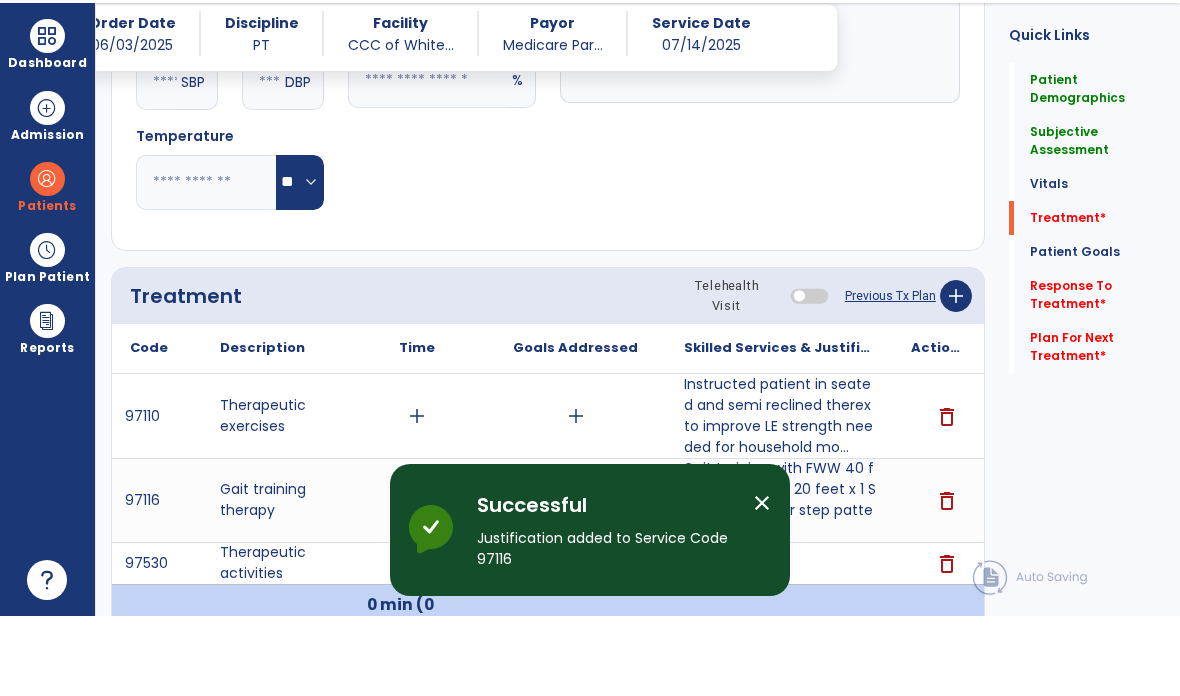 scroll, scrollTop: 80, scrollLeft: 0, axis: vertical 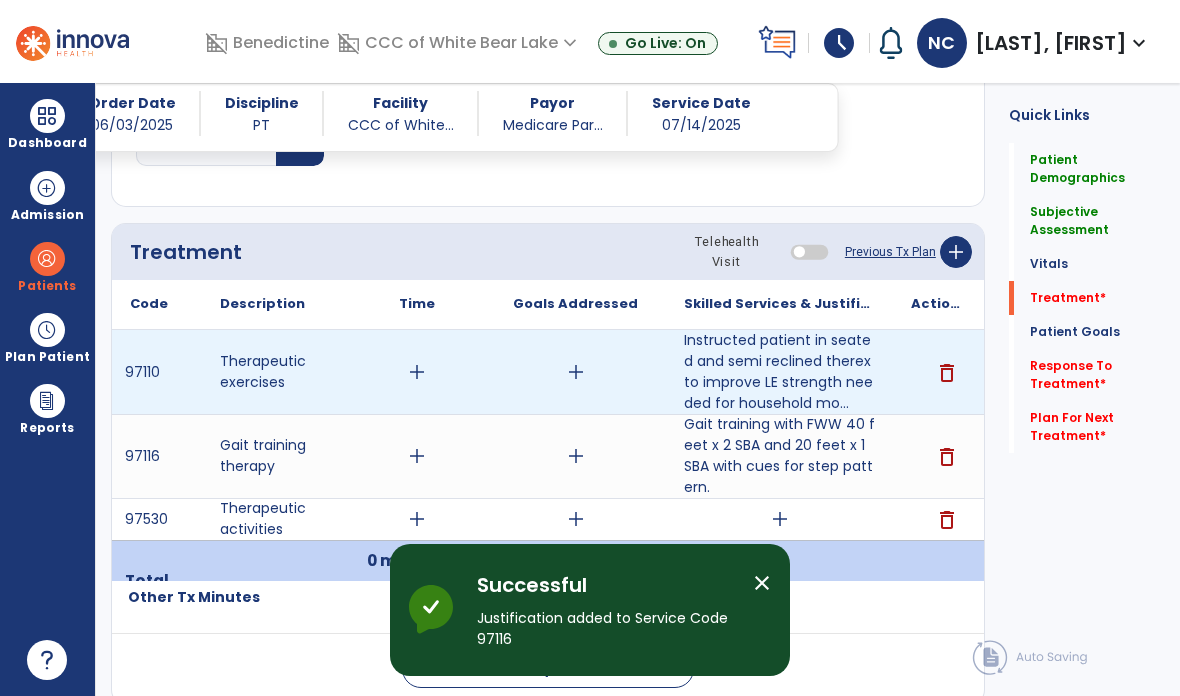click on "add" at bounding box center [417, 372] 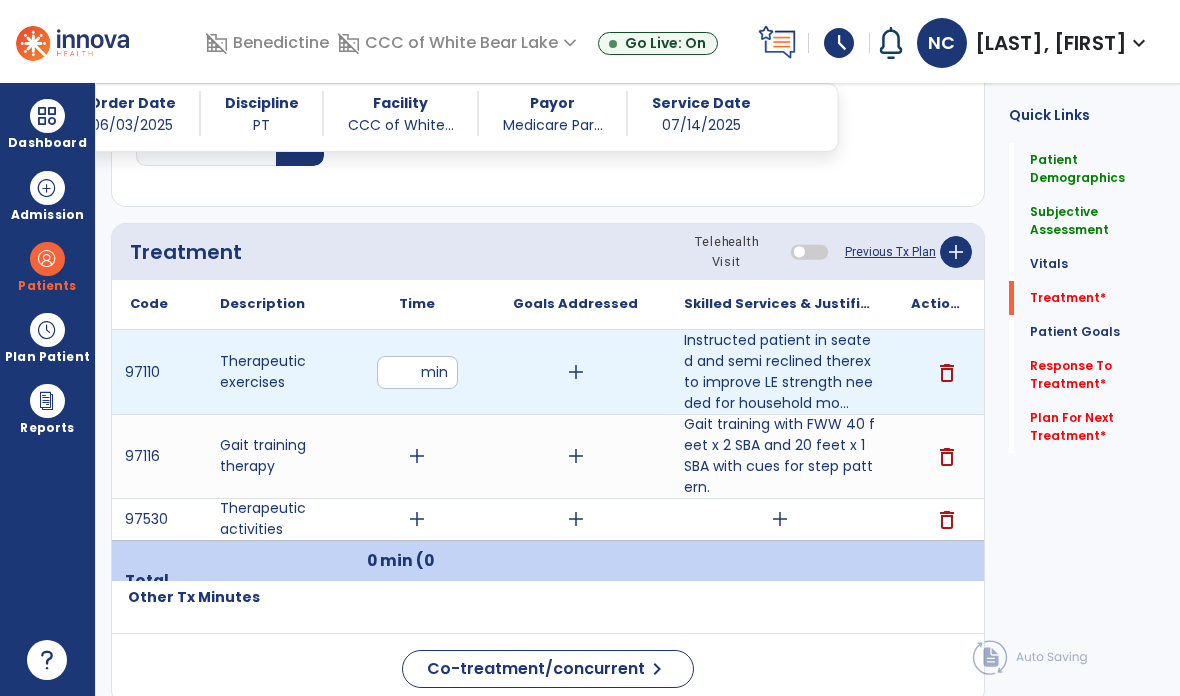 type on "**" 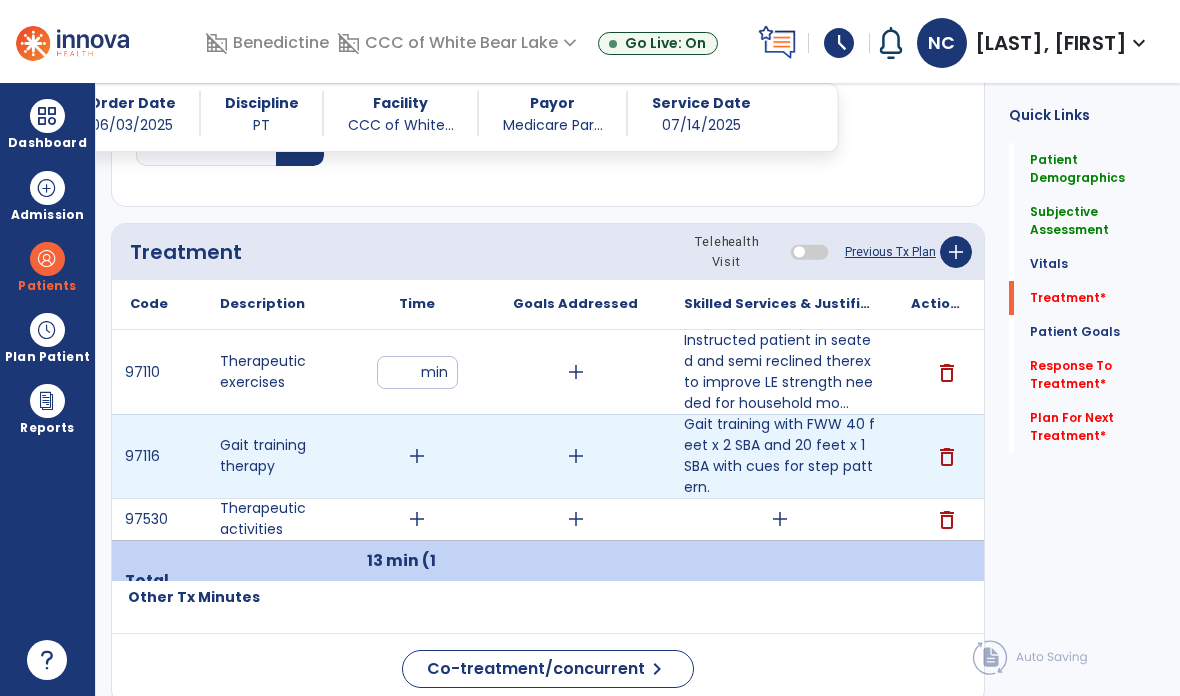 click on "add" at bounding box center (417, 456) 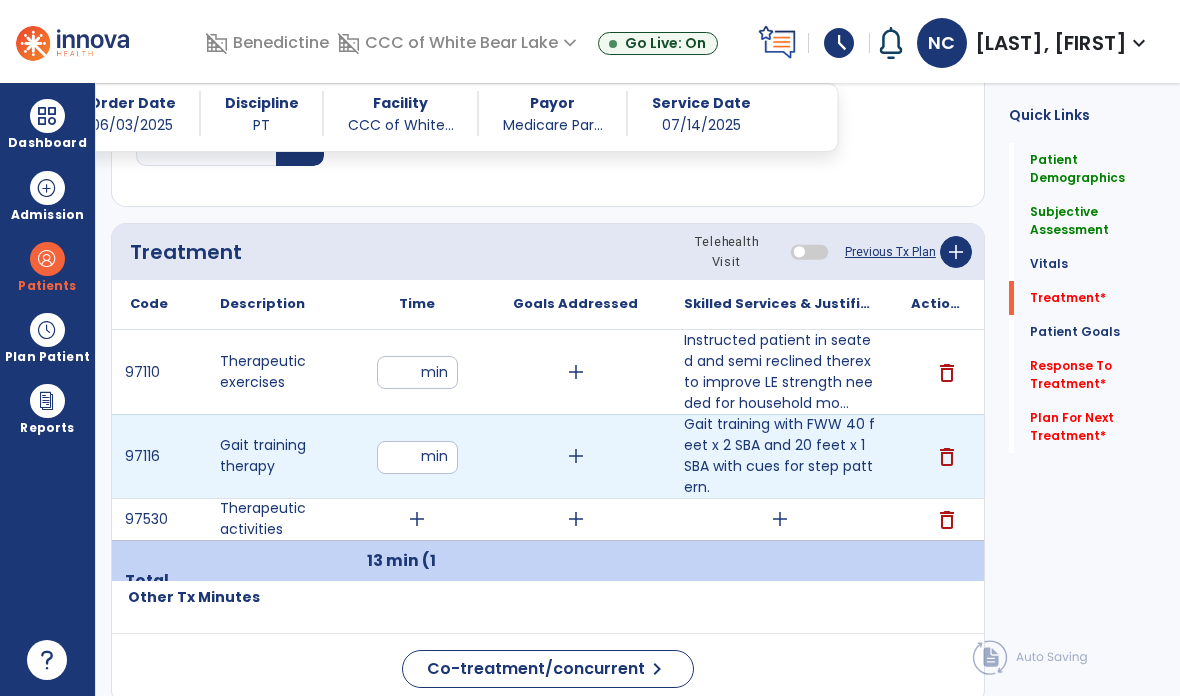 type on "**" 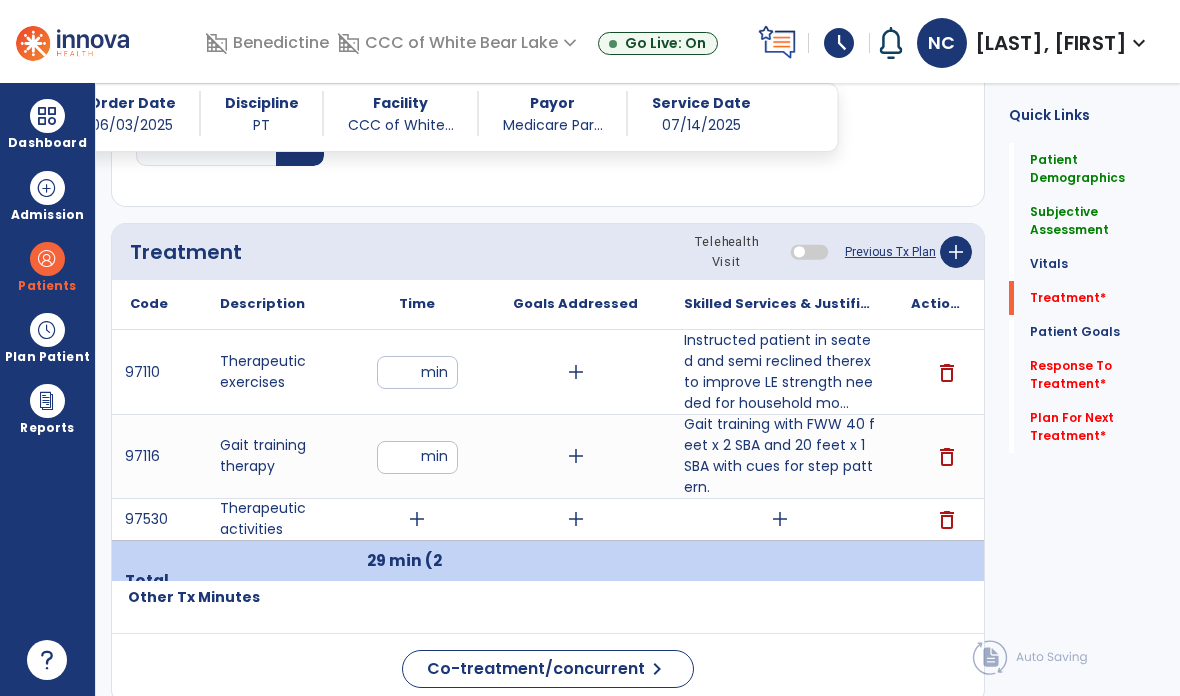 click on "add" at bounding box center (417, 519) 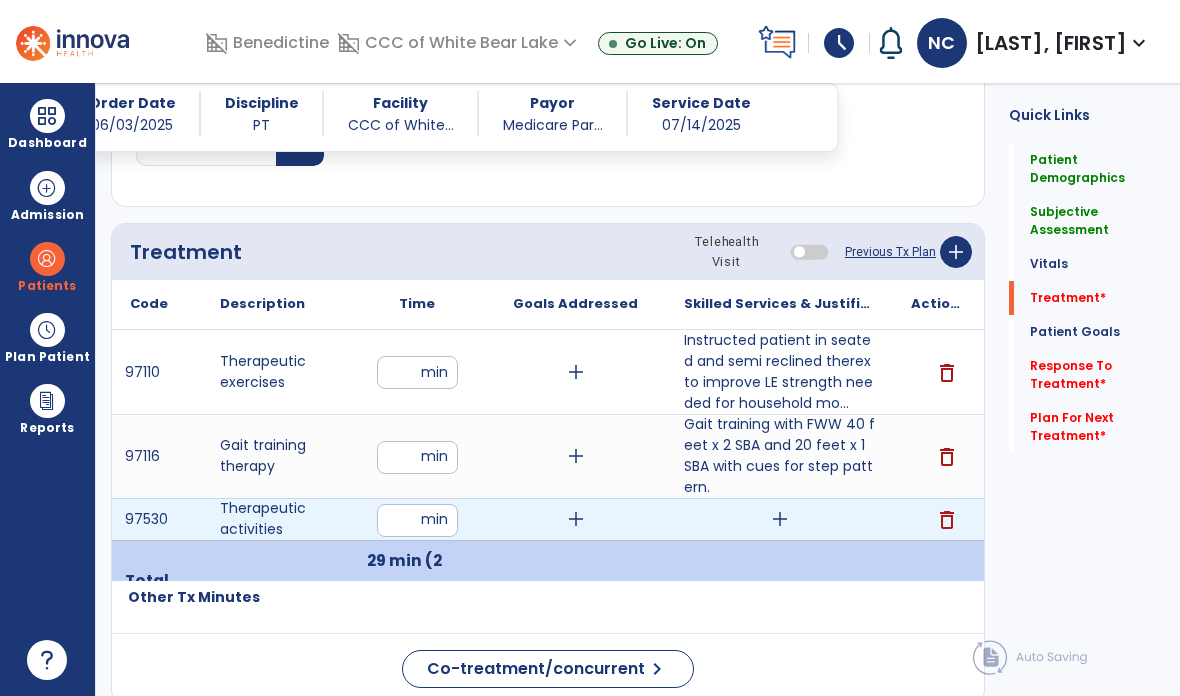 type on "**" 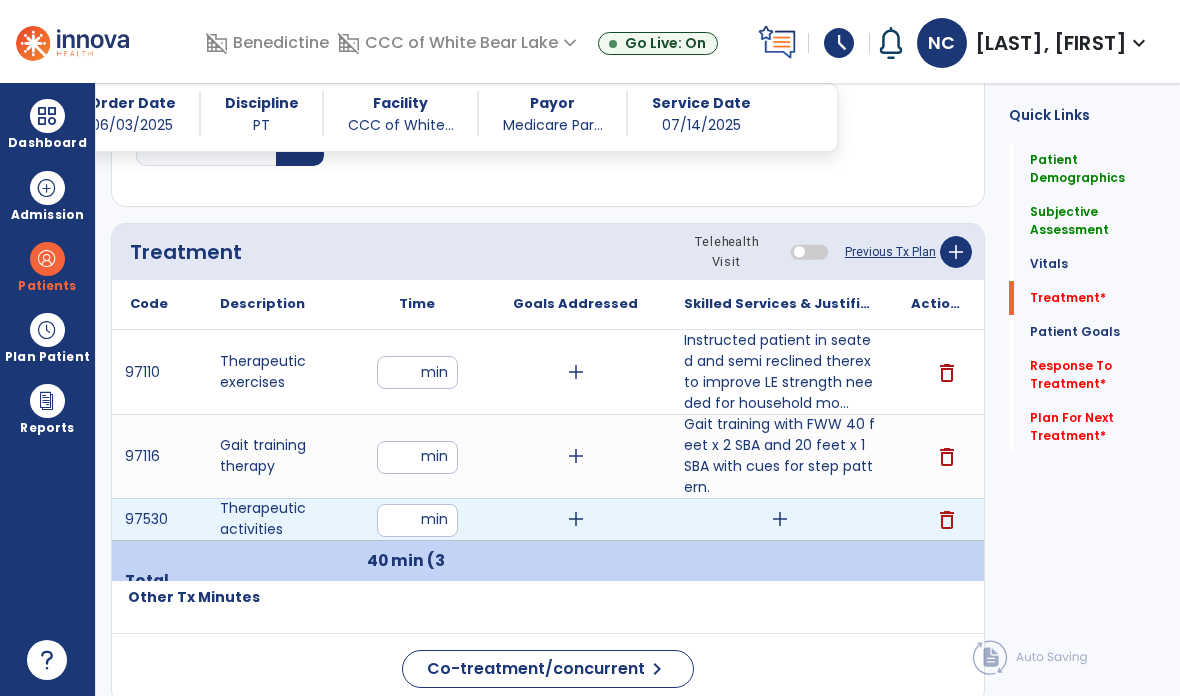 click on "add" at bounding box center (780, 519) 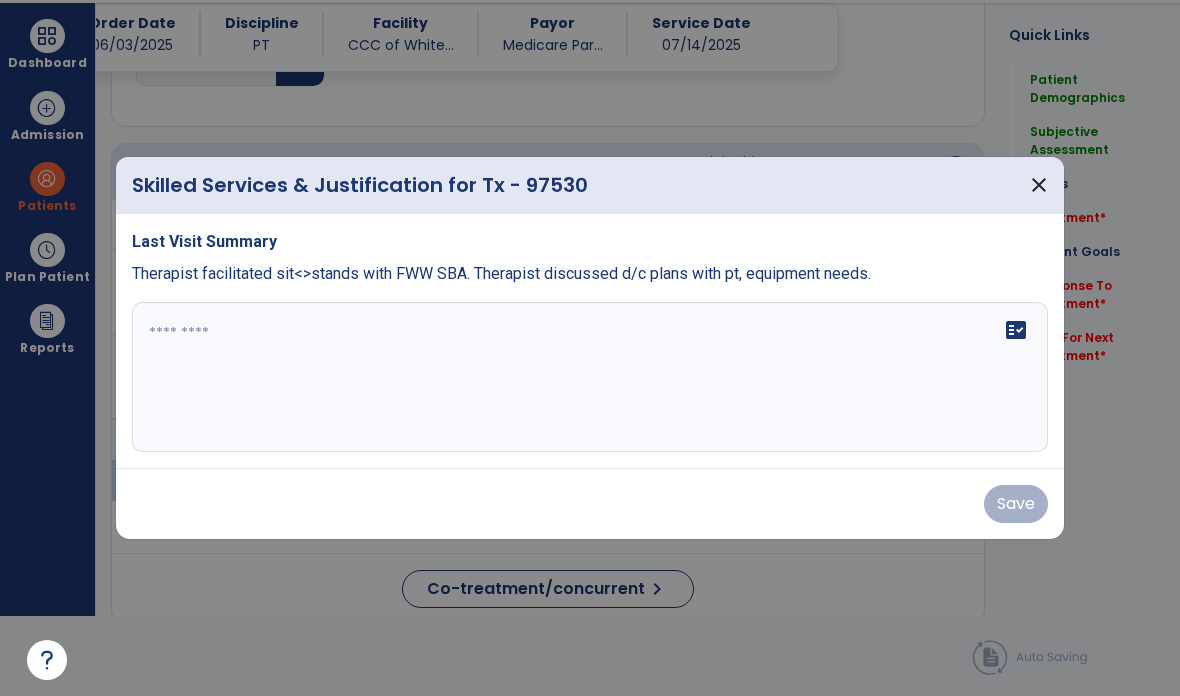 click on "fact_check" at bounding box center [590, 377] 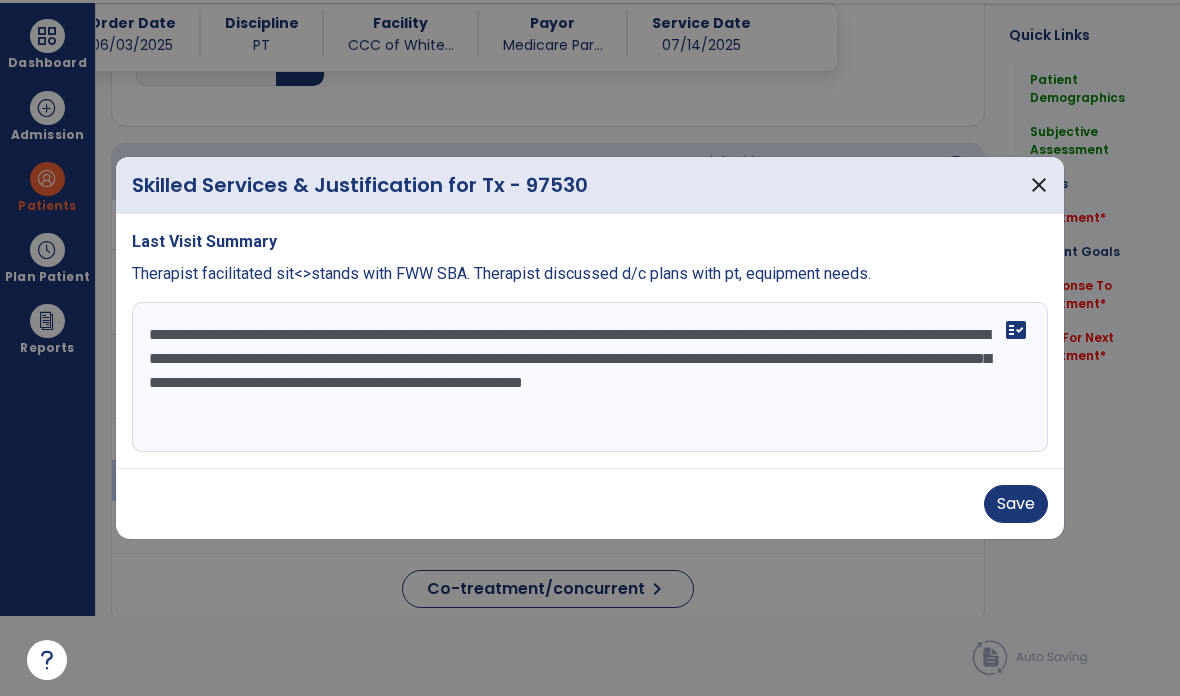 type on "**********" 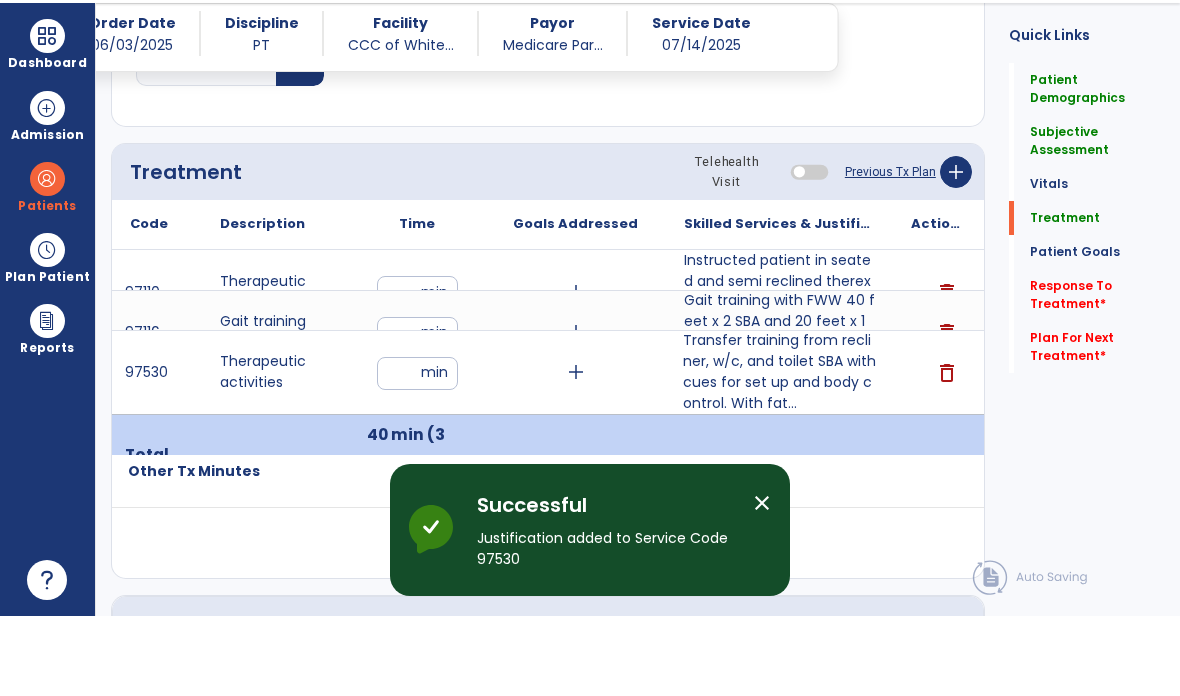scroll, scrollTop: 80, scrollLeft: 0, axis: vertical 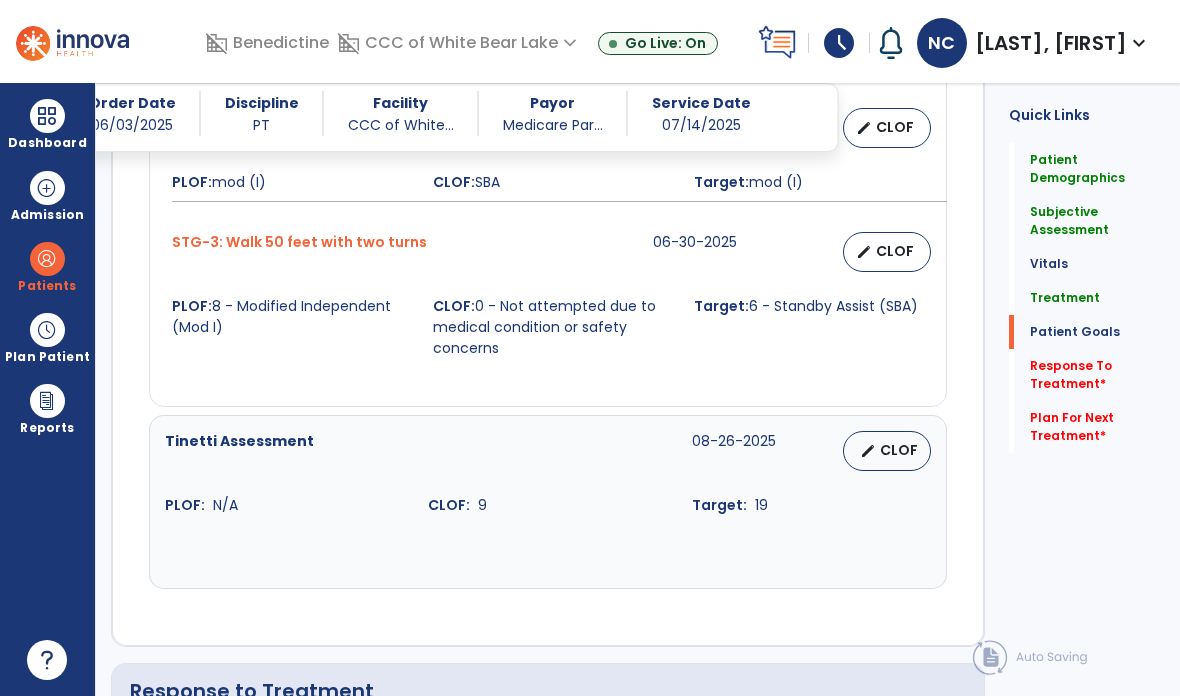 click on "edit   CLOF" at bounding box center [887, 451] 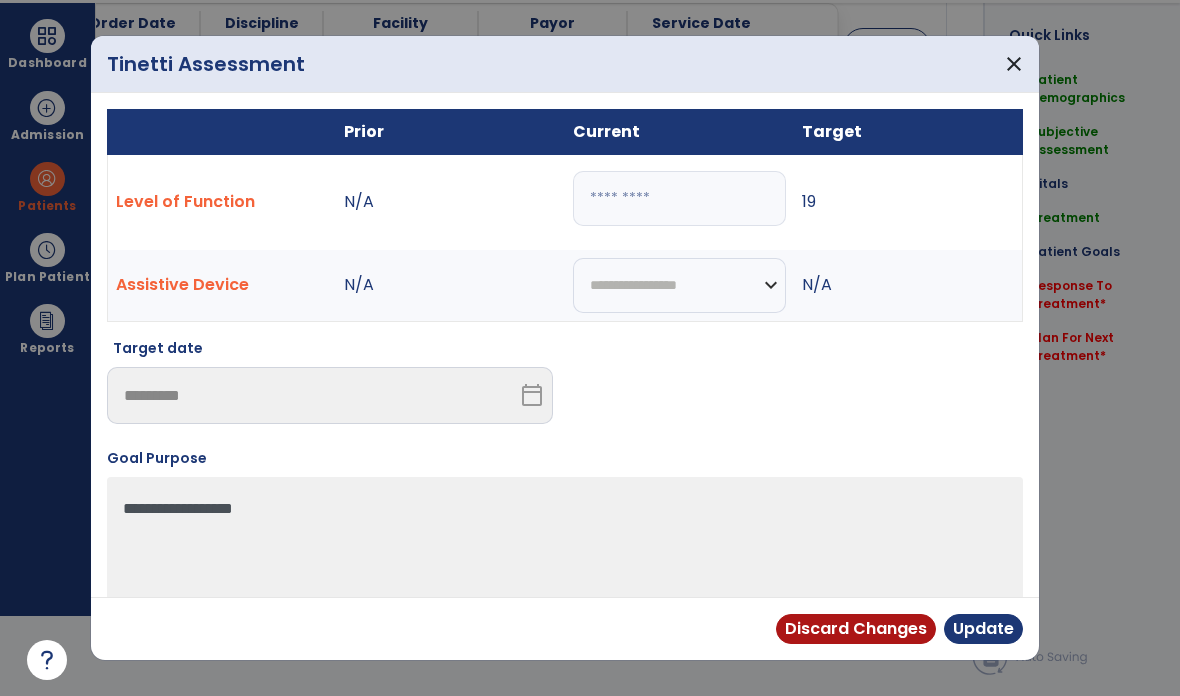 click on "*" at bounding box center (679, 198) 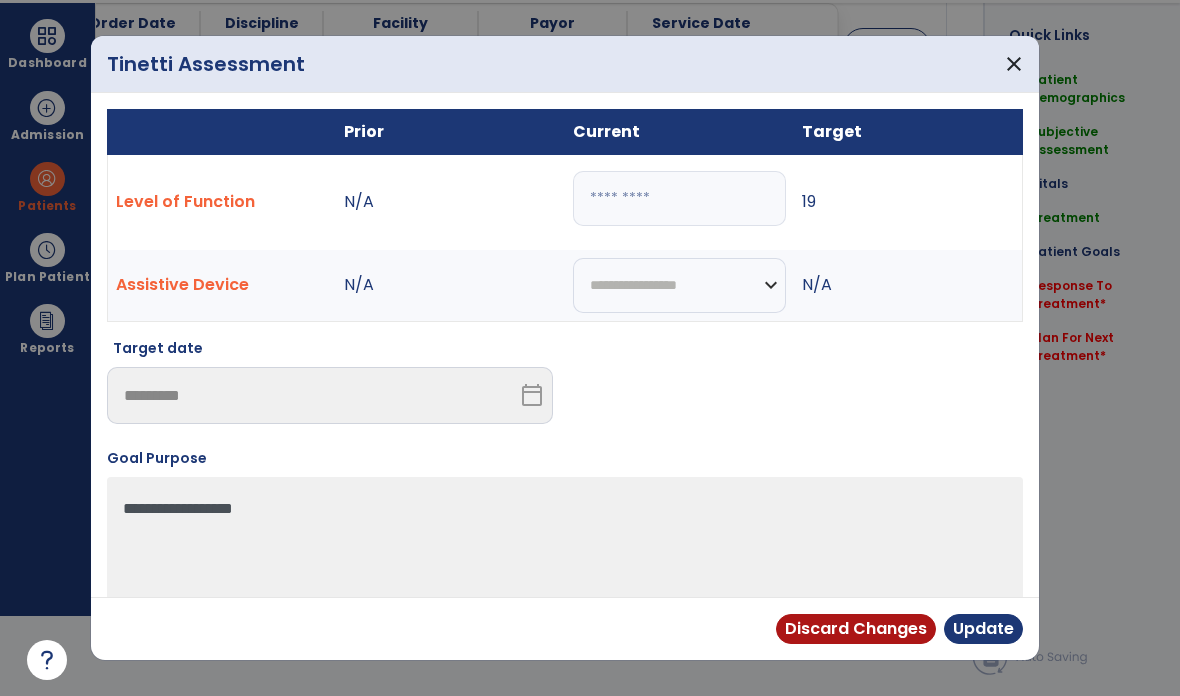 type on "**" 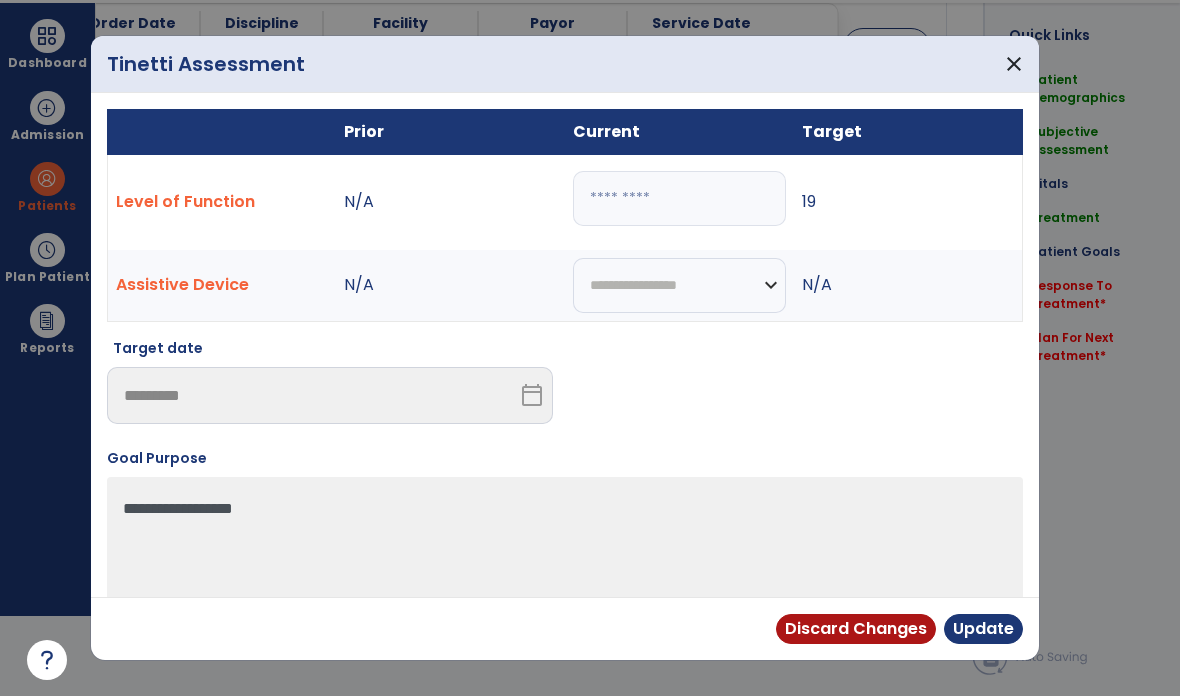click on "Update" at bounding box center [983, 629] 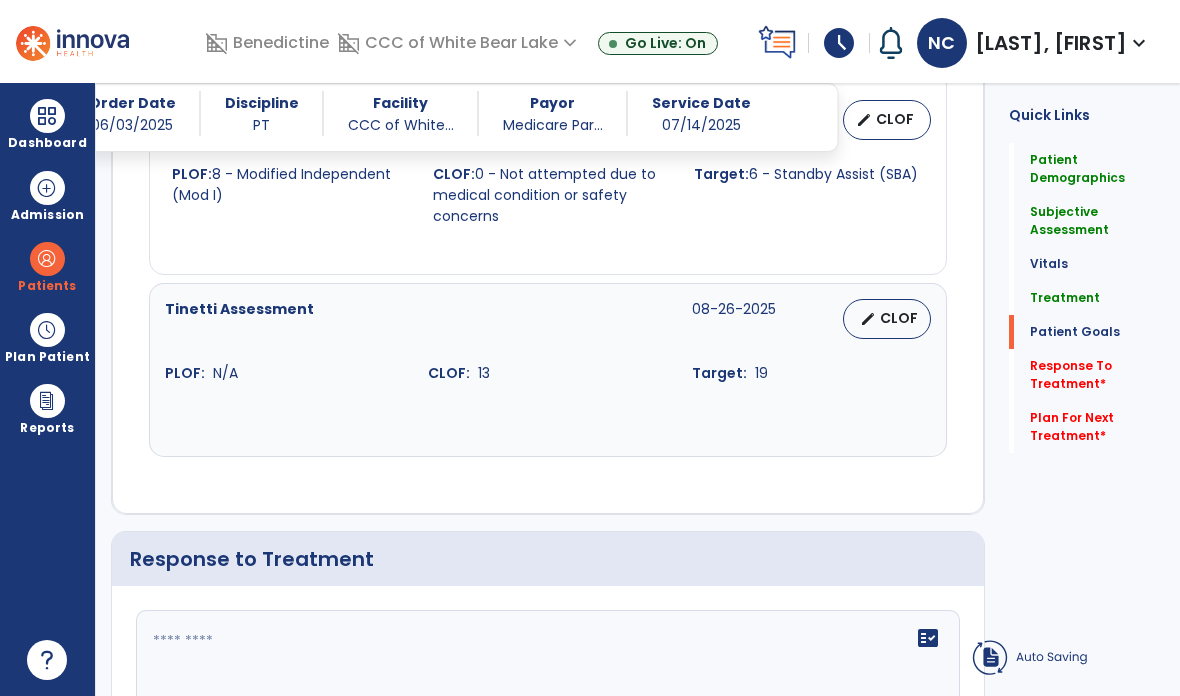 scroll, scrollTop: 80, scrollLeft: 0, axis: vertical 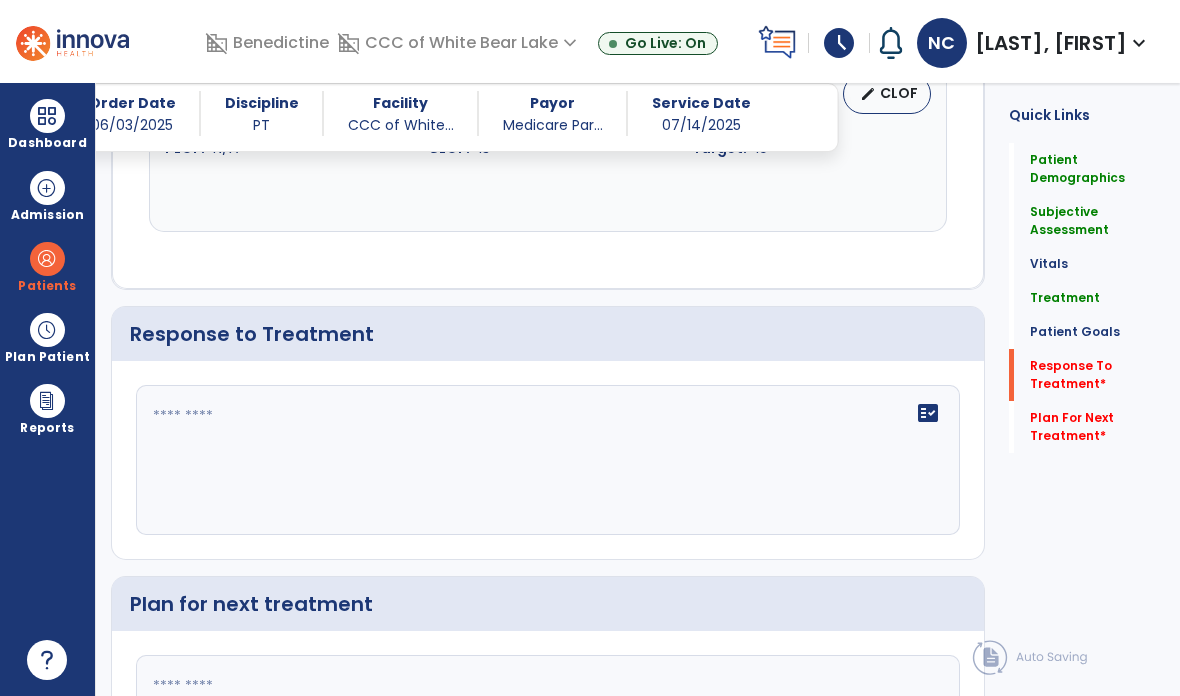 click on "fact_check" 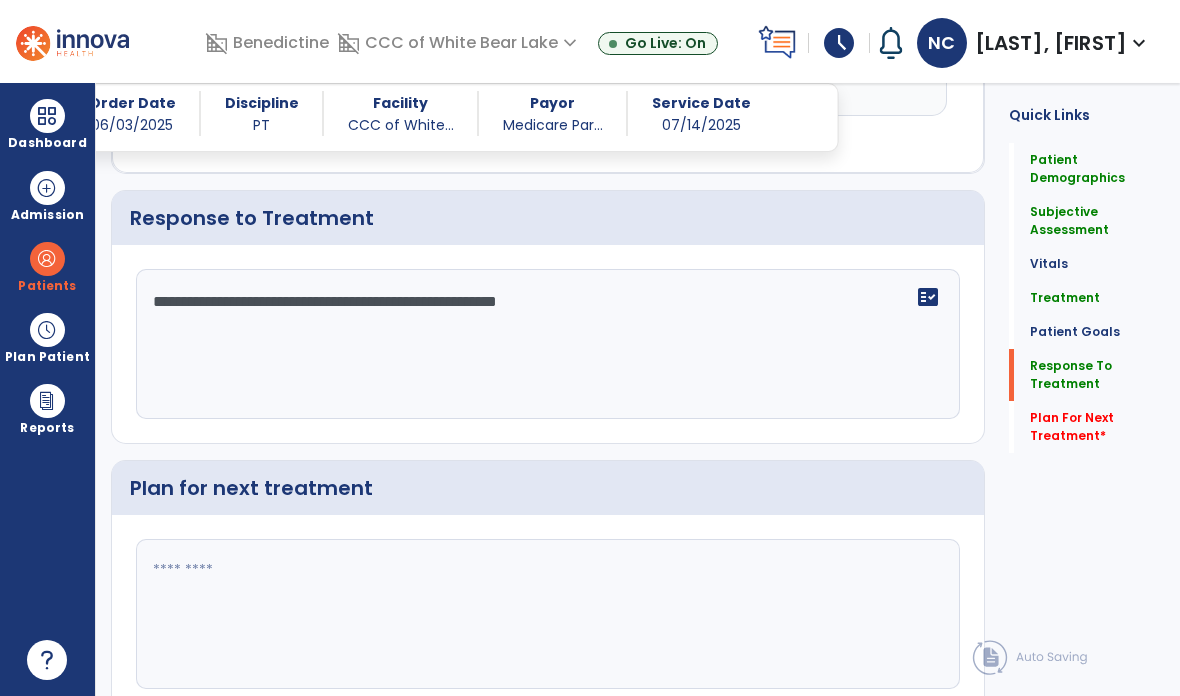 scroll, scrollTop: 2464, scrollLeft: 0, axis: vertical 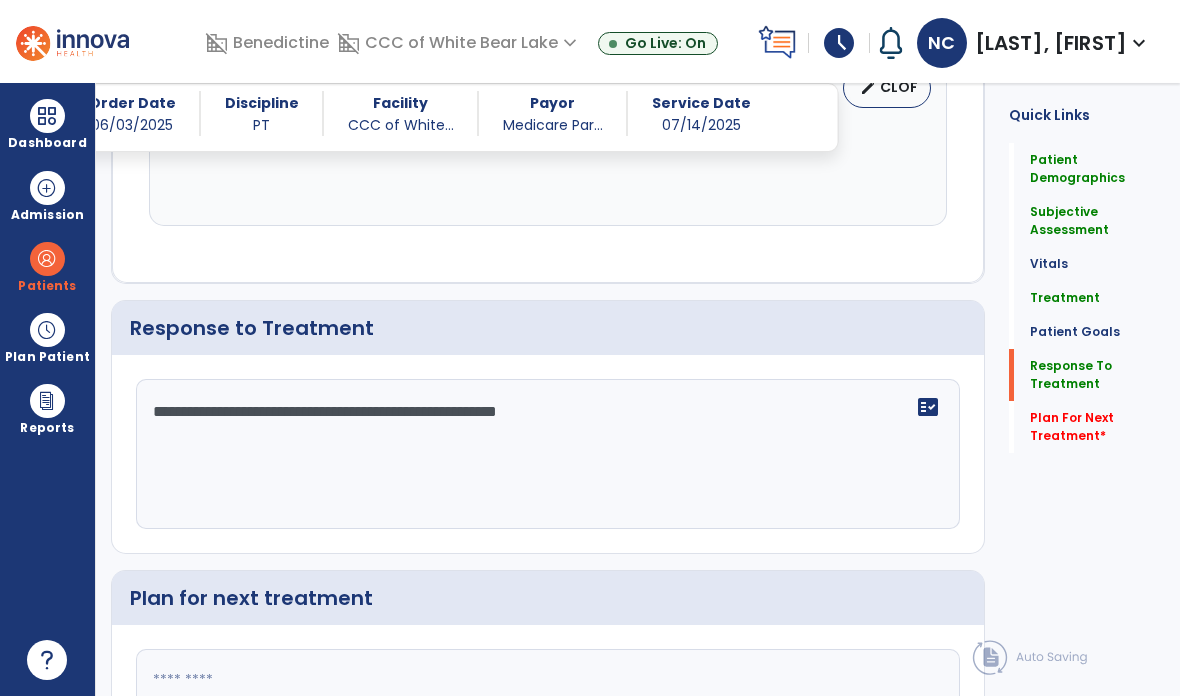type on "**********" 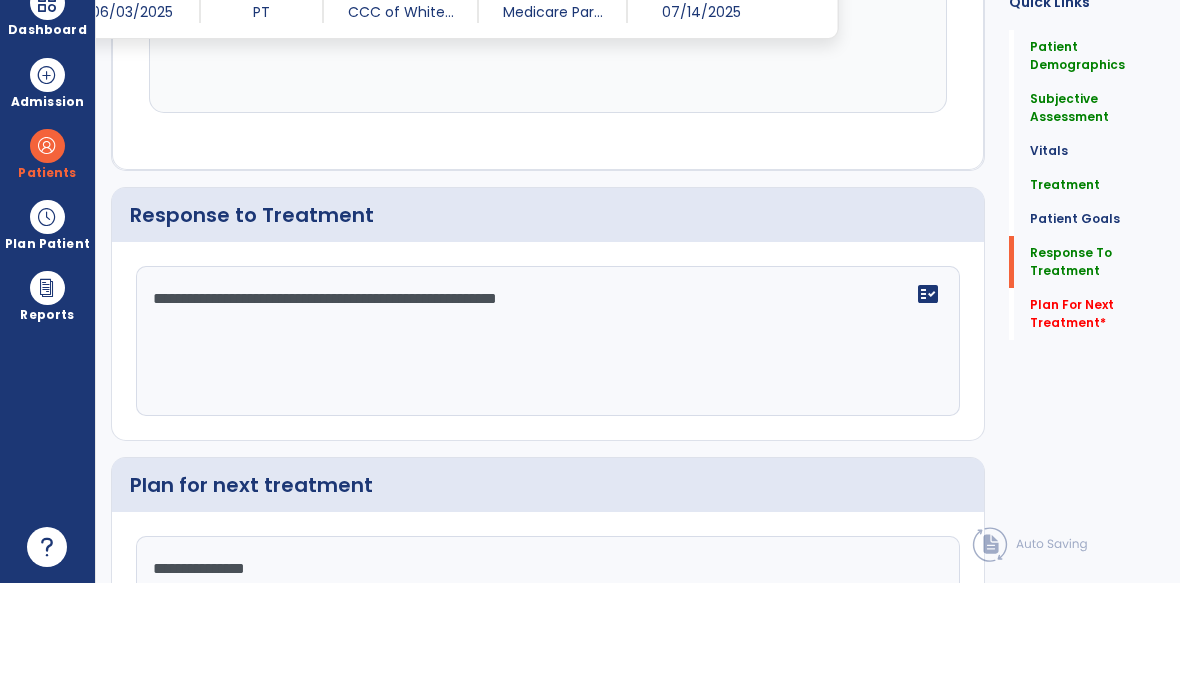 type on "**********" 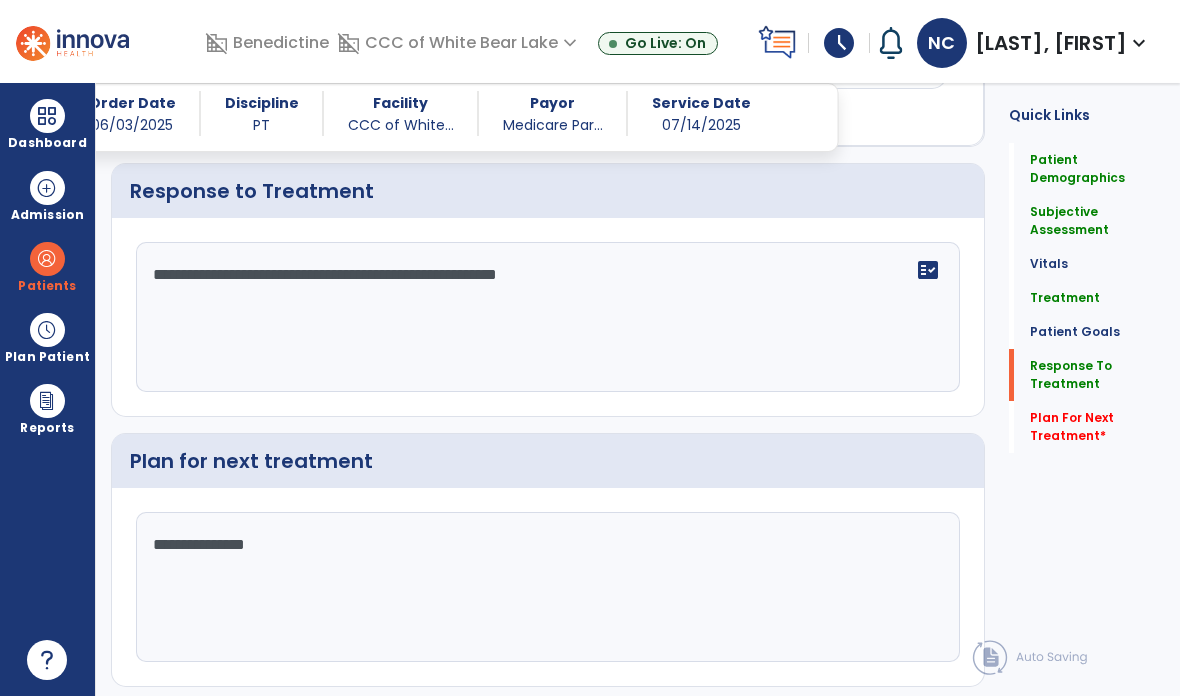 type 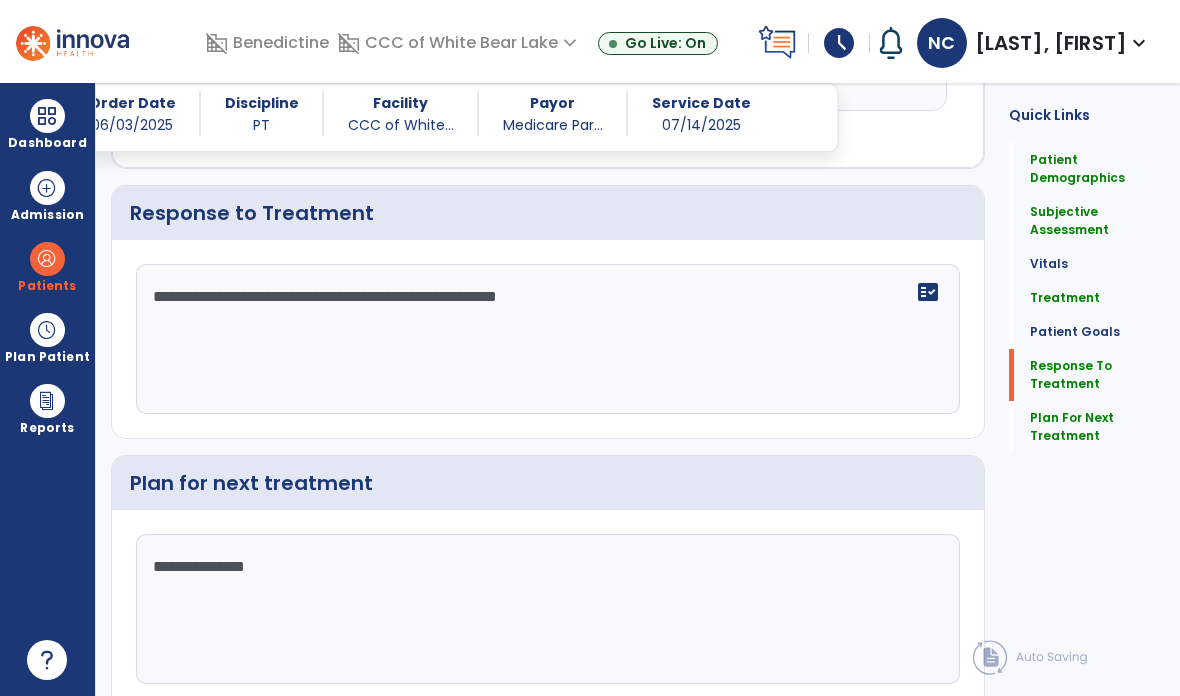 scroll, scrollTop: 2579, scrollLeft: 0, axis: vertical 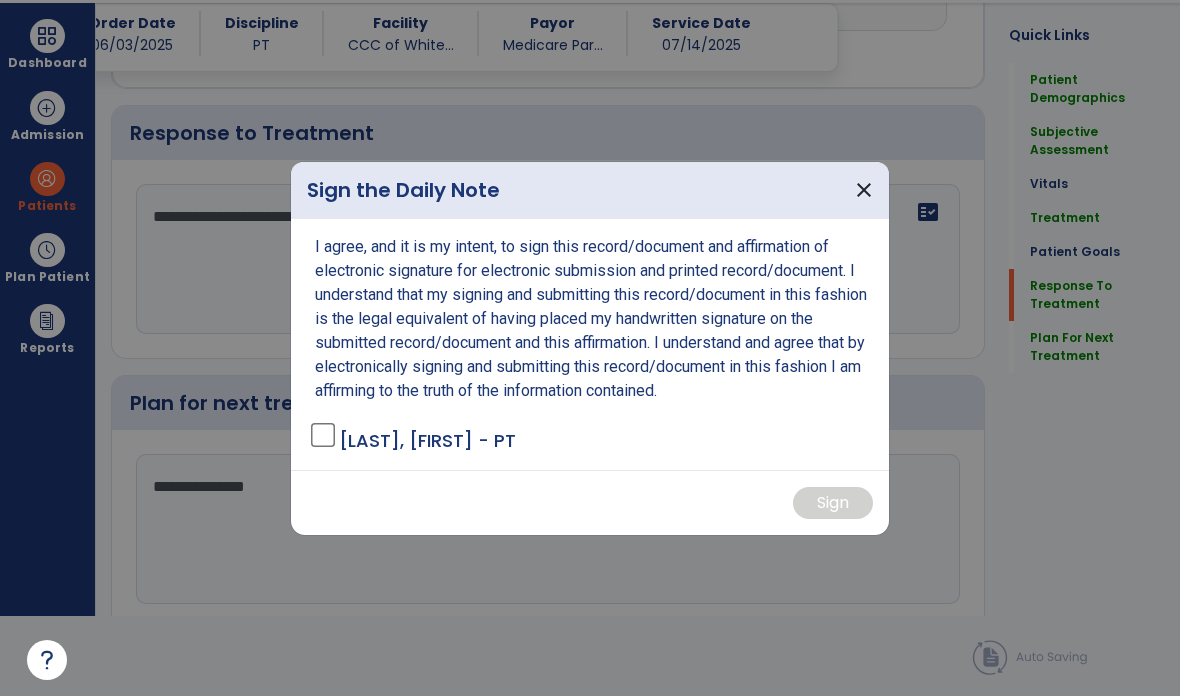 click on "[LAST], [FIRST] - PT" at bounding box center [415, 440] 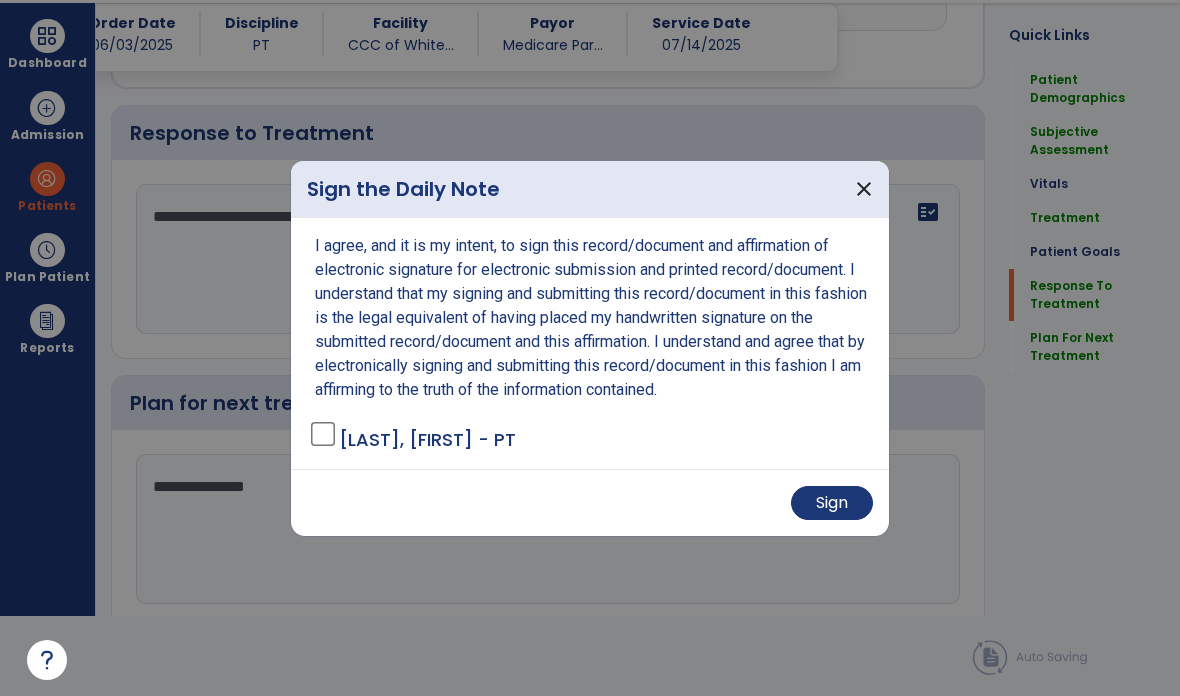 click on "Sign" at bounding box center [832, 503] 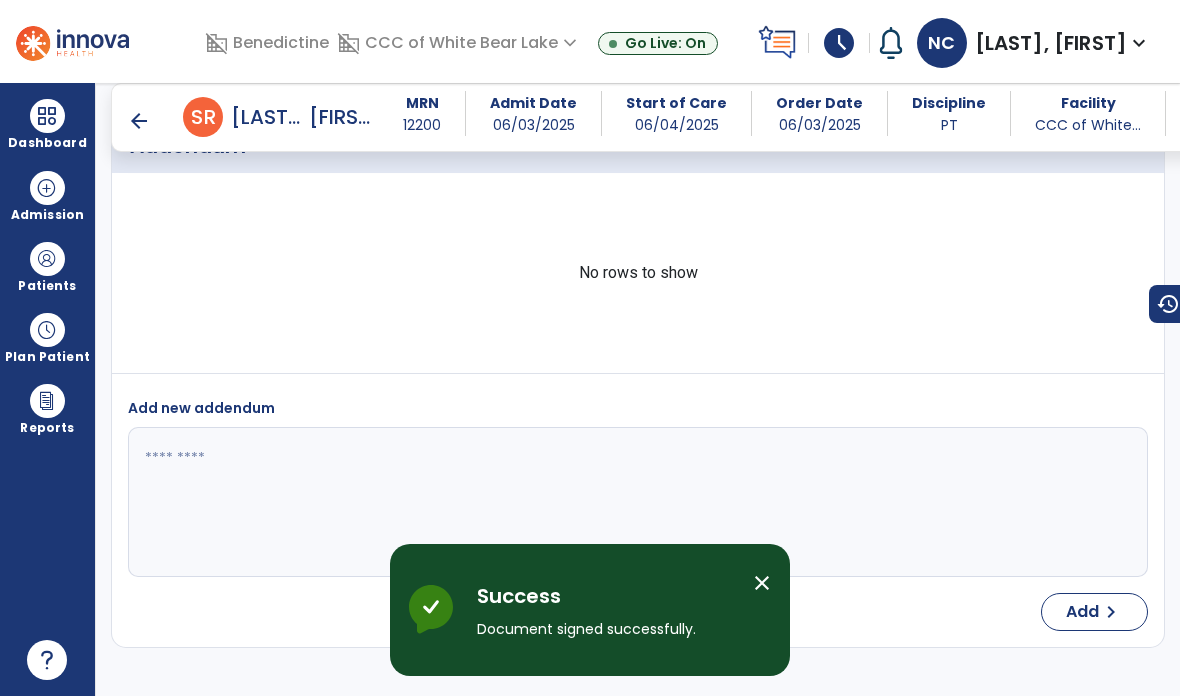 scroll, scrollTop: 80, scrollLeft: 0, axis: vertical 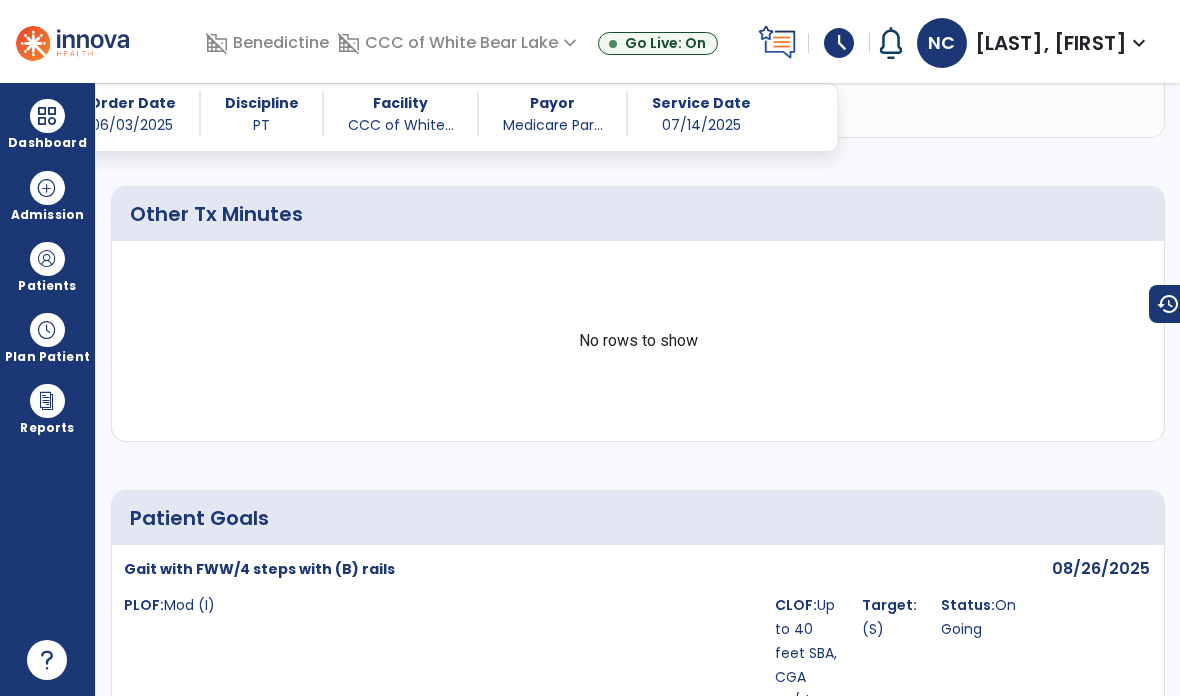 click at bounding box center (47, 116) 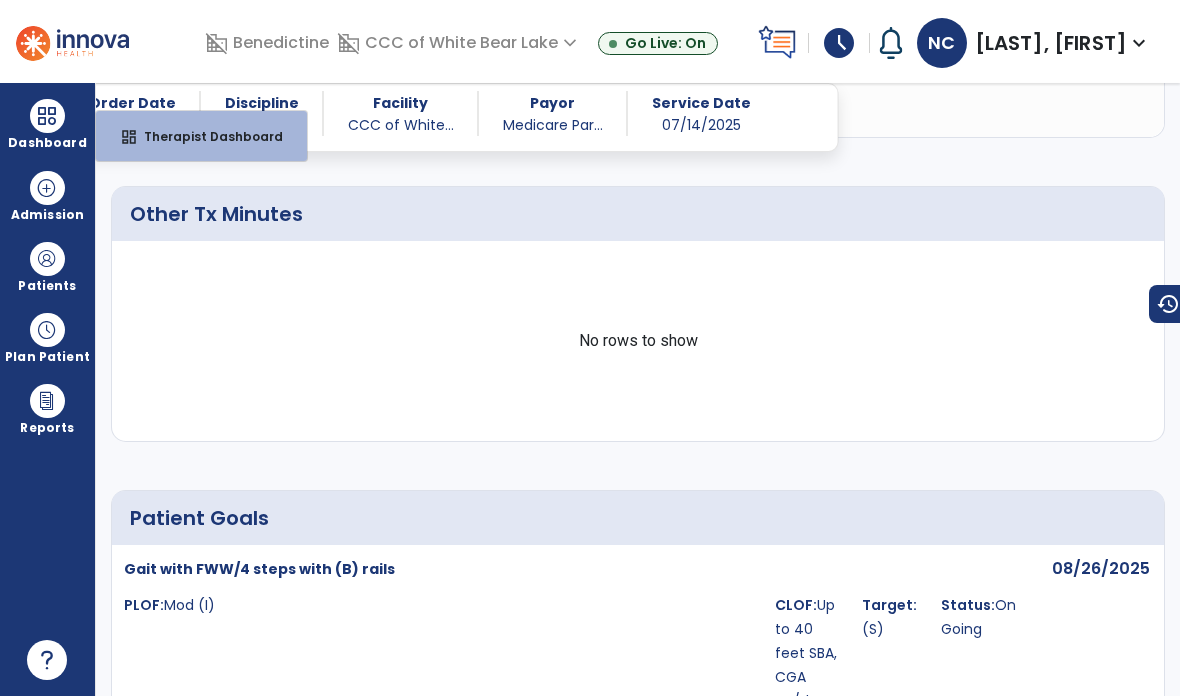 click on "Therapist Dashboard" at bounding box center [205, 136] 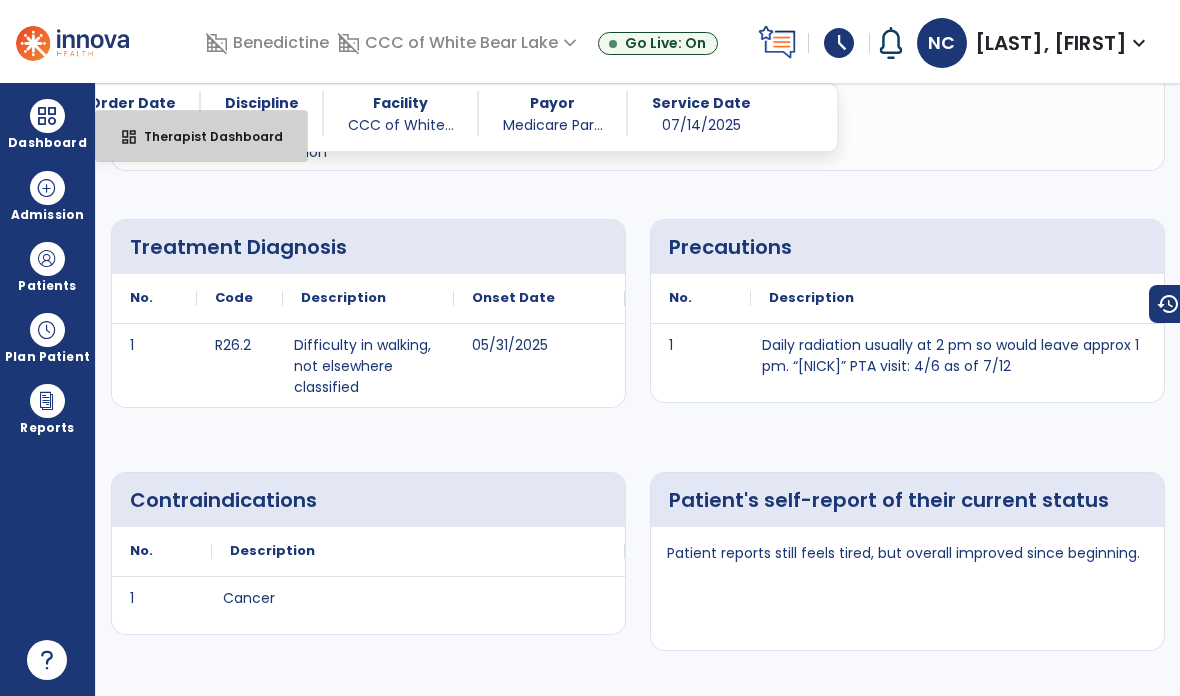 select on "****" 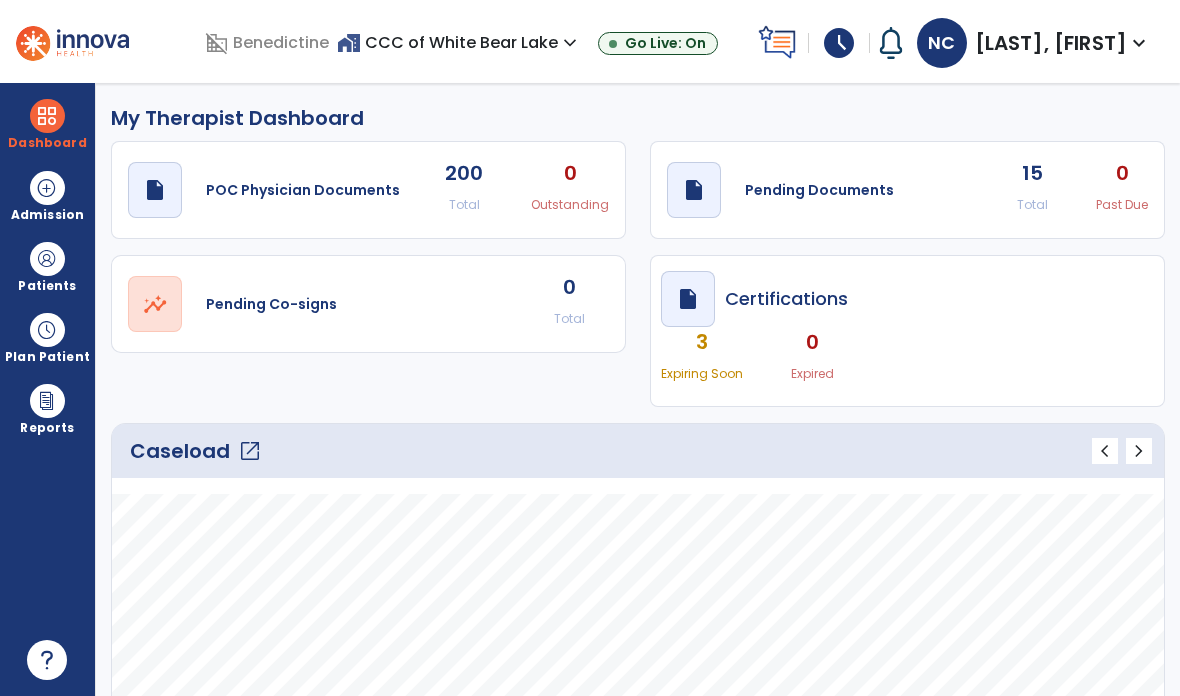 scroll, scrollTop: 0, scrollLeft: 0, axis: both 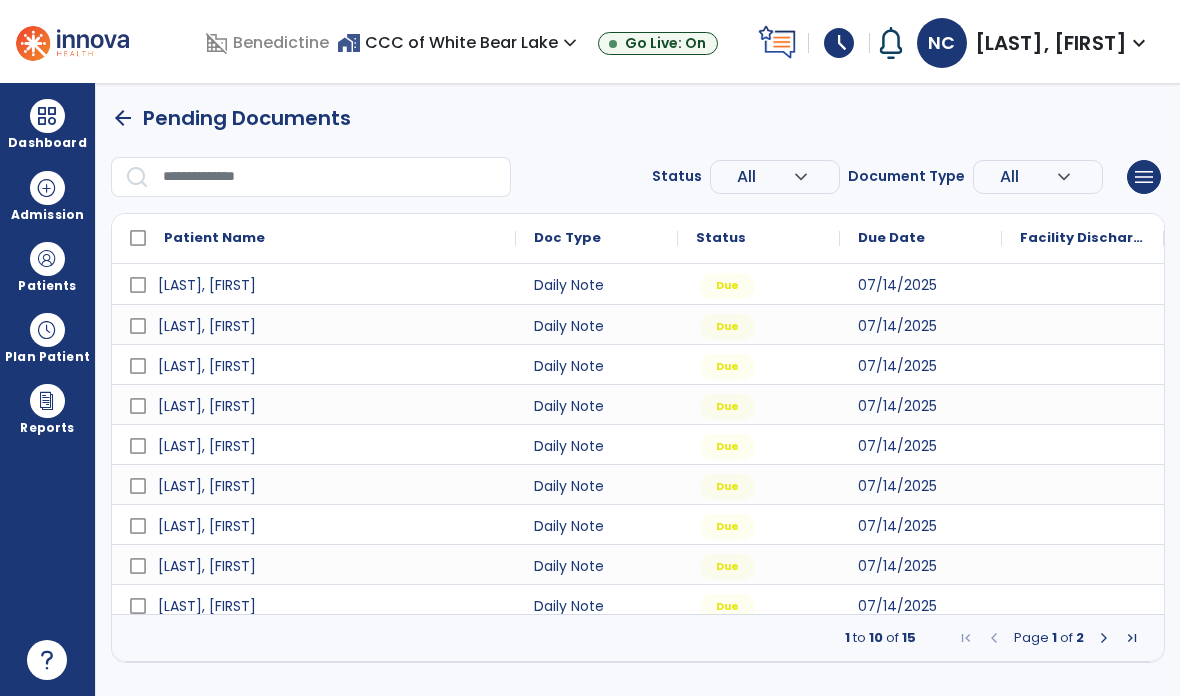 click on "Patients" at bounding box center (47, 286) 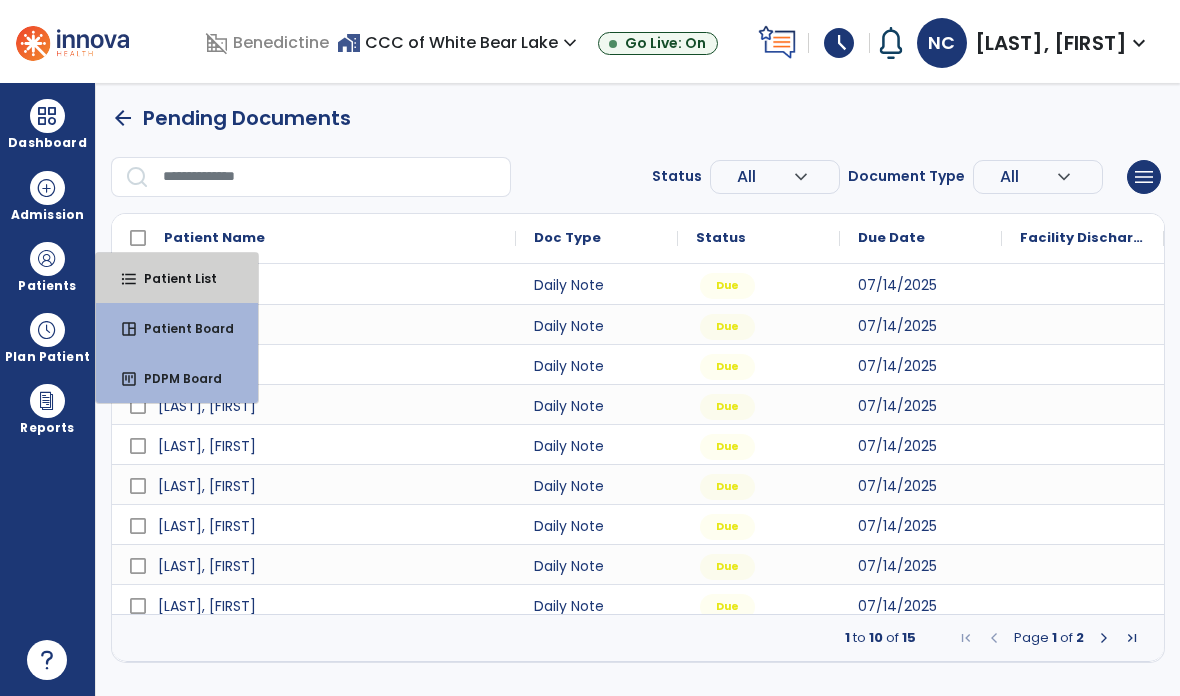 click on "format_list_bulleted  Patient List" at bounding box center (177, 278) 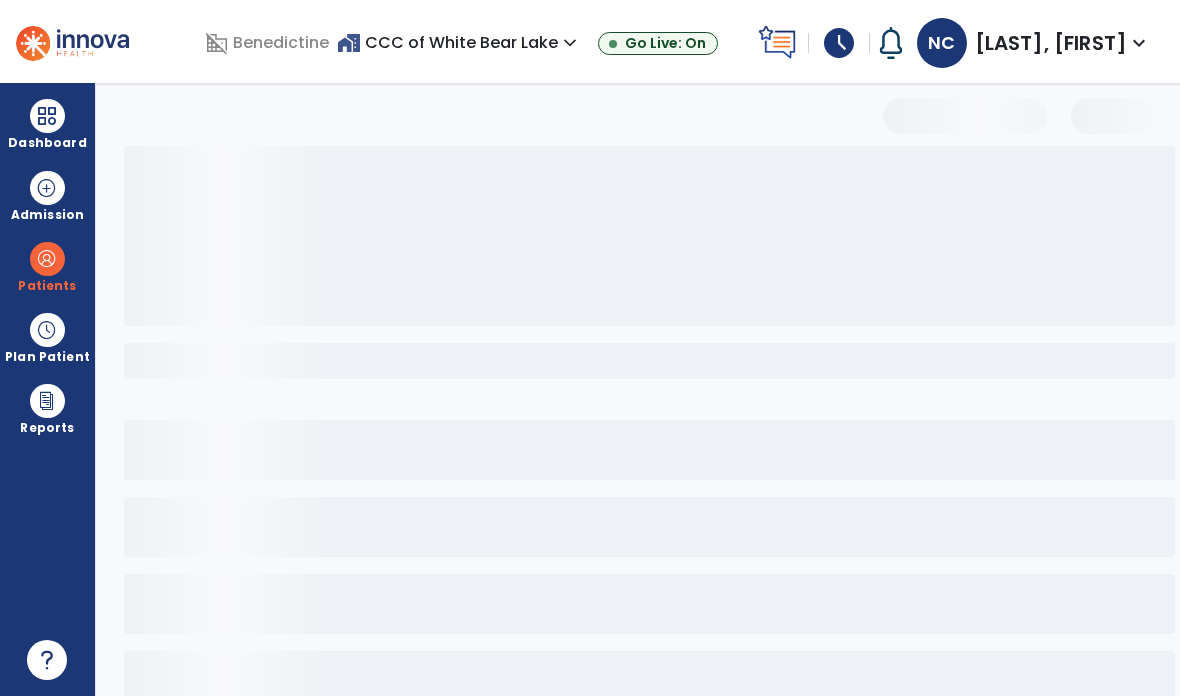 select on "***" 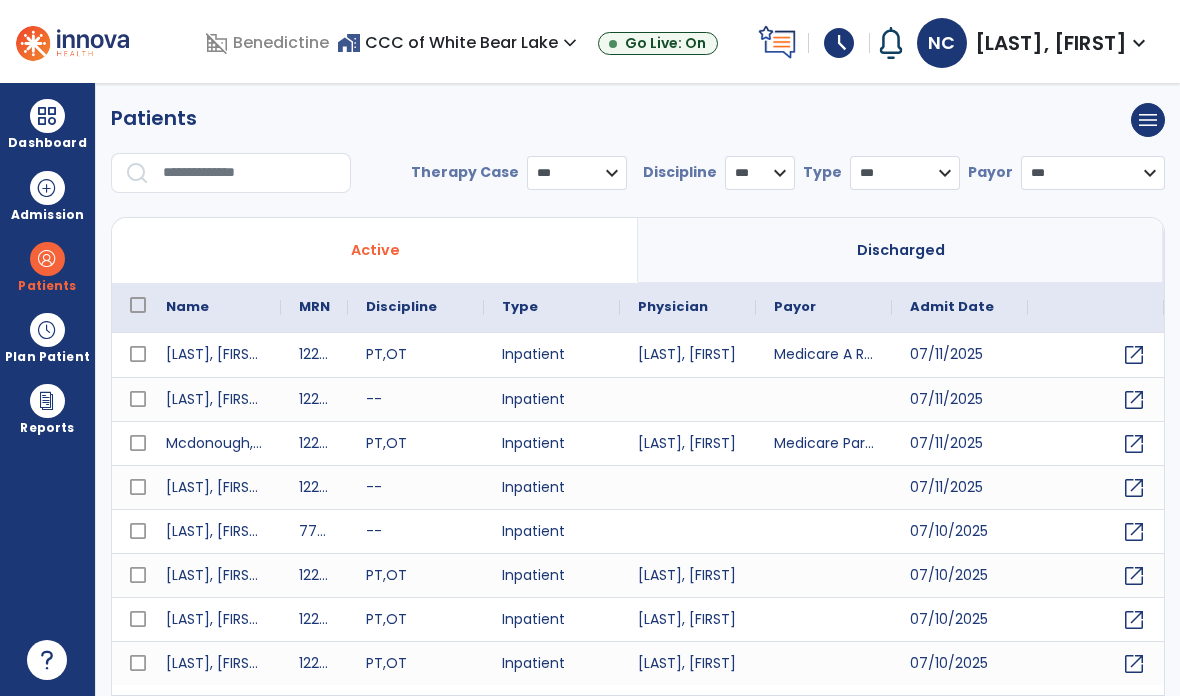 click at bounding box center [250, 173] 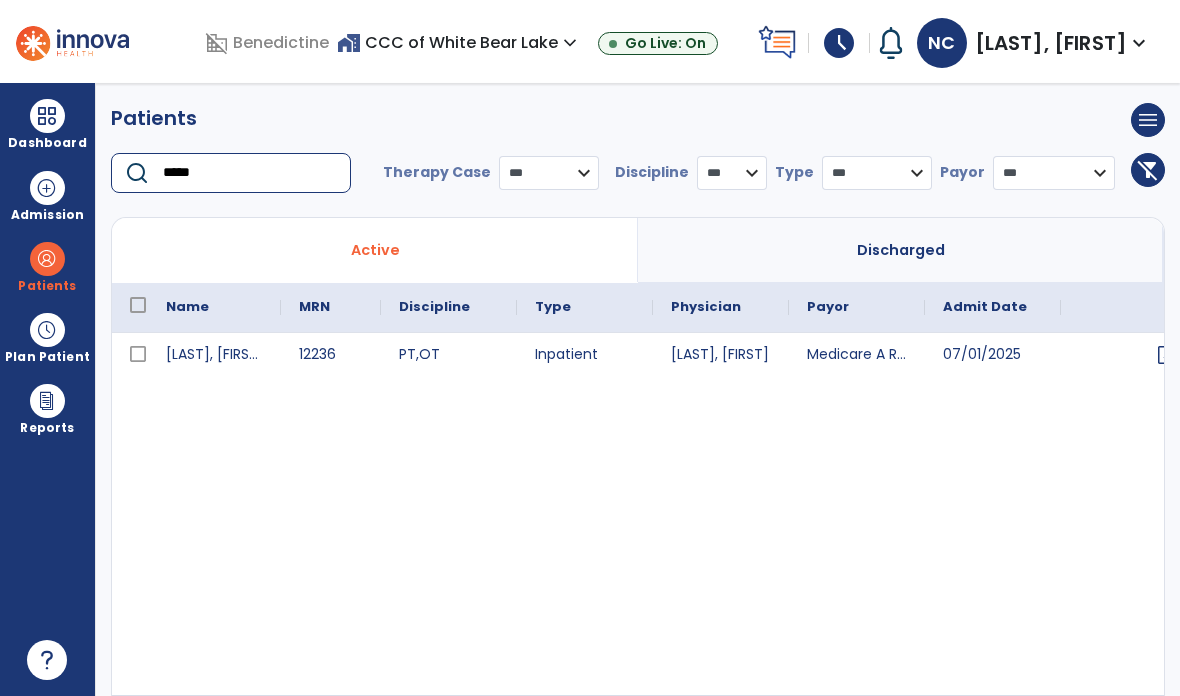 type on "*****" 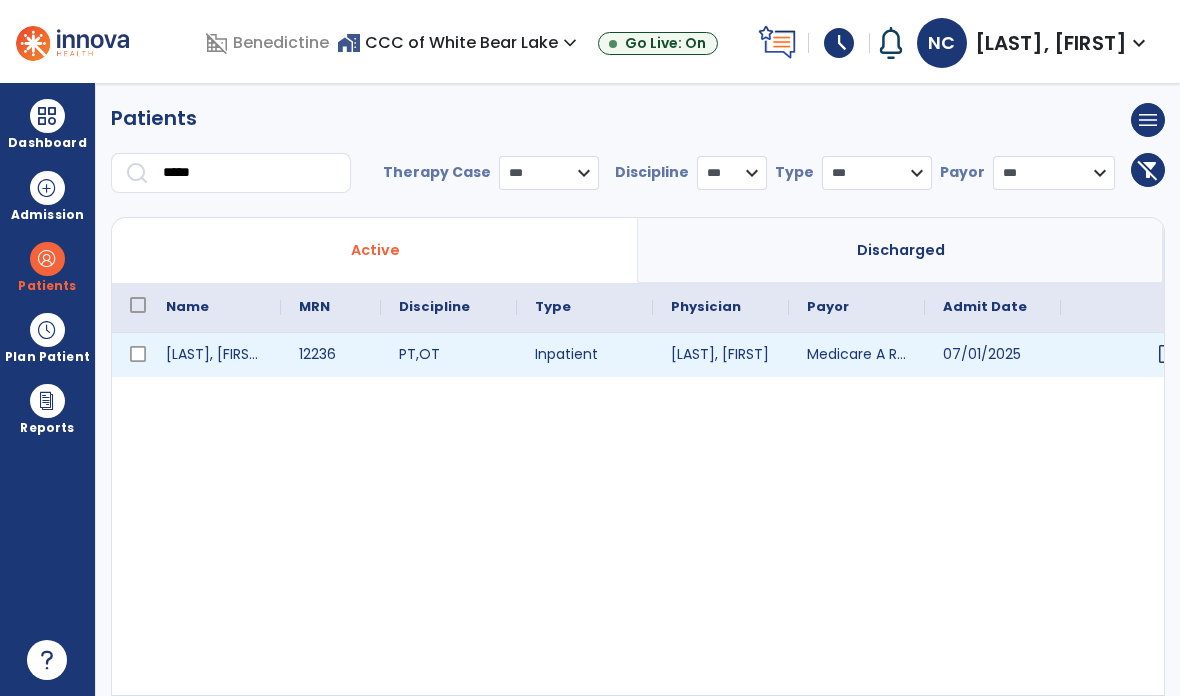 click on "open_in_new" at bounding box center (1129, 355) 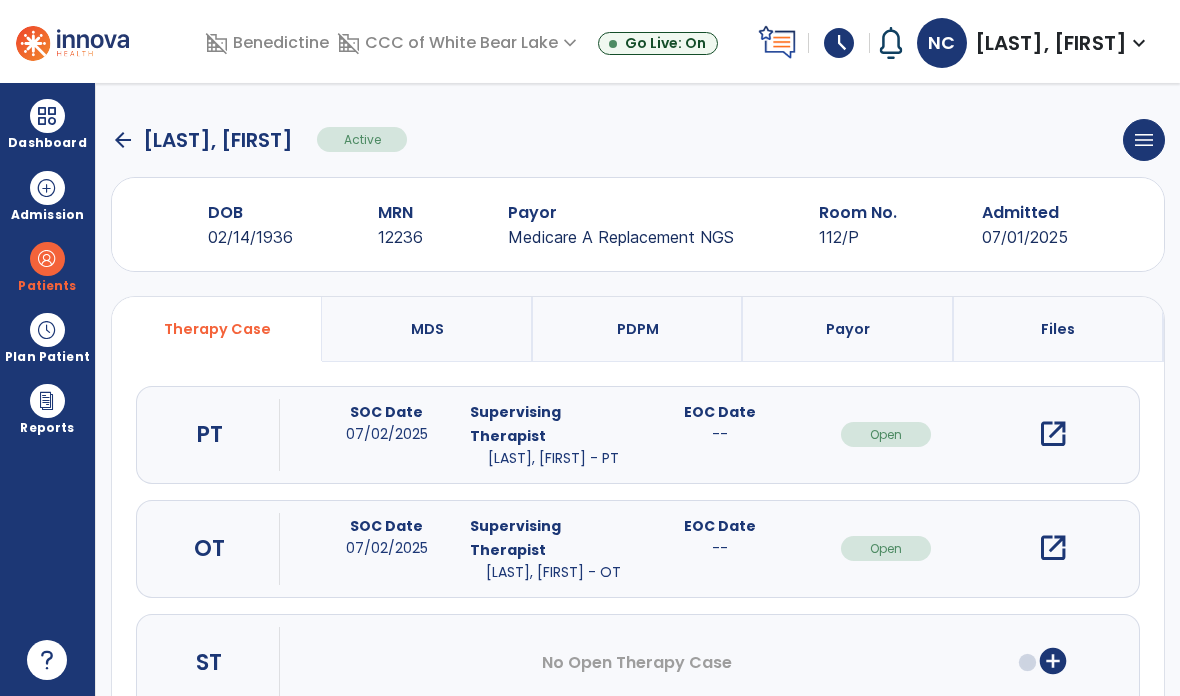 click on "open_in_new" at bounding box center (1053, 434) 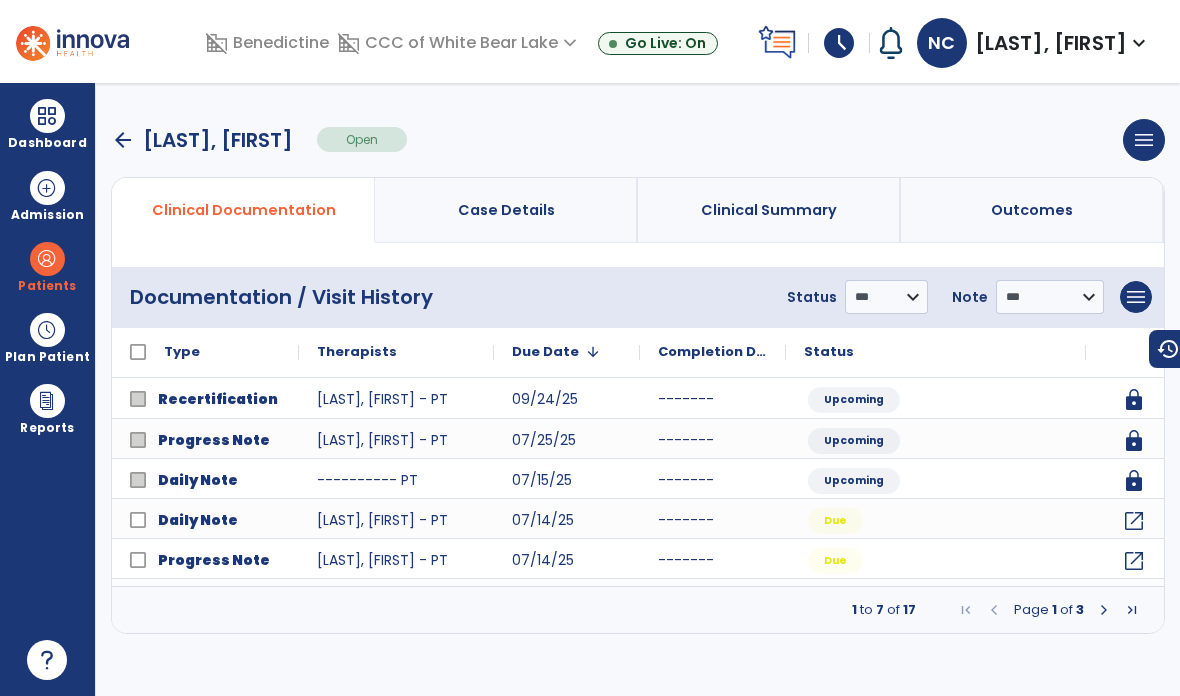 click on "open_in_new" 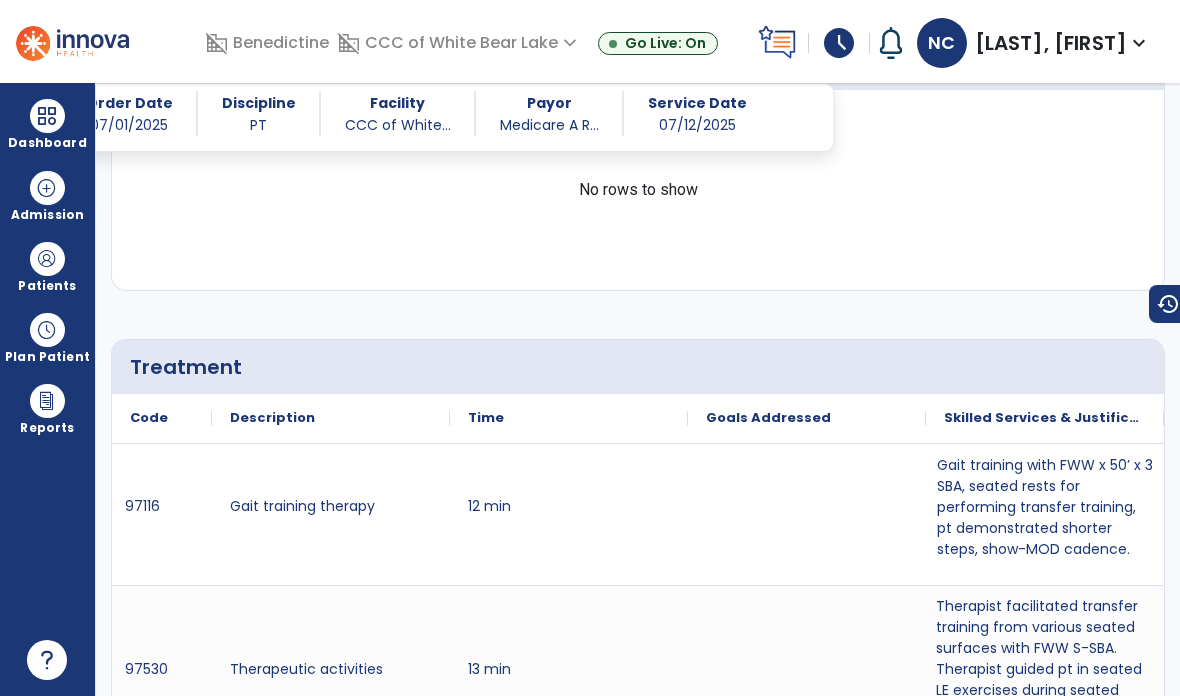 scroll, scrollTop: 1047, scrollLeft: 0, axis: vertical 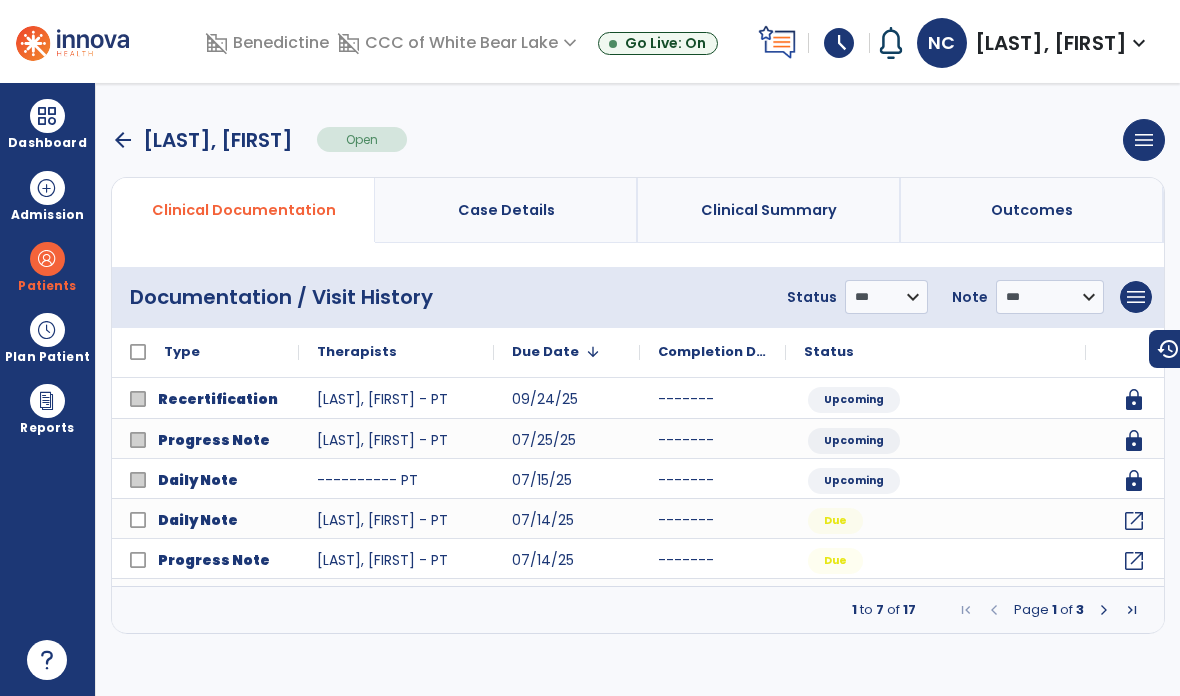 click on "open_in_new" 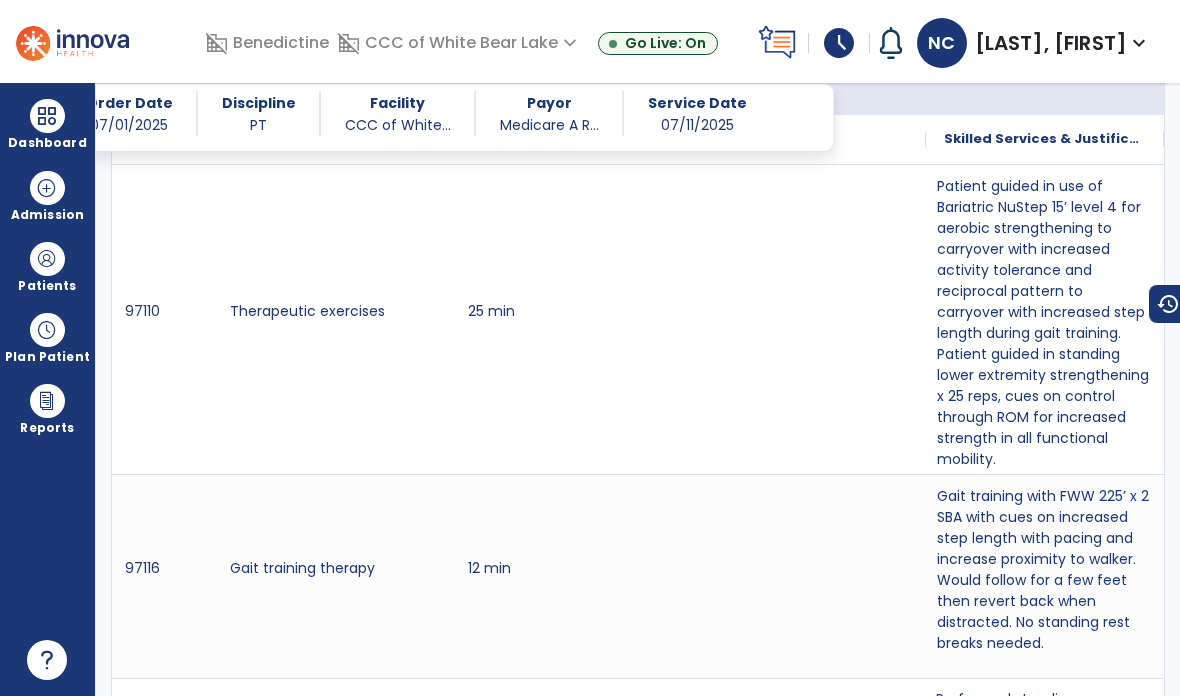 scroll, scrollTop: 1319, scrollLeft: 0, axis: vertical 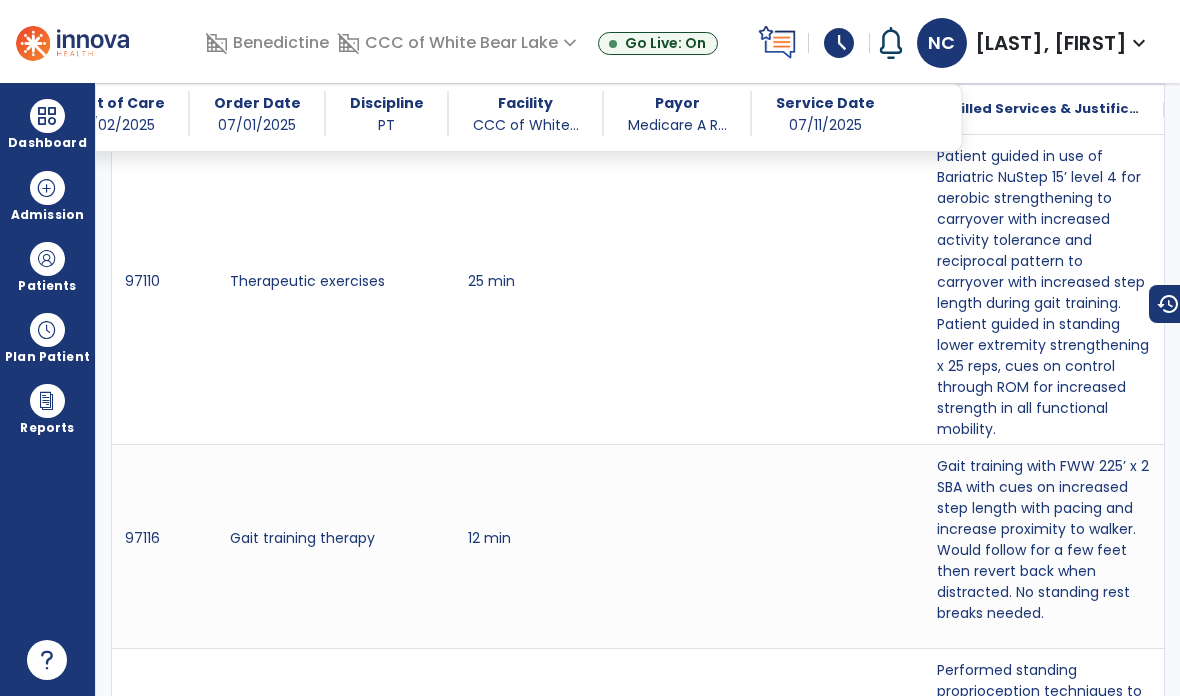 click at bounding box center [47, 116] 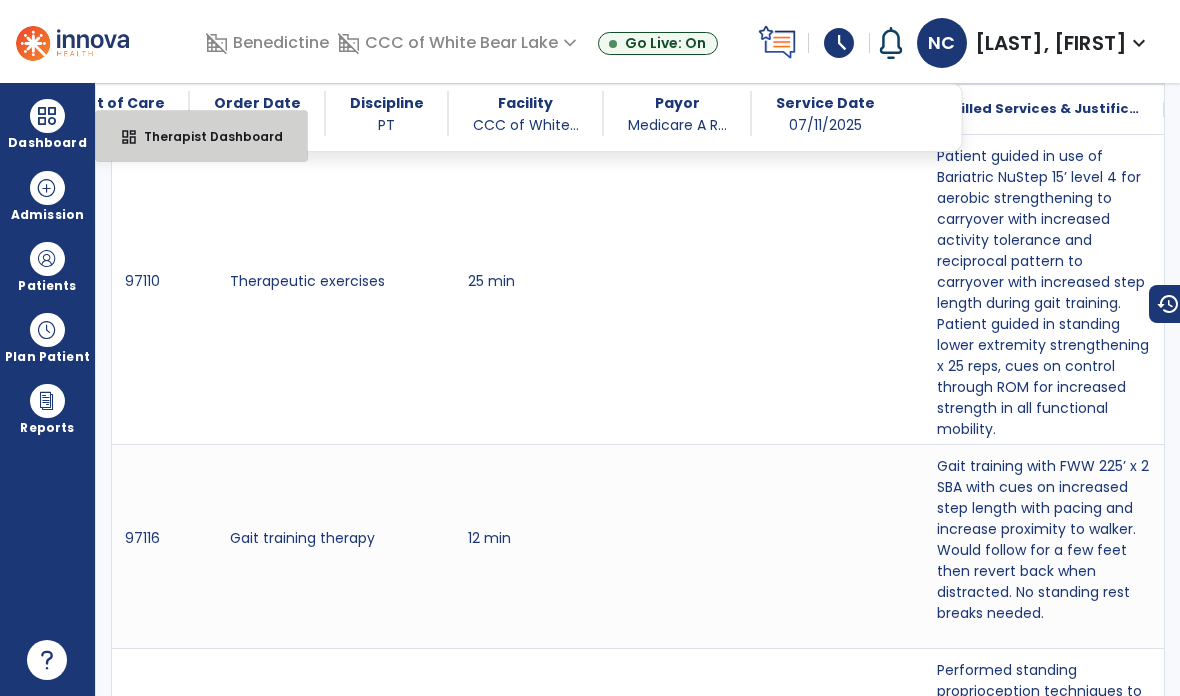click on "dashboard" at bounding box center [129, 137] 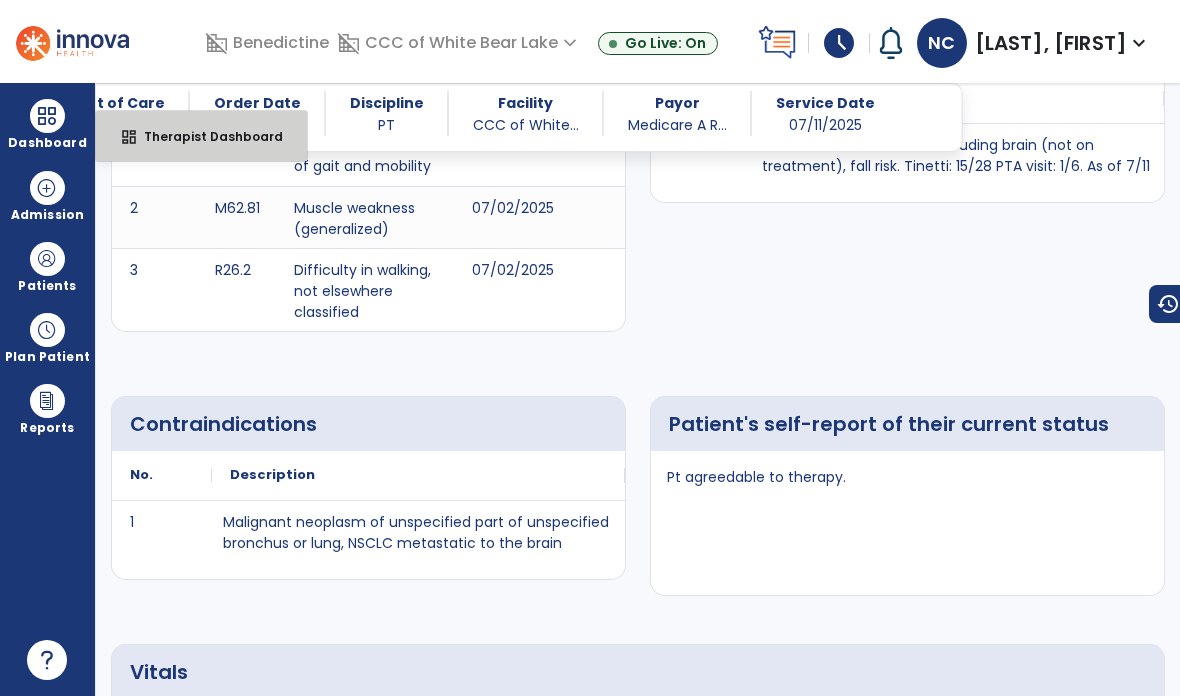 select on "****" 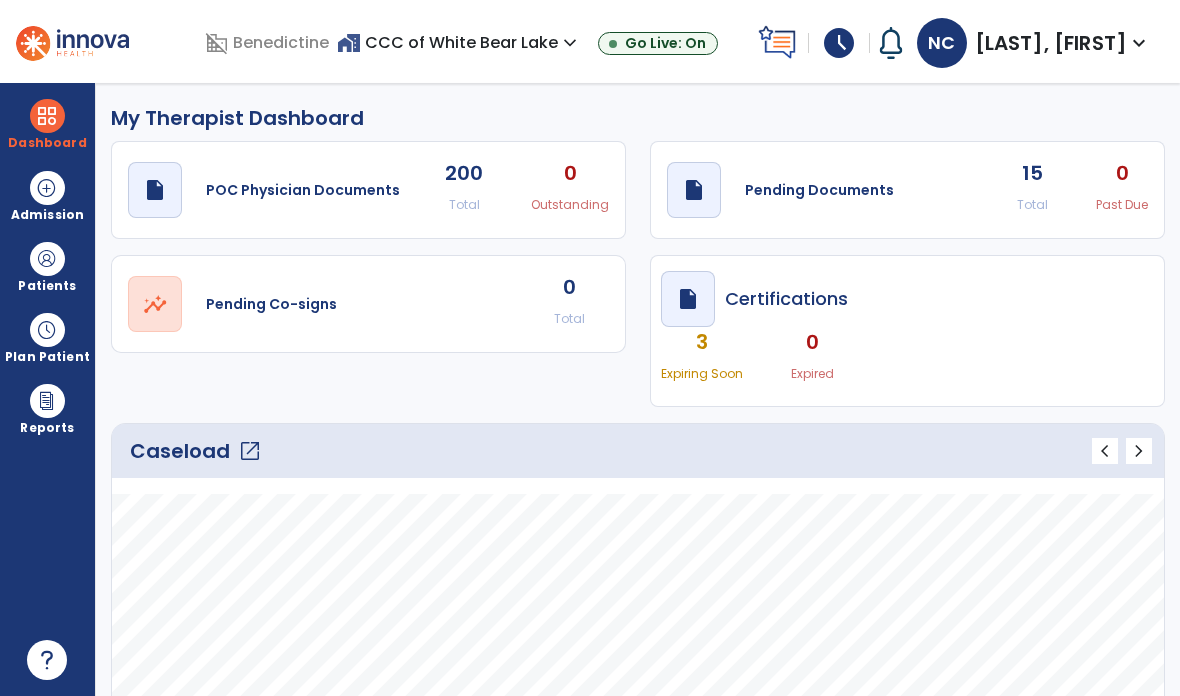 scroll, scrollTop: 0, scrollLeft: 0, axis: both 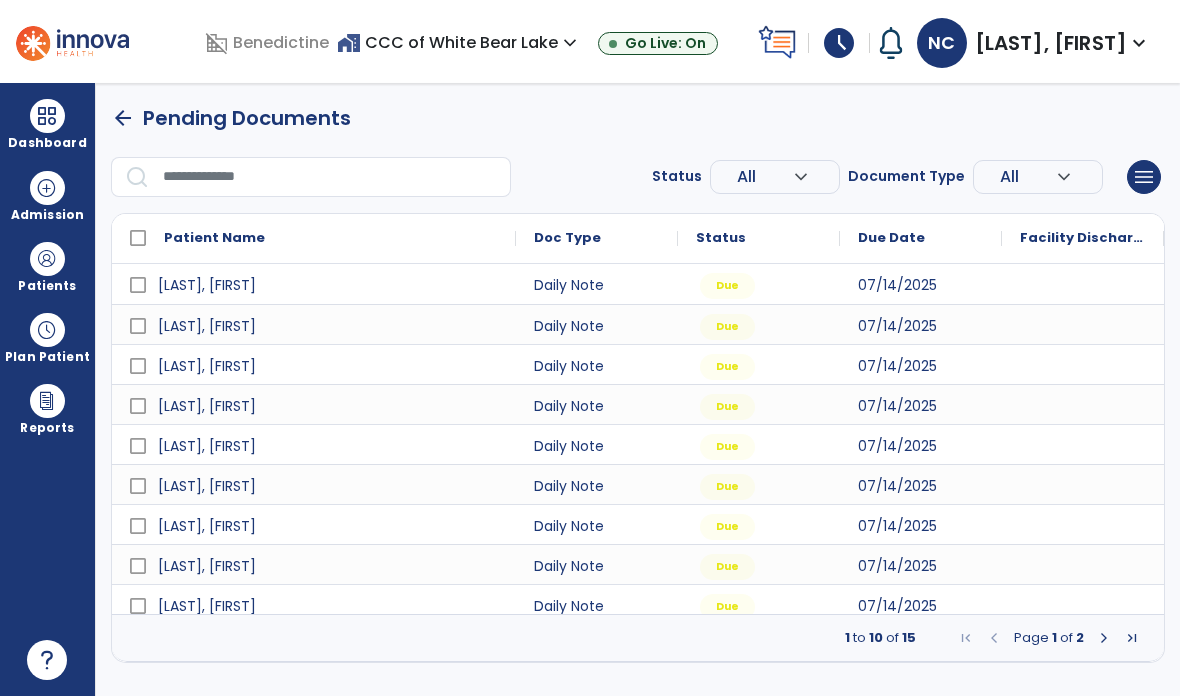 click on "[LAST], [FIRST]" at bounding box center [206, 645] 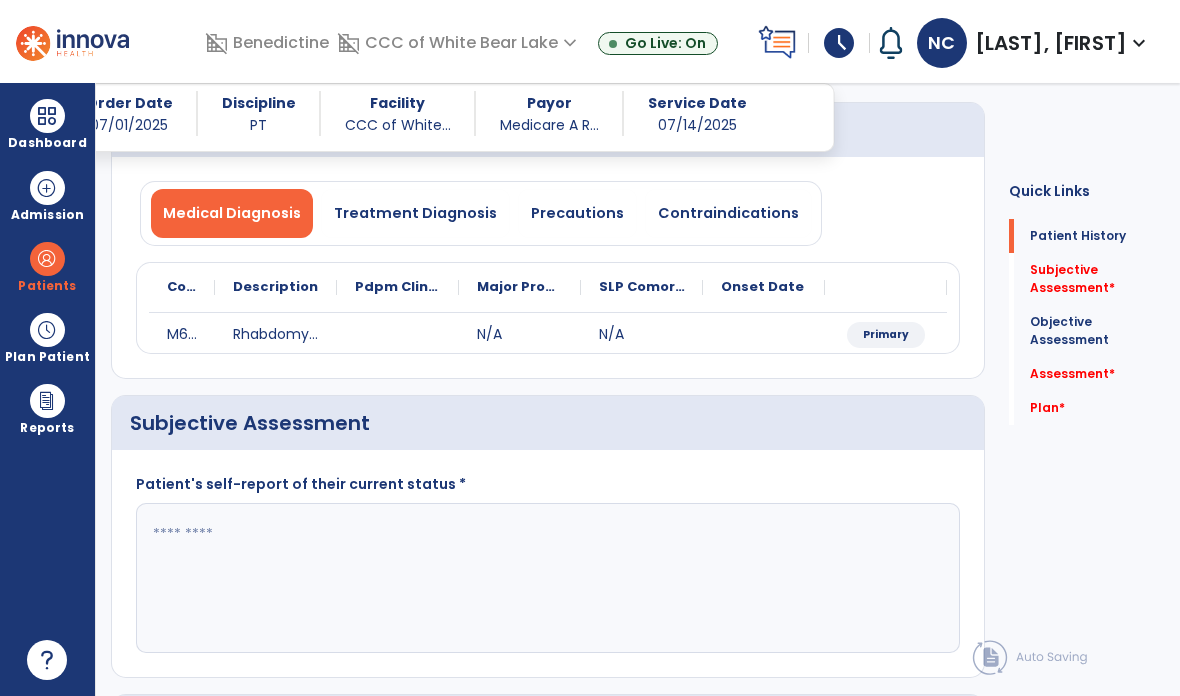 scroll, scrollTop: 215, scrollLeft: 0, axis: vertical 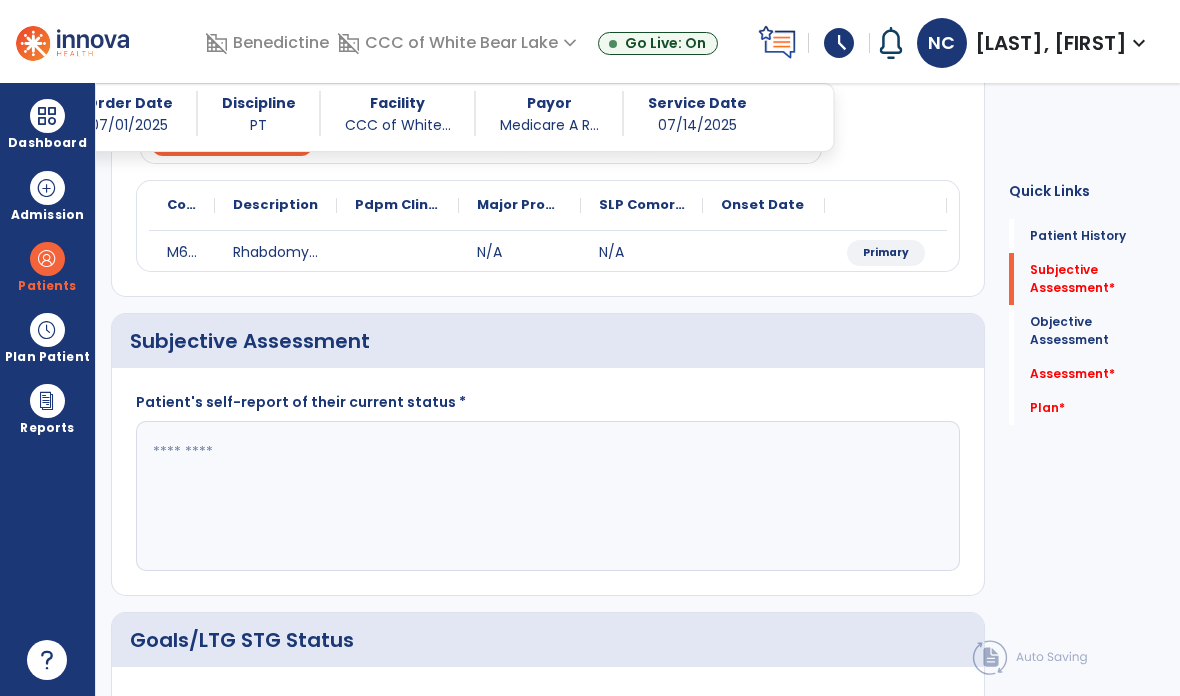 click 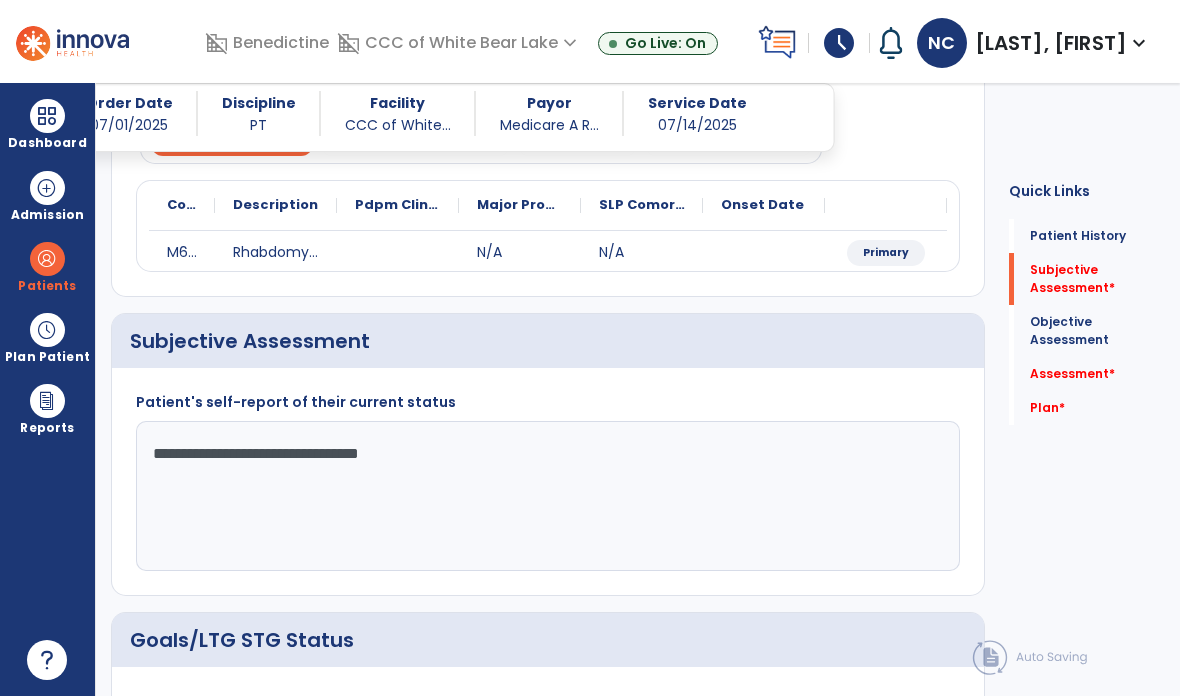 type on "**********" 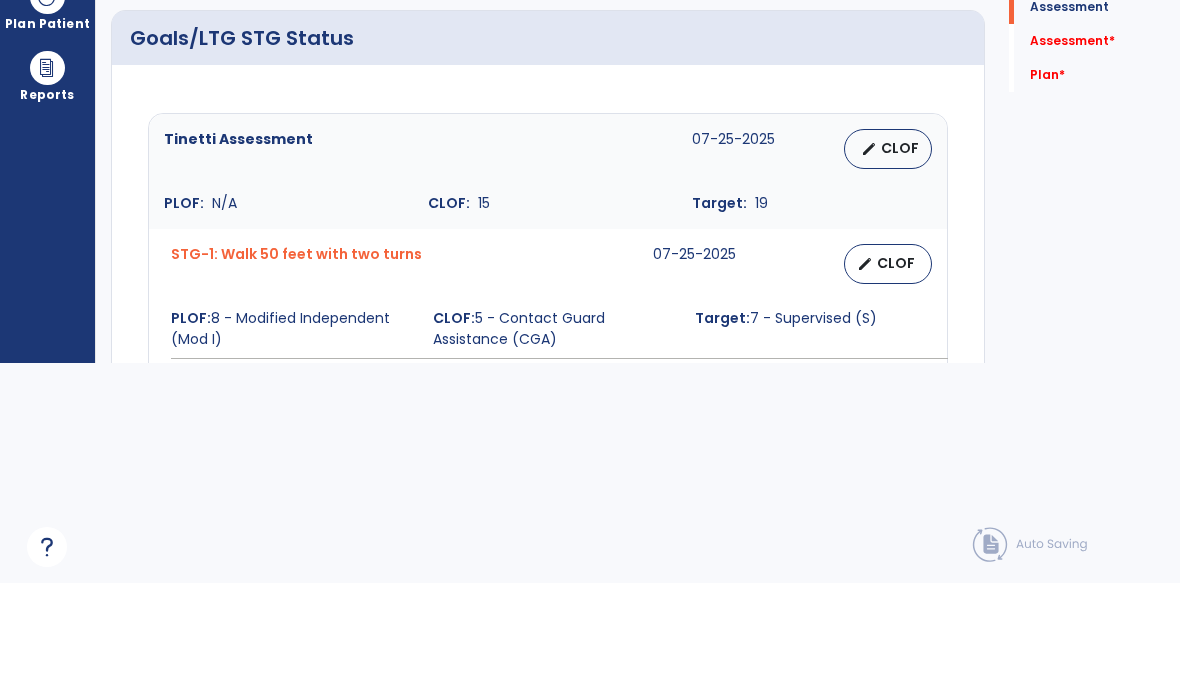 scroll, scrollTop: 485, scrollLeft: 0, axis: vertical 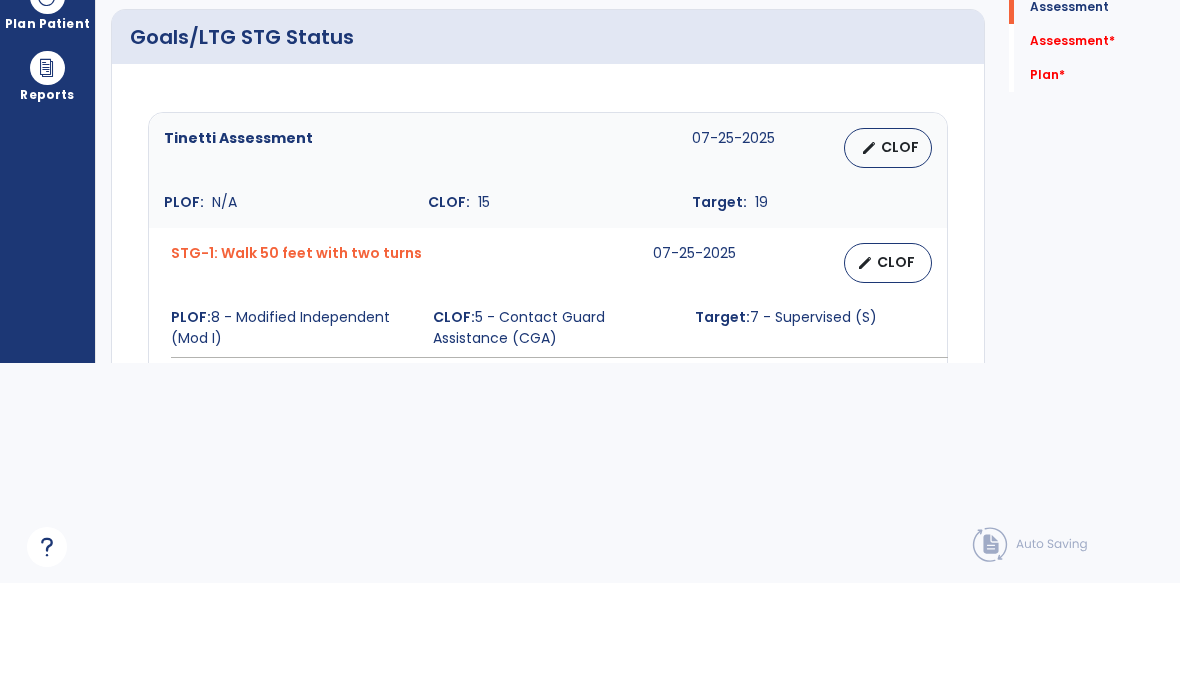 click on "CLOF" at bounding box center (896, 375) 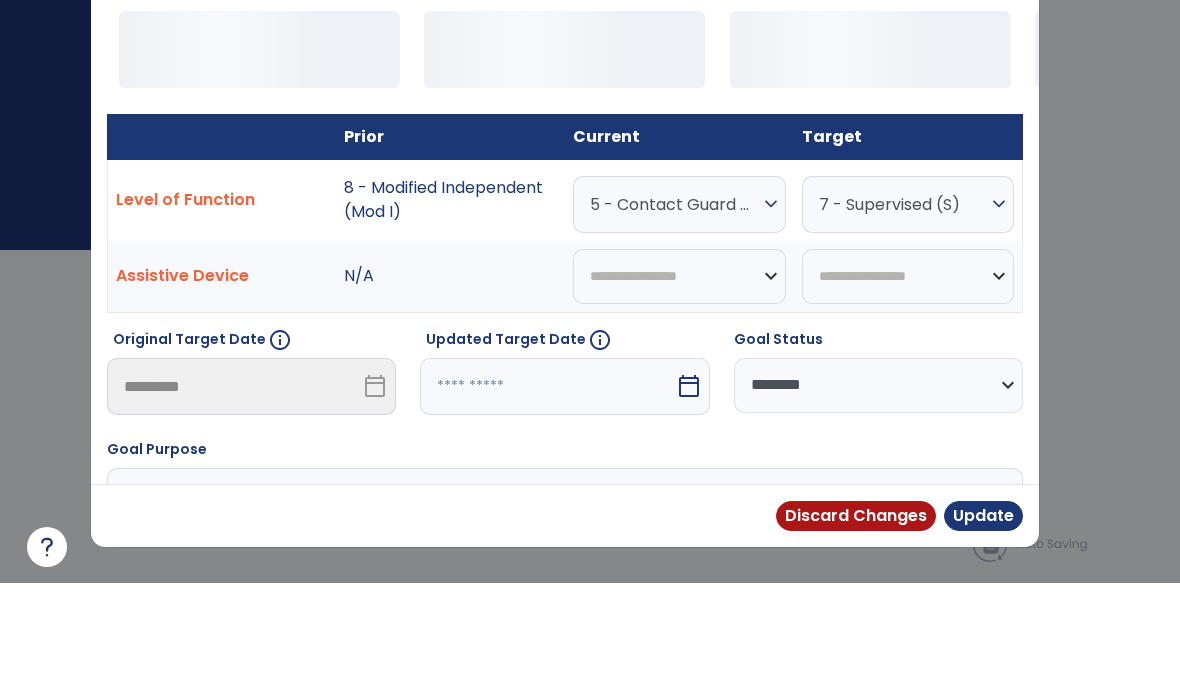 scroll, scrollTop: 0, scrollLeft: 0, axis: both 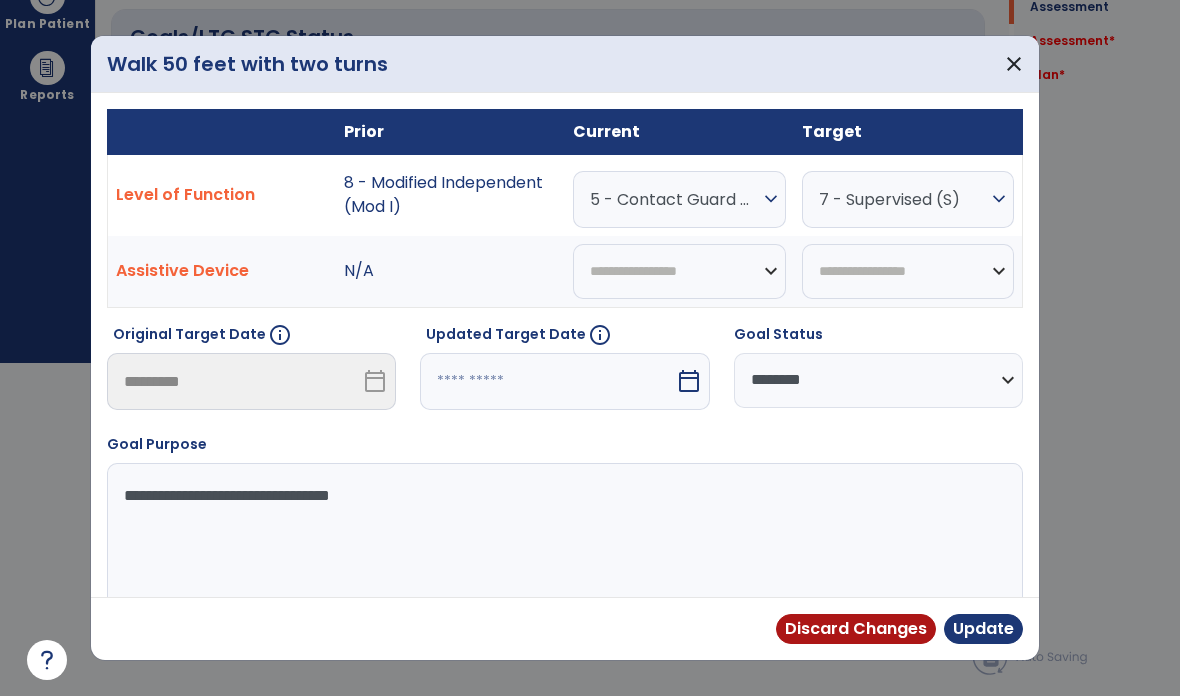 click on "5 - Contact Guard Assistance (CGA)" at bounding box center [674, 199] 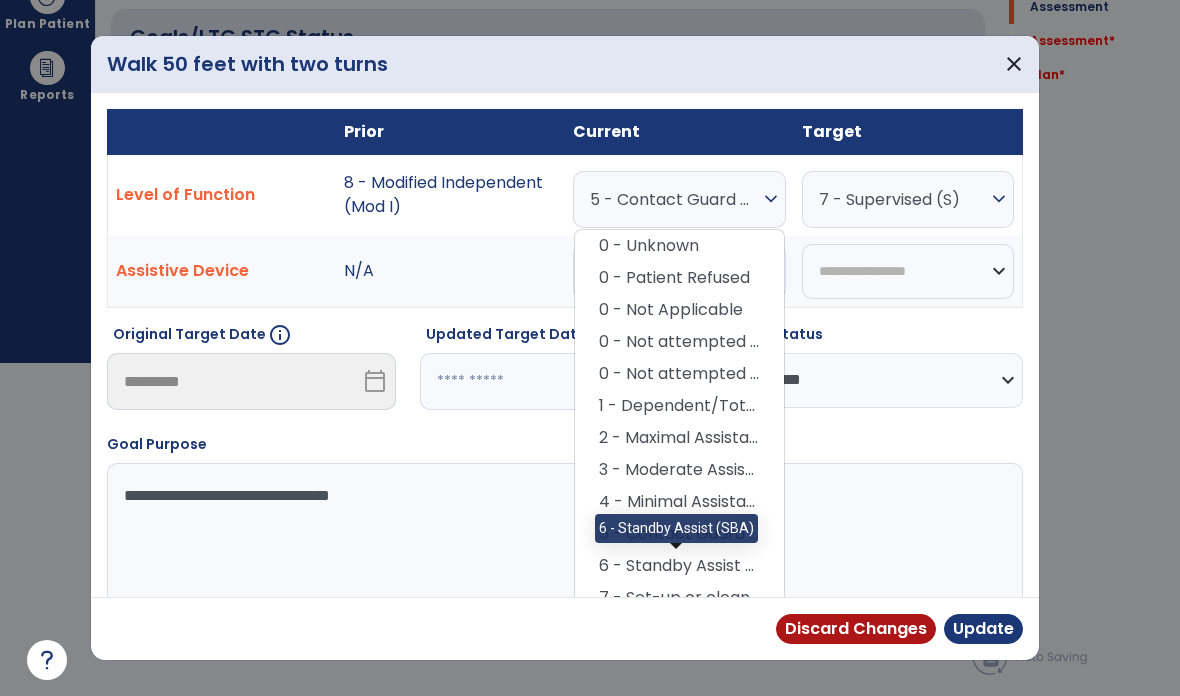 click on "6 - Standby Assist (SBA)" at bounding box center [679, 566] 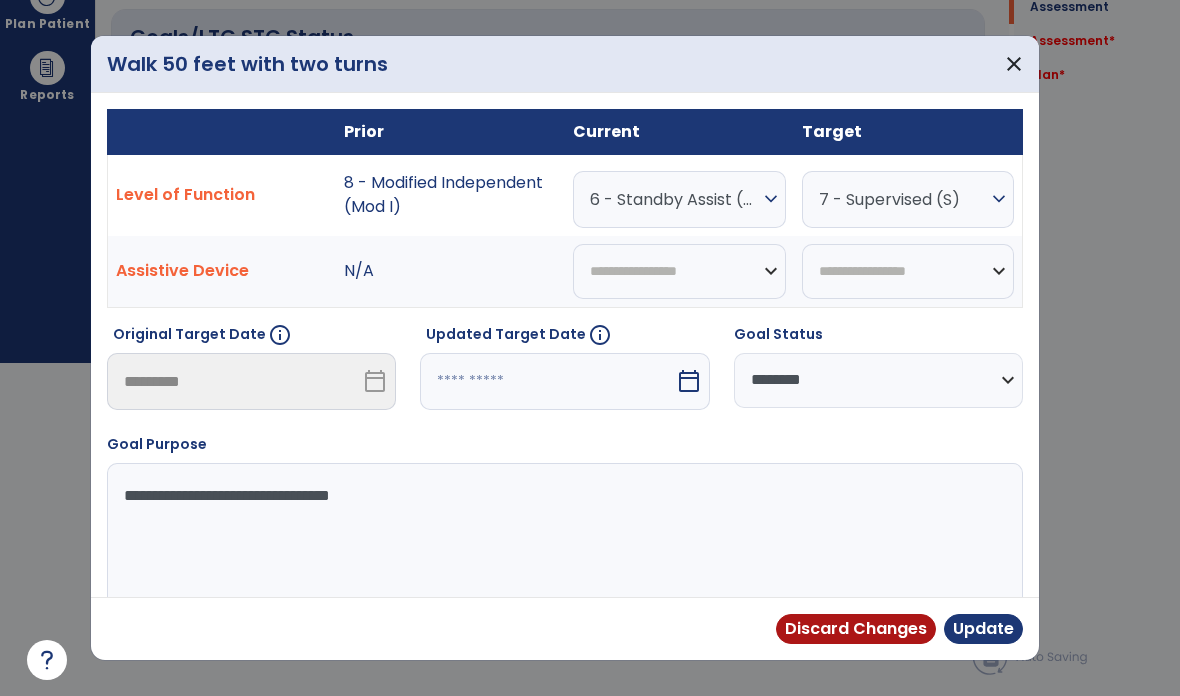 click on "Update" at bounding box center [983, 629] 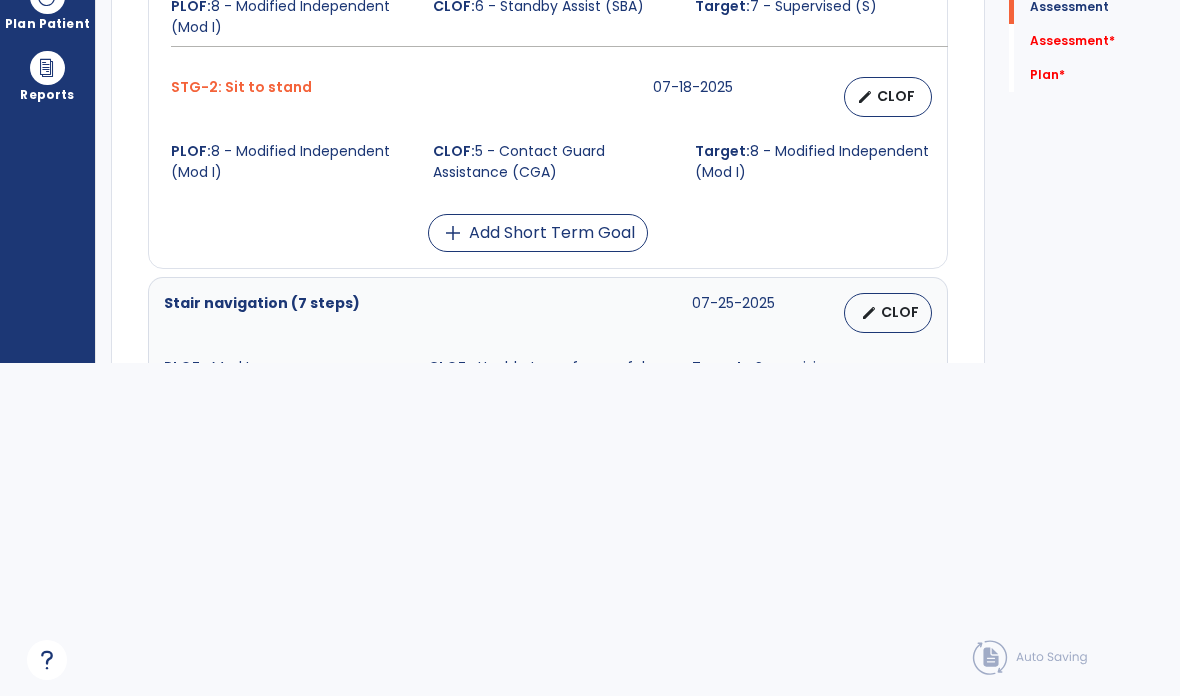 scroll, scrollTop: 795, scrollLeft: 0, axis: vertical 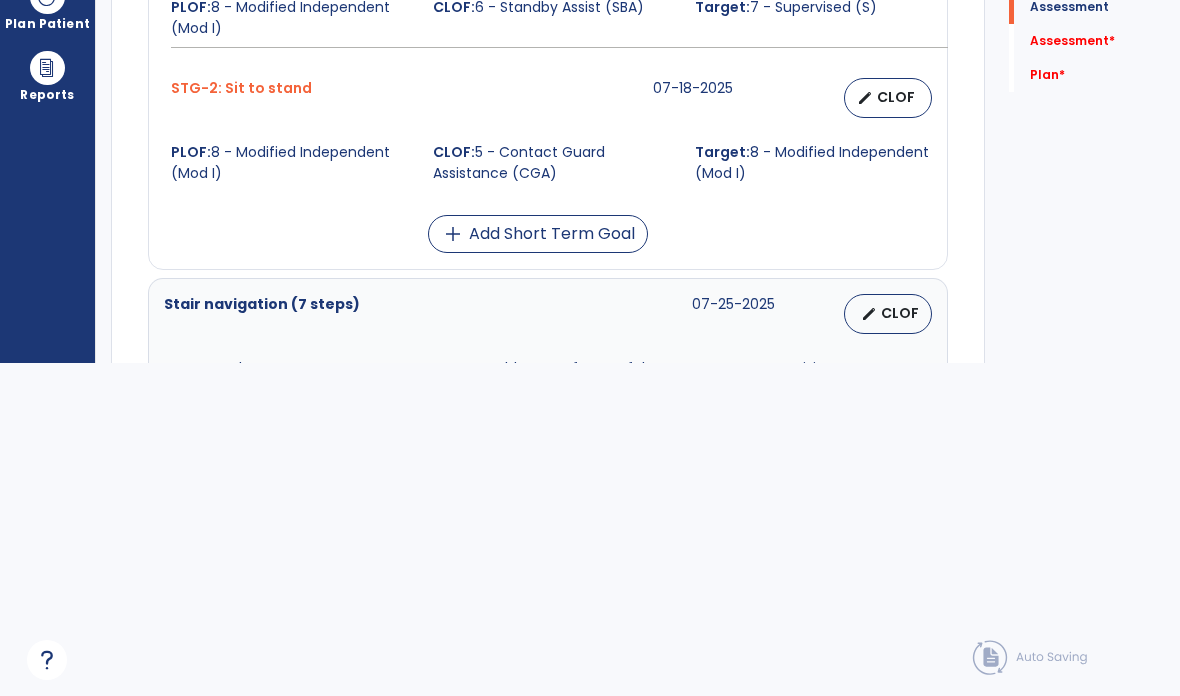 click on "CLOF" at bounding box center [896, 97] 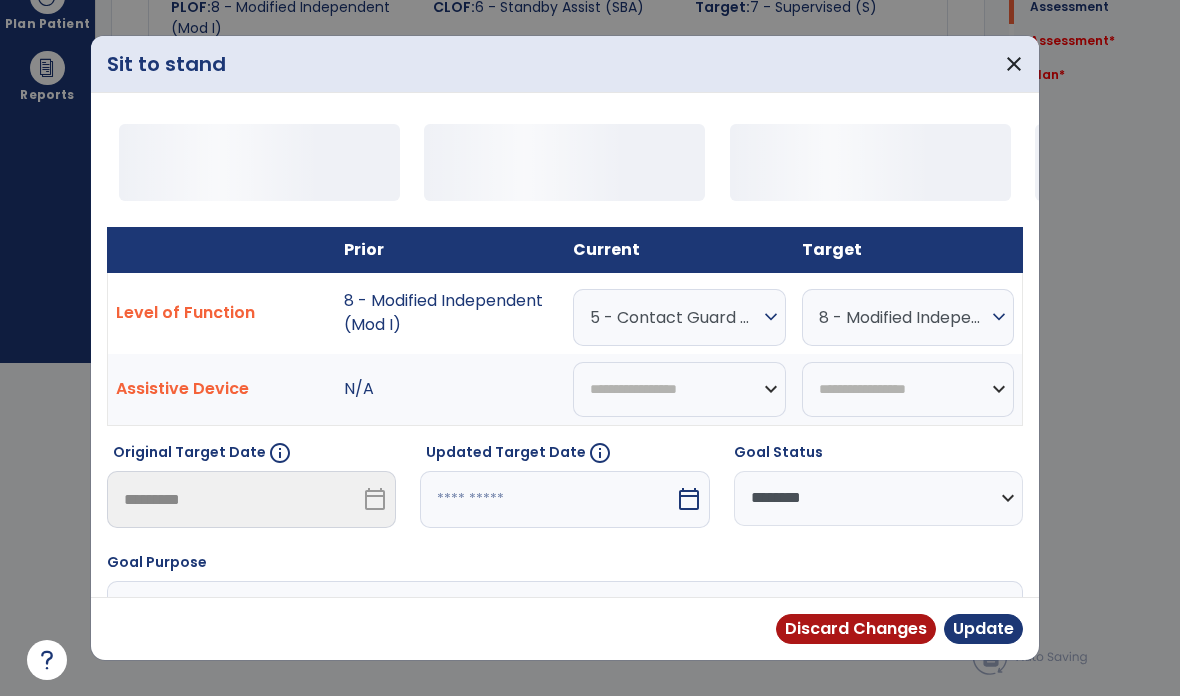 scroll, scrollTop: 0, scrollLeft: 0, axis: both 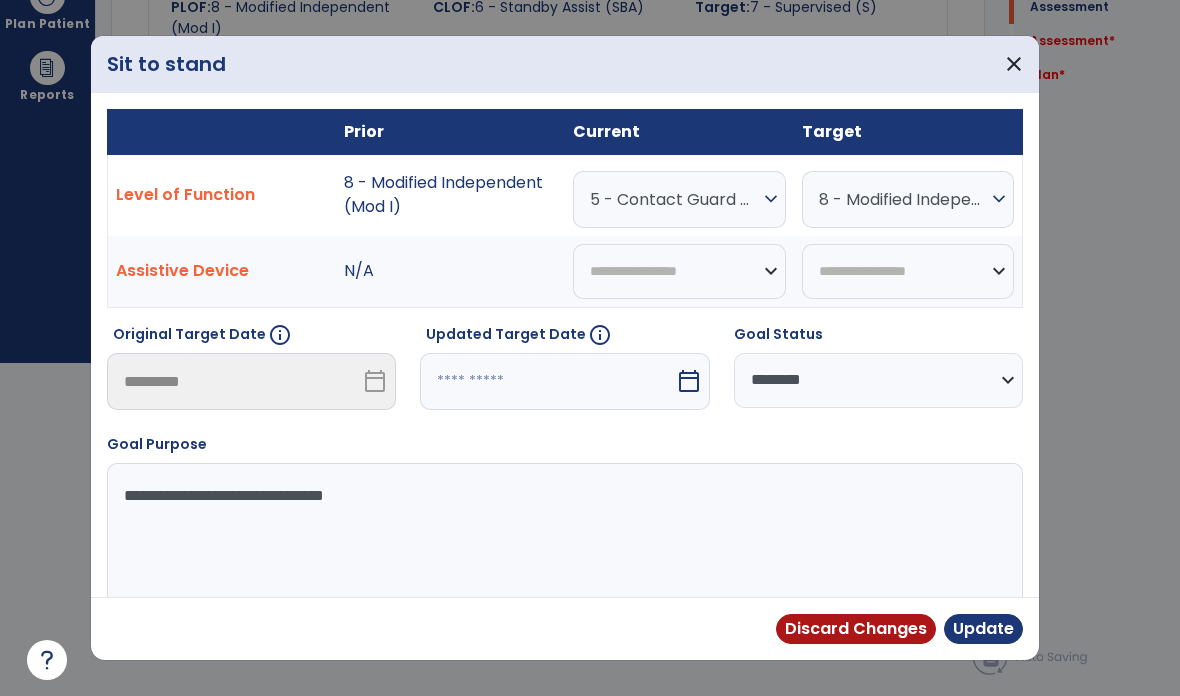 click on "5 - Contact Guard Assistance (CGA)" at bounding box center (674, 199) 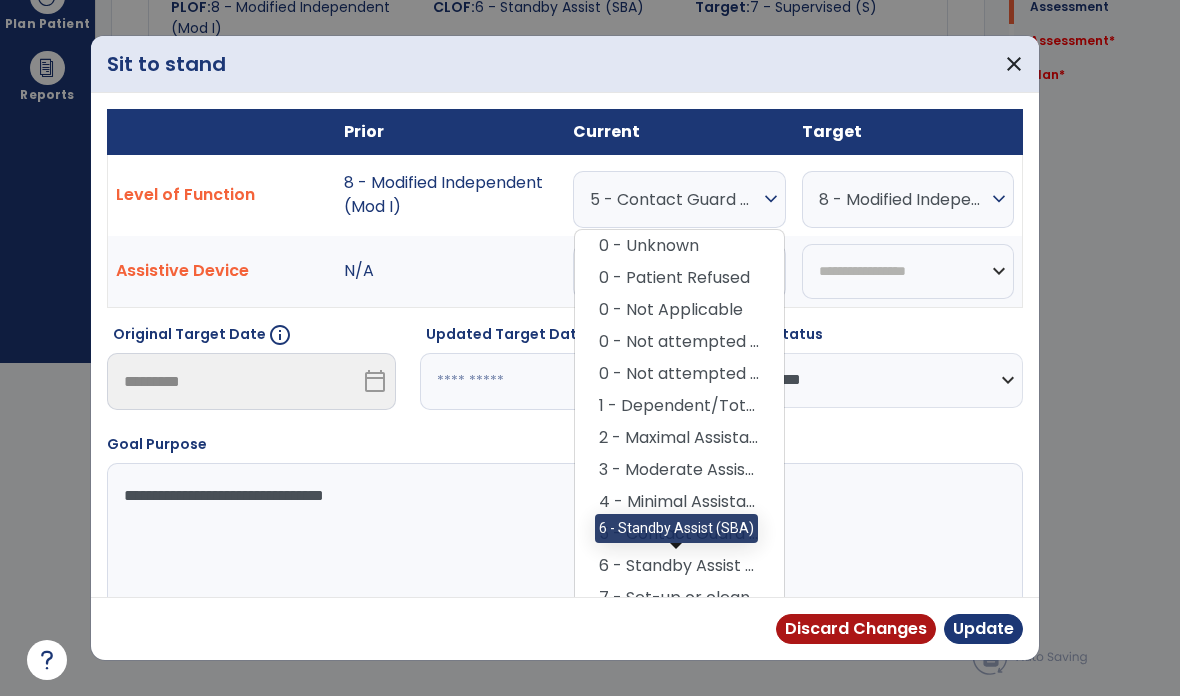 click on "6 - Standby Assist (SBA)" at bounding box center [679, 566] 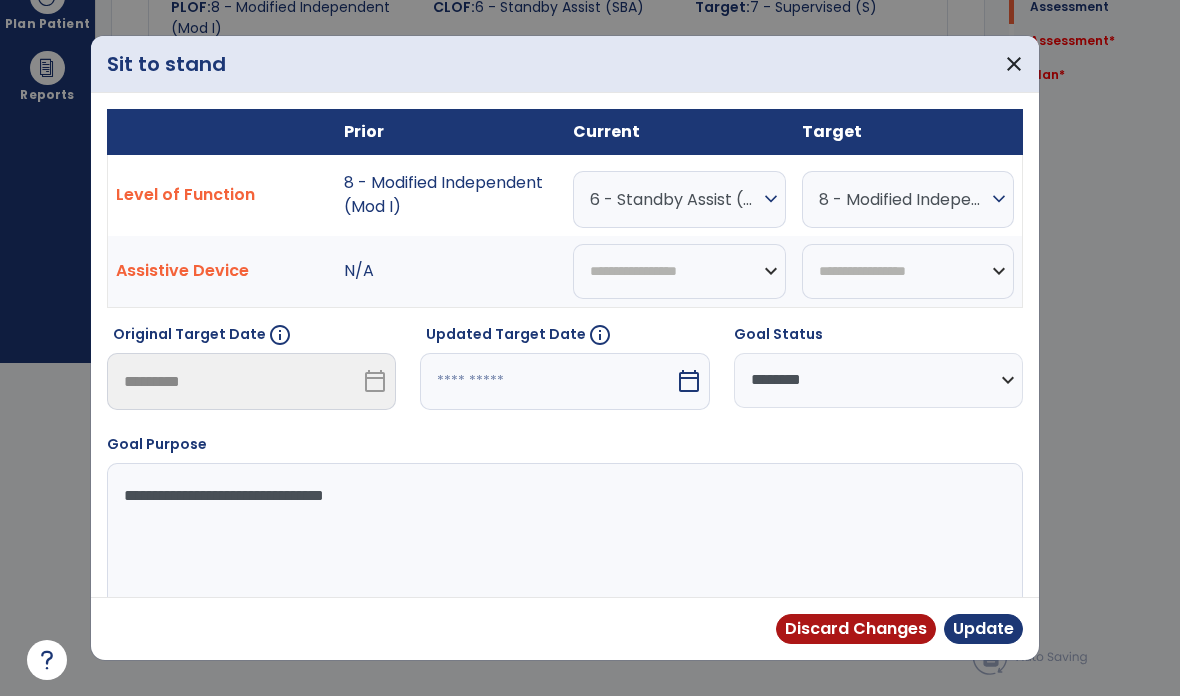 click on "Update" at bounding box center [983, 629] 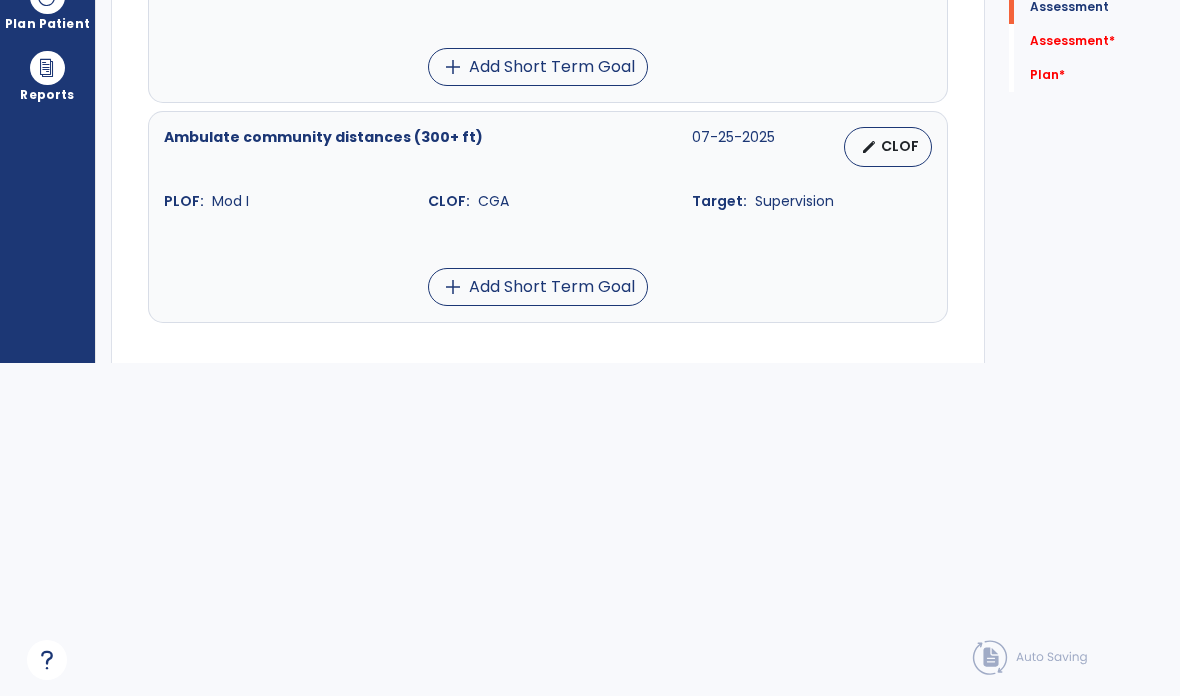 scroll, scrollTop: 1189, scrollLeft: 0, axis: vertical 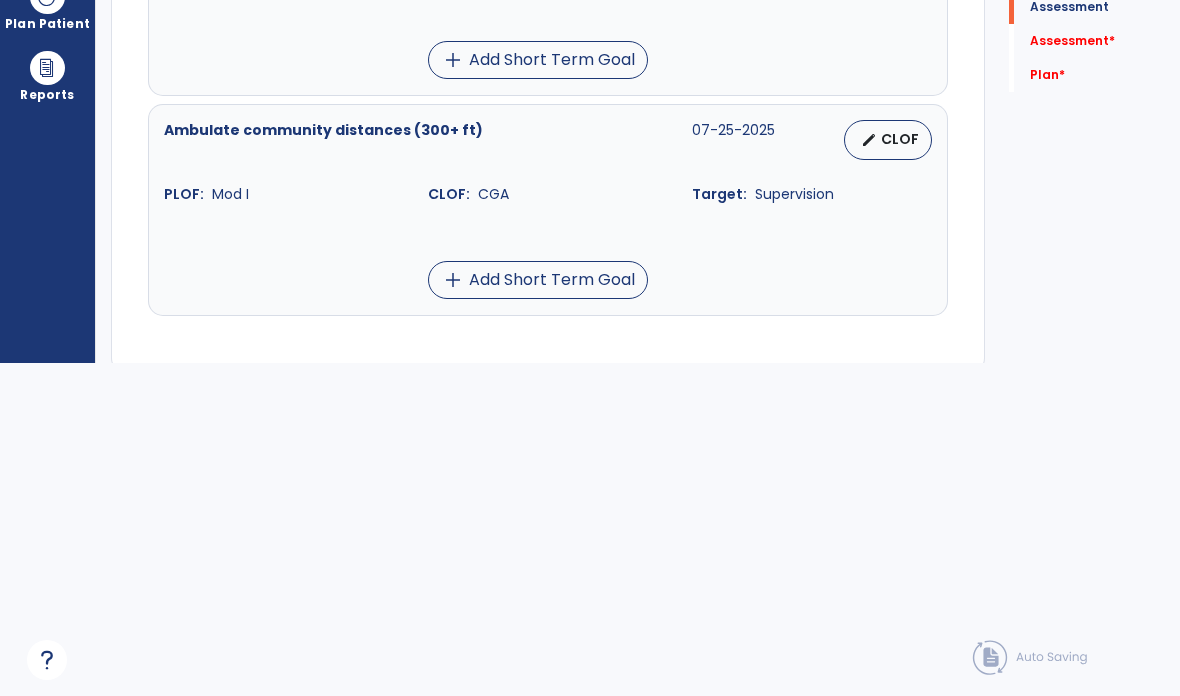 click on "edit" at bounding box center (869, 140) 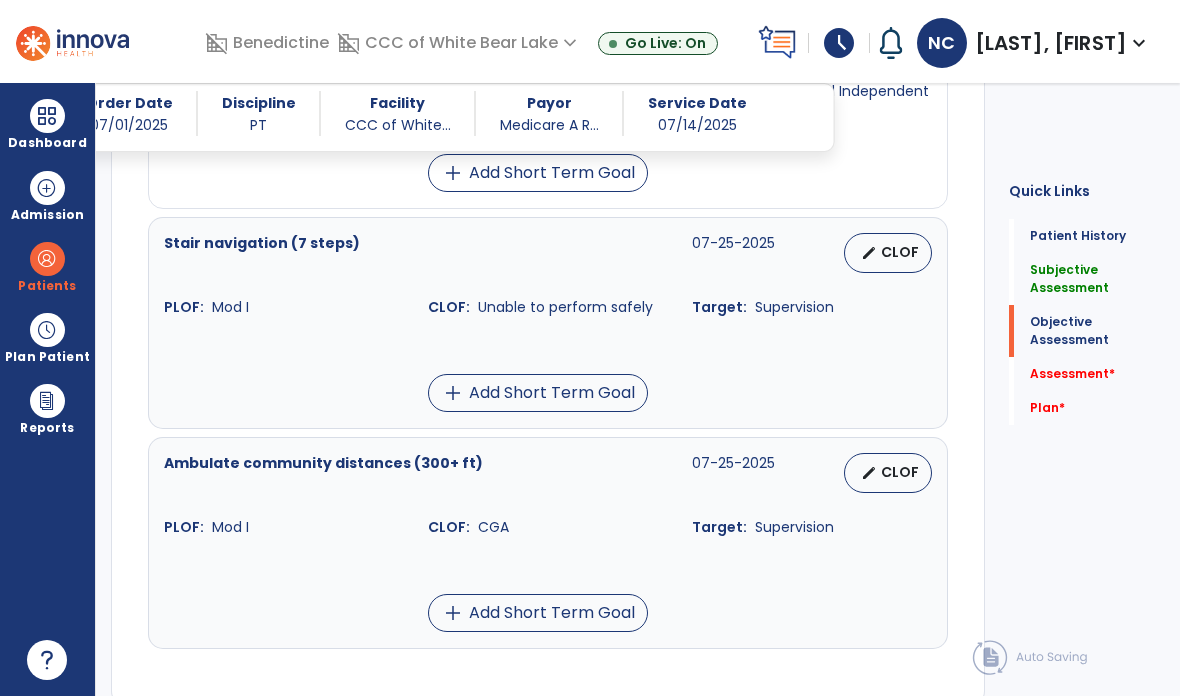 select on "**********" 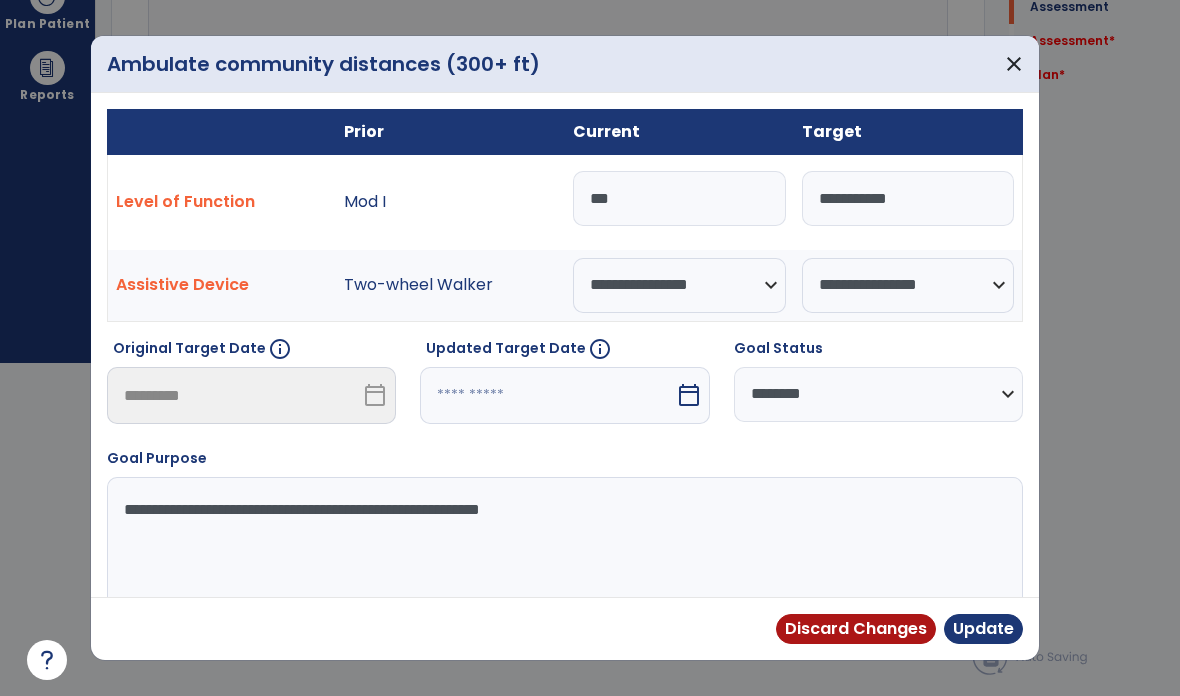 click on "***" at bounding box center [679, 198] 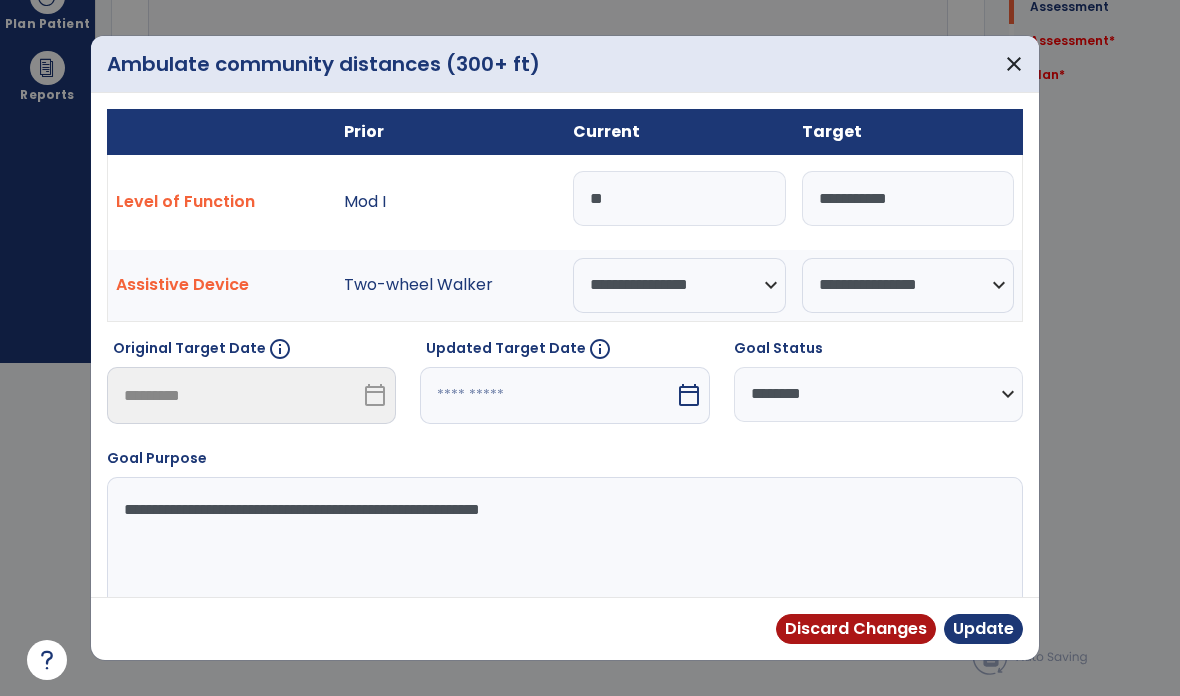 type on "*" 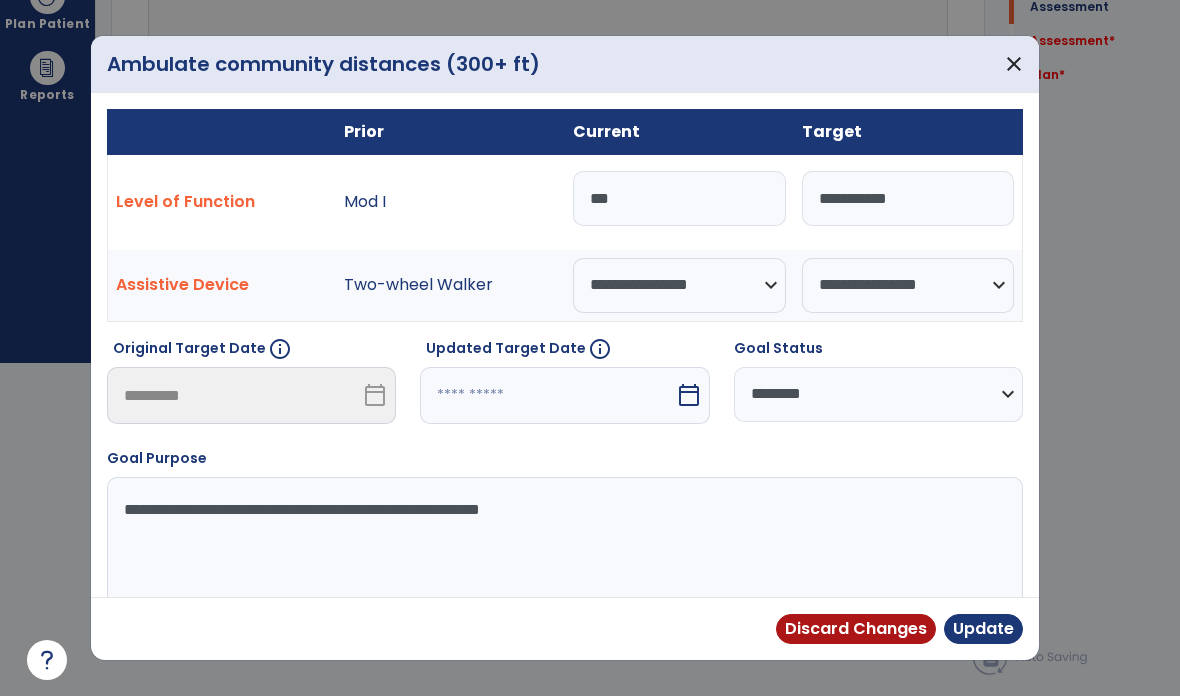 type on "***" 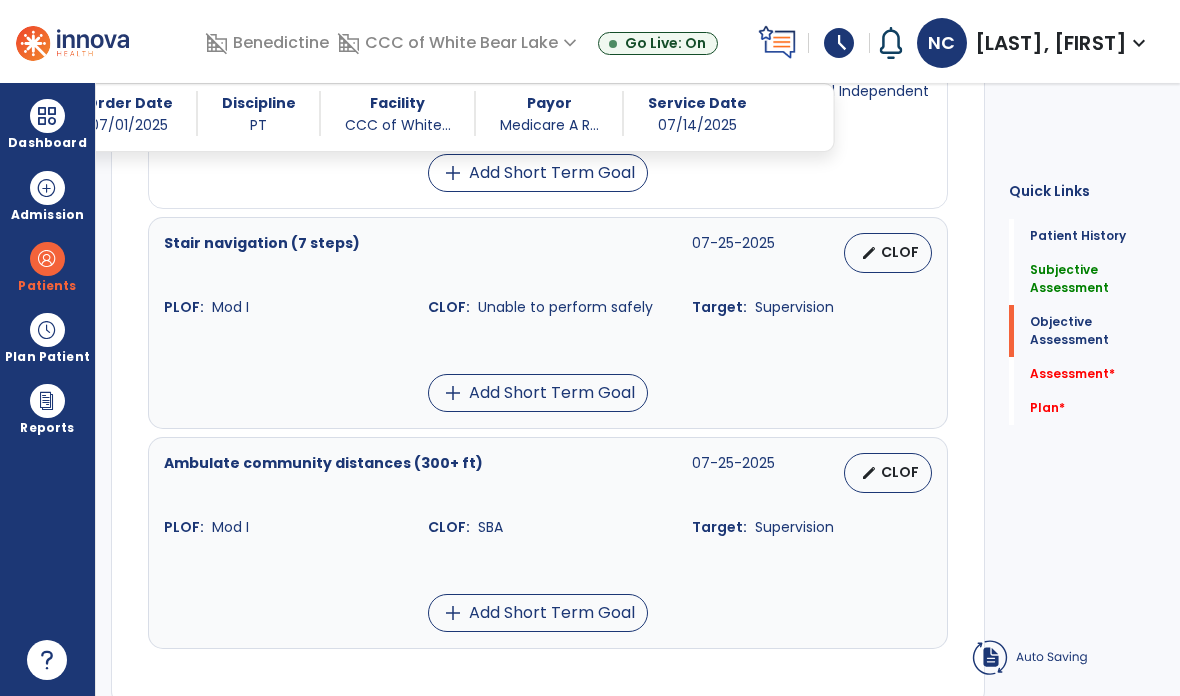 scroll, scrollTop: 333, scrollLeft: 0, axis: vertical 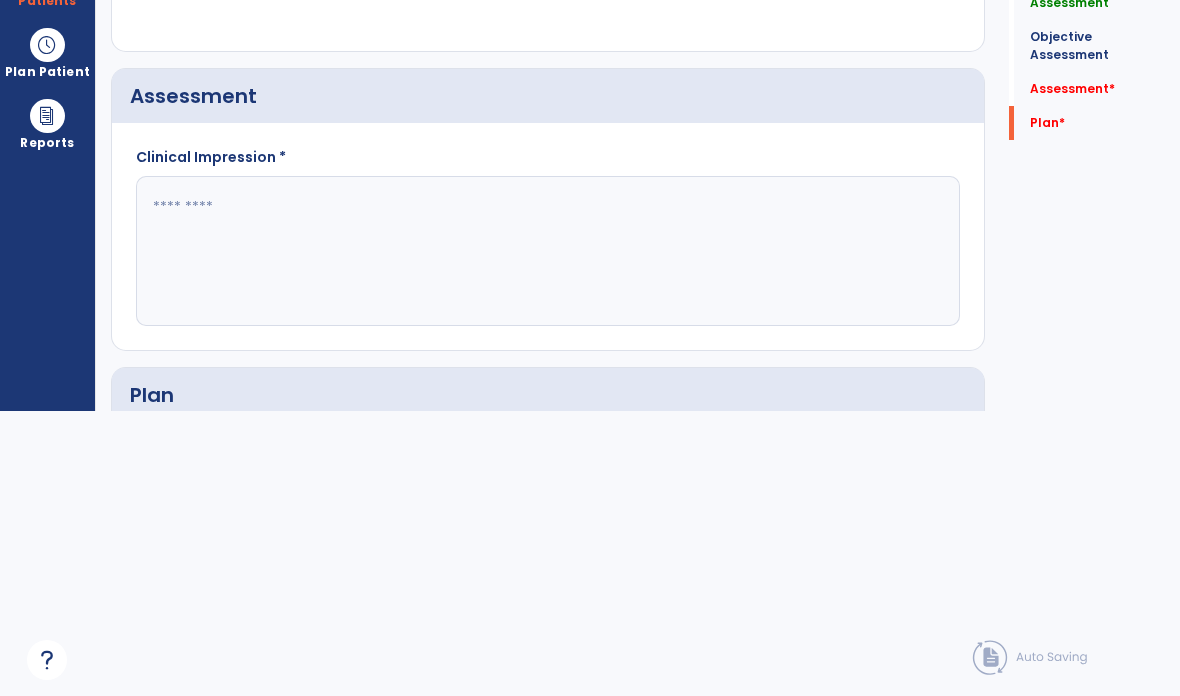 click 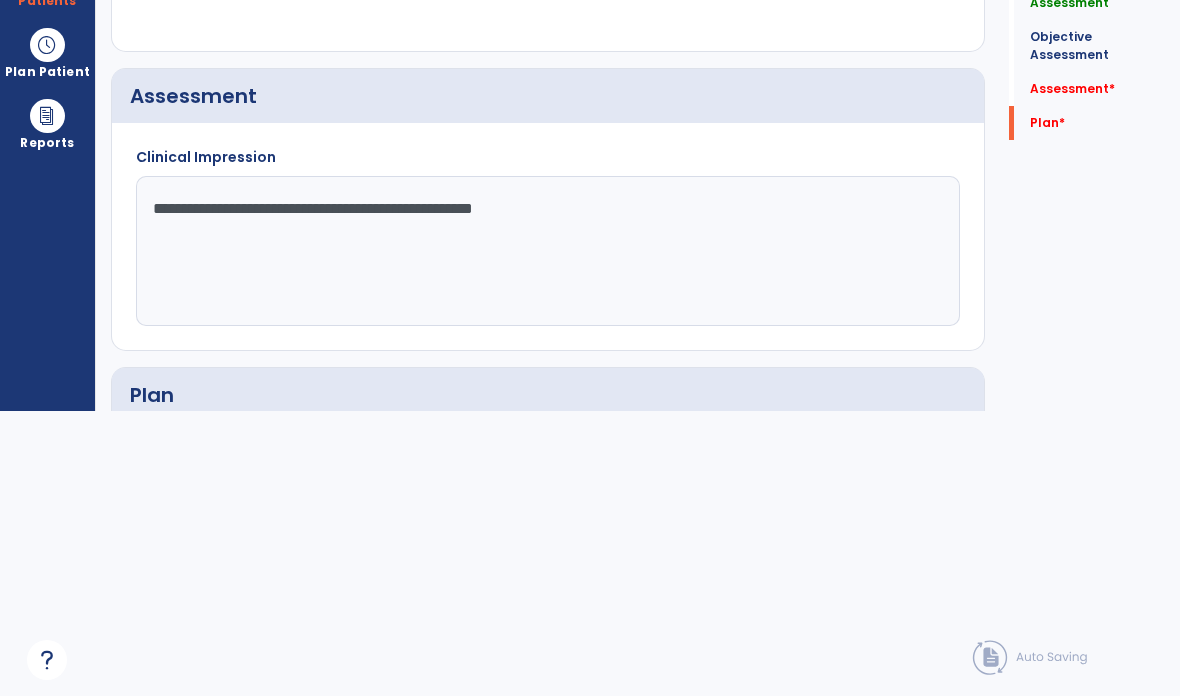 type on "**********" 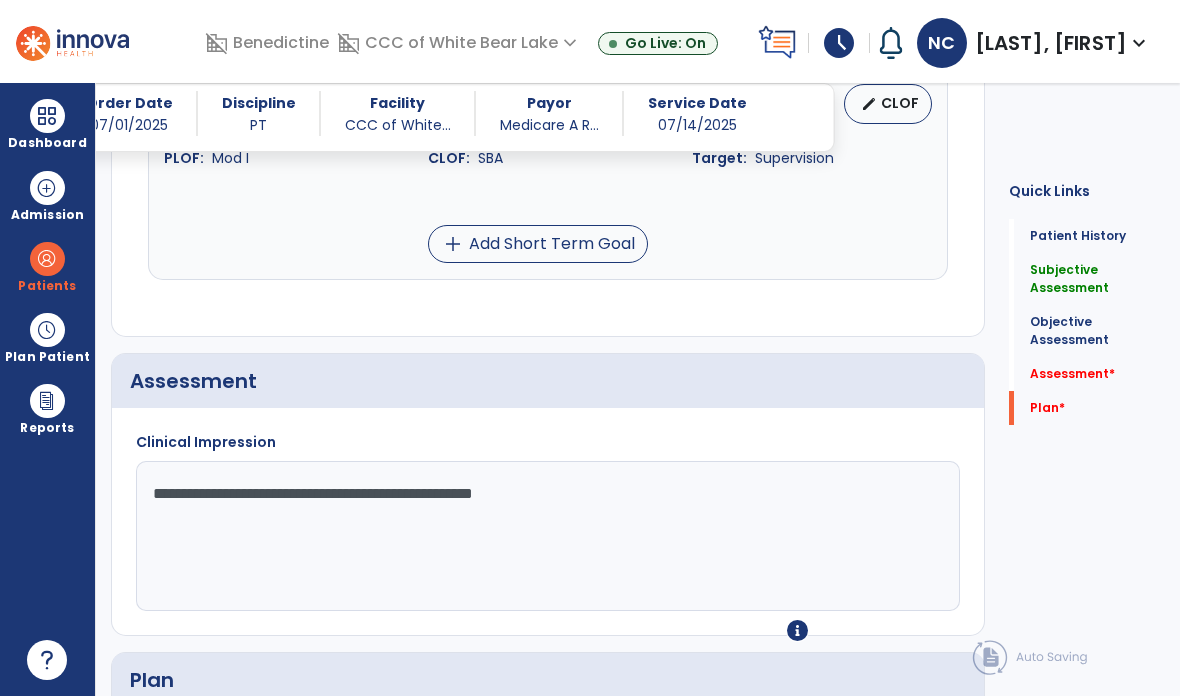 scroll, scrollTop: 80, scrollLeft: 0, axis: vertical 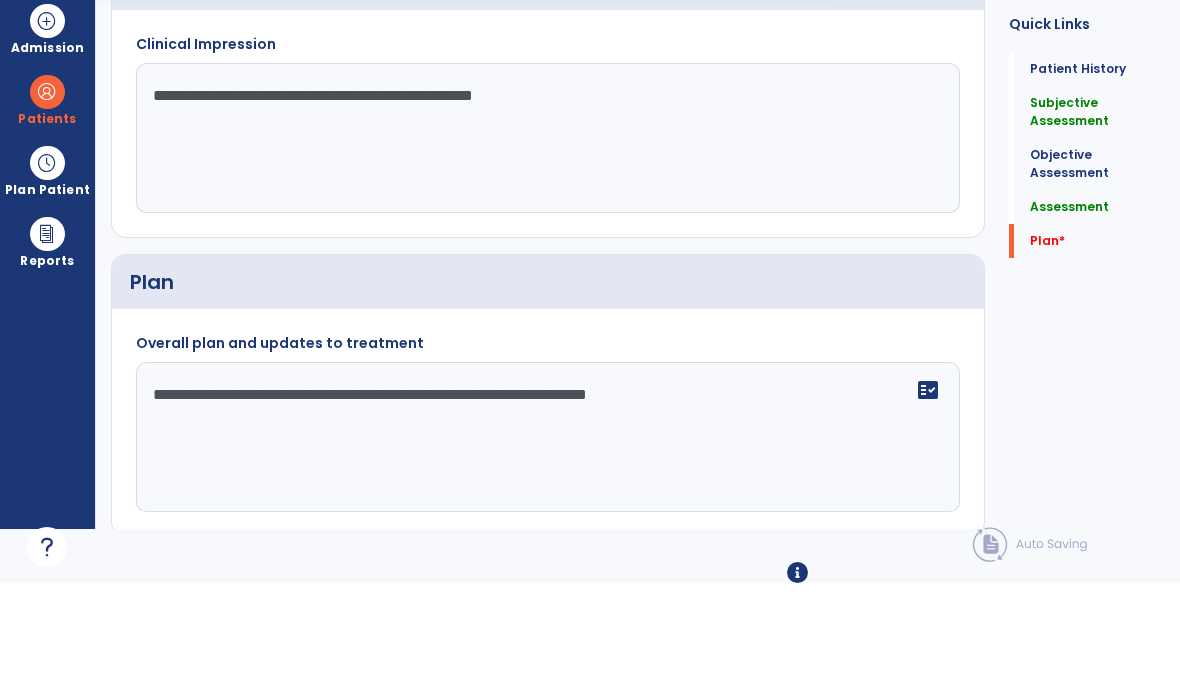 type on "**********" 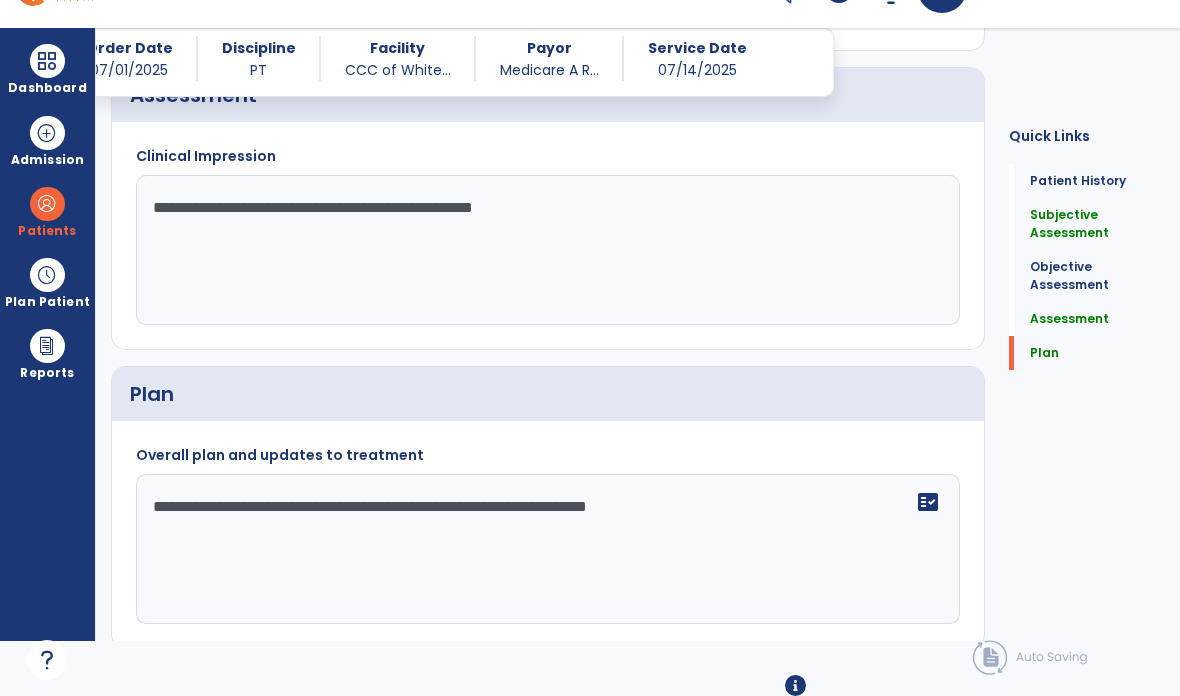 click on "Sign" 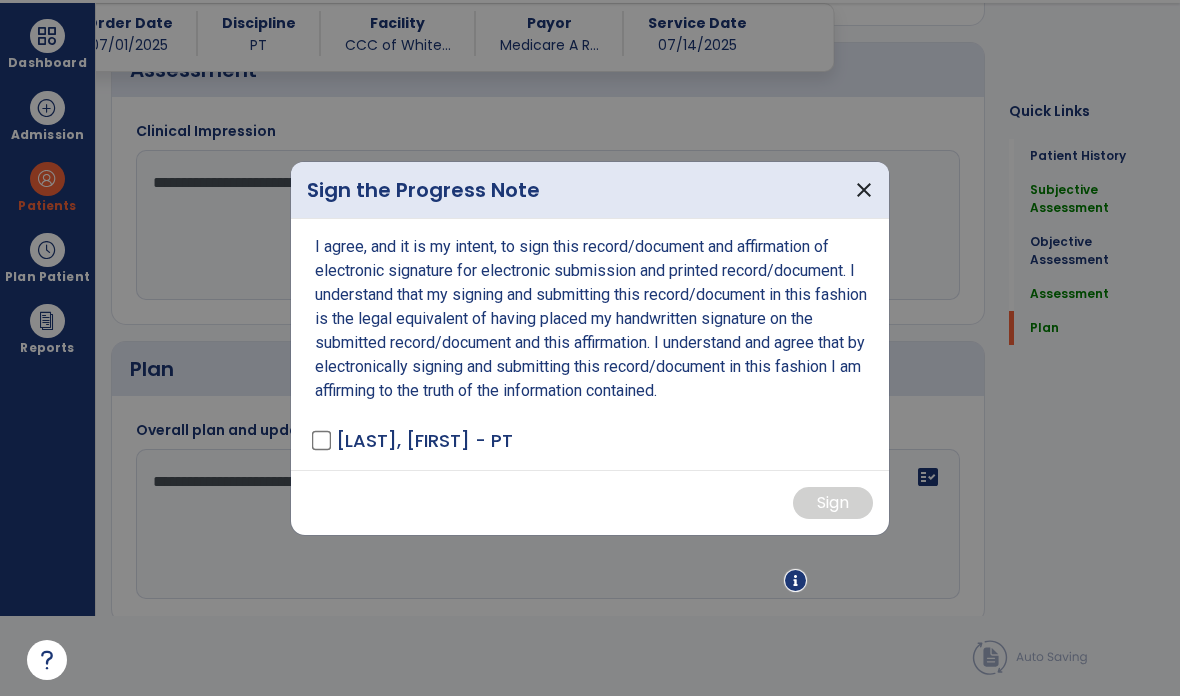 scroll, scrollTop: 0, scrollLeft: 0, axis: both 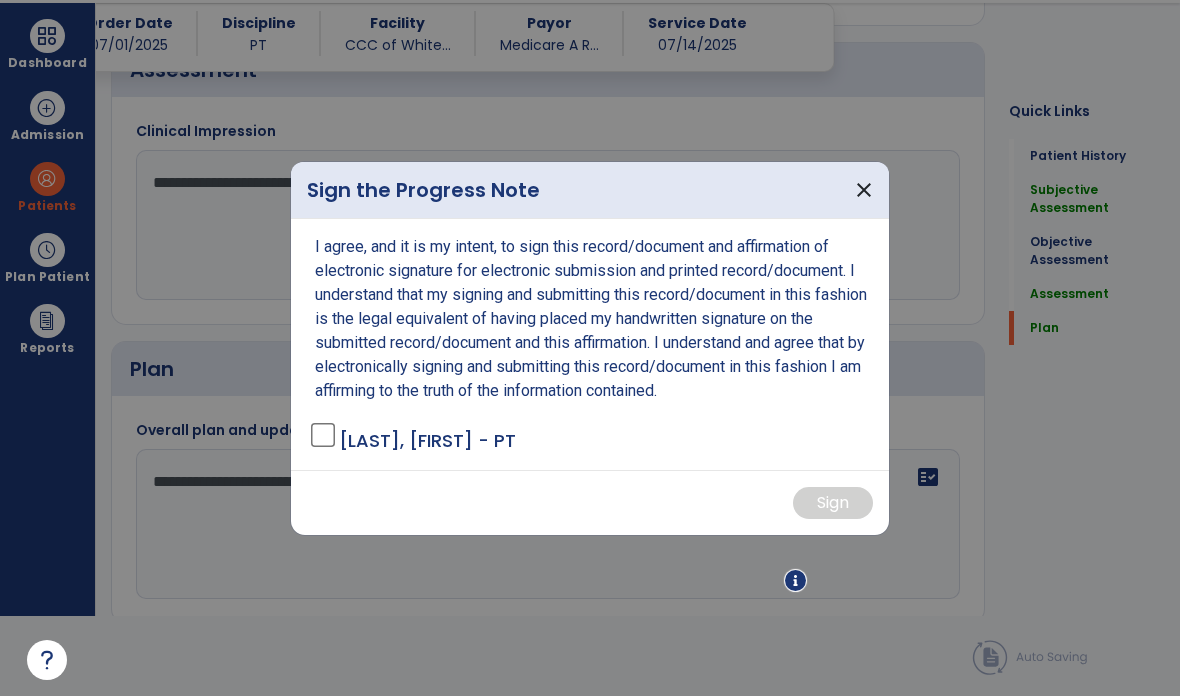 click on "I agree, and it is my intent, to sign this record/document and affirmation of electronic signature for electronic submission and printed record/document. I understand that my signing and submitting this record/document in this fashion is the legal equivalent of having placed my handwritten signature on the submitted record/document and this affirmation. I understand and agree that by electronically signing and submitting this record/document in this fashion I am affirming to the truth of the information contained.  [LAST], [FIRST]  - PT" at bounding box center [590, 344] 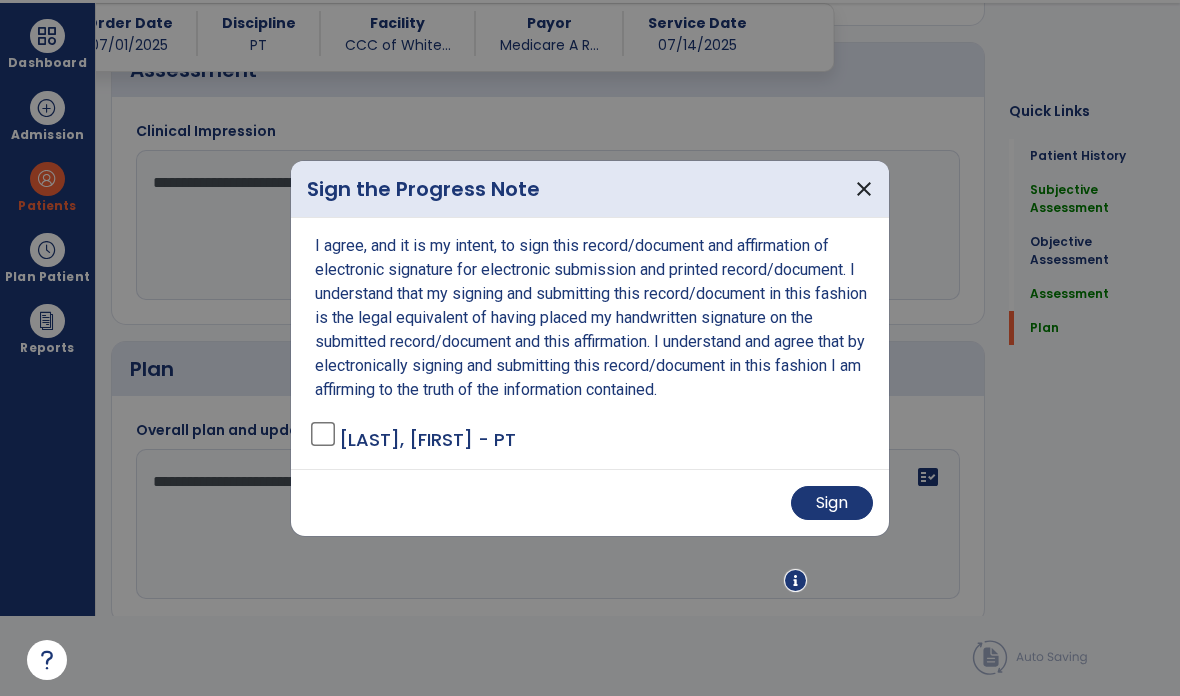 click on "Sign" at bounding box center (832, 503) 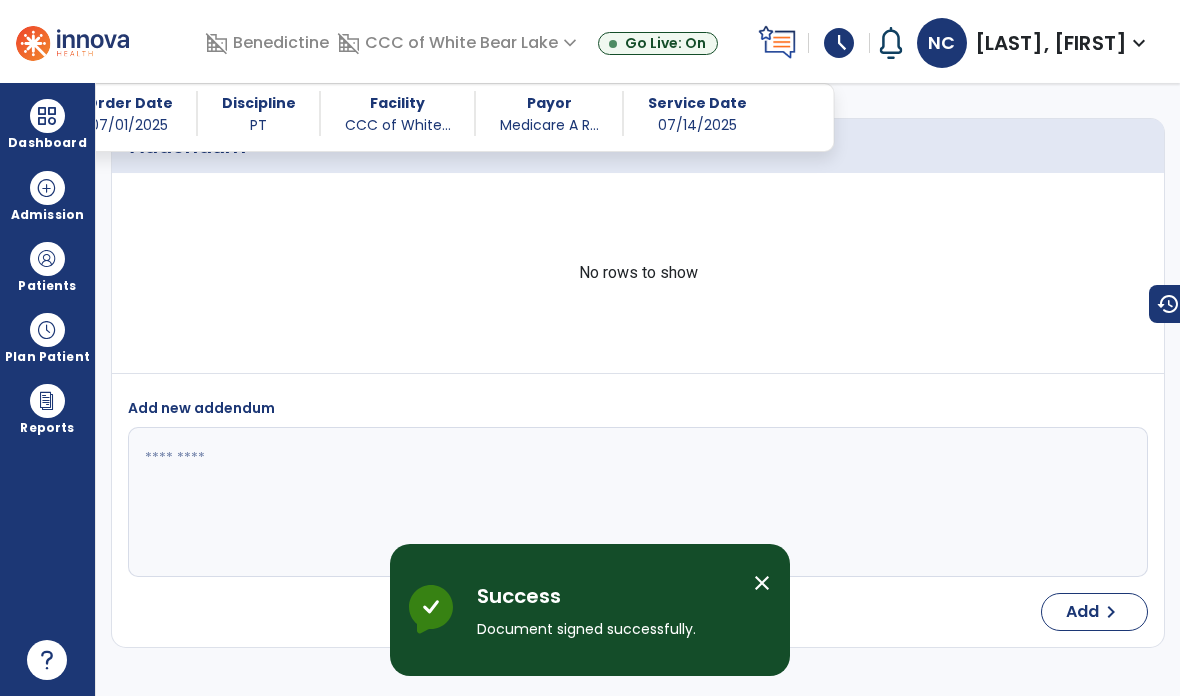 scroll, scrollTop: 80, scrollLeft: 0, axis: vertical 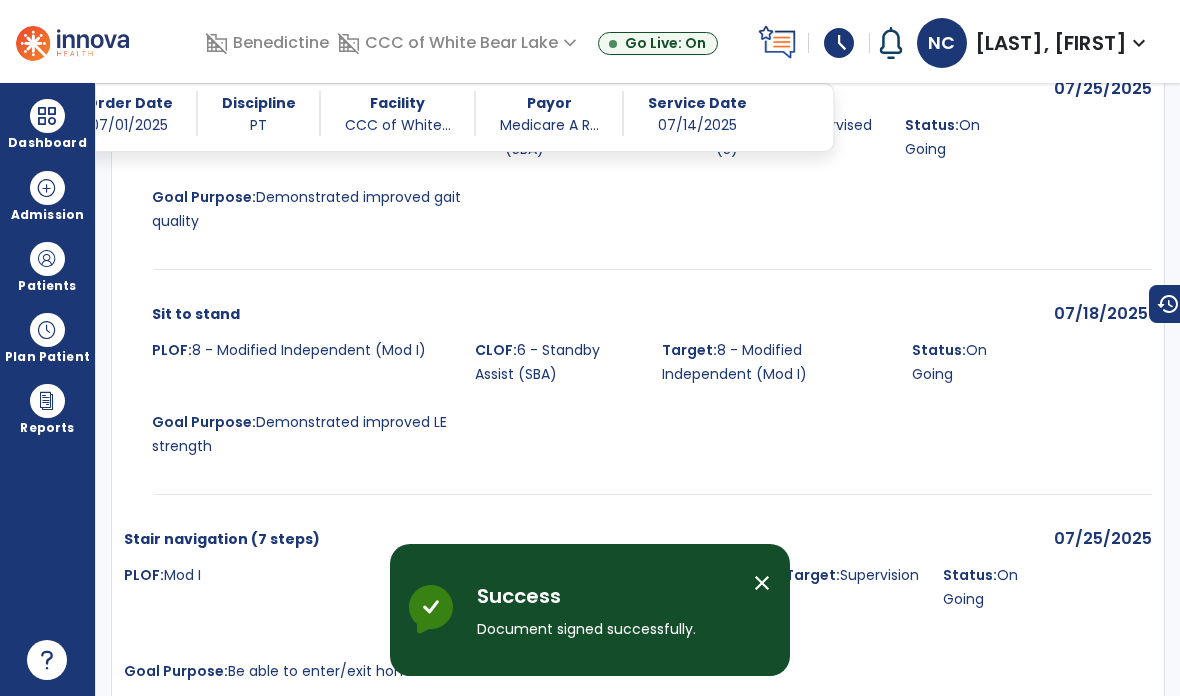 click at bounding box center (47, 116) 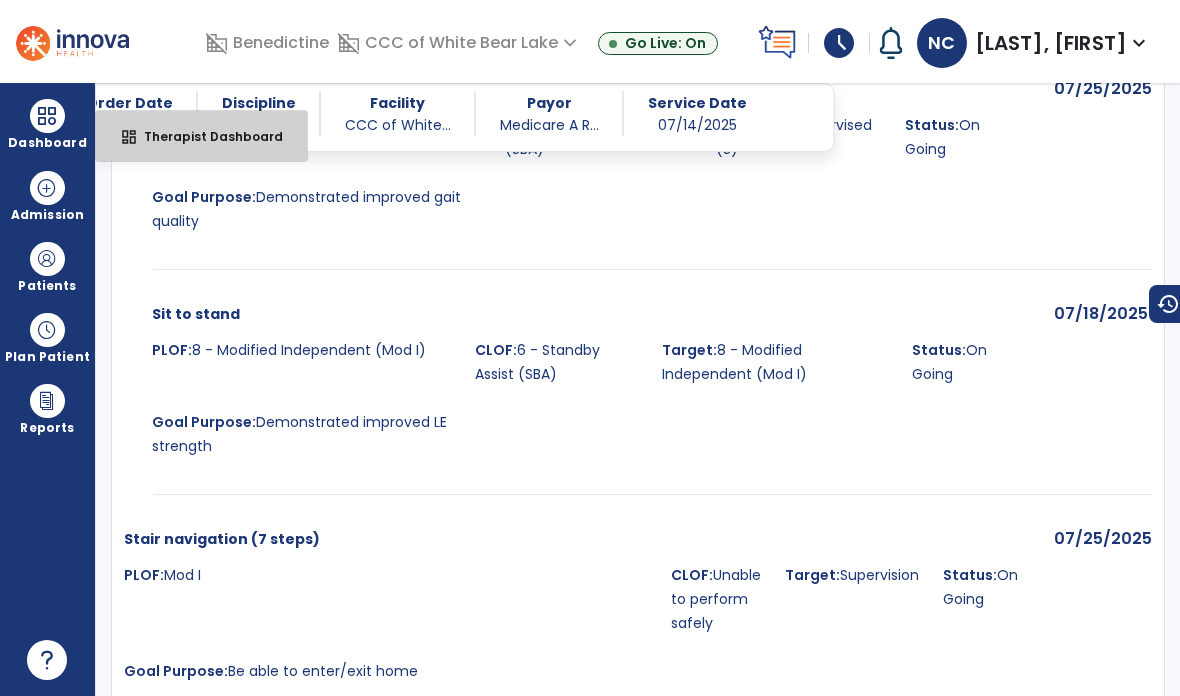 click on "Therapist Dashboard" at bounding box center [205, 136] 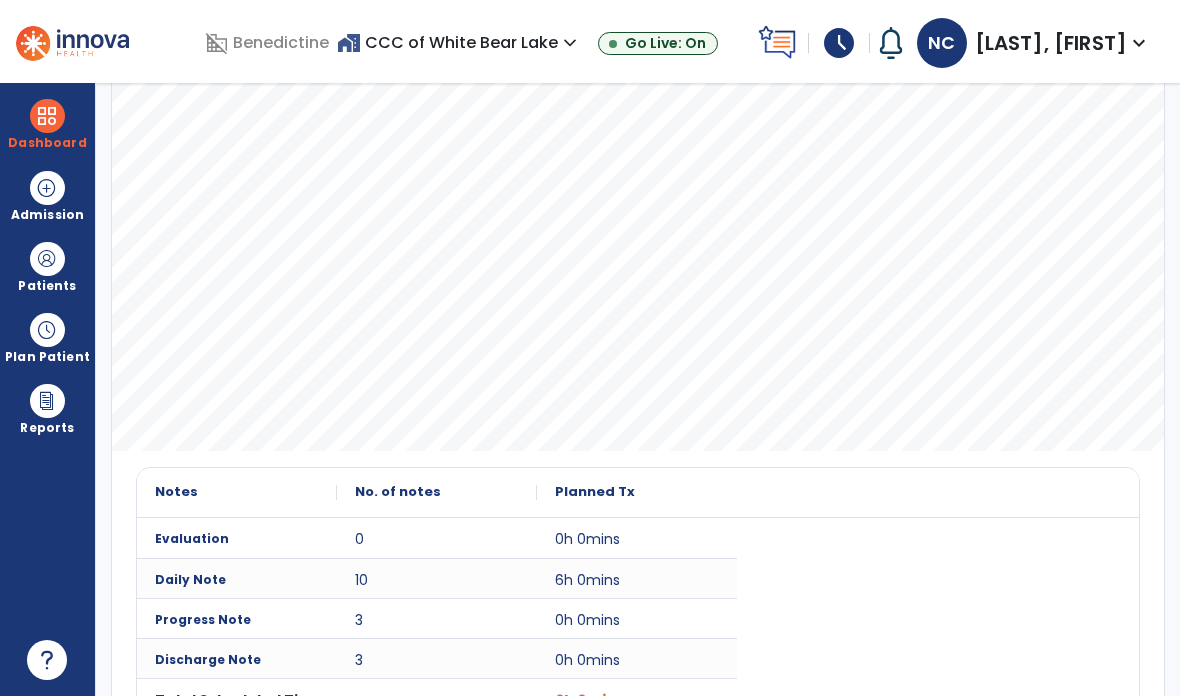 scroll, scrollTop: 383, scrollLeft: 0, axis: vertical 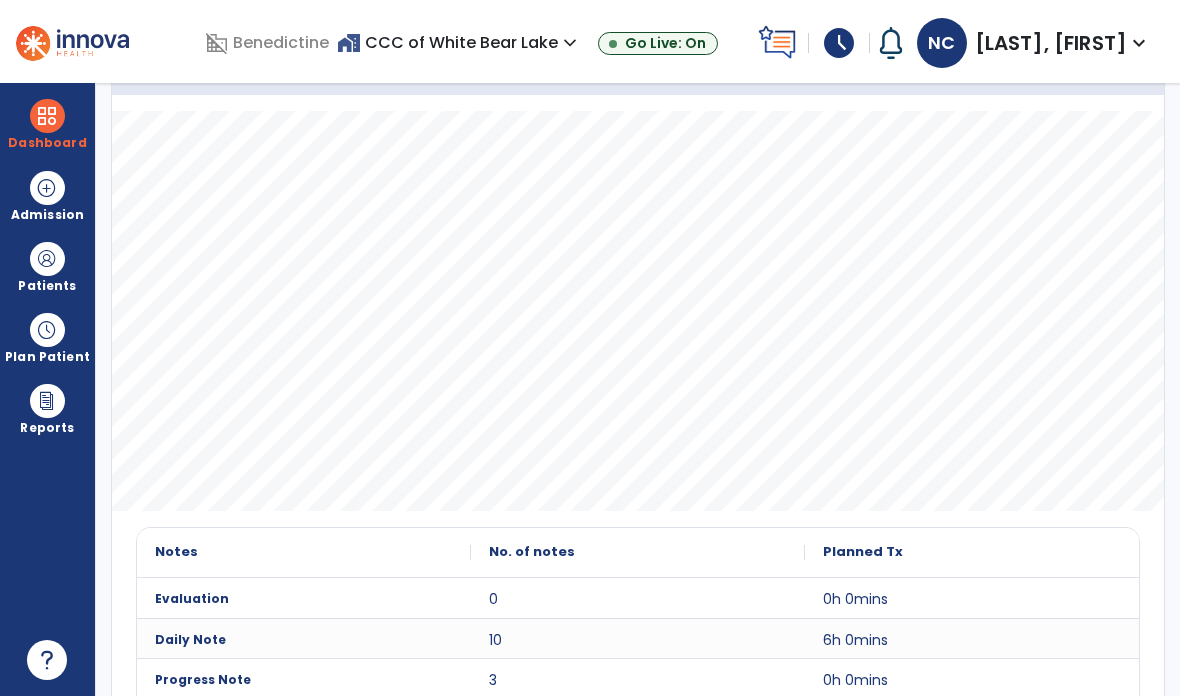 click at bounding box center [47, 259] 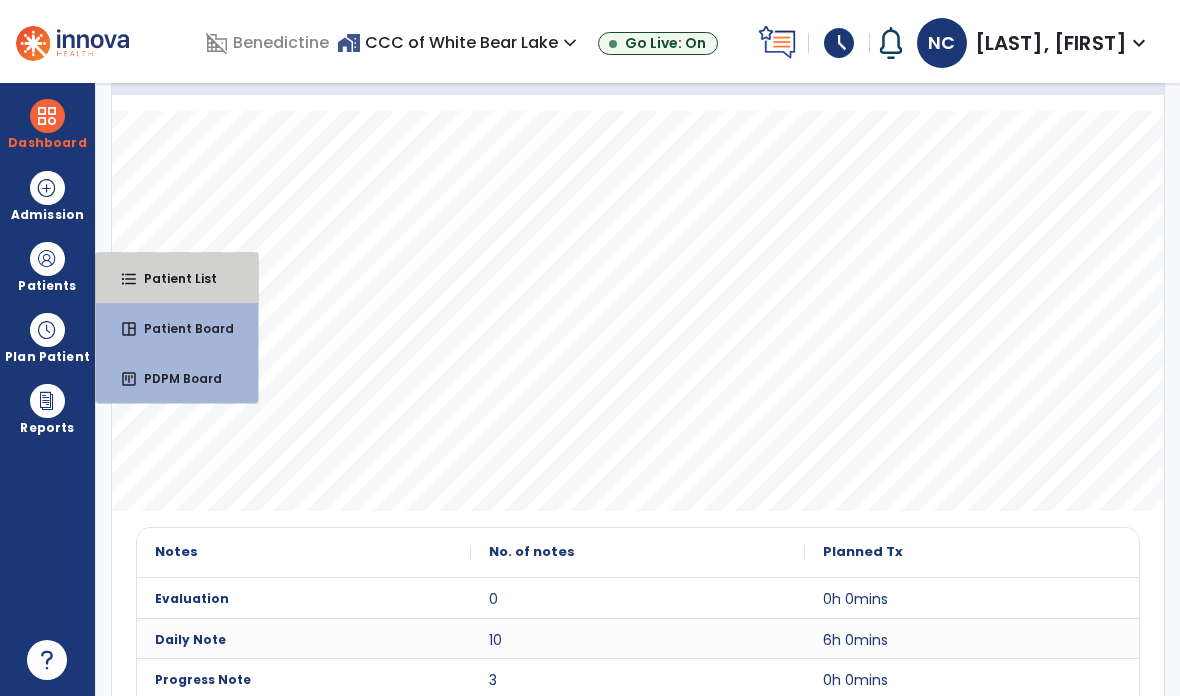 click on "Patient List" at bounding box center (172, 278) 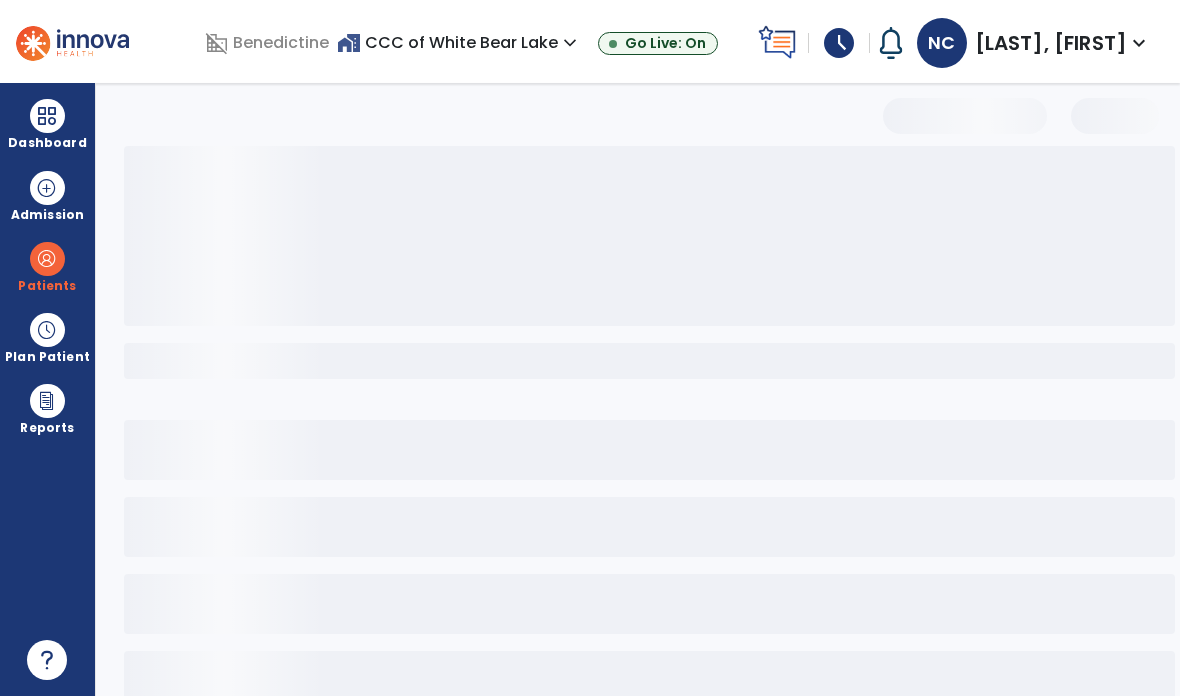 scroll, scrollTop: 0, scrollLeft: 0, axis: both 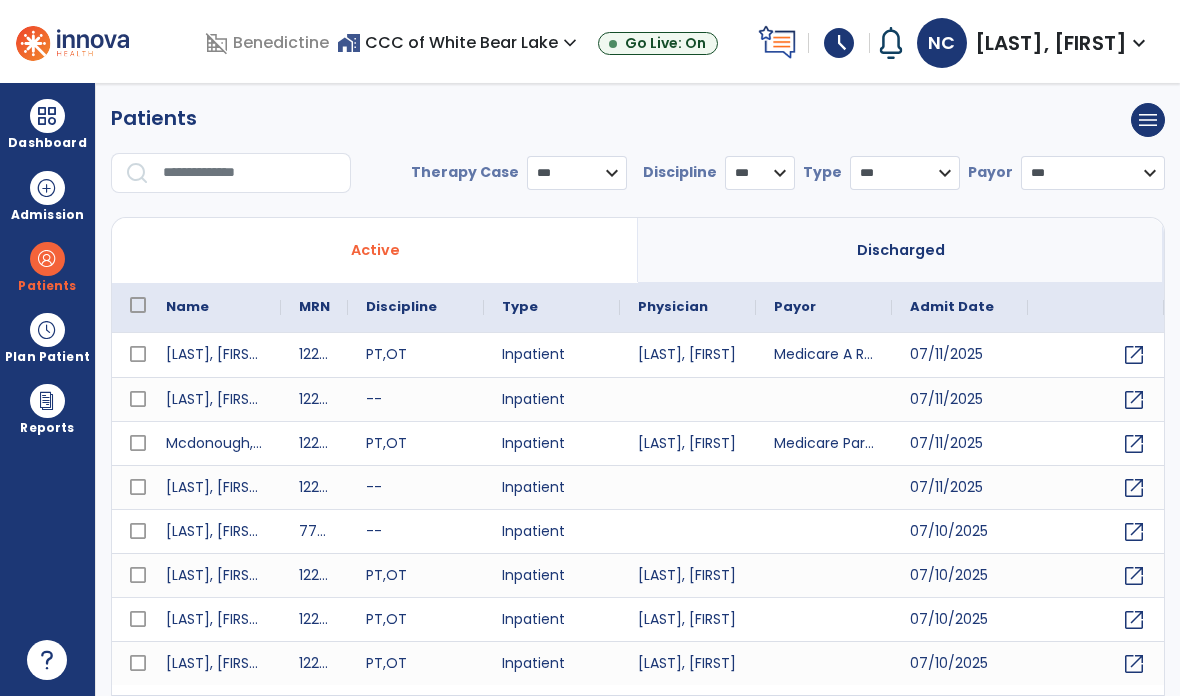 click at bounding box center [250, 173] 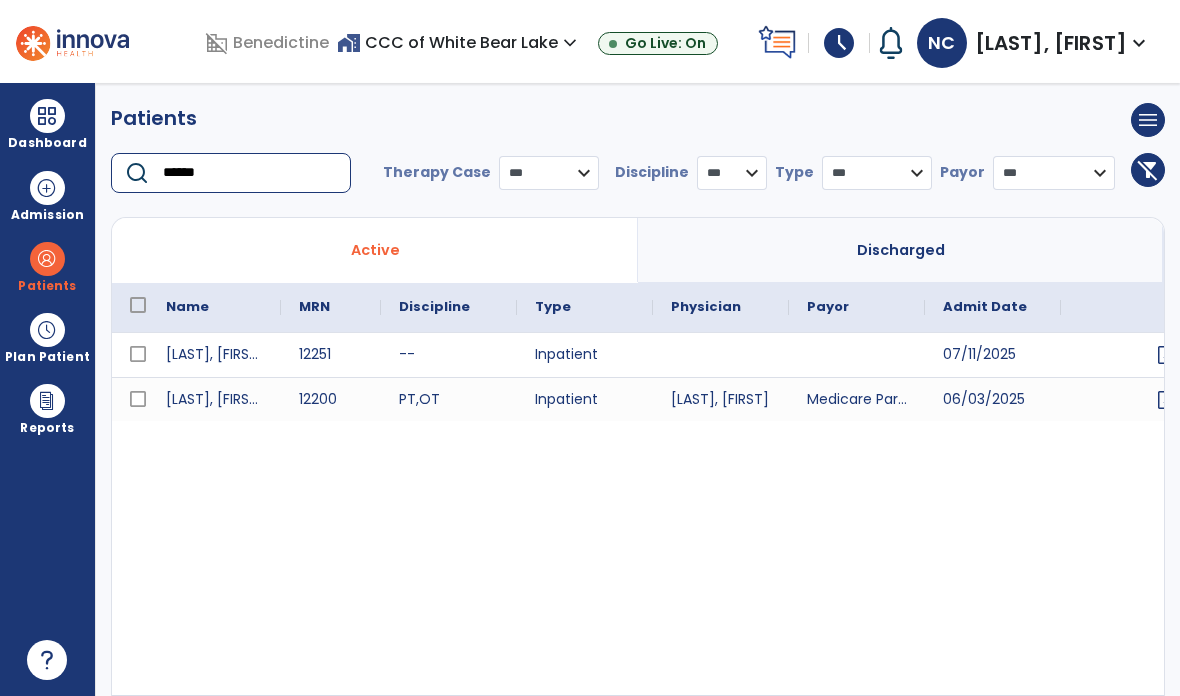 type on "******" 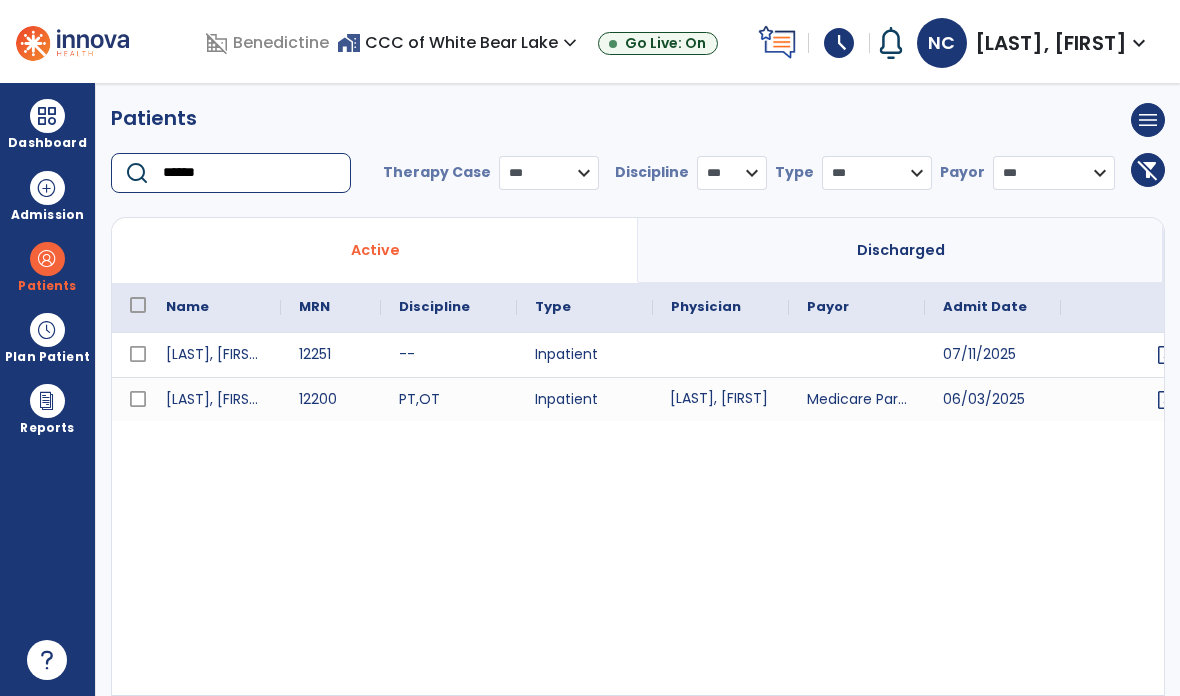 click on "[LAST], [FIRST]" at bounding box center (721, 399) 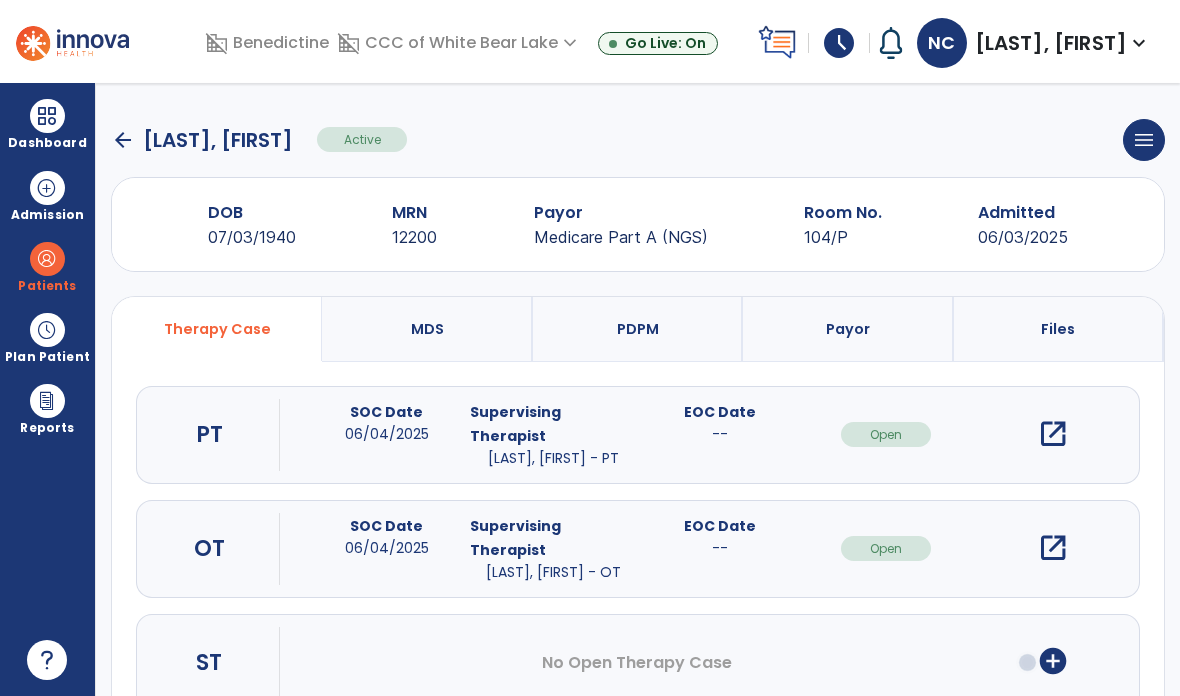 click on "open_in_new" at bounding box center [1053, 434] 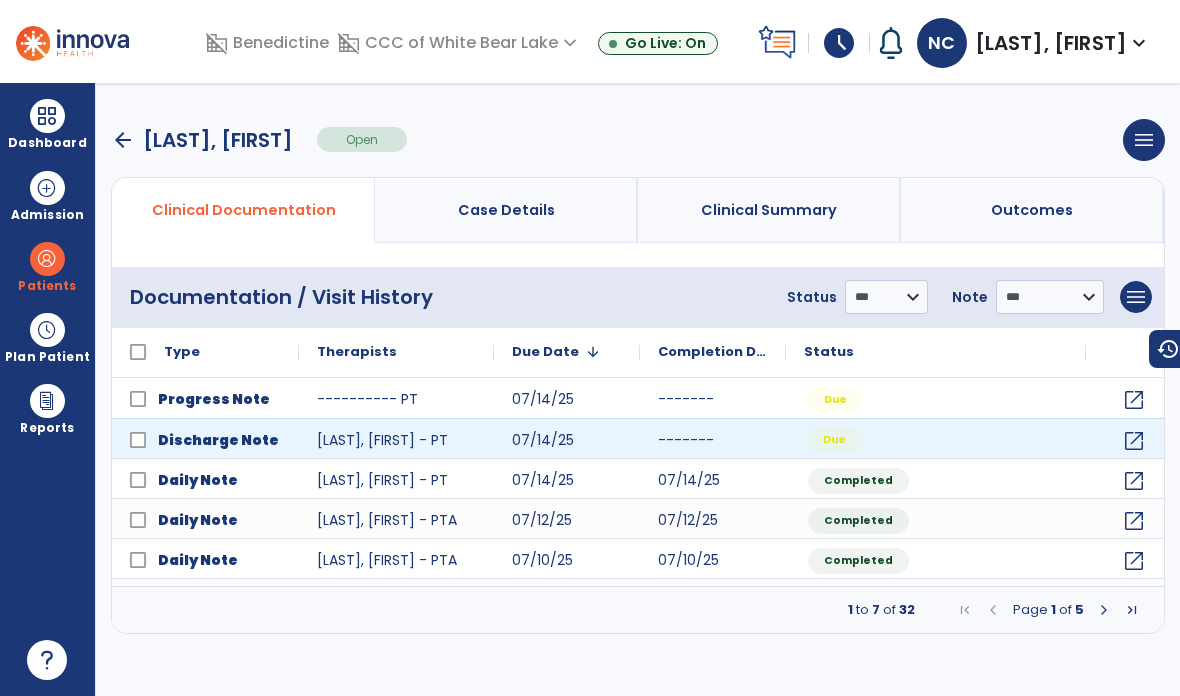 click on "Due" 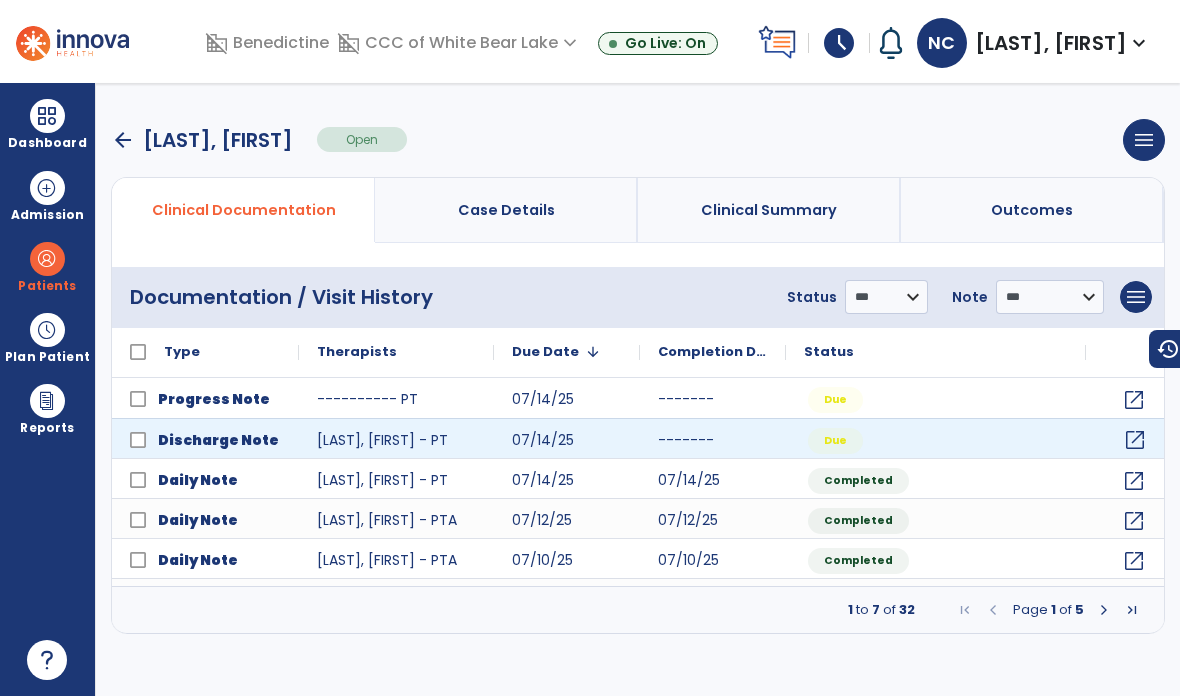 click on "open_in_new" 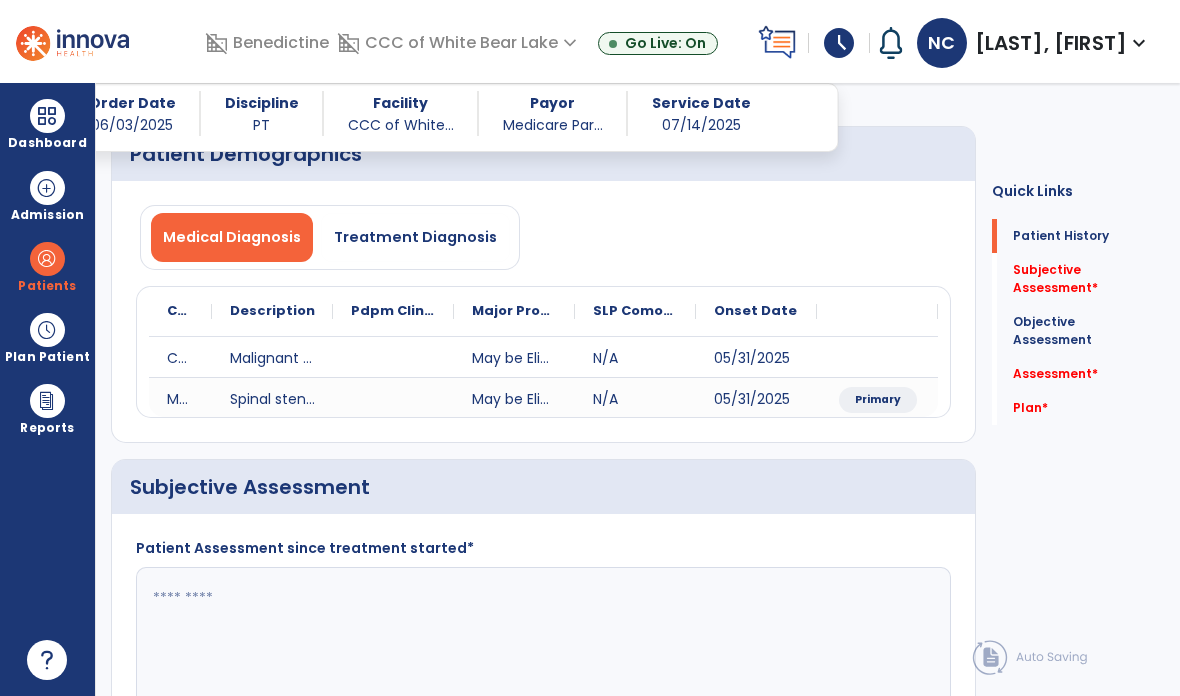 scroll, scrollTop: 95, scrollLeft: 0, axis: vertical 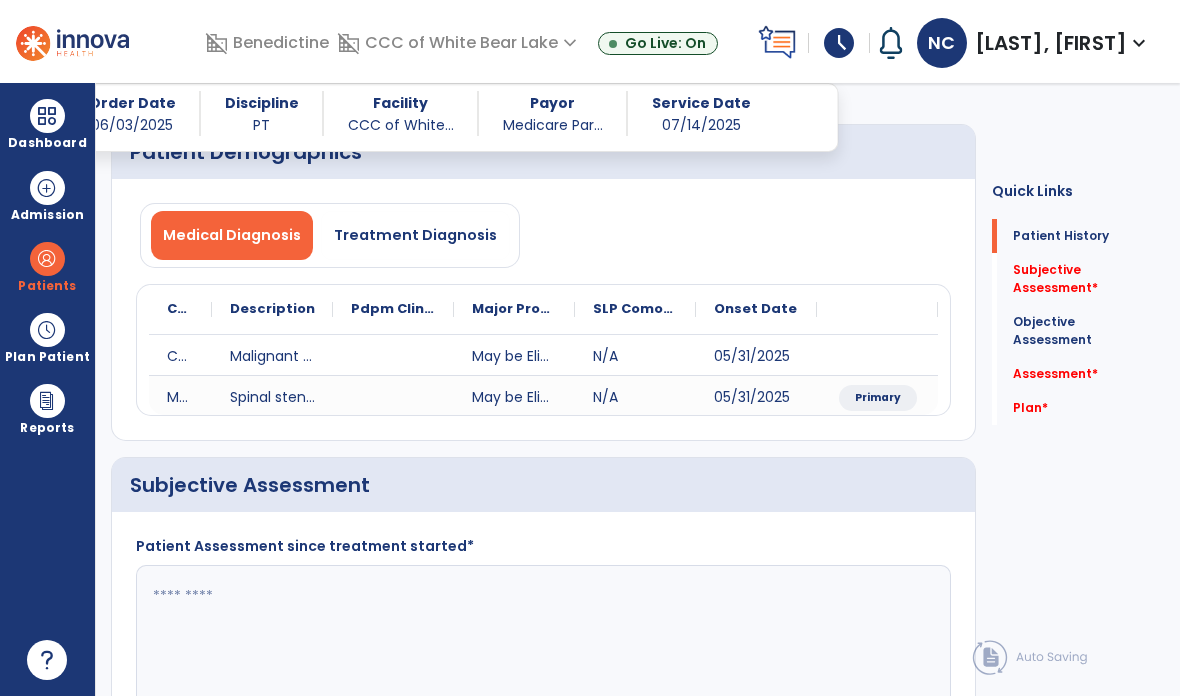 click 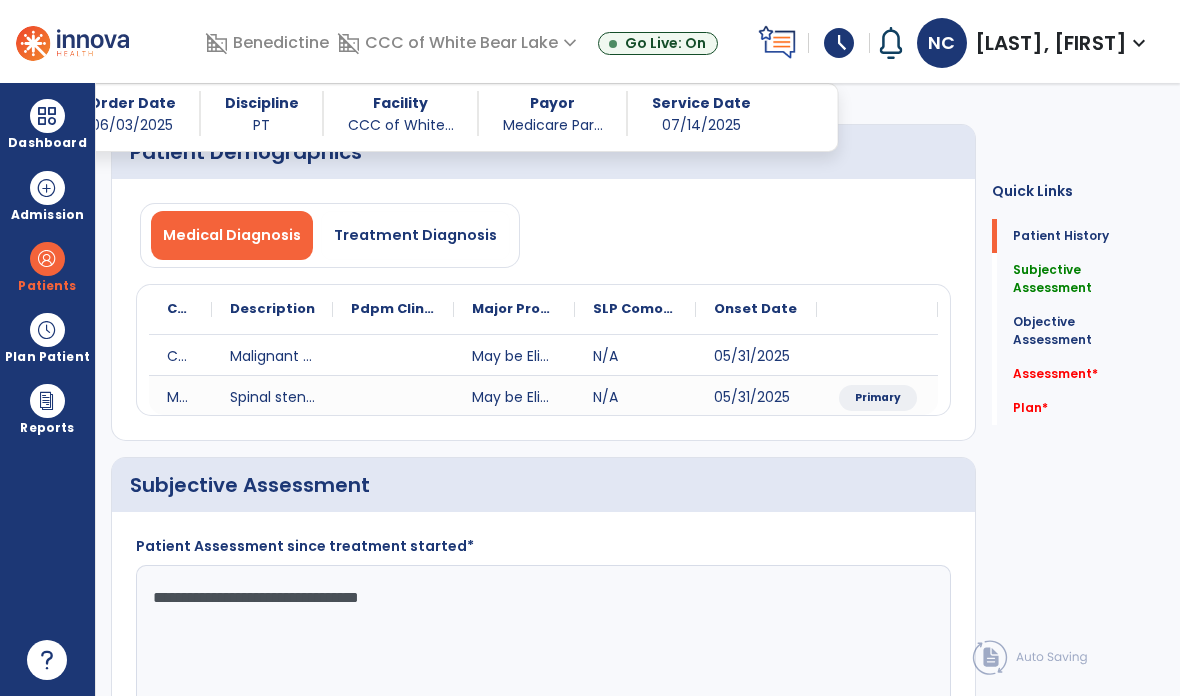 type on "**********" 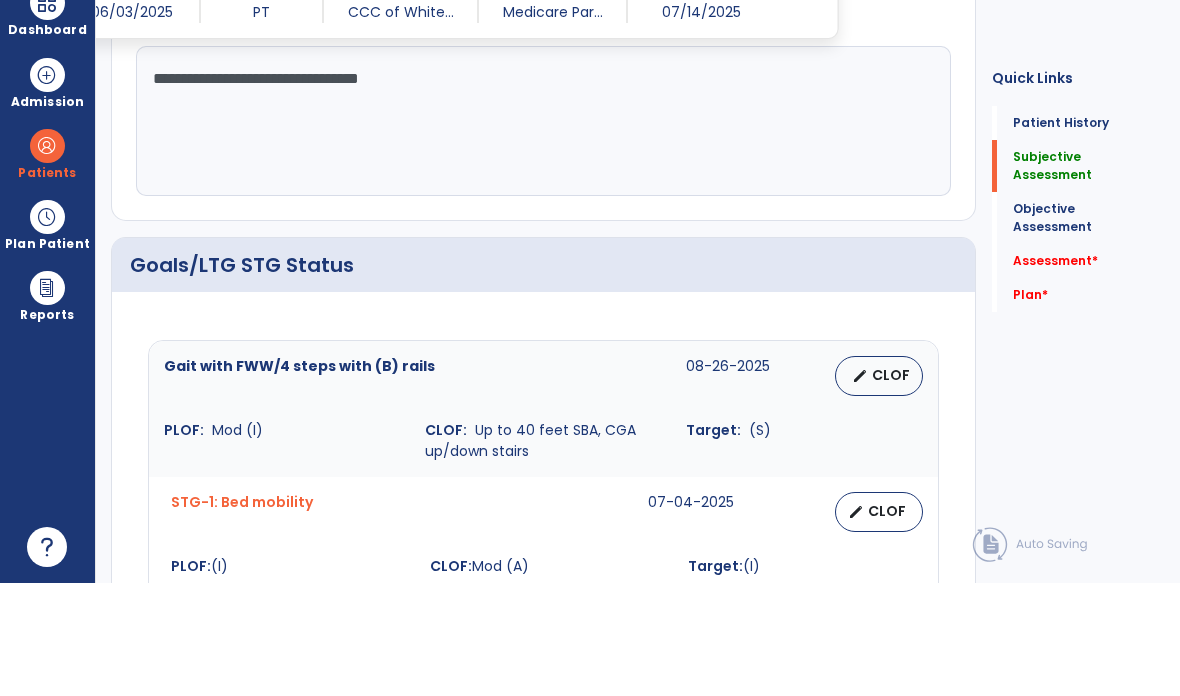 scroll, scrollTop: 516, scrollLeft: 0, axis: vertical 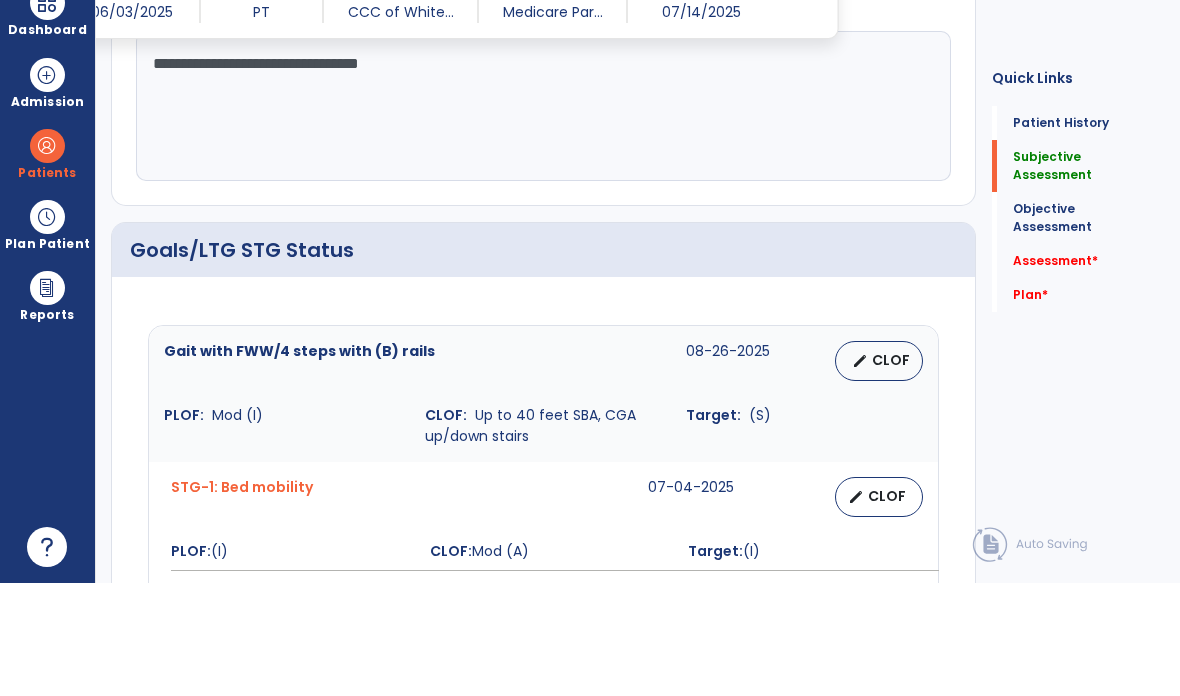 click on "CLOF" at bounding box center (891, 473) 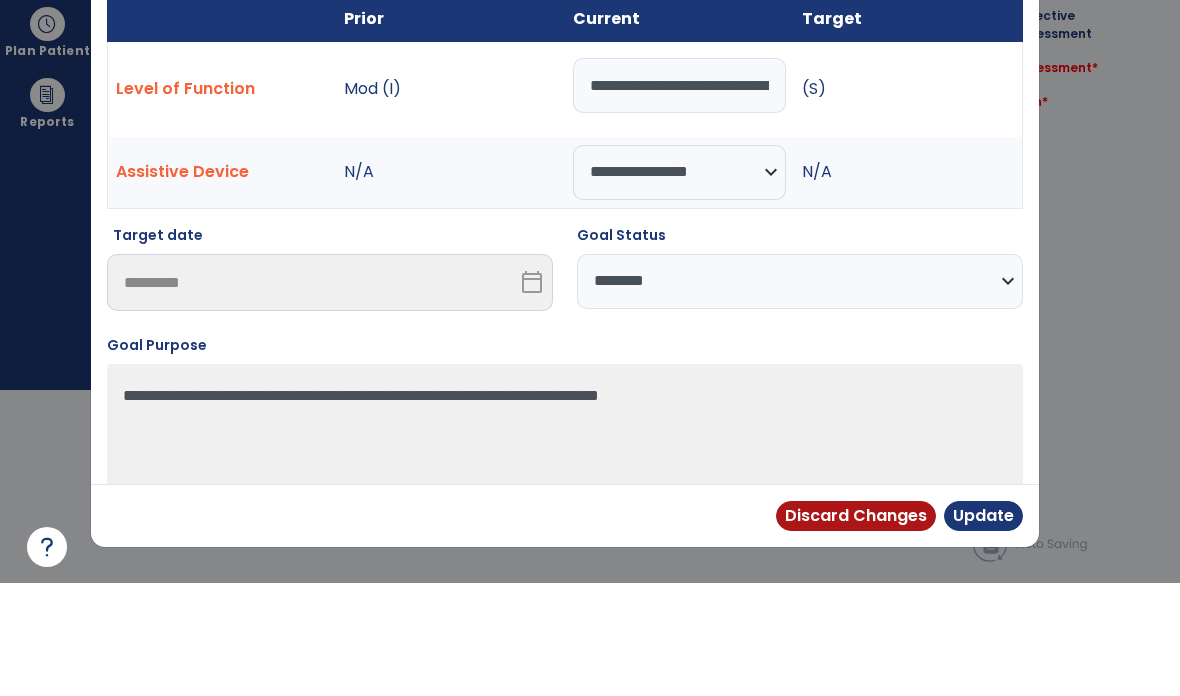 scroll, scrollTop: 0, scrollLeft: 0, axis: both 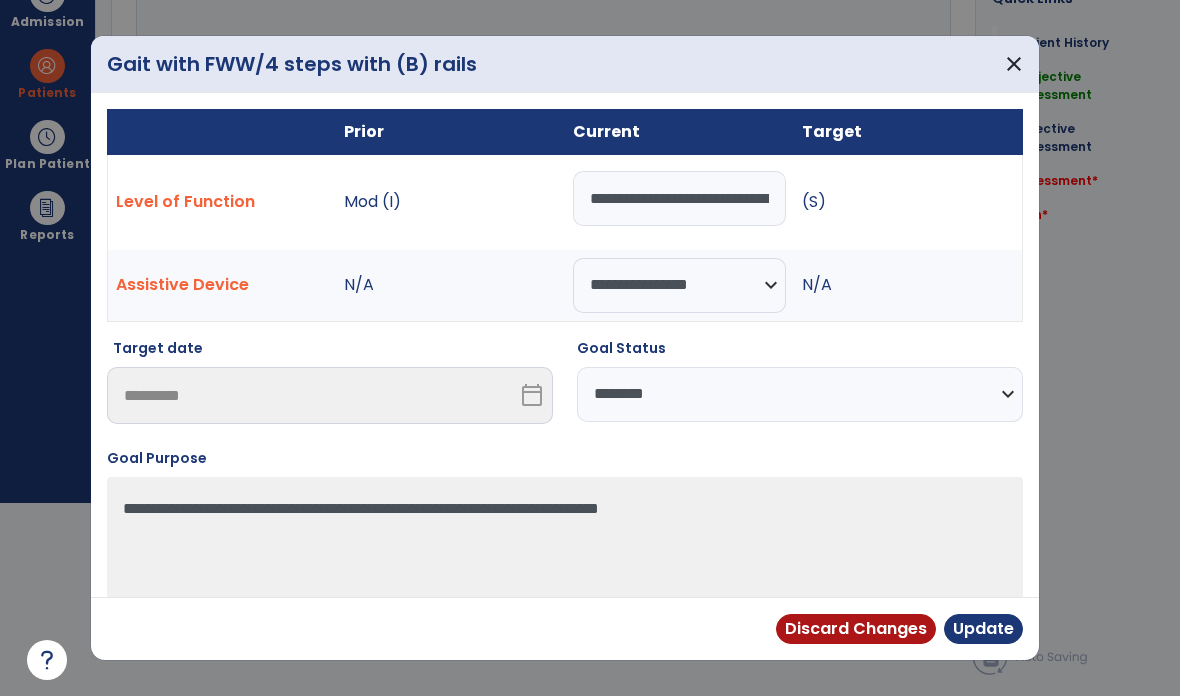 click on "**********" at bounding box center [800, 394] 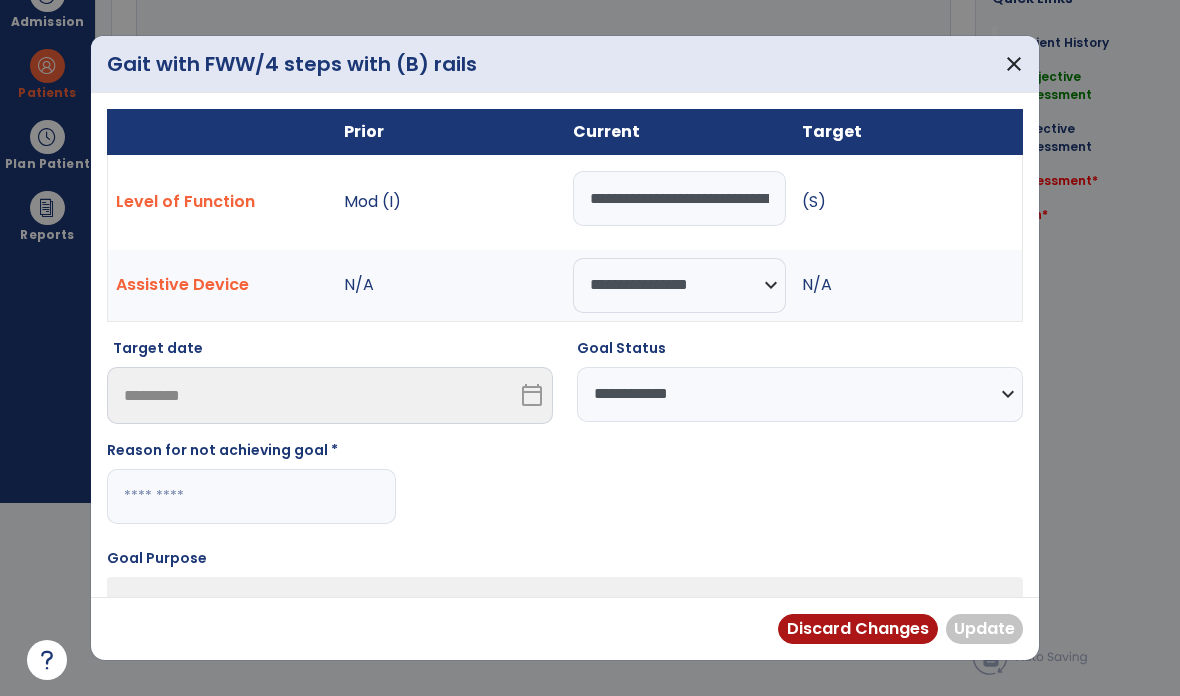 click at bounding box center (251, 496) 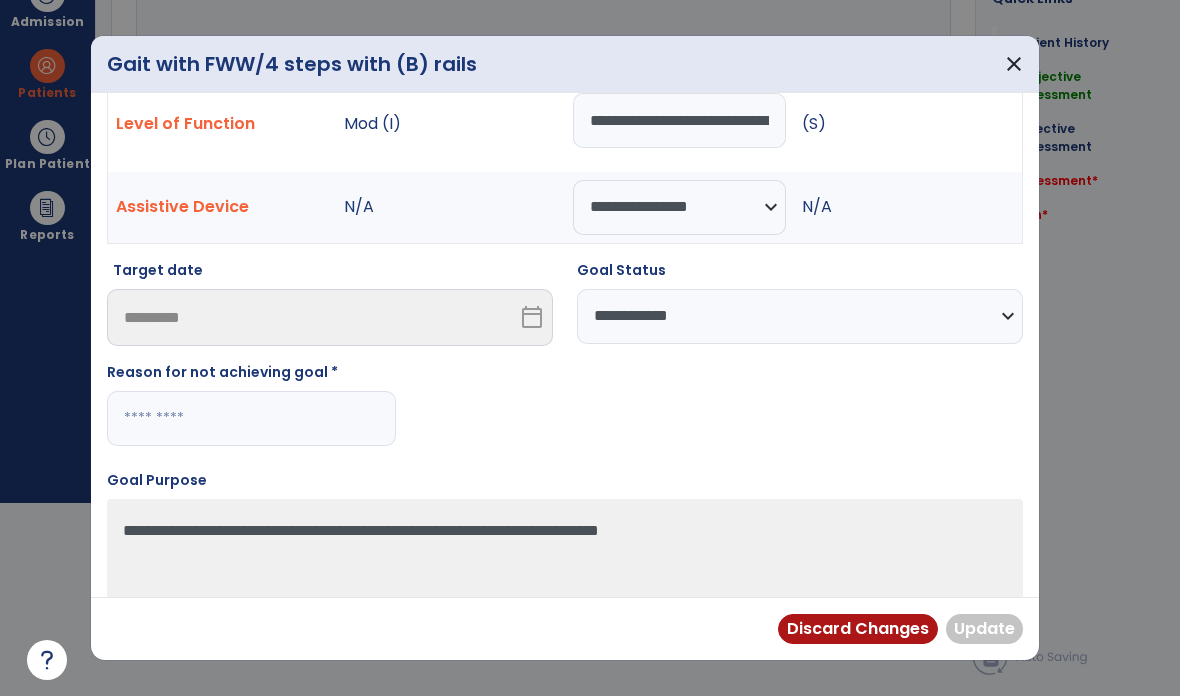 scroll, scrollTop: 72, scrollLeft: 0, axis: vertical 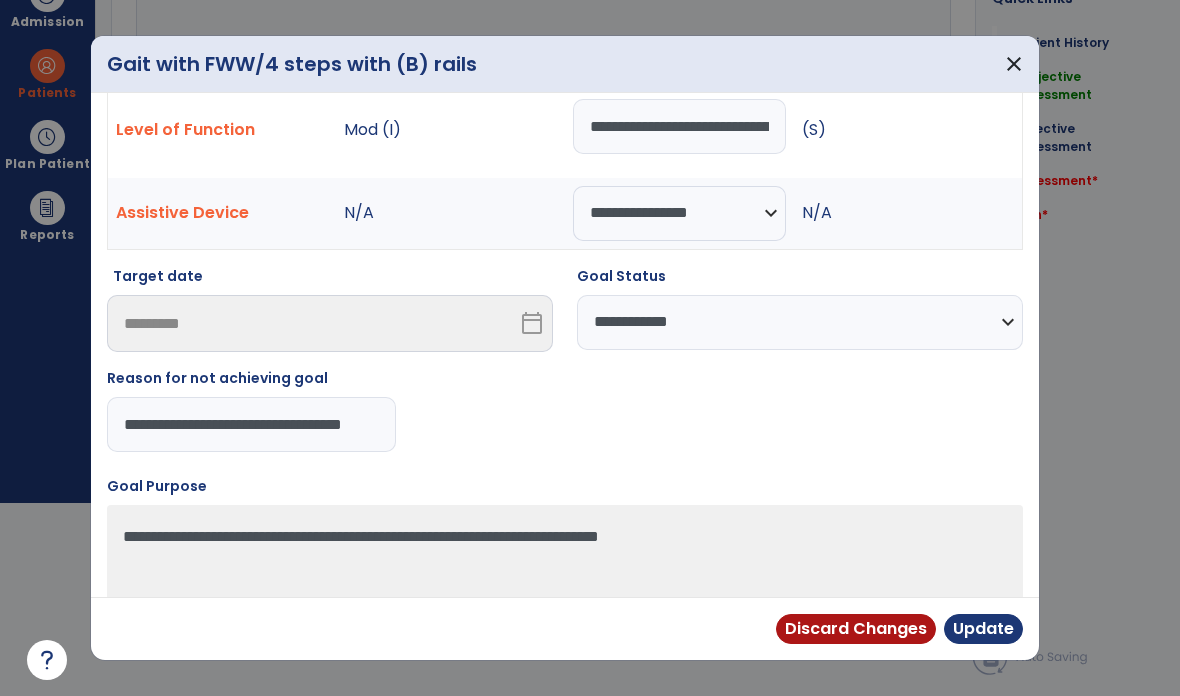 type on "**********" 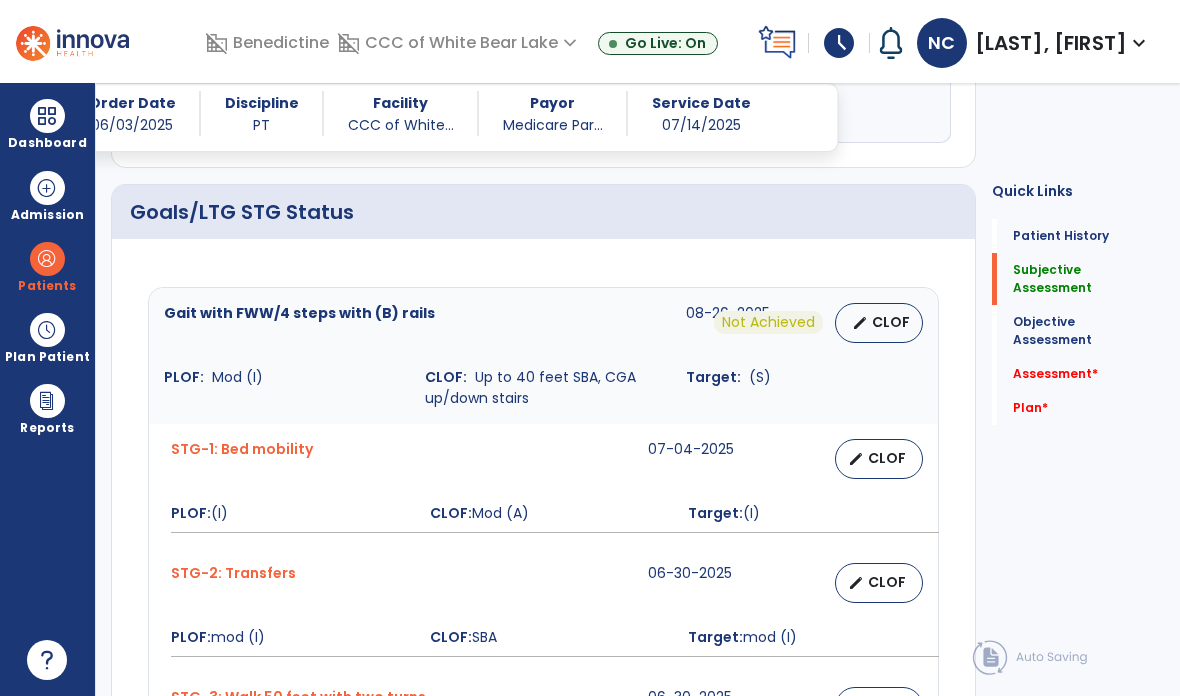 scroll, scrollTop: 671, scrollLeft: 0, axis: vertical 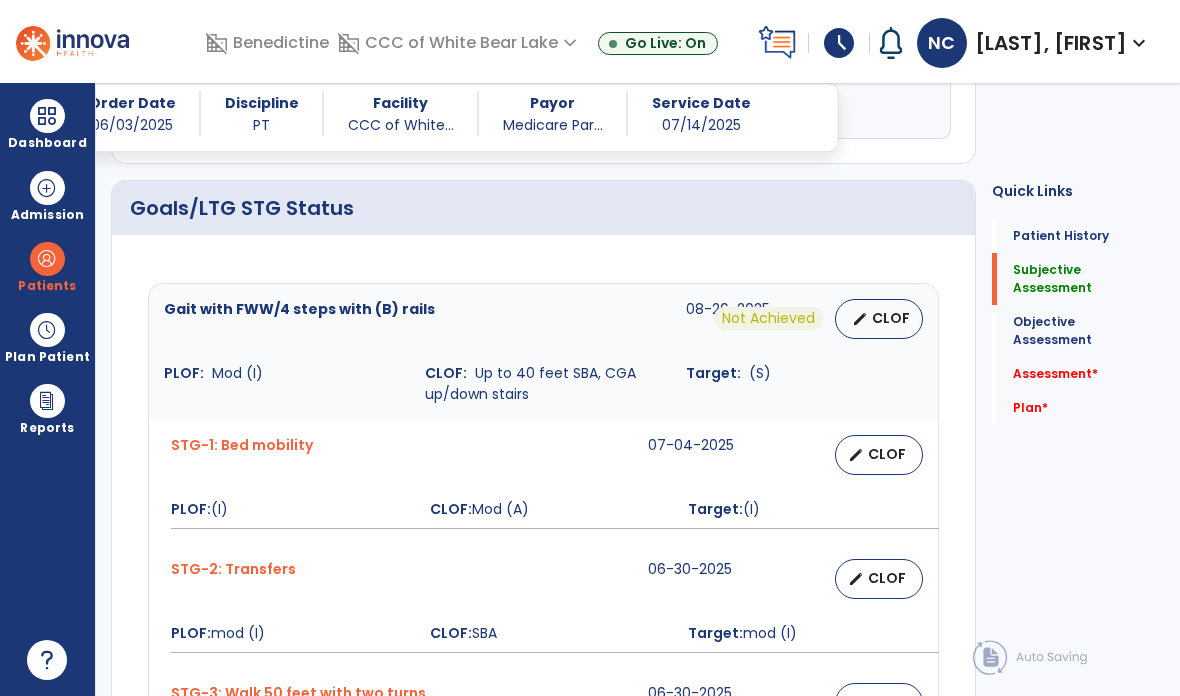 click on "CLOF" at bounding box center [887, 454] 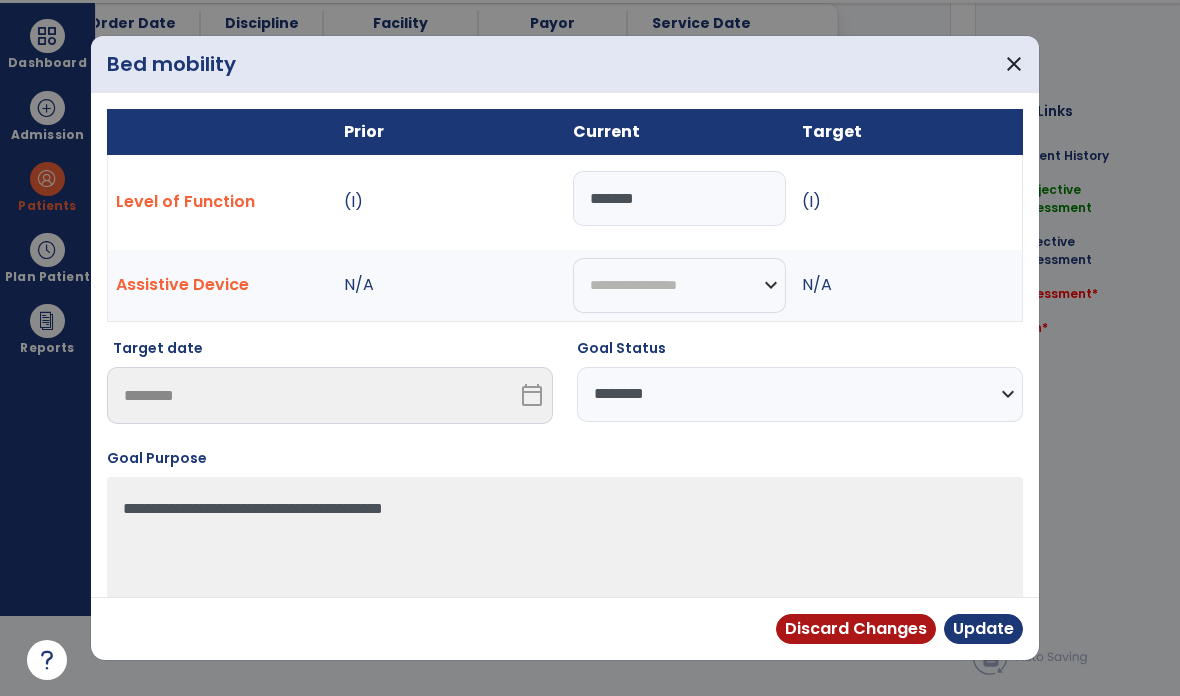click on "**********" at bounding box center (800, 394) 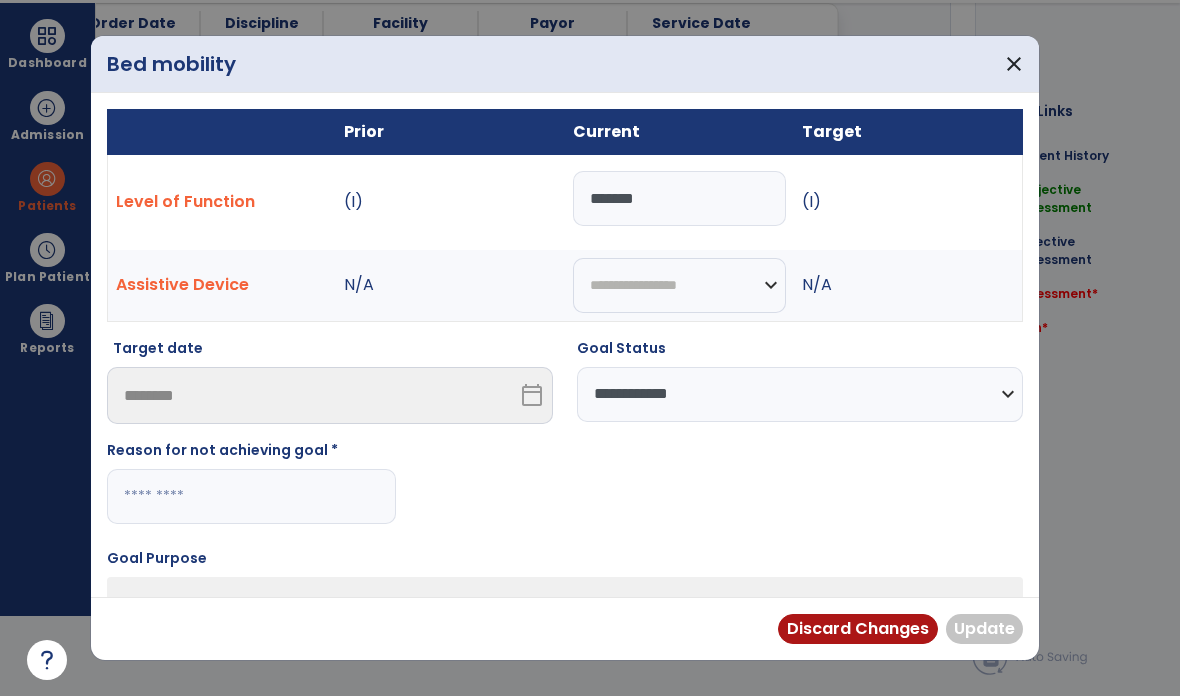 click at bounding box center (251, 496) 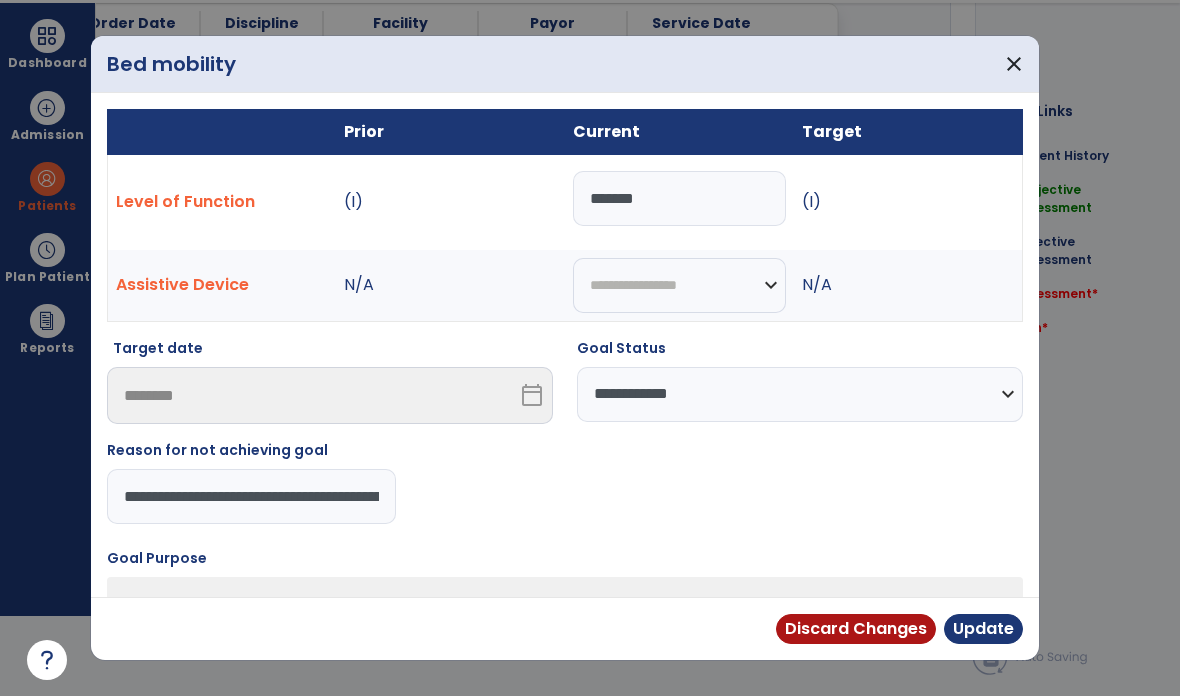 type on "**********" 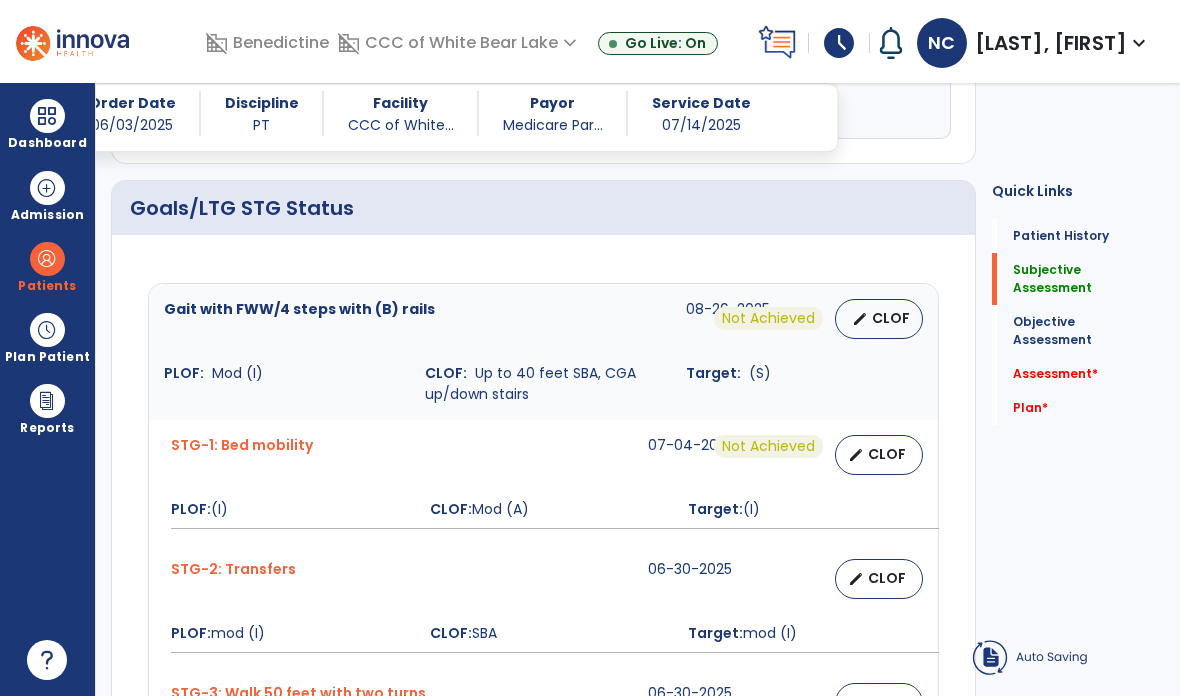 scroll, scrollTop: 80, scrollLeft: 0, axis: vertical 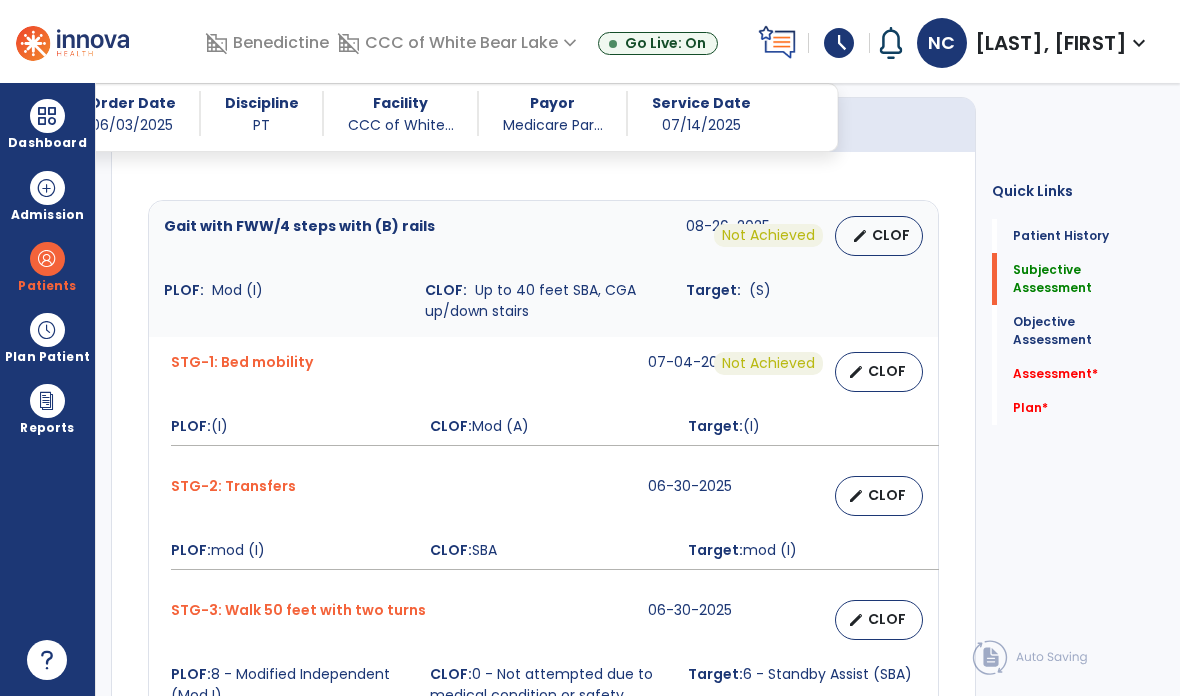 click on "CLOF" at bounding box center [887, 495] 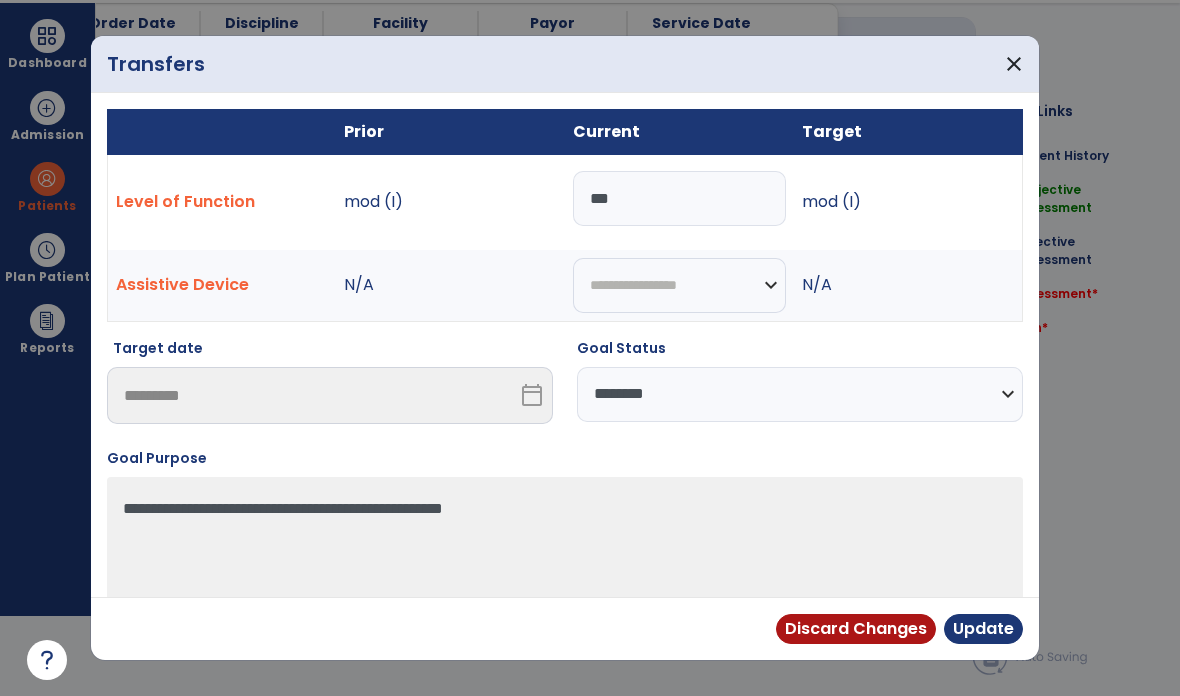 scroll, scrollTop: 0, scrollLeft: 0, axis: both 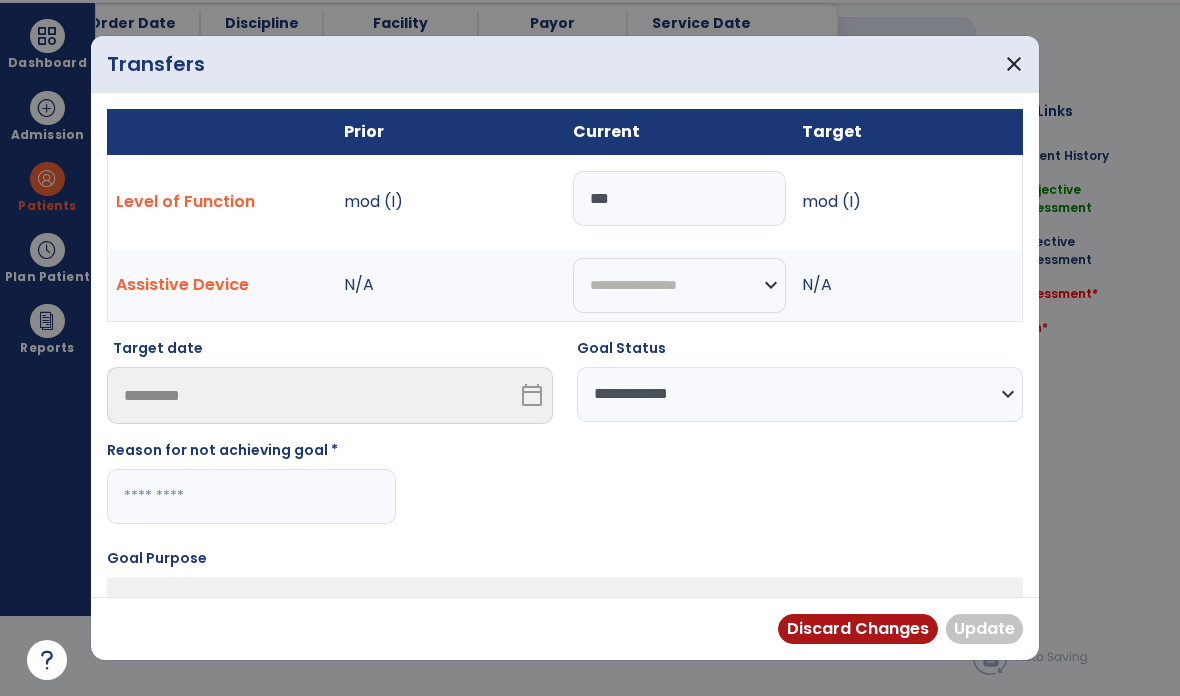 click at bounding box center [251, 496] 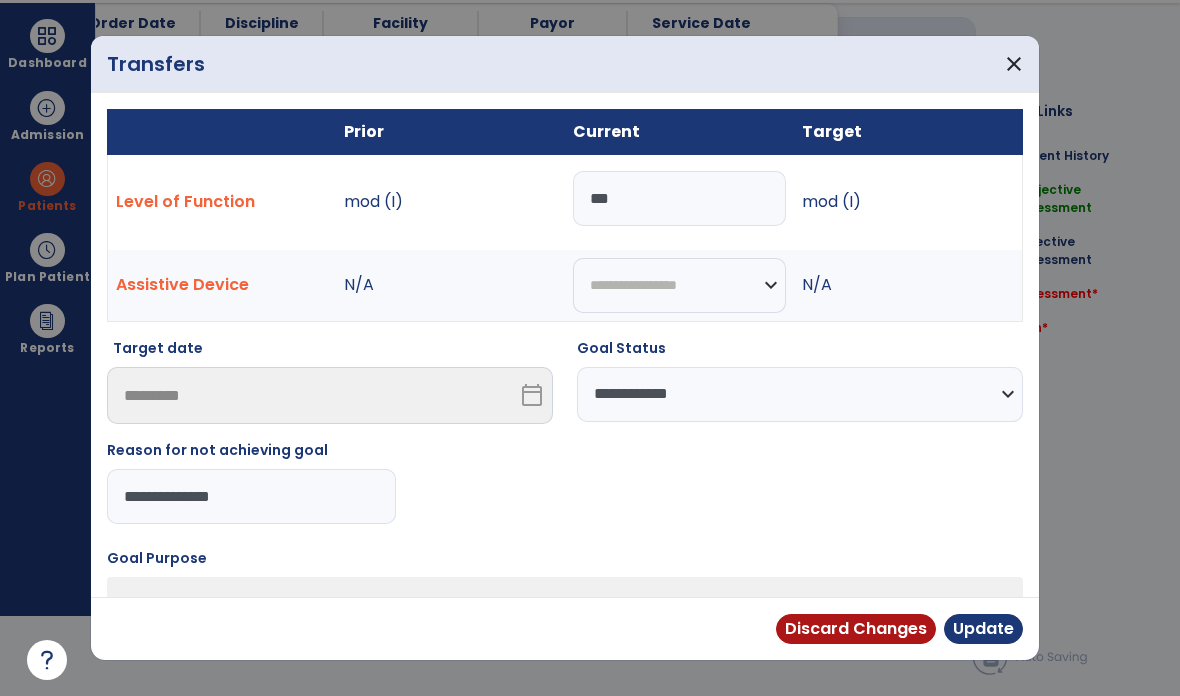 type on "**********" 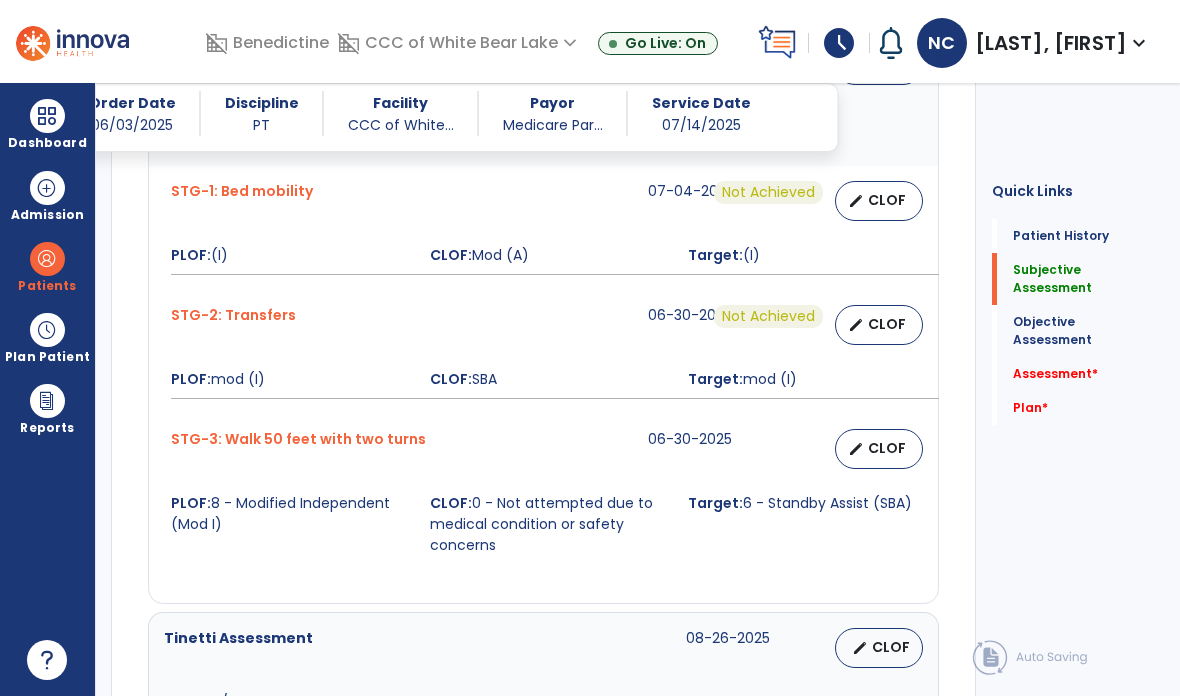 scroll, scrollTop: 947, scrollLeft: 0, axis: vertical 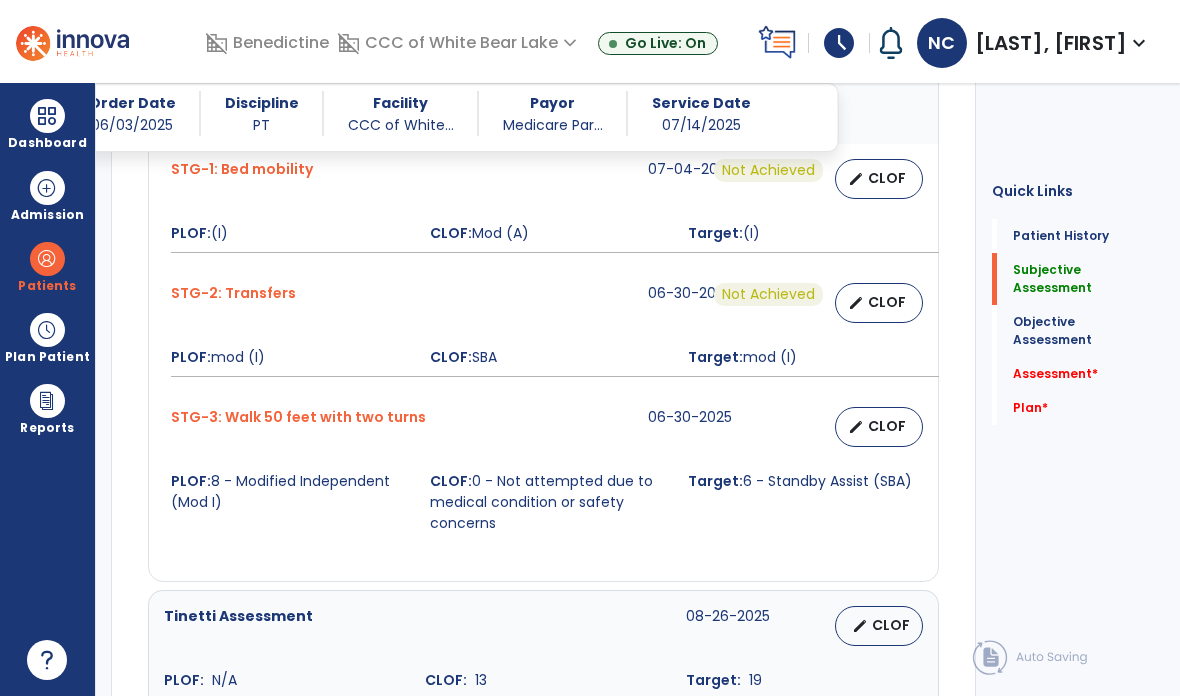 click on "CLOF" at bounding box center (887, 426) 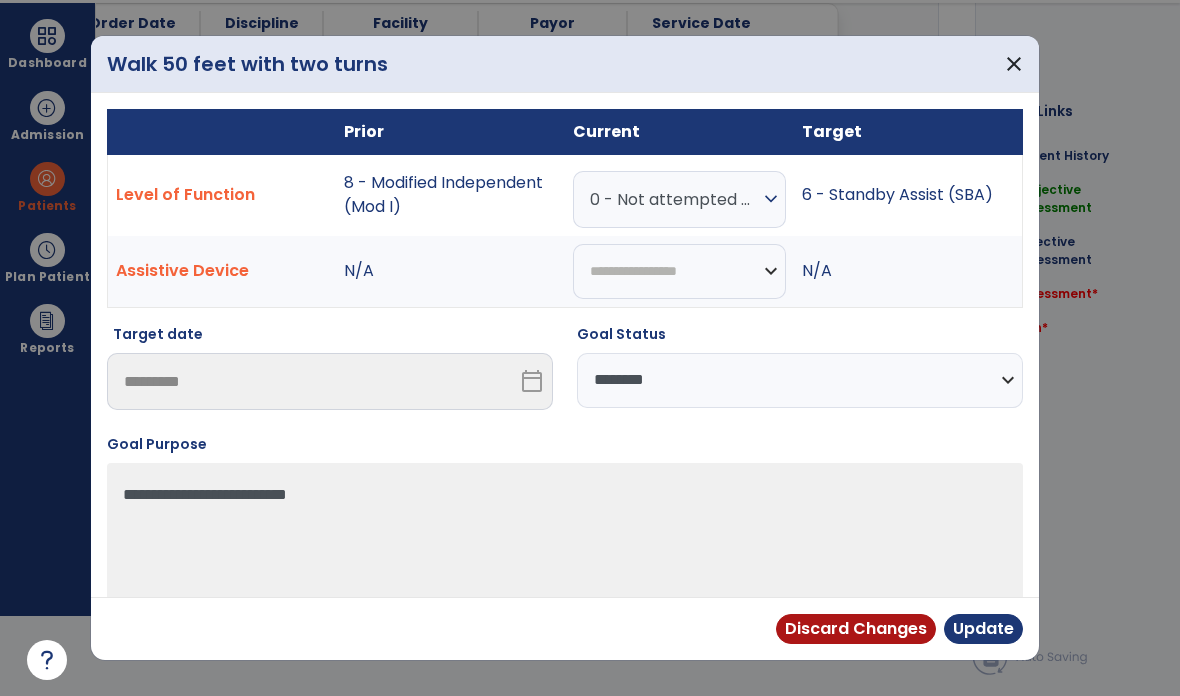 click on "**********" at bounding box center (800, 380) 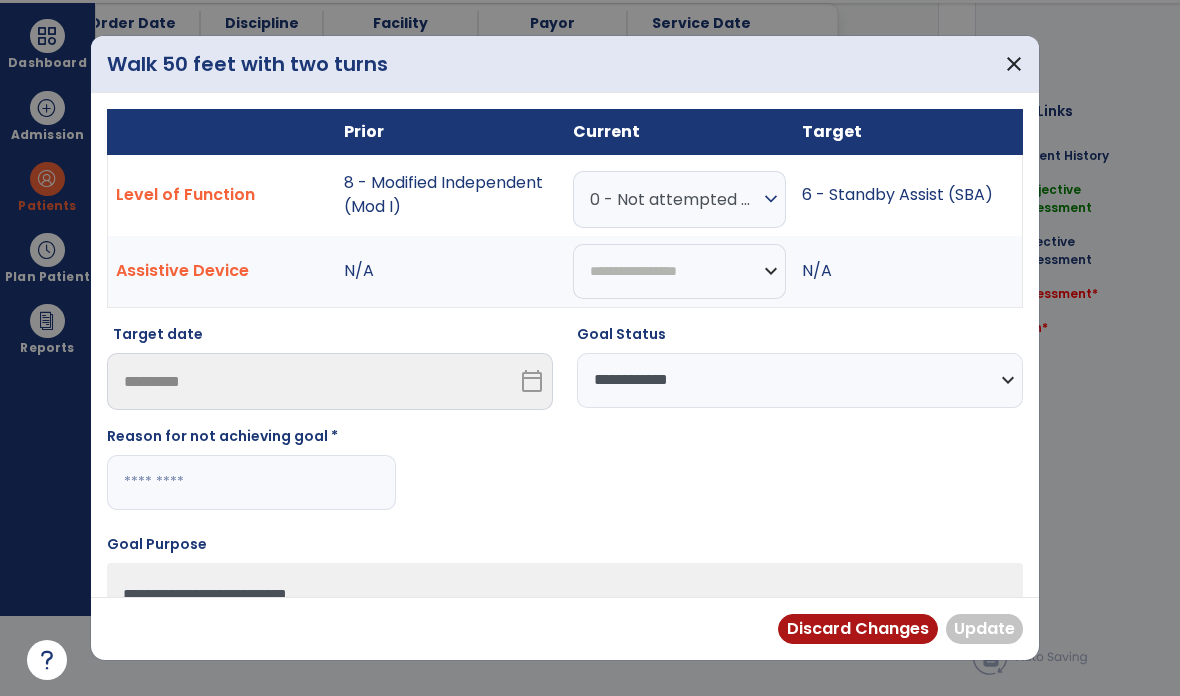 click at bounding box center [251, 482] 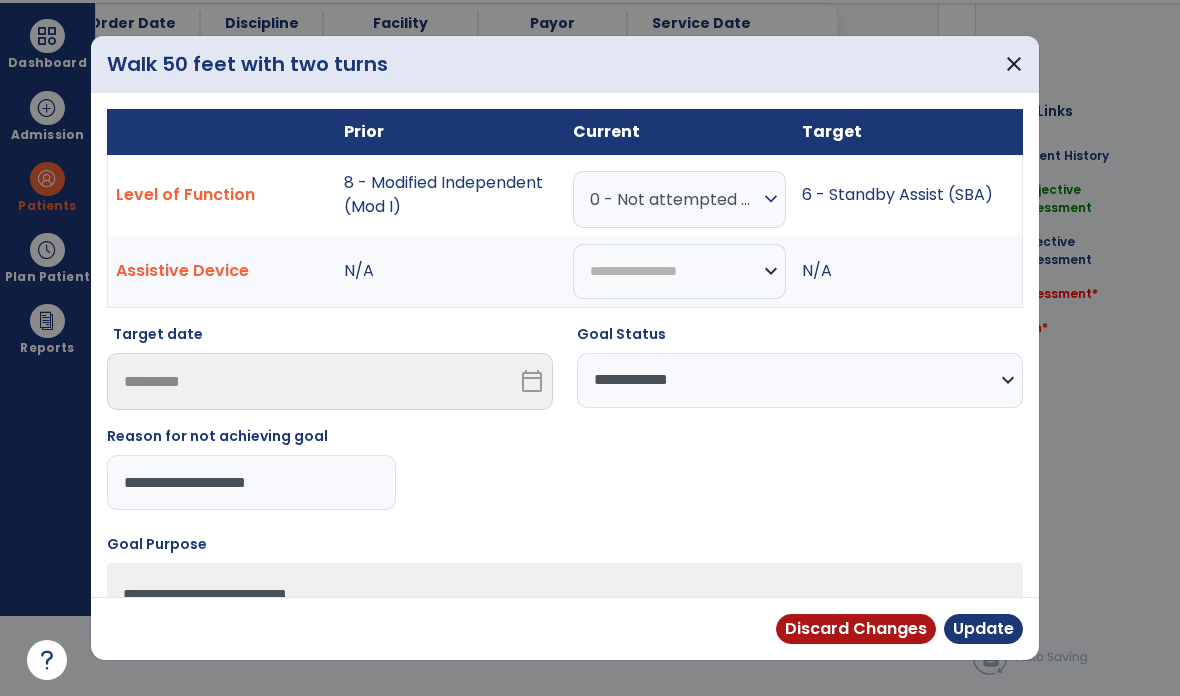 type on "**********" 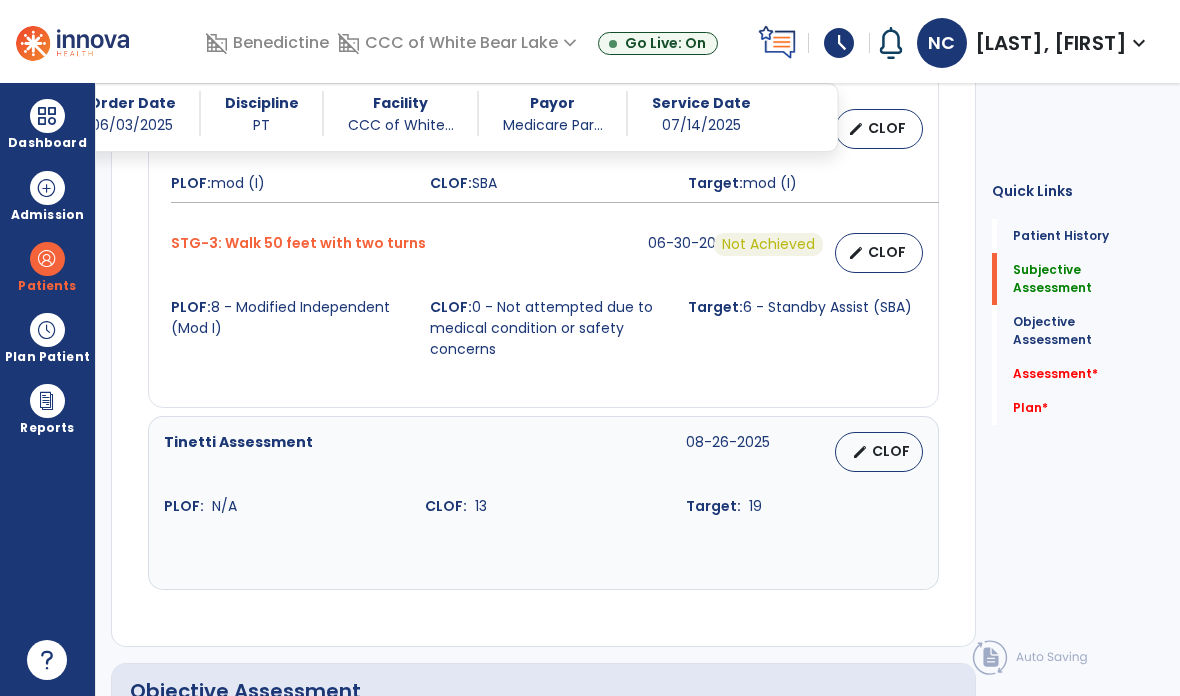 scroll, scrollTop: 1135, scrollLeft: 0, axis: vertical 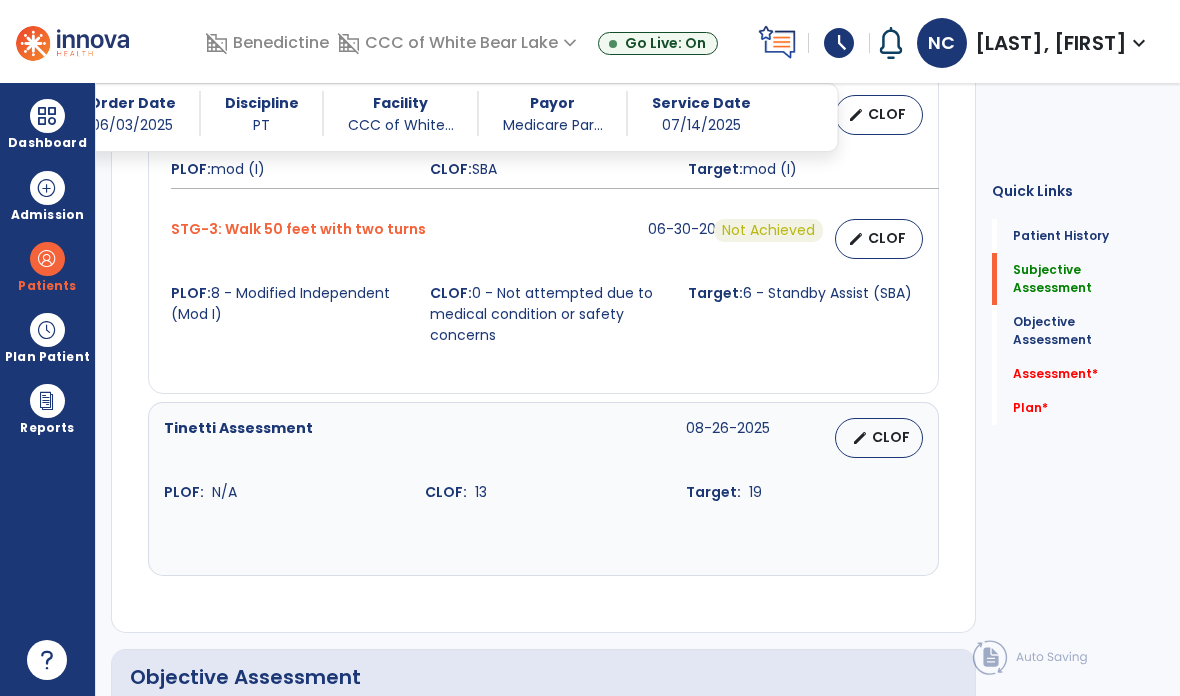 click on "edit   CLOF" at bounding box center [879, 438] 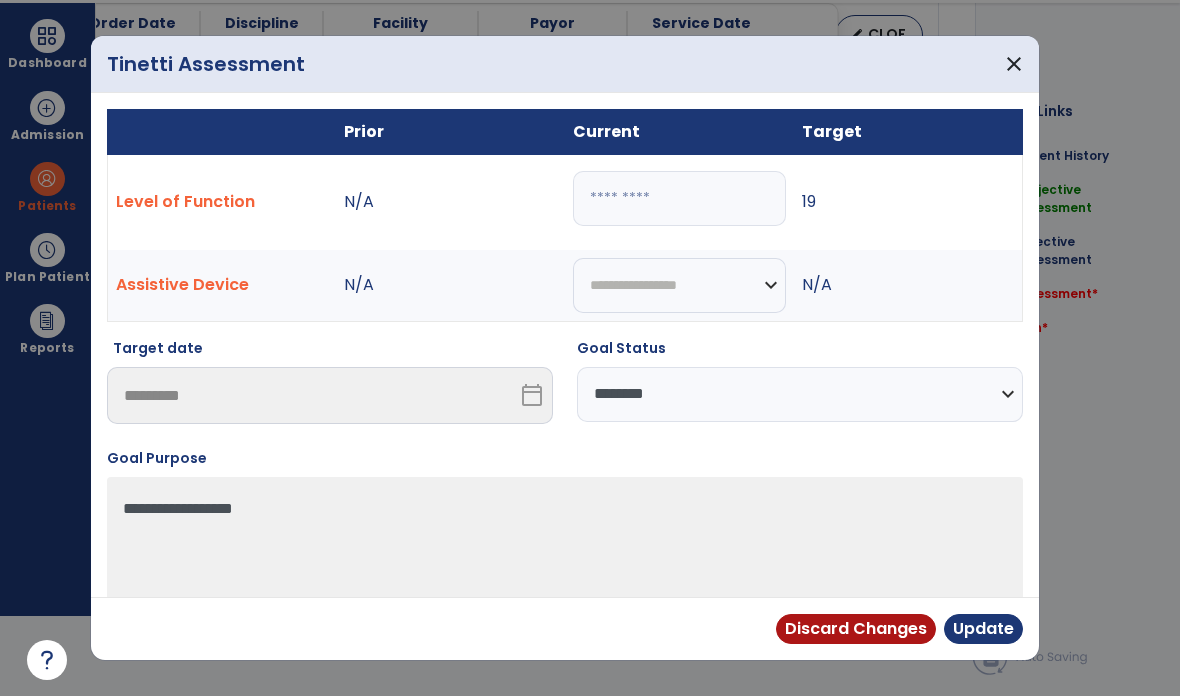 click on "**********" at bounding box center [800, 394] 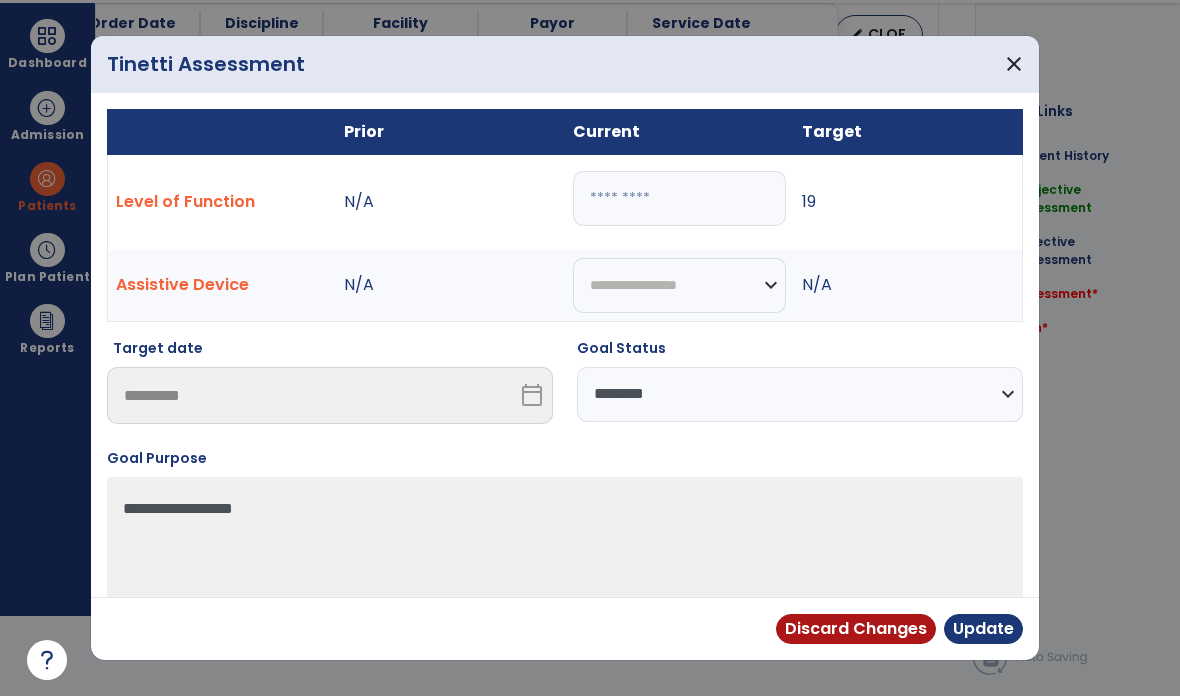 select on "**********" 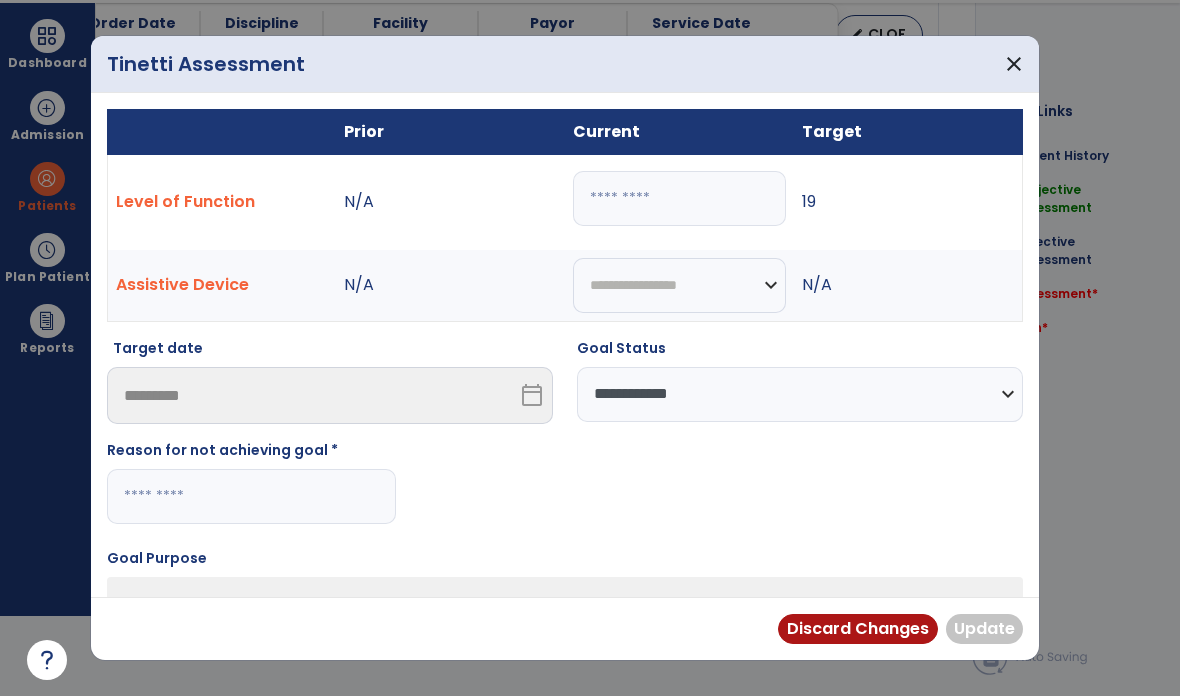 click at bounding box center (251, 496) 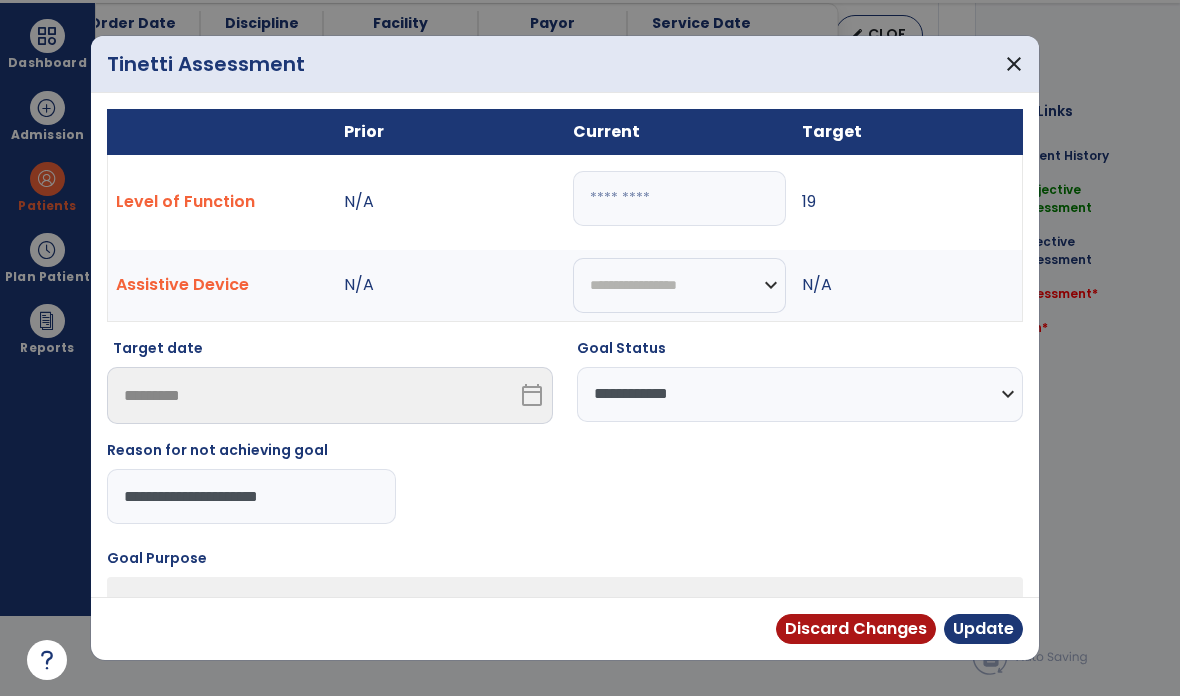 type on "**********" 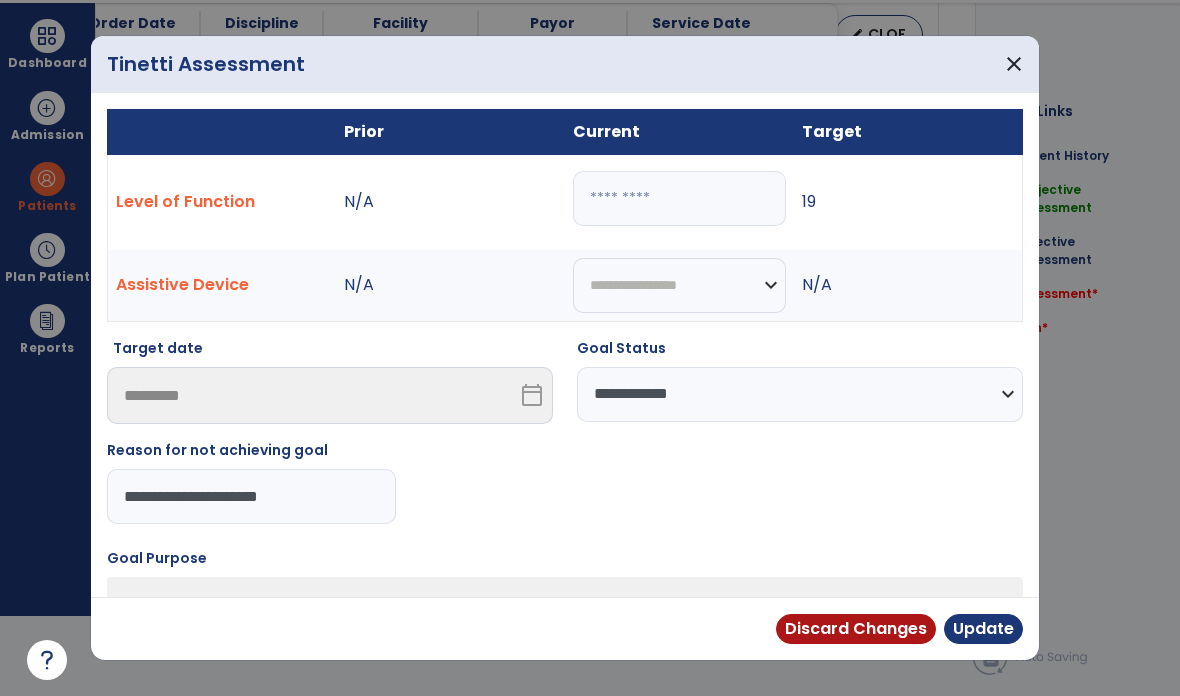 click on "Update" at bounding box center [983, 629] 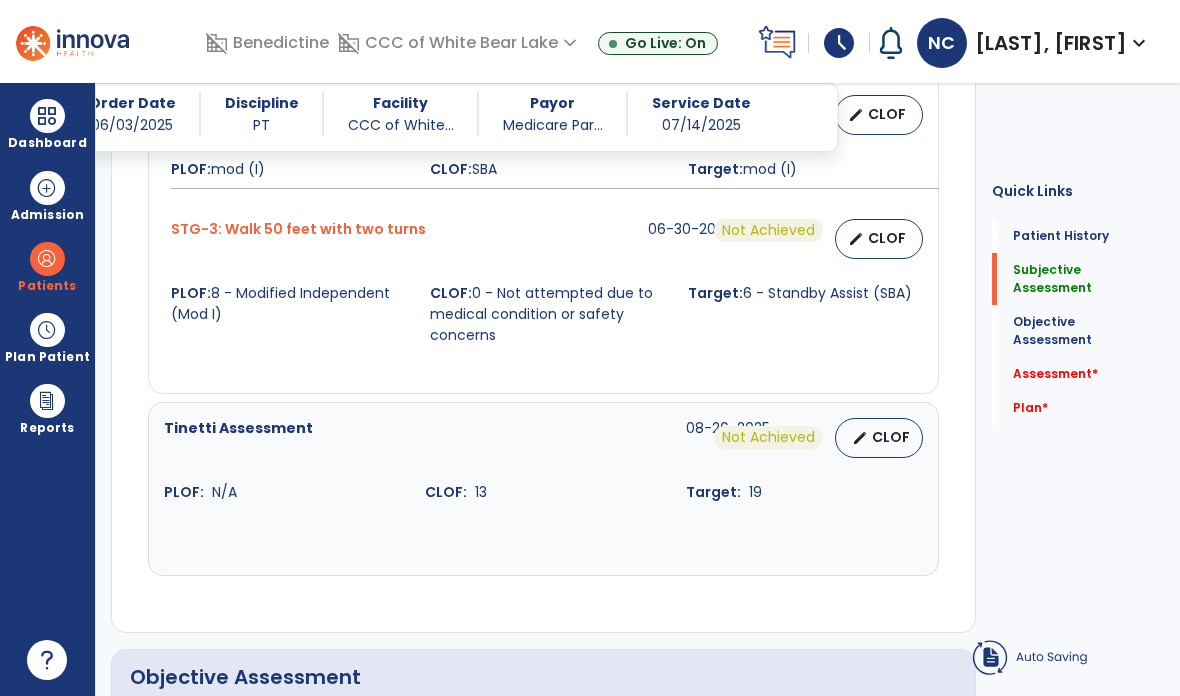 scroll, scrollTop: 80, scrollLeft: 0, axis: vertical 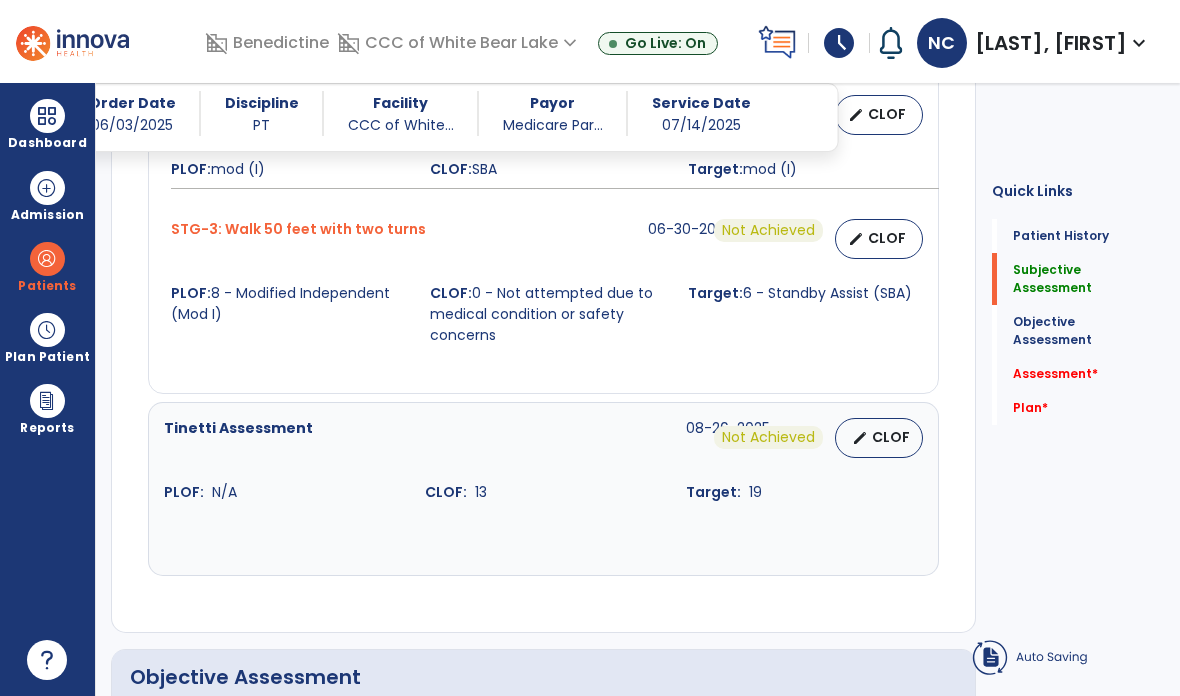 click on "Patient Demographics  Medical Diagnosis   Treatment Diagnosis
Code
Description
Pdpm Clinical Category
N/A" 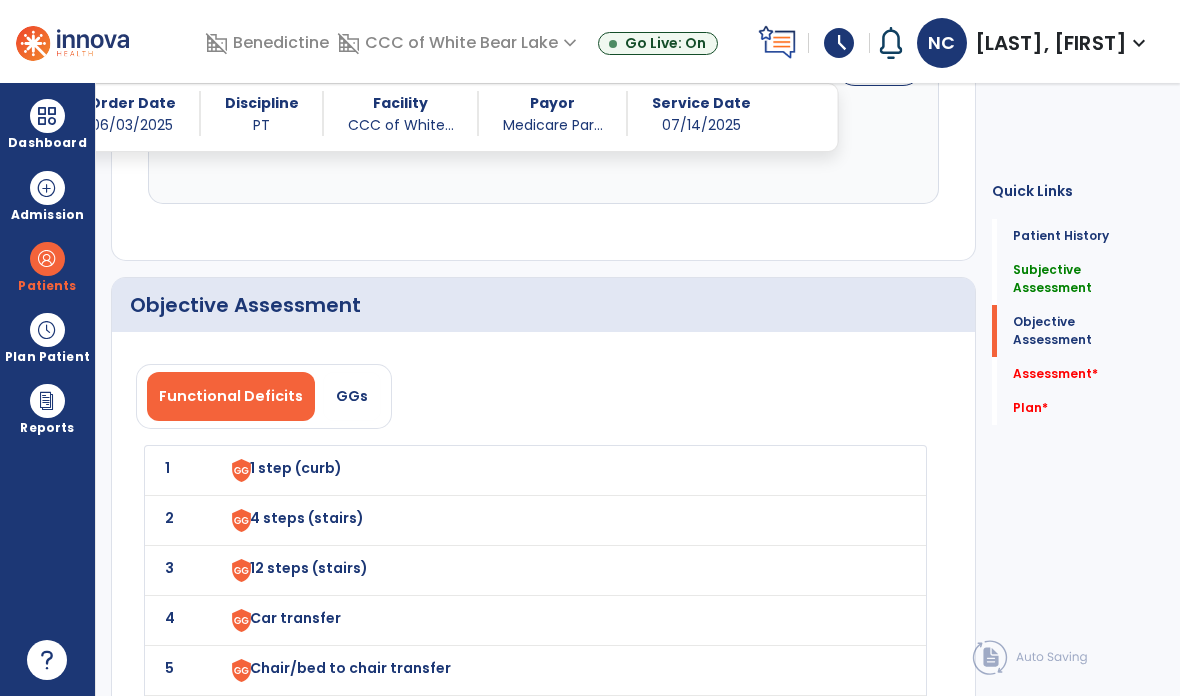 scroll, scrollTop: 1518, scrollLeft: 0, axis: vertical 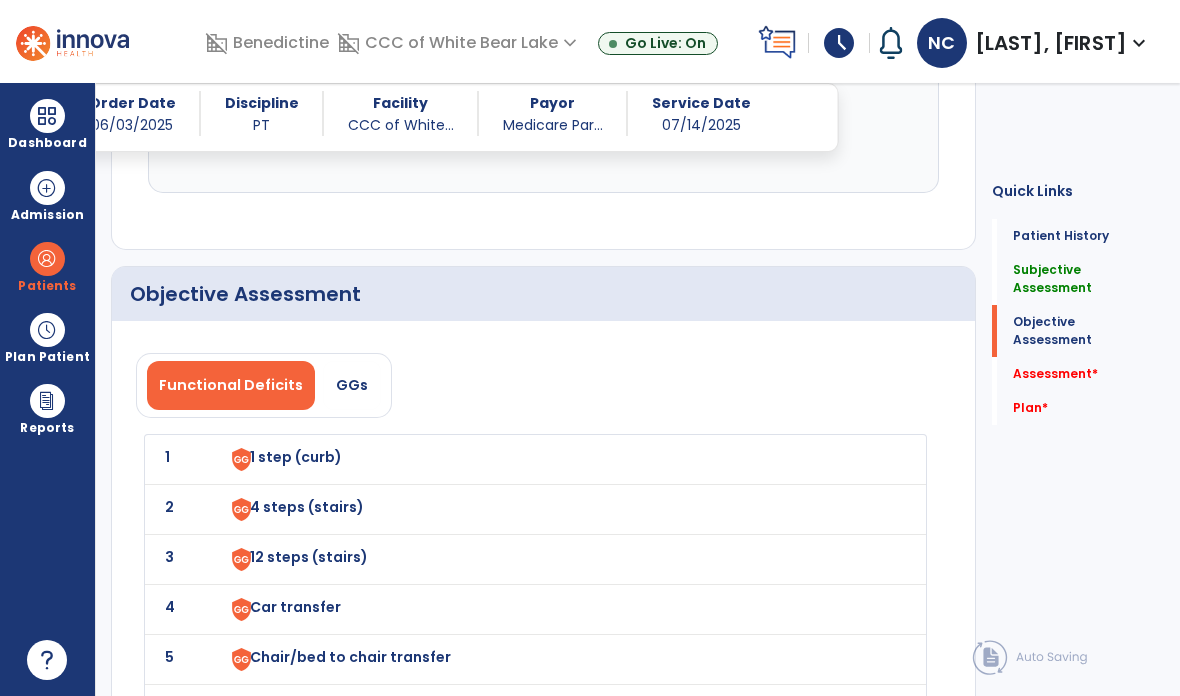 click on "1" 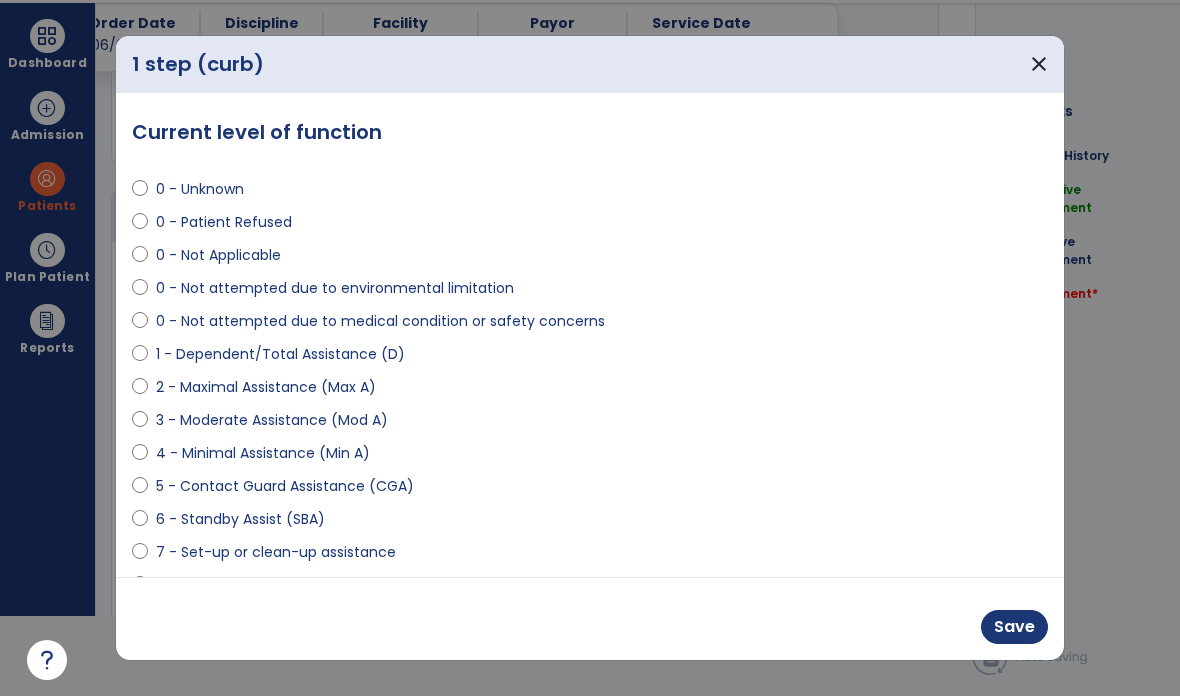 scroll, scrollTop: 0, scrollLeft: 0, axis: both 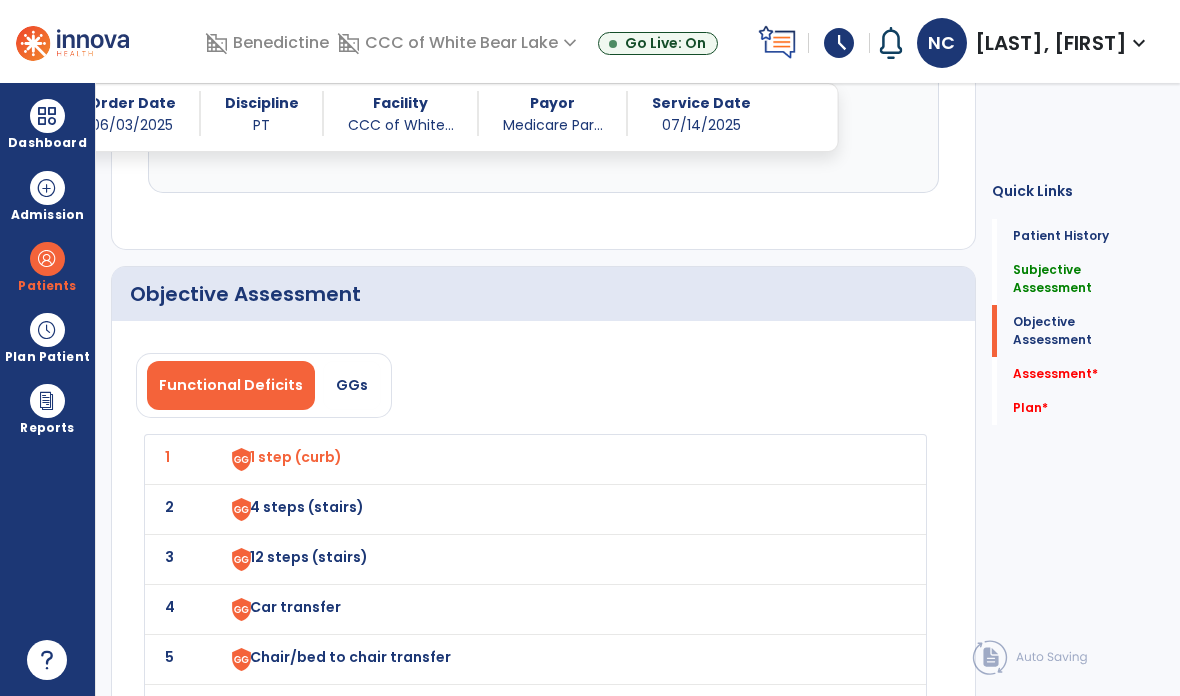 click on "2" 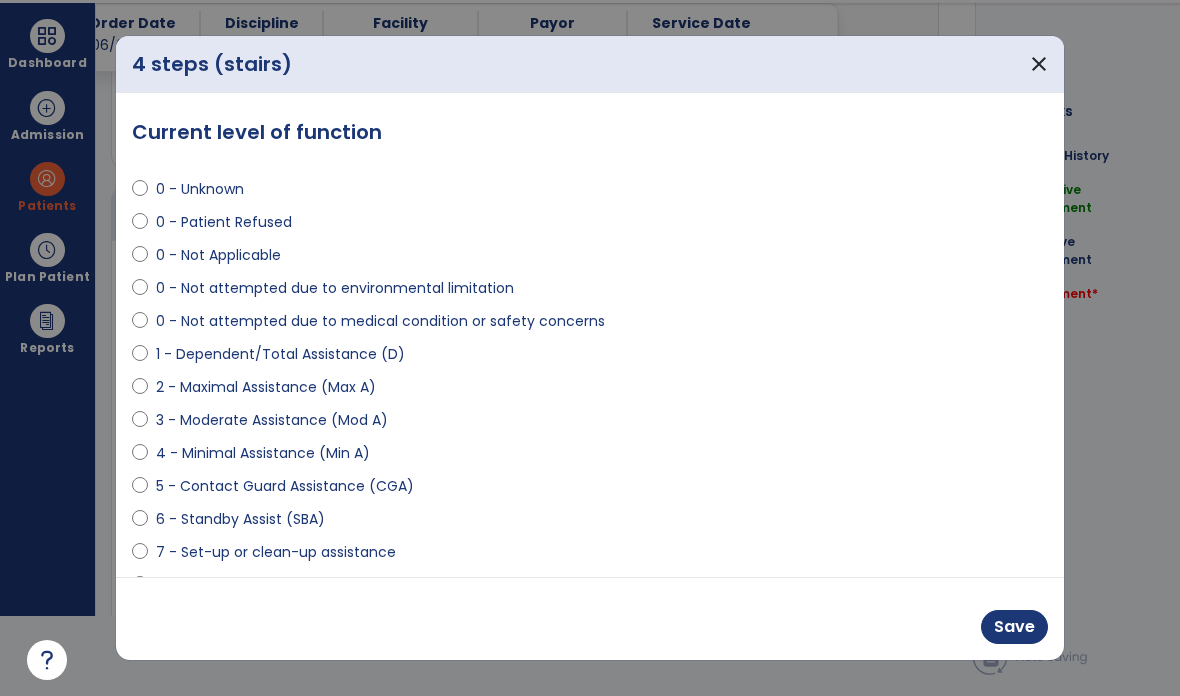 select on "**********" 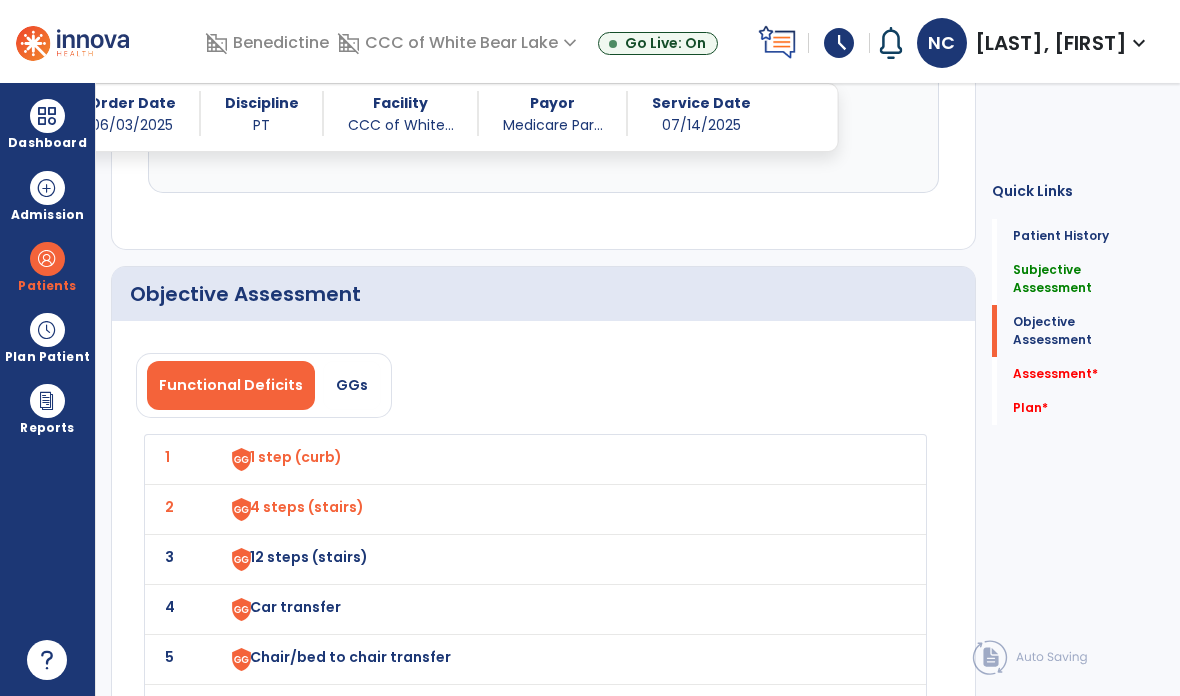 click on "3" 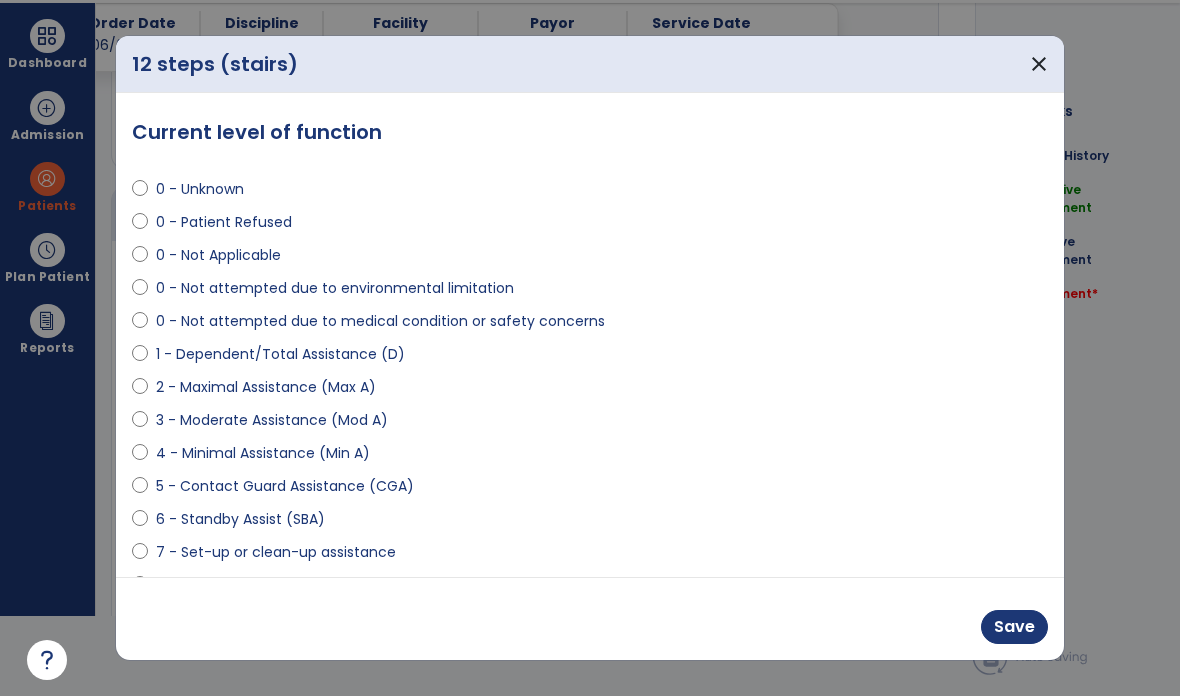 scroll, scrollTop: 0, scrollLeft: 0, axis: both 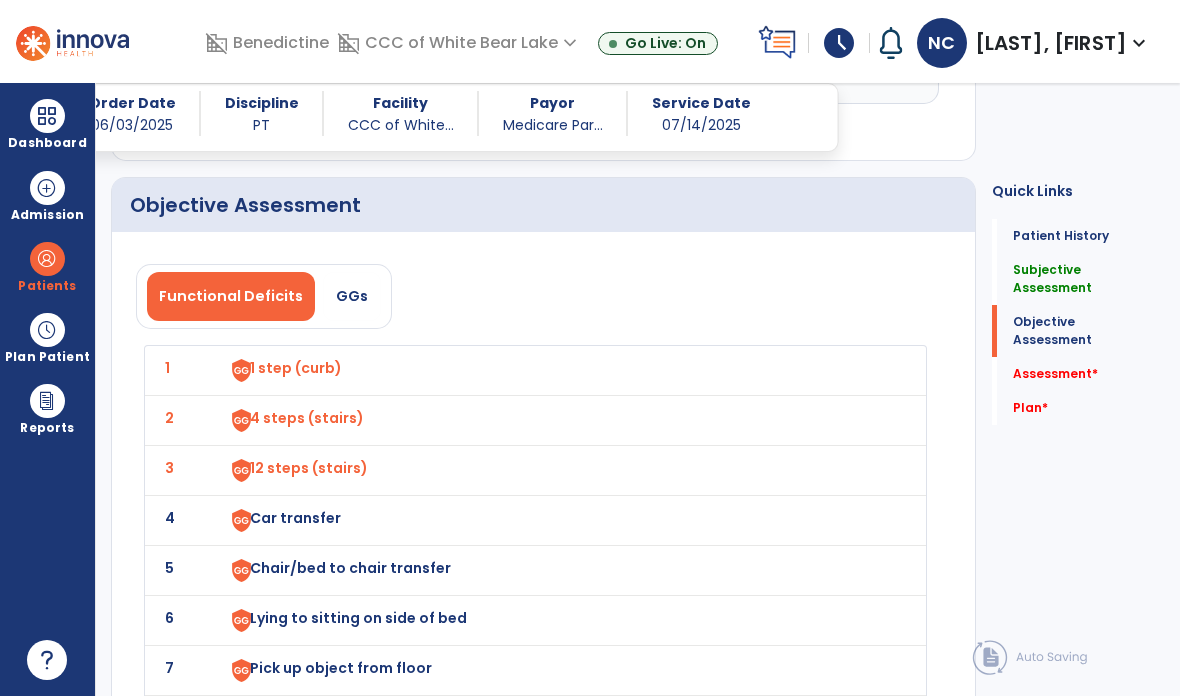 click on "4" 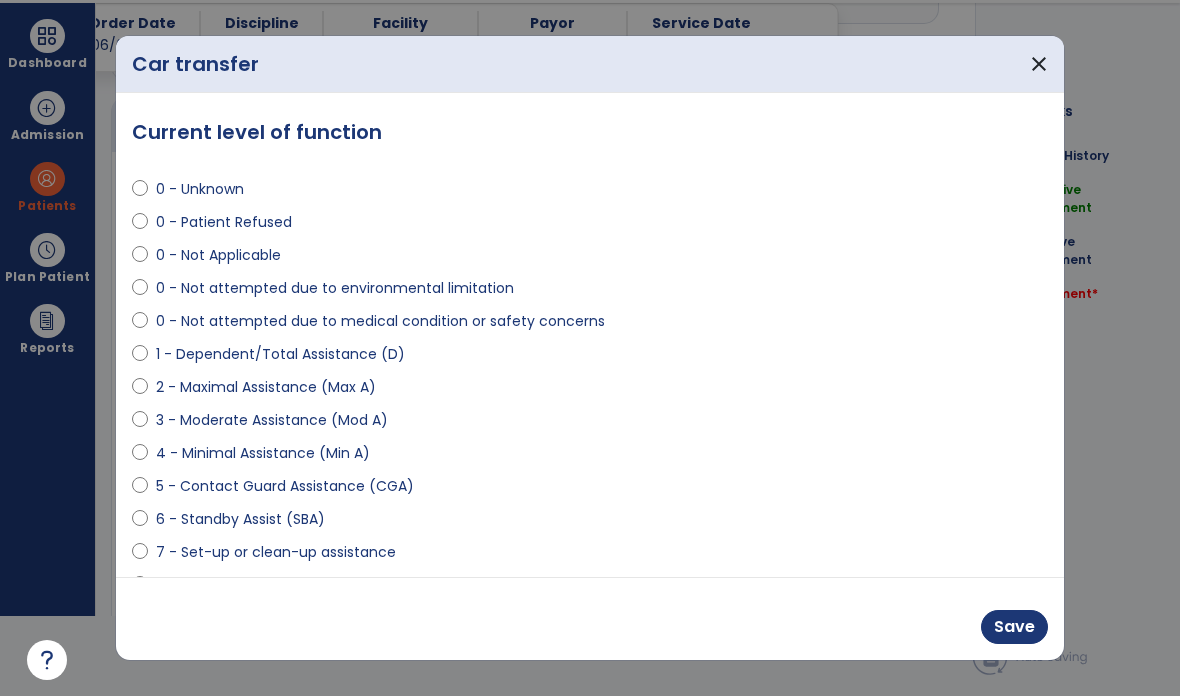select on "**********" 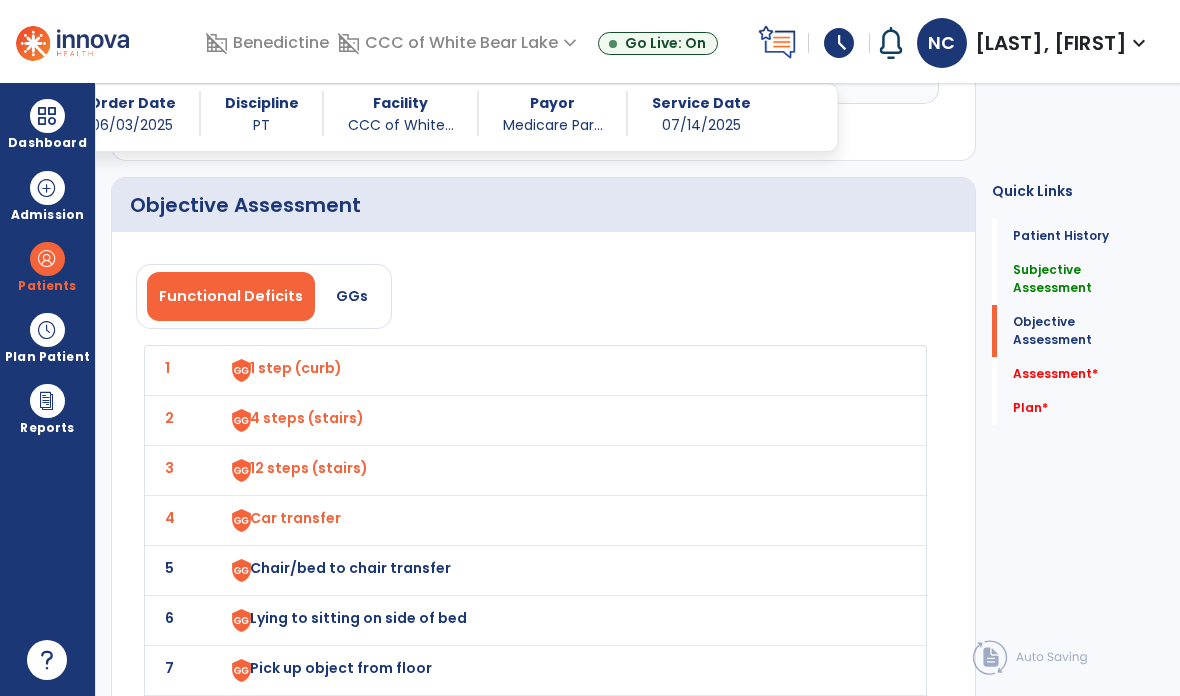 click on "5" 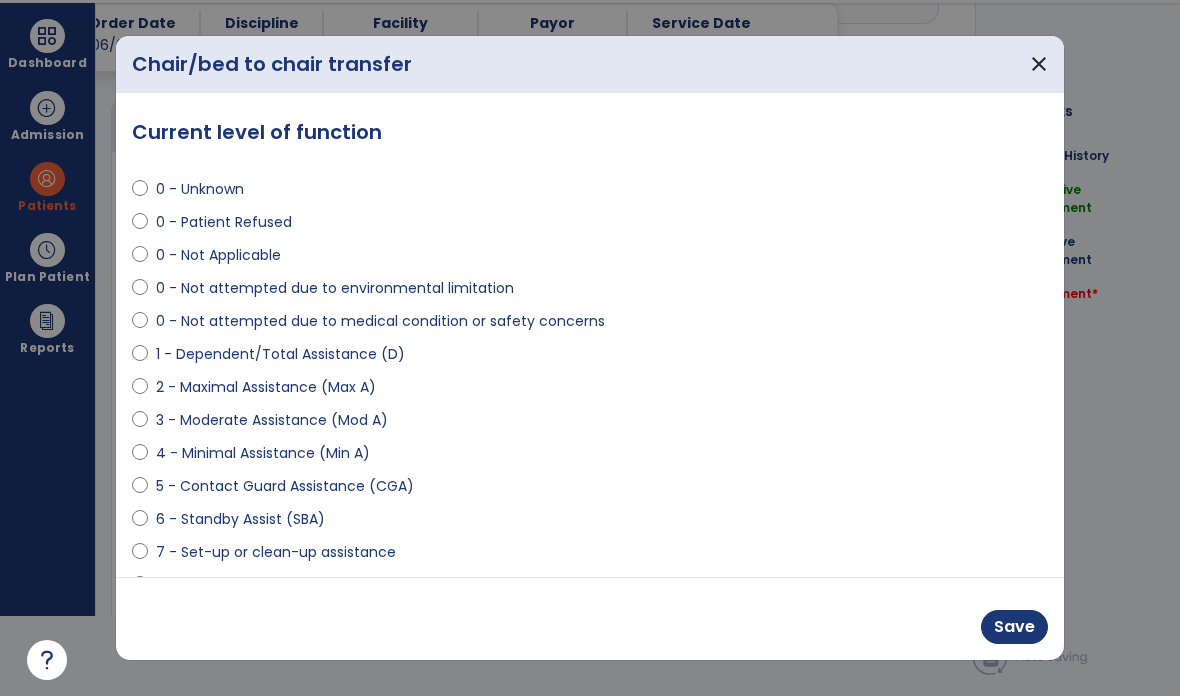 scroll, scrollTop: 0, scrollLeft: 0, axis: both 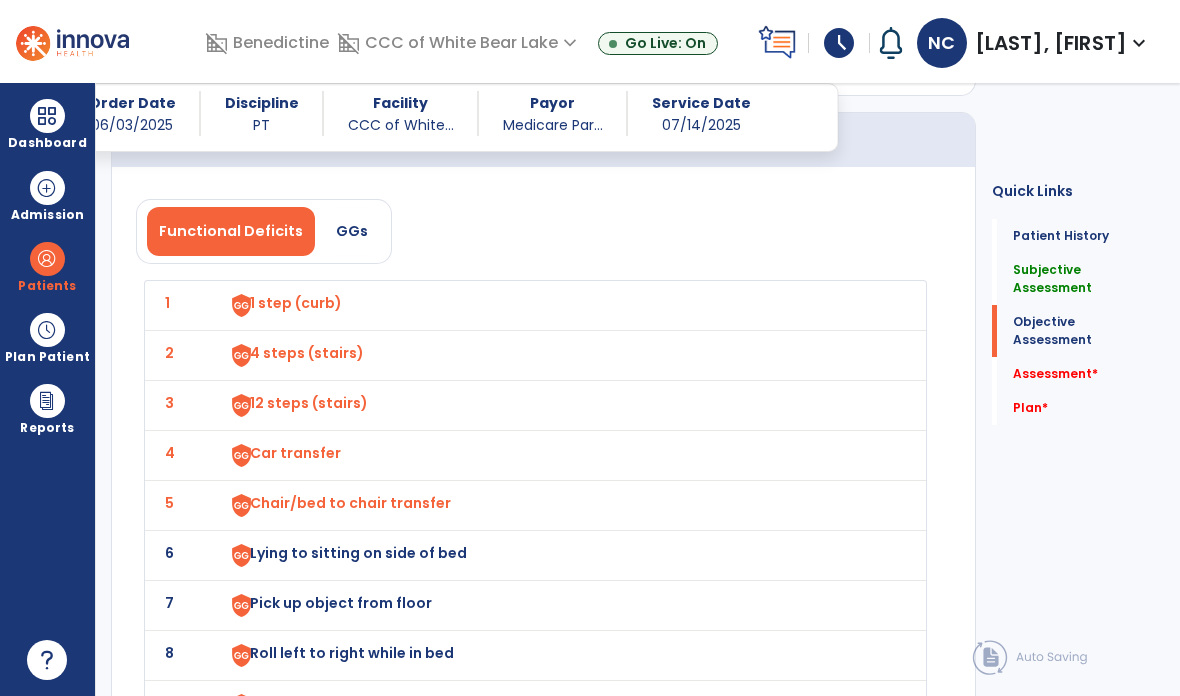 click on "5" 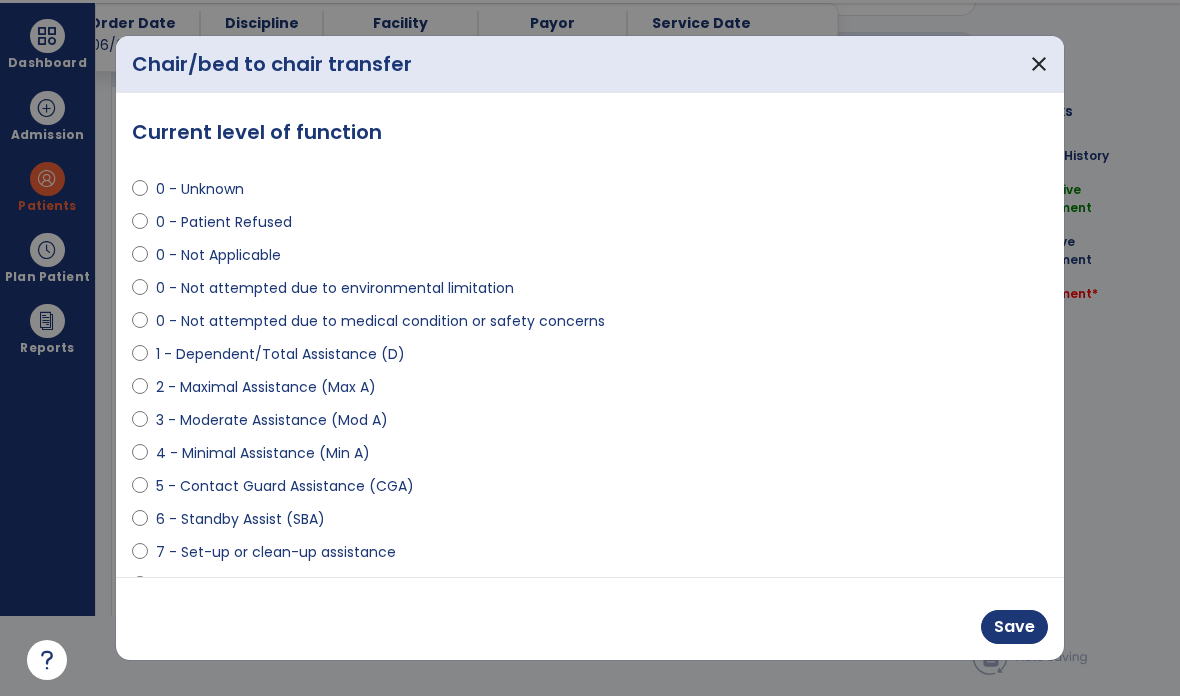 scroll, scrollTop: 0, scrollLeft: 0, axis: both 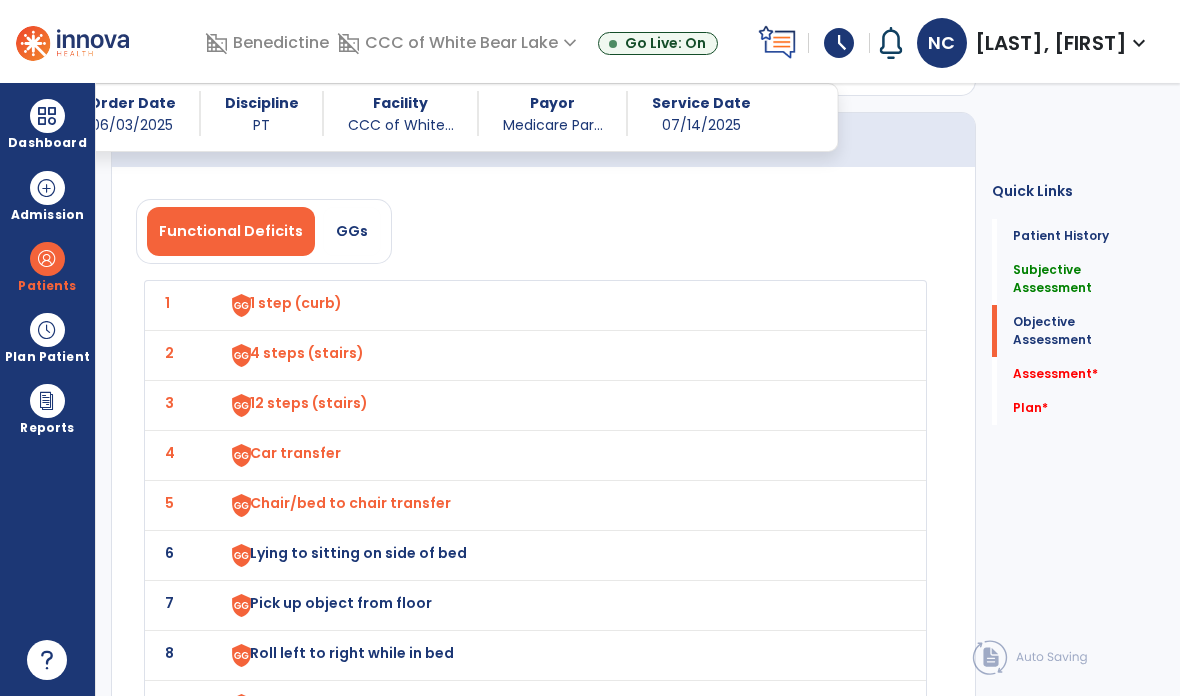 click on "6" 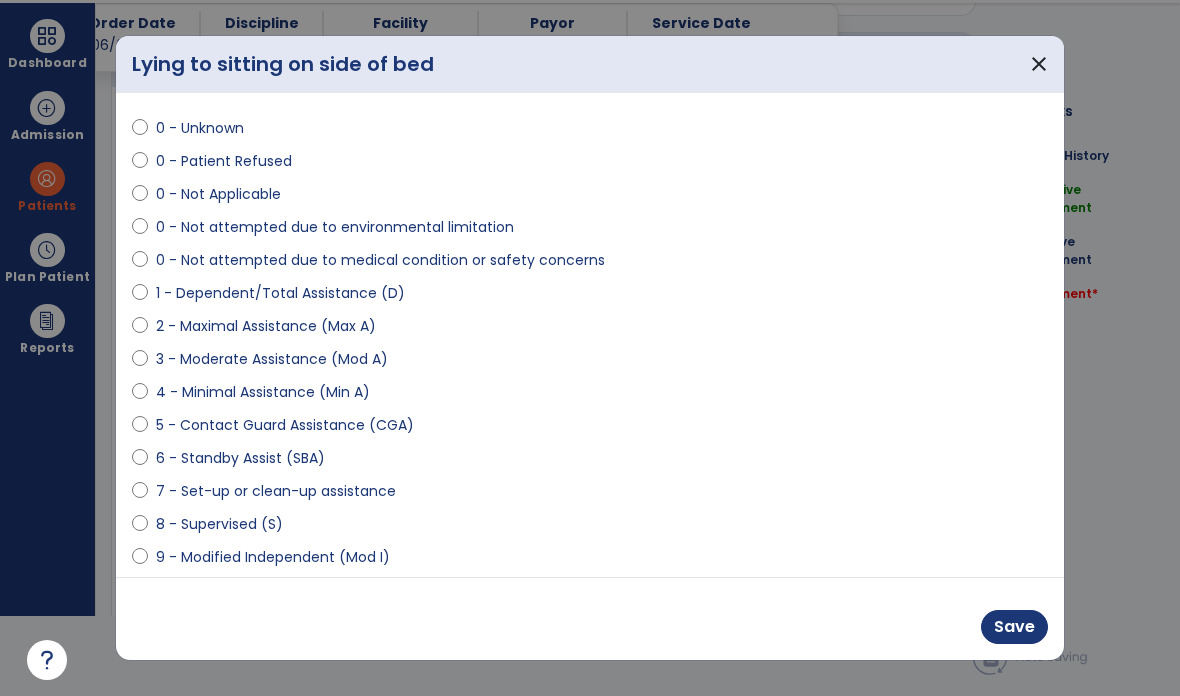 scroll, scrollTop: 73, scrollLeft: 0, axis: vertical 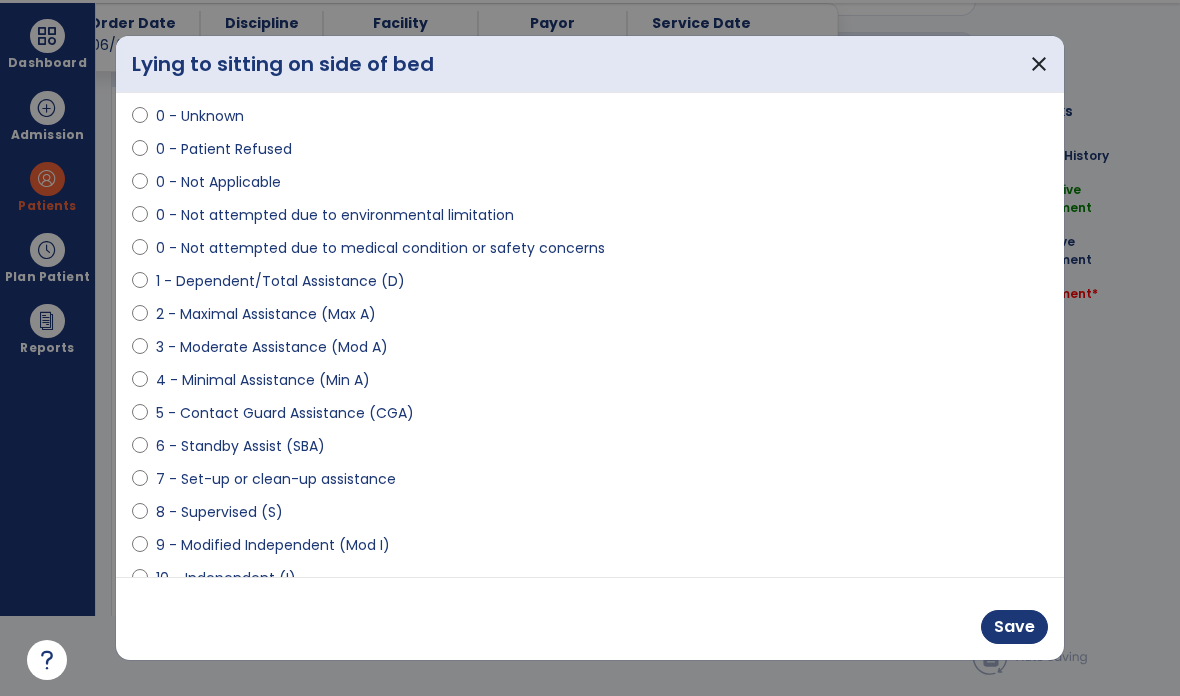 select on "**********" 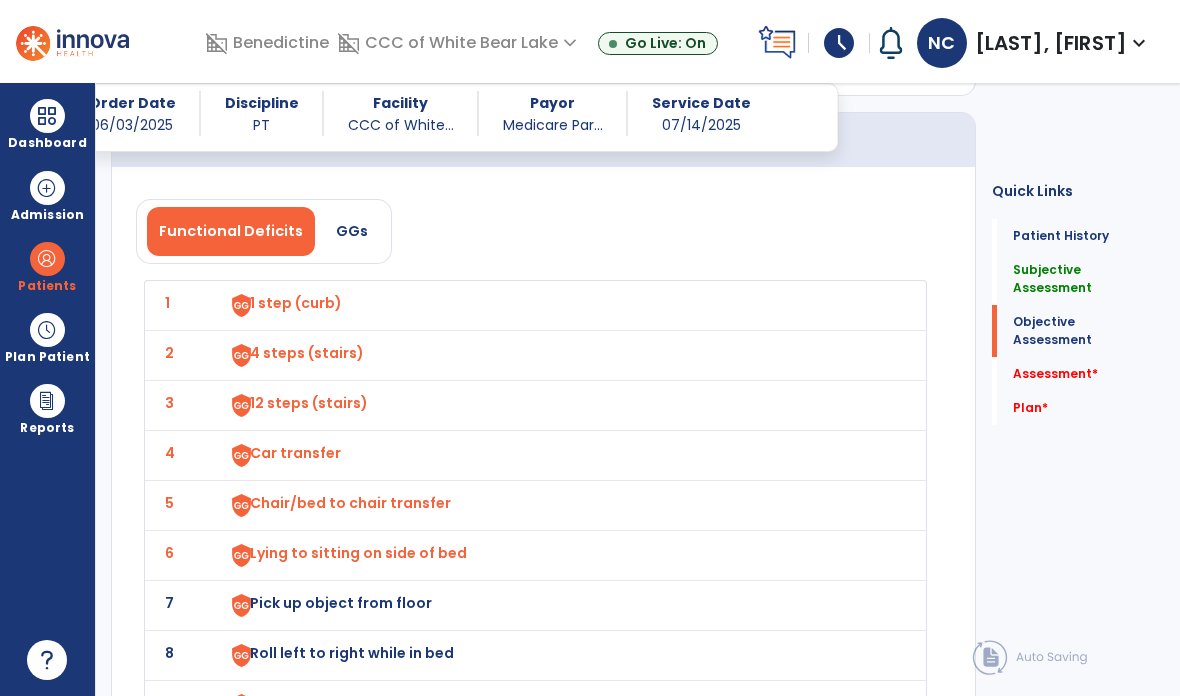 click on "7" 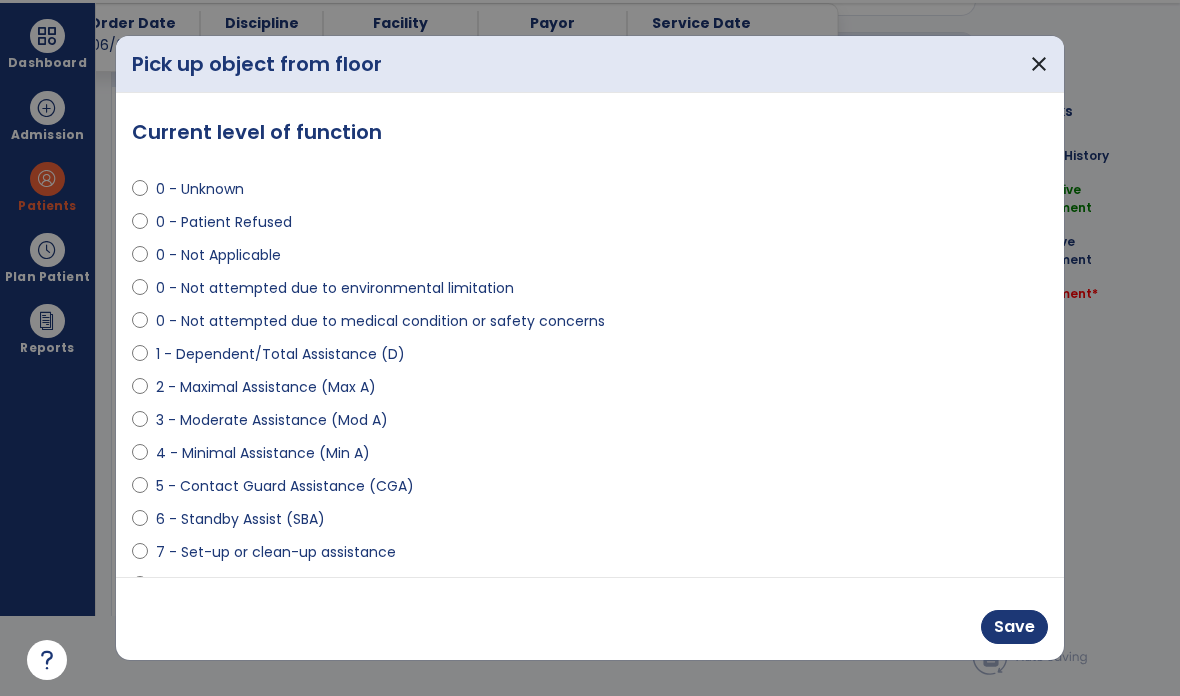 scroll, scrollTop: 0, scrollLeft: 0, axis: both 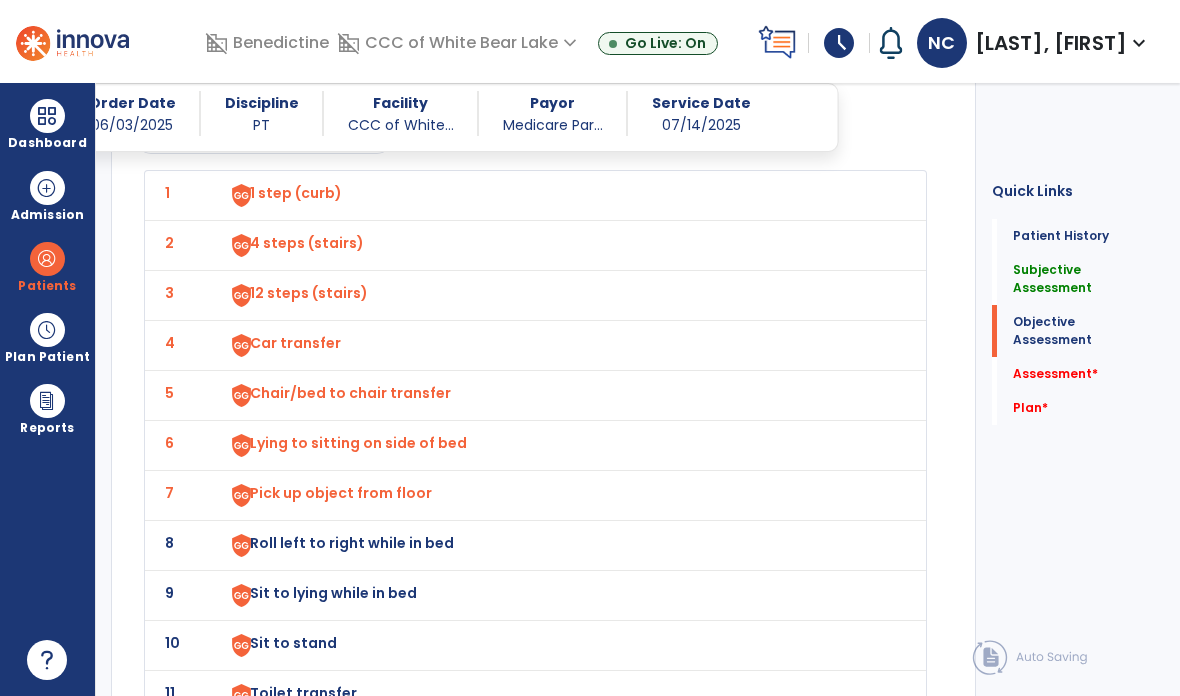 click on "8" 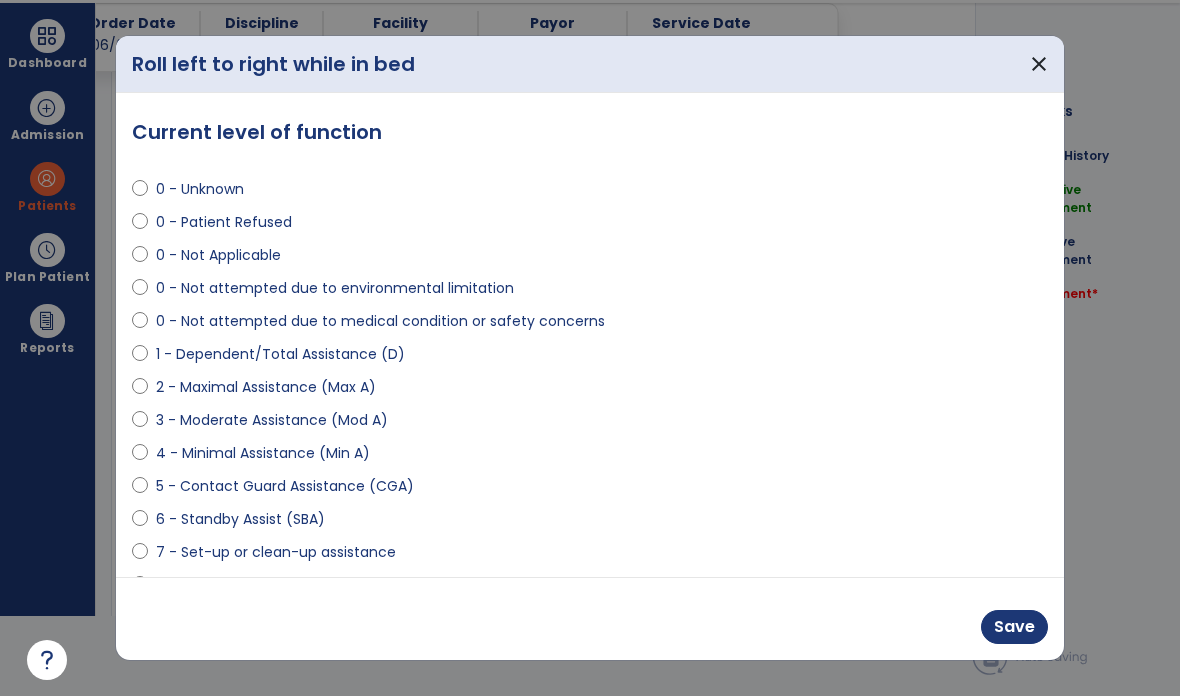 select on "**********" 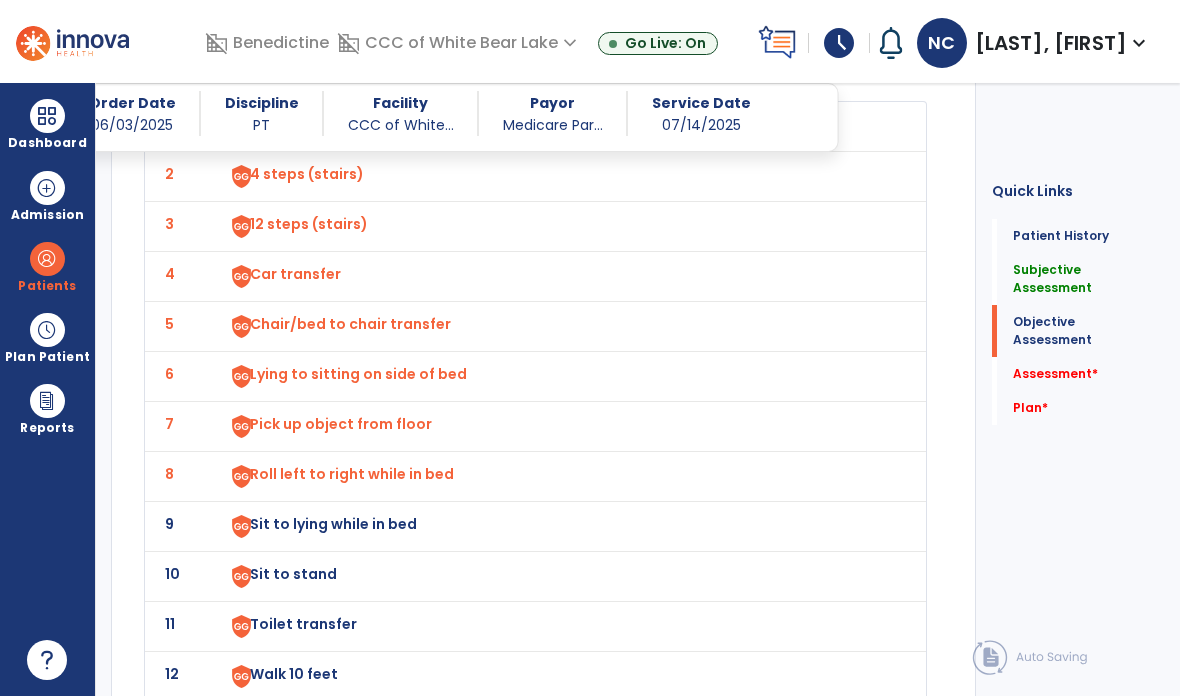 click on "9" 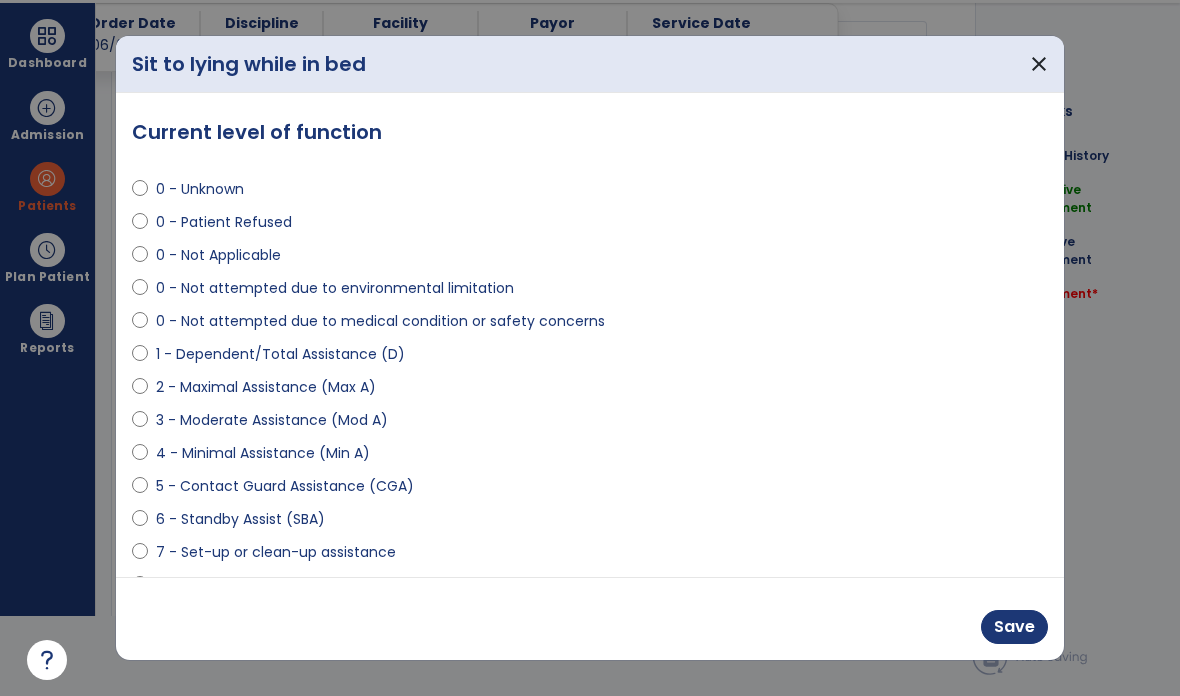 select on "**********" 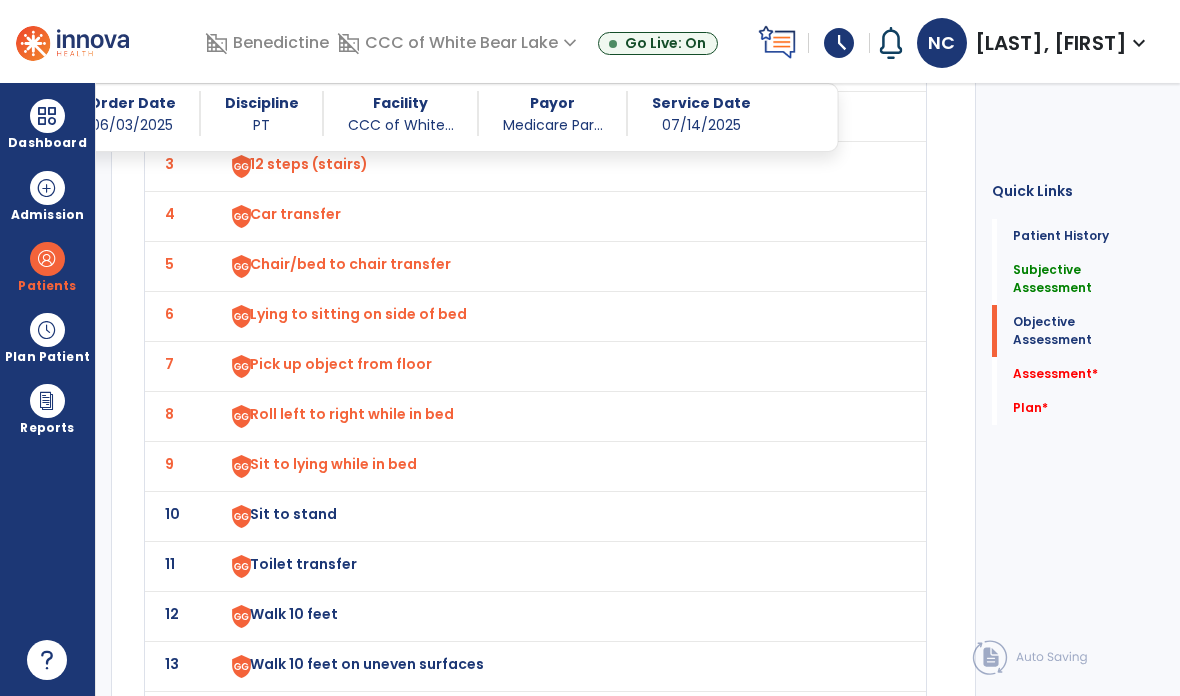click on "10" 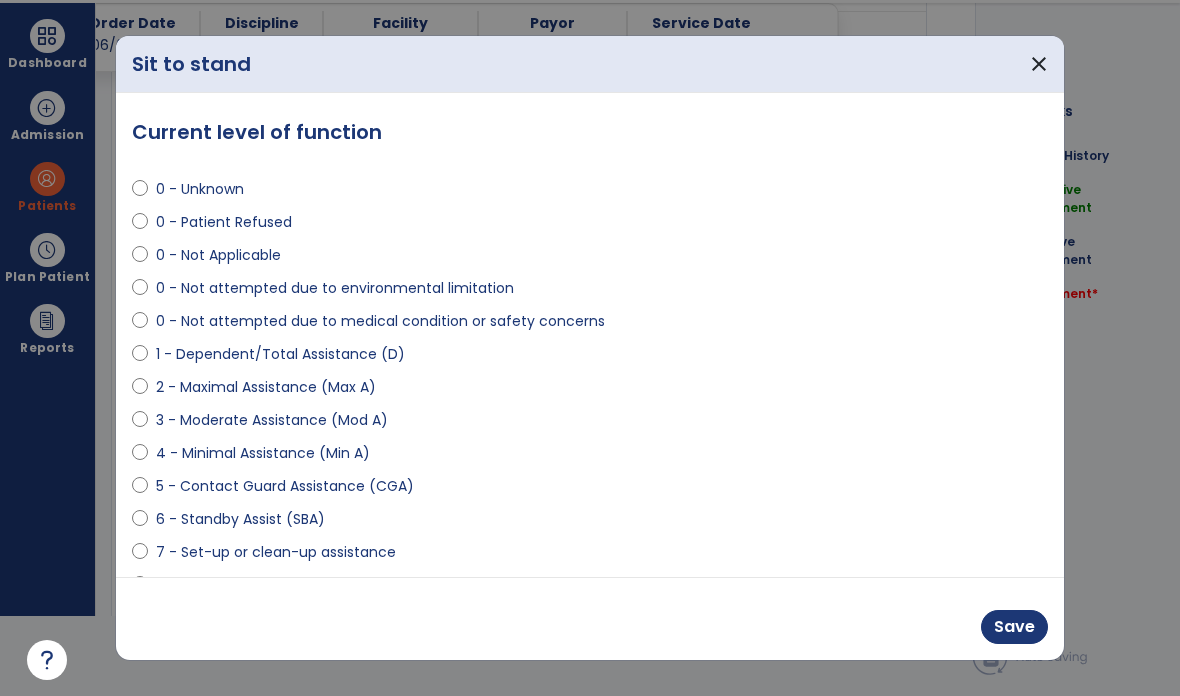 select on "**********" 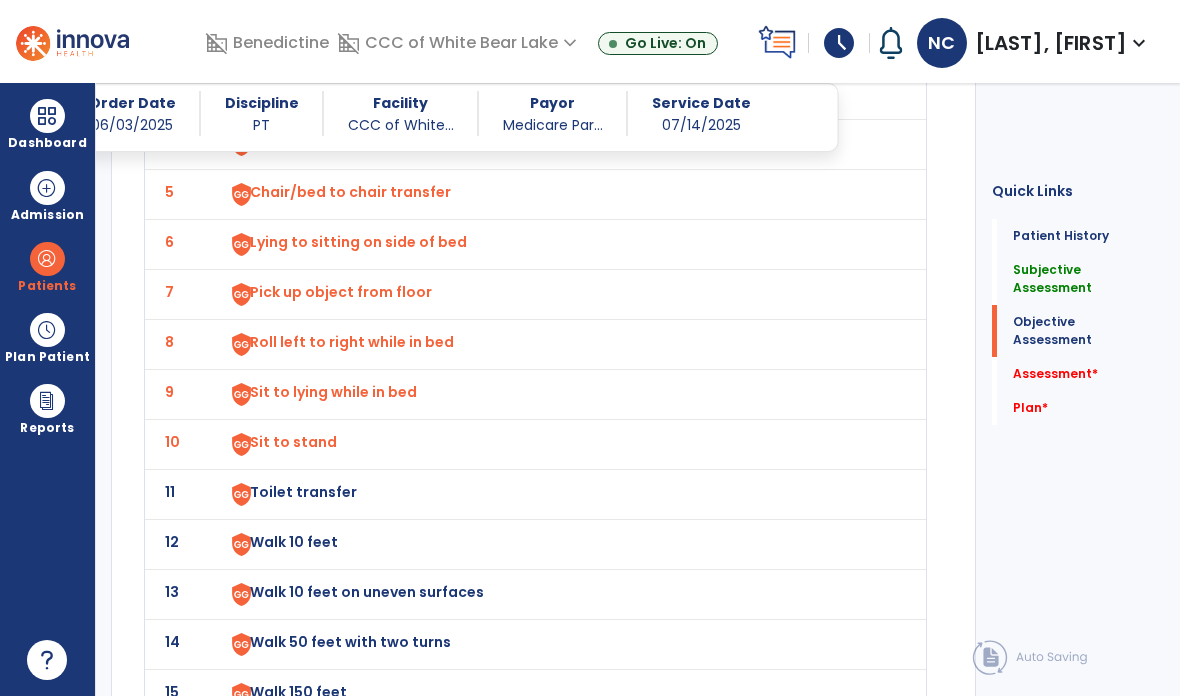 click on "11" 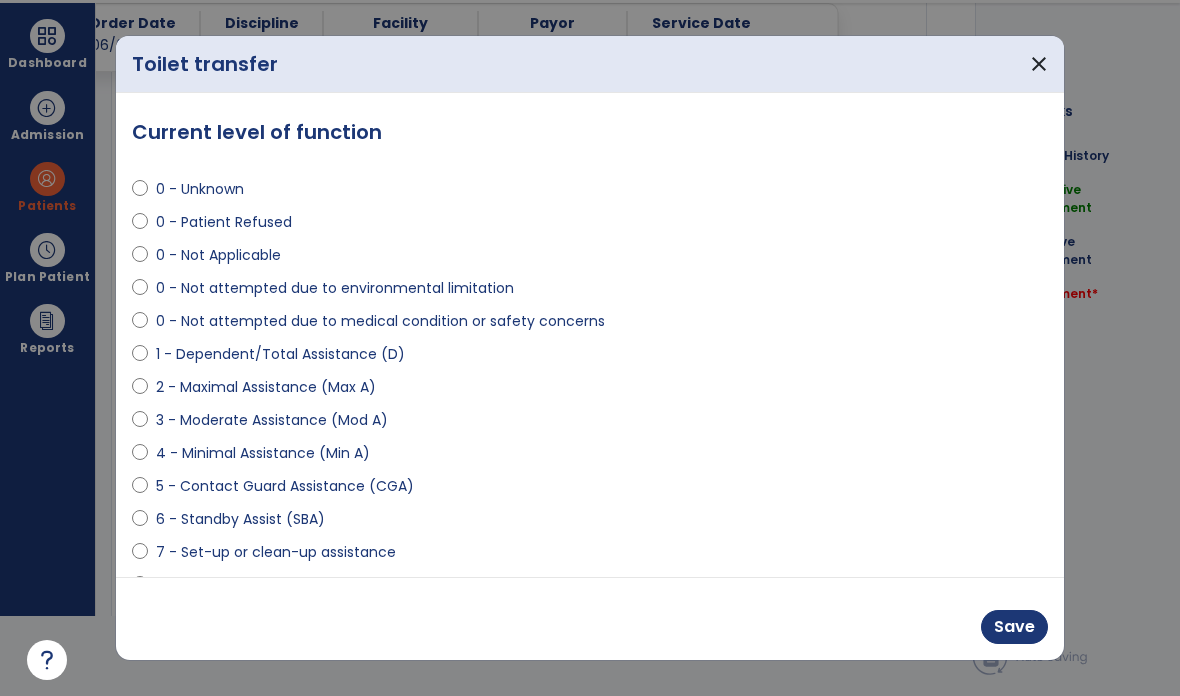 select on "**********" 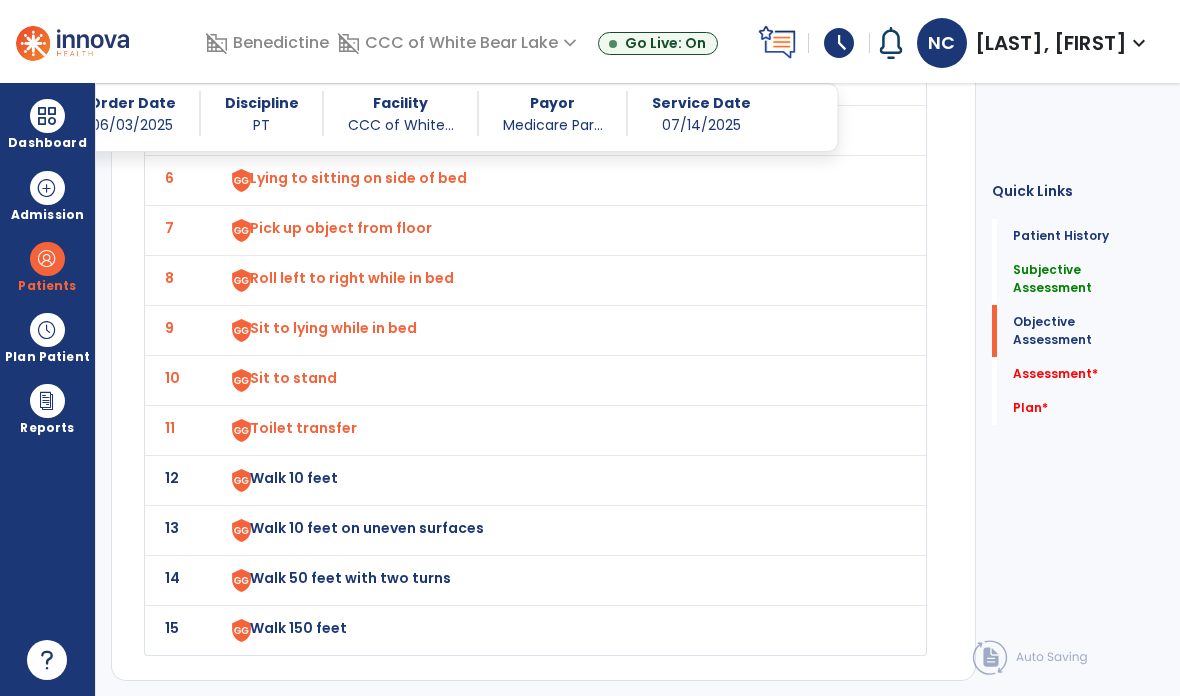 click on "12" 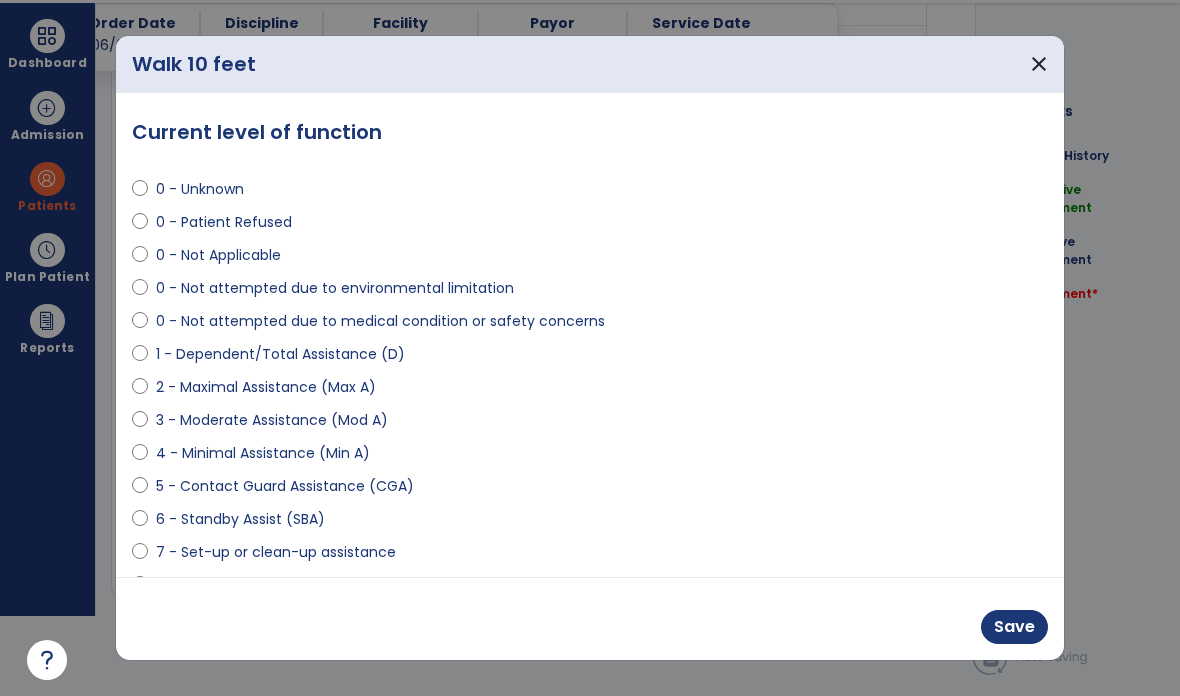 select on "**********" 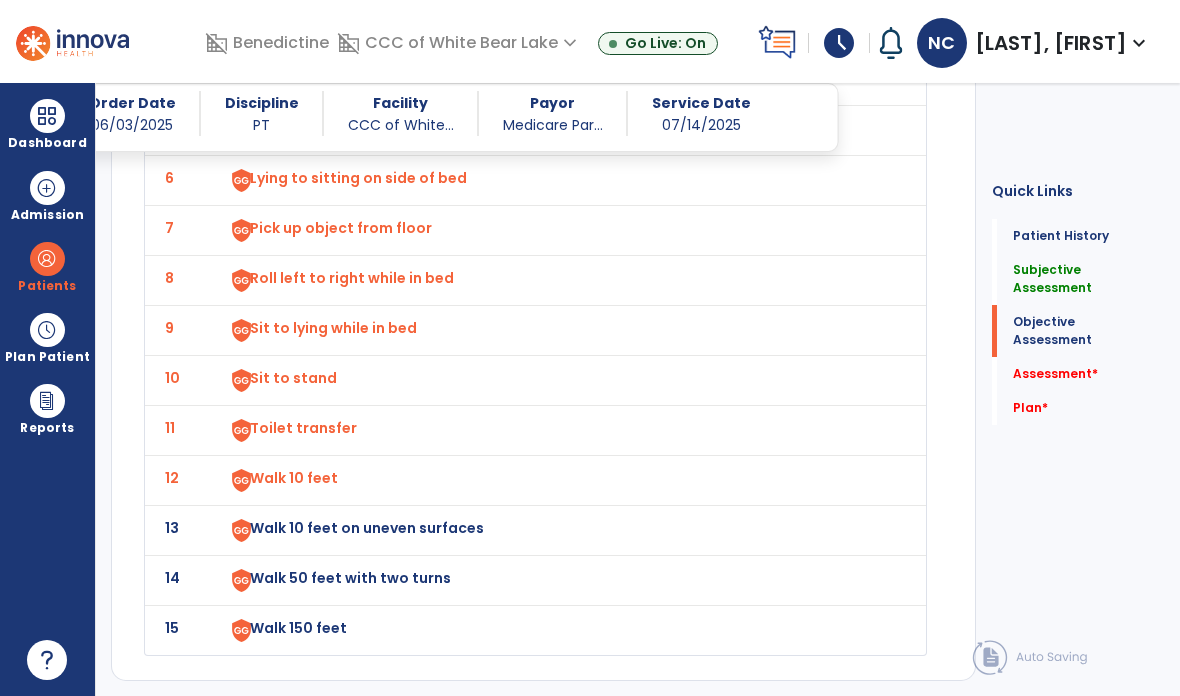 click on "13" 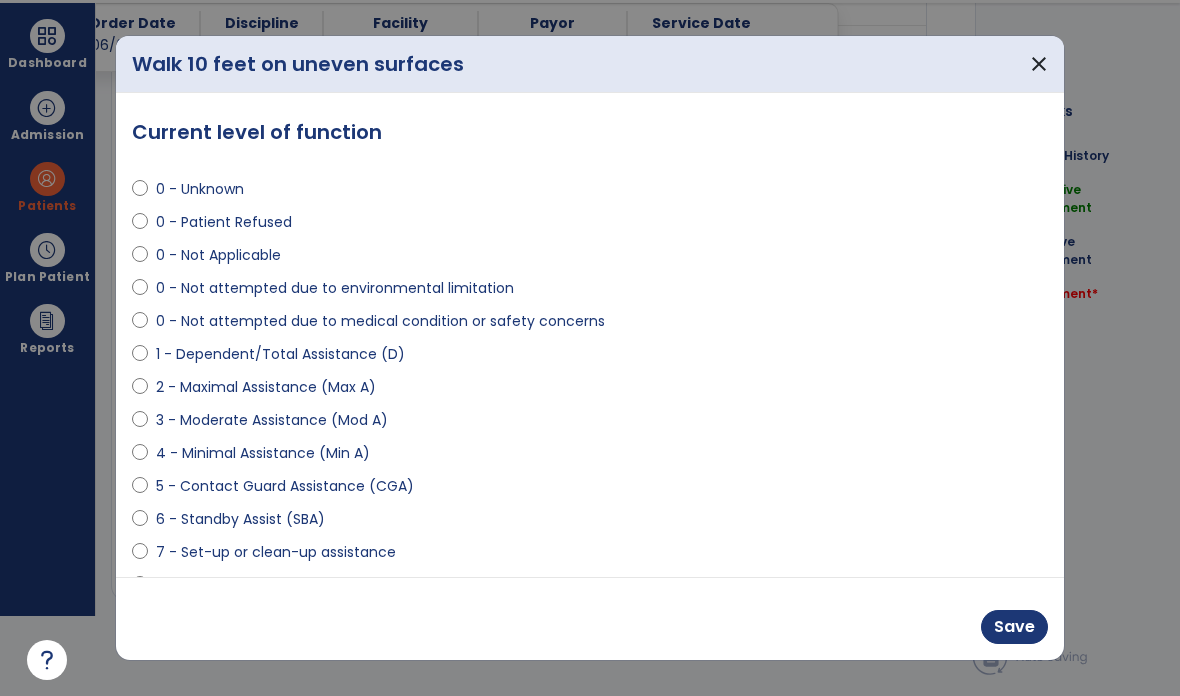 select on "**********" 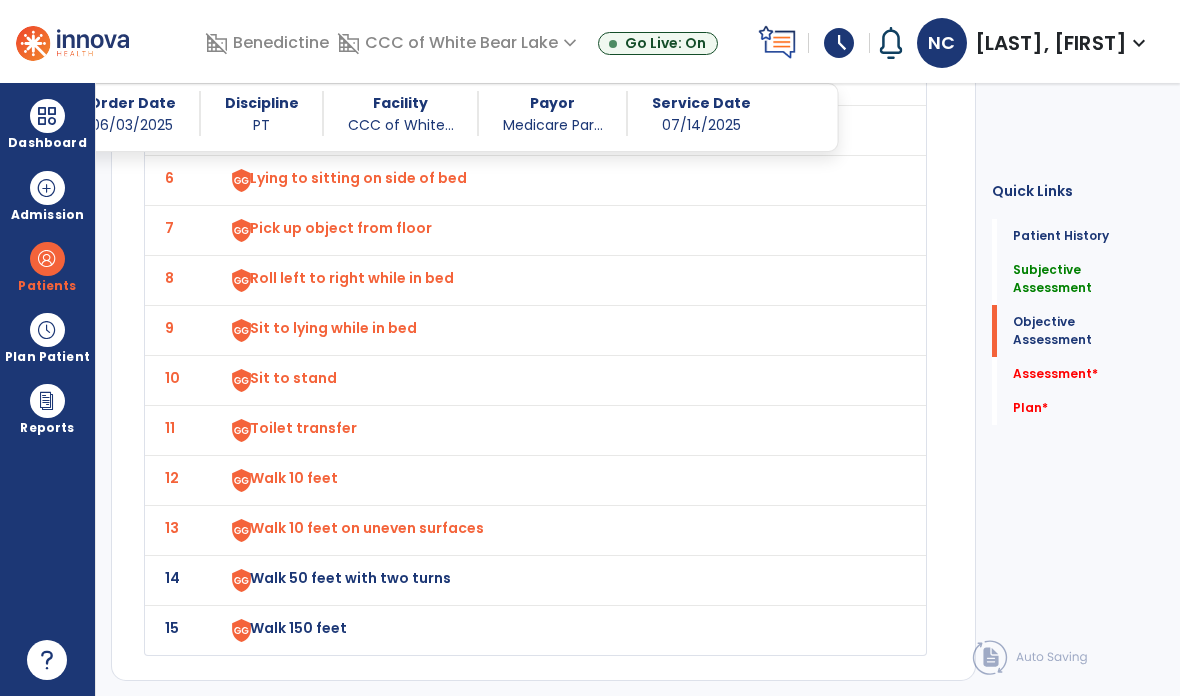 click on "14" 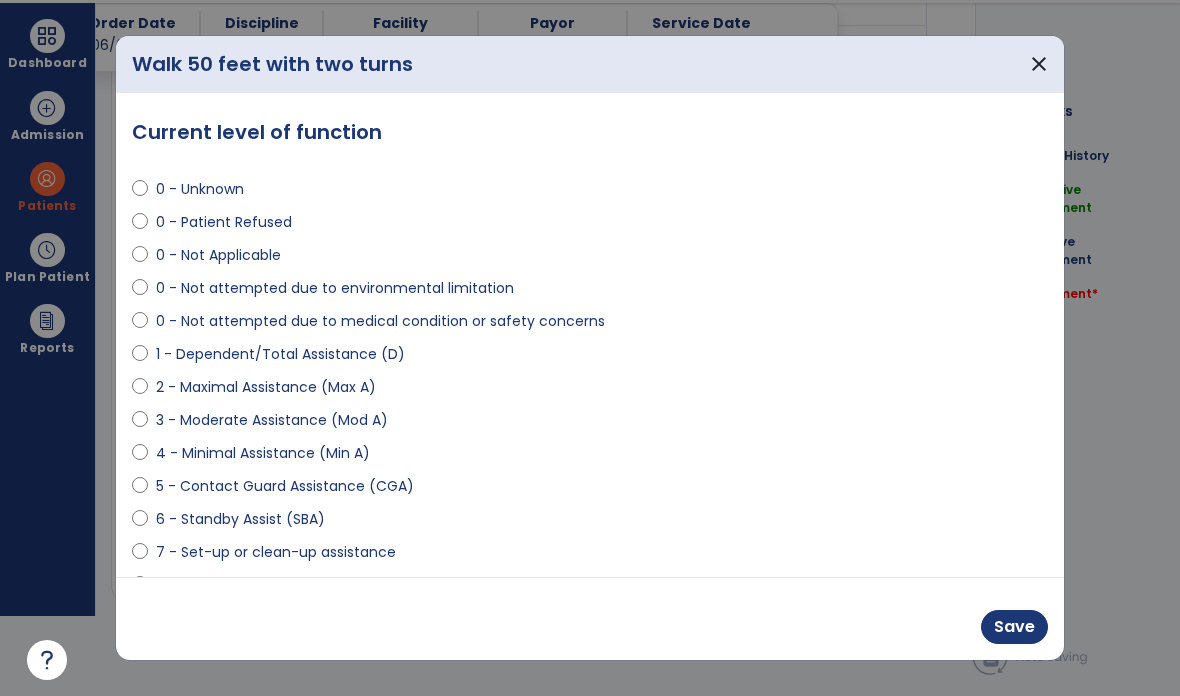 select on "**********" 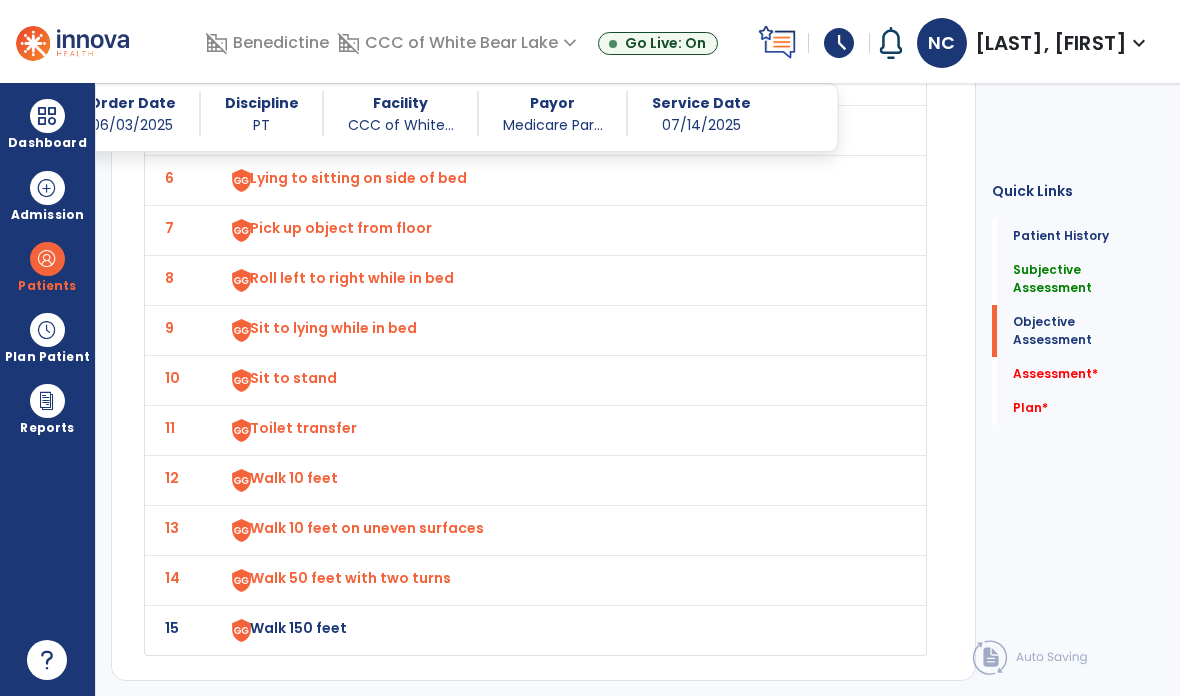 click on "15" 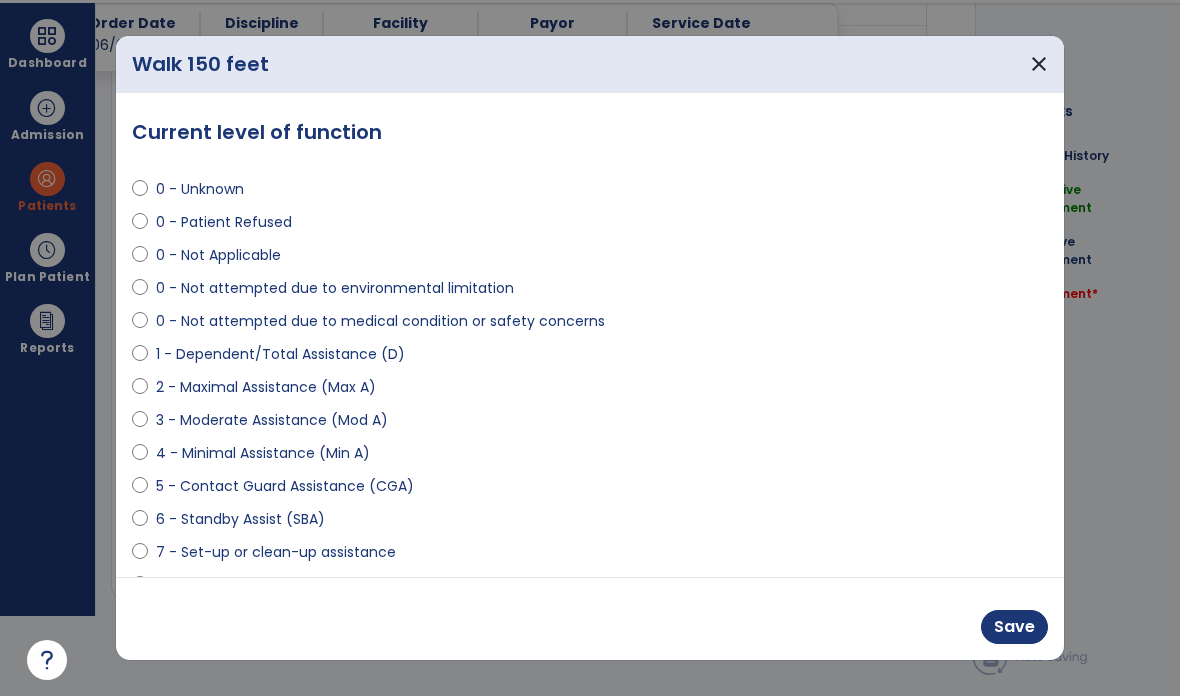click on "0 - Not attempted due to medical condition or safety concerns" at bounding box center [380, 321] 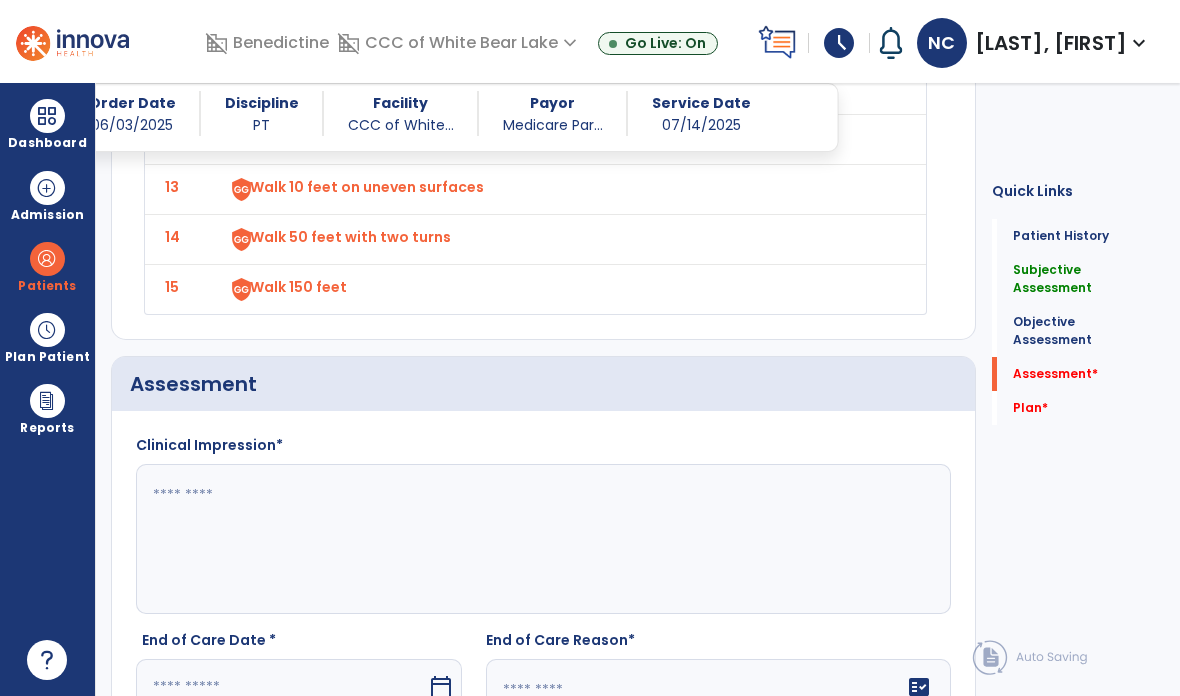 click 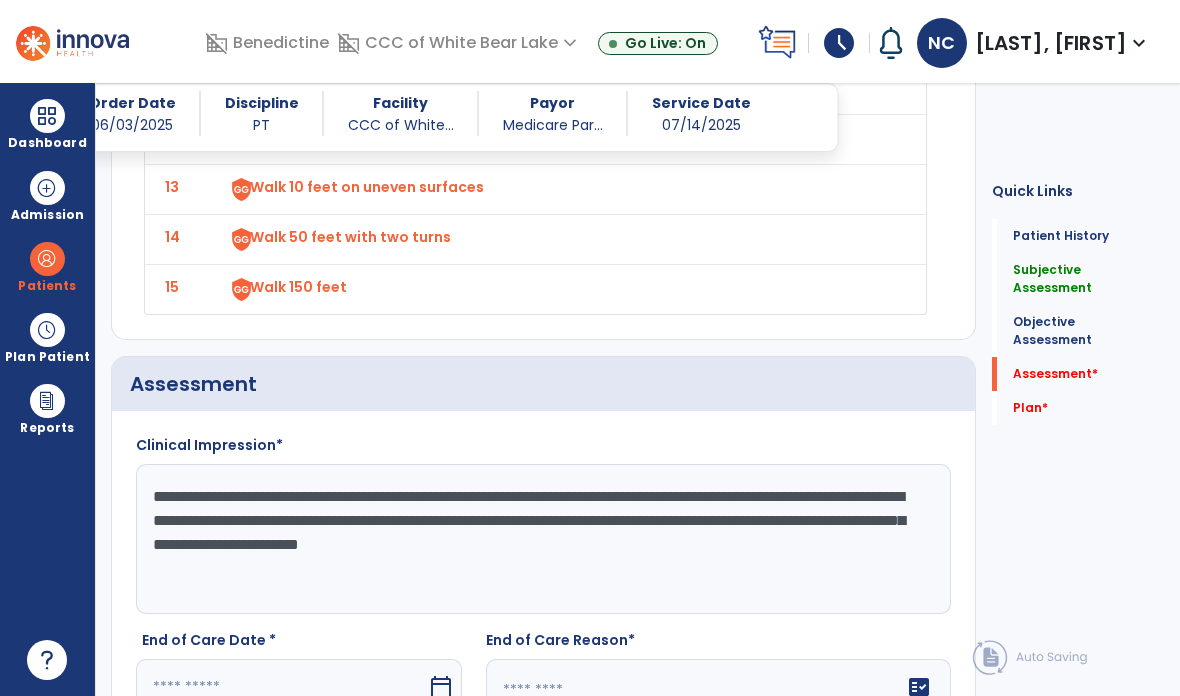 type on "**********" 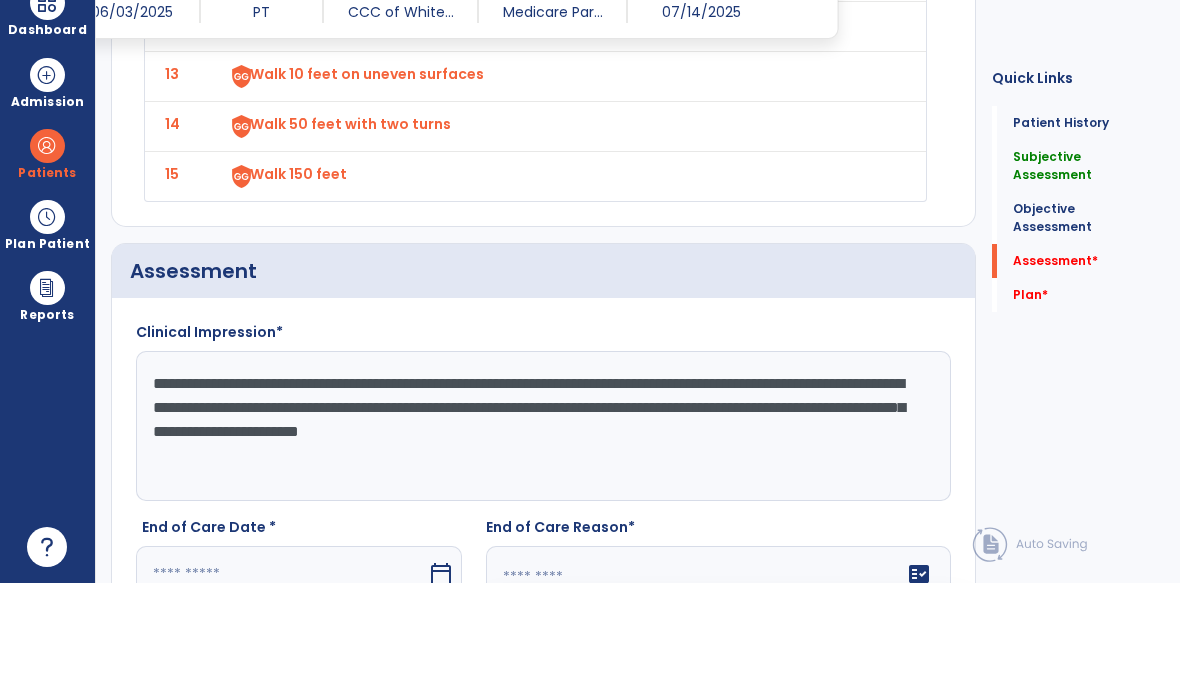 click on "calendar_today" at bounding box center (443, 687) 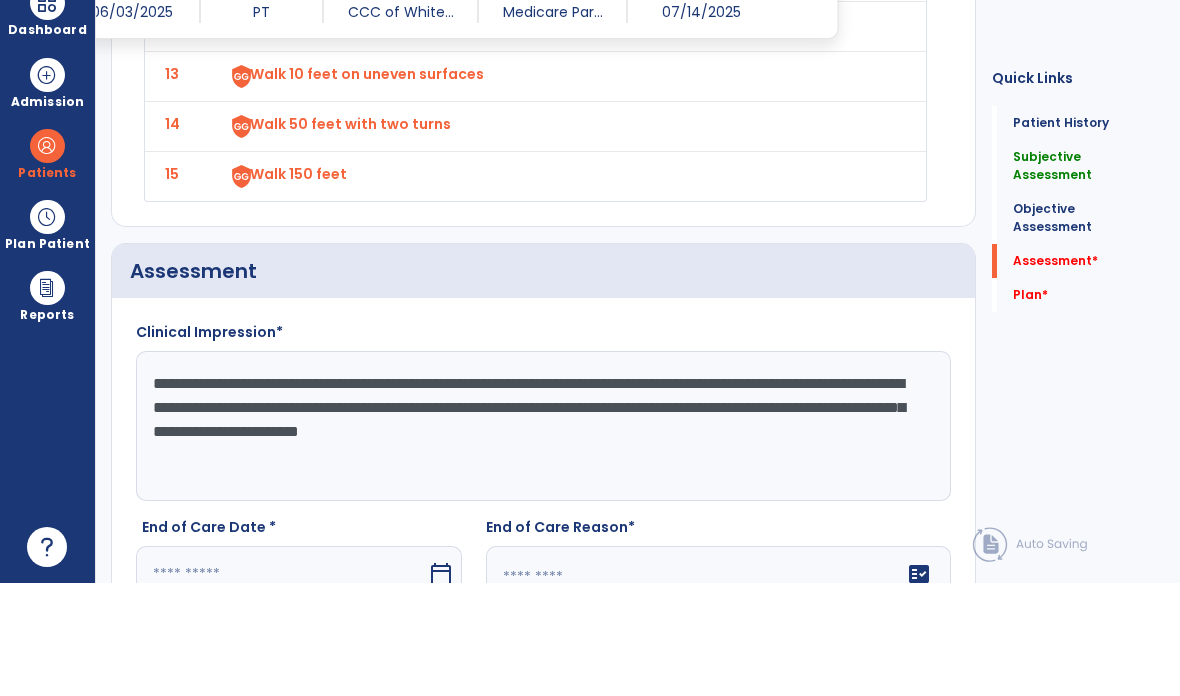 scroll, scrollTop: 2845, scrollLeft: 0, axis: vertical 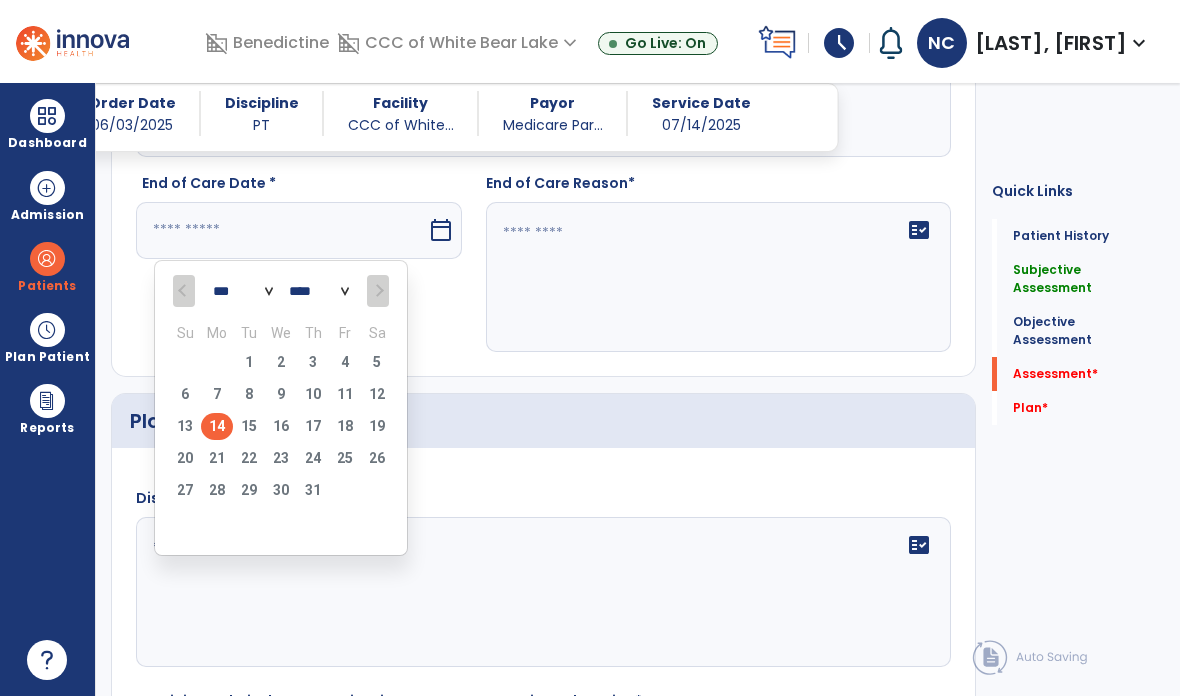click on "14" at bounding box center [217, 426] 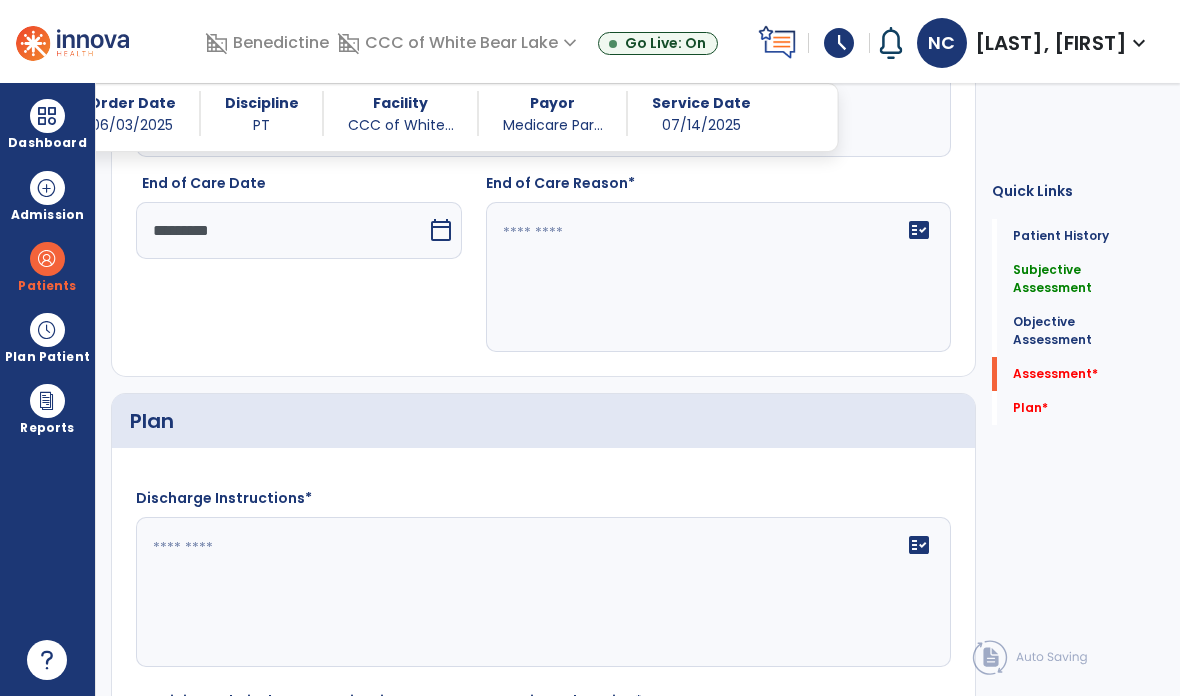 click on "fact_check" 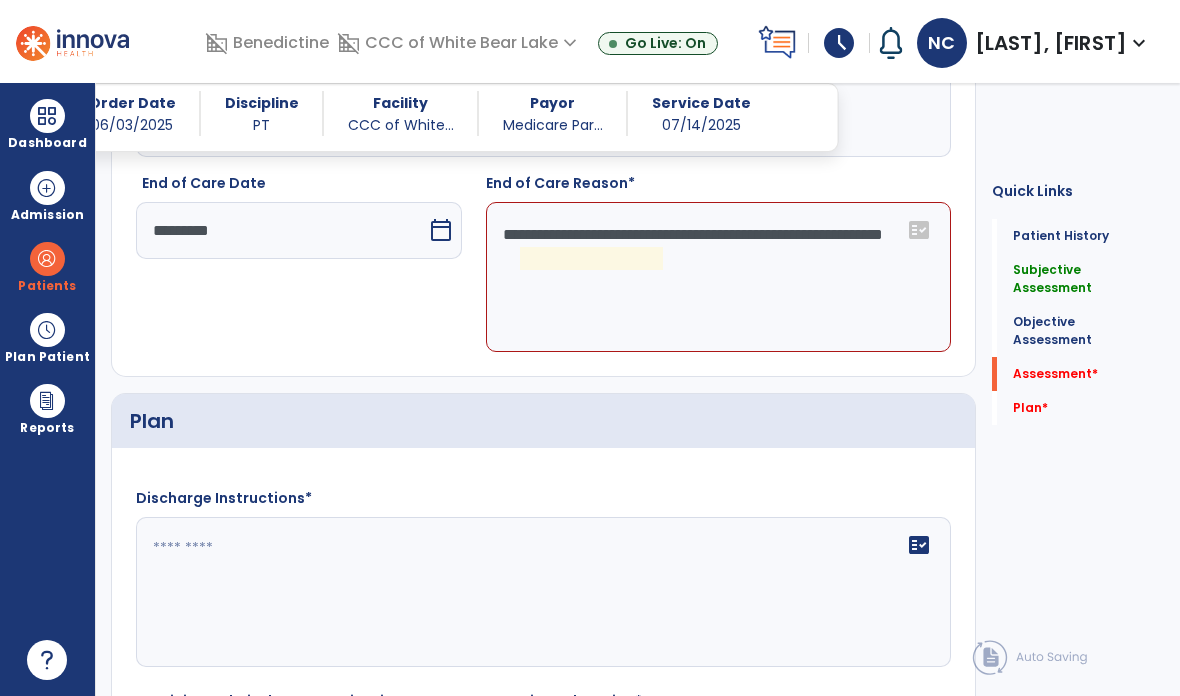 click on "**********" 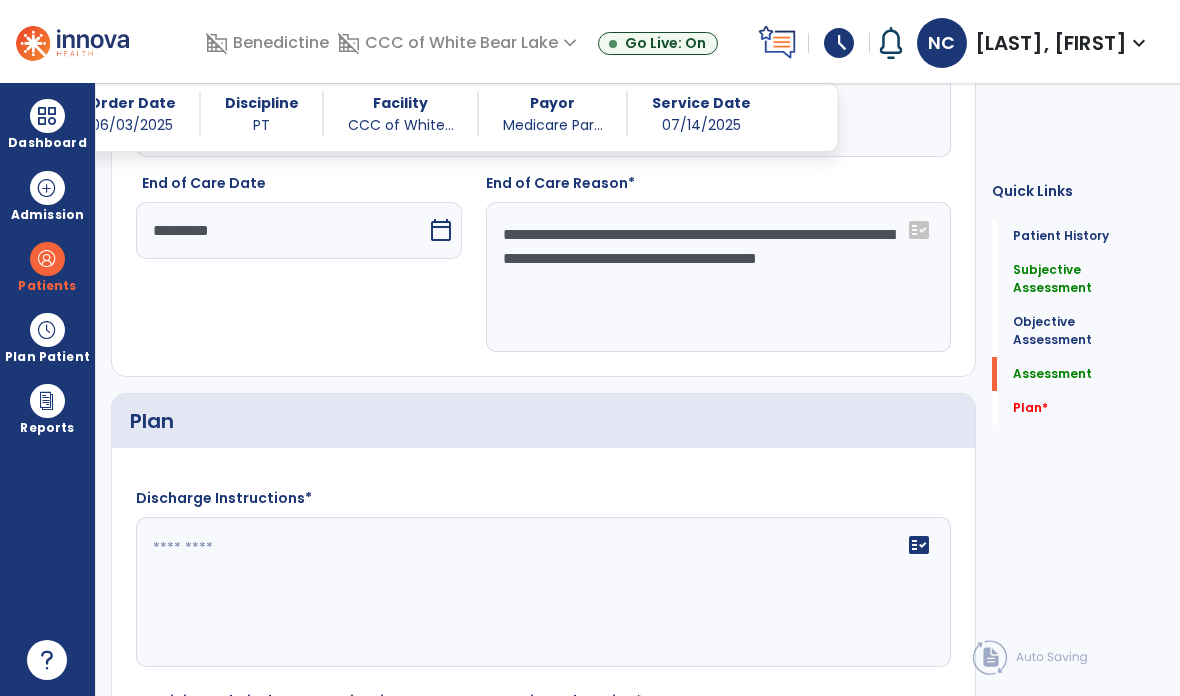 type on "**********" 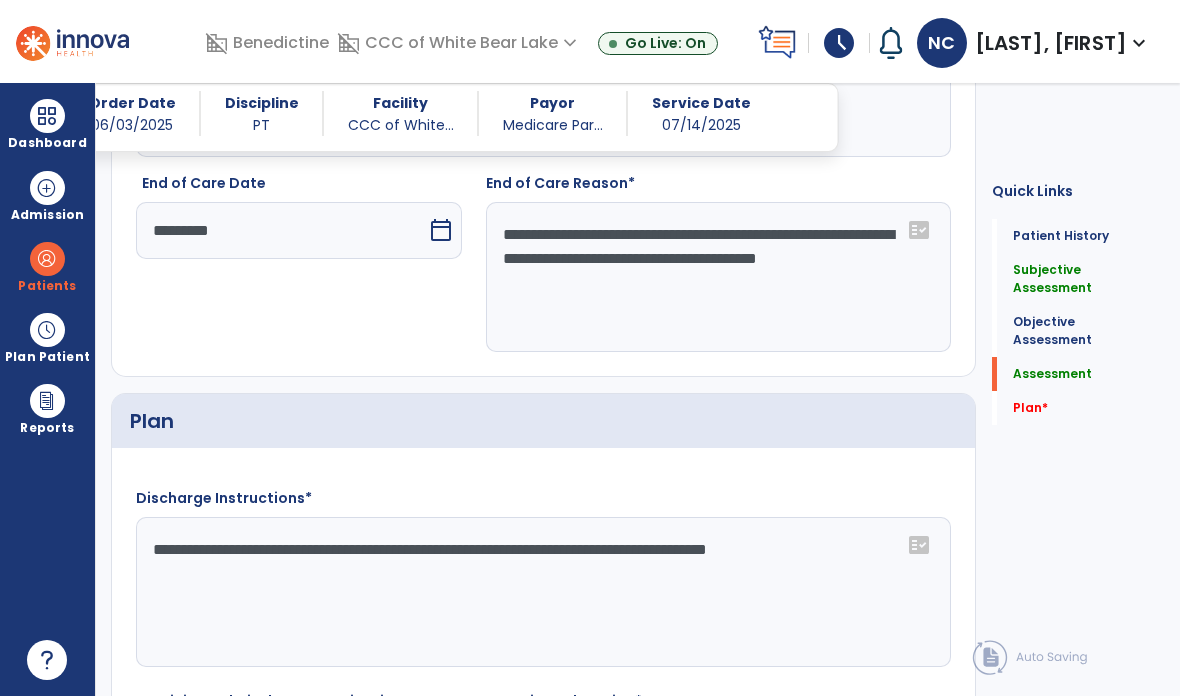 click on "**********" 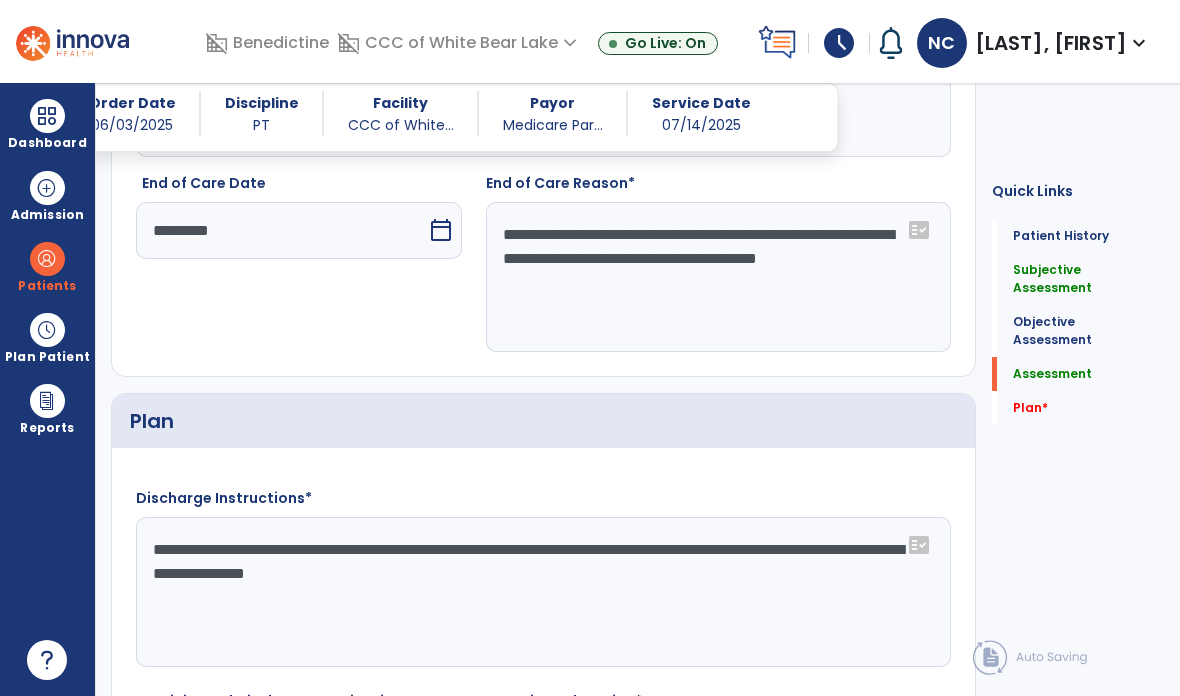 type on "**********" 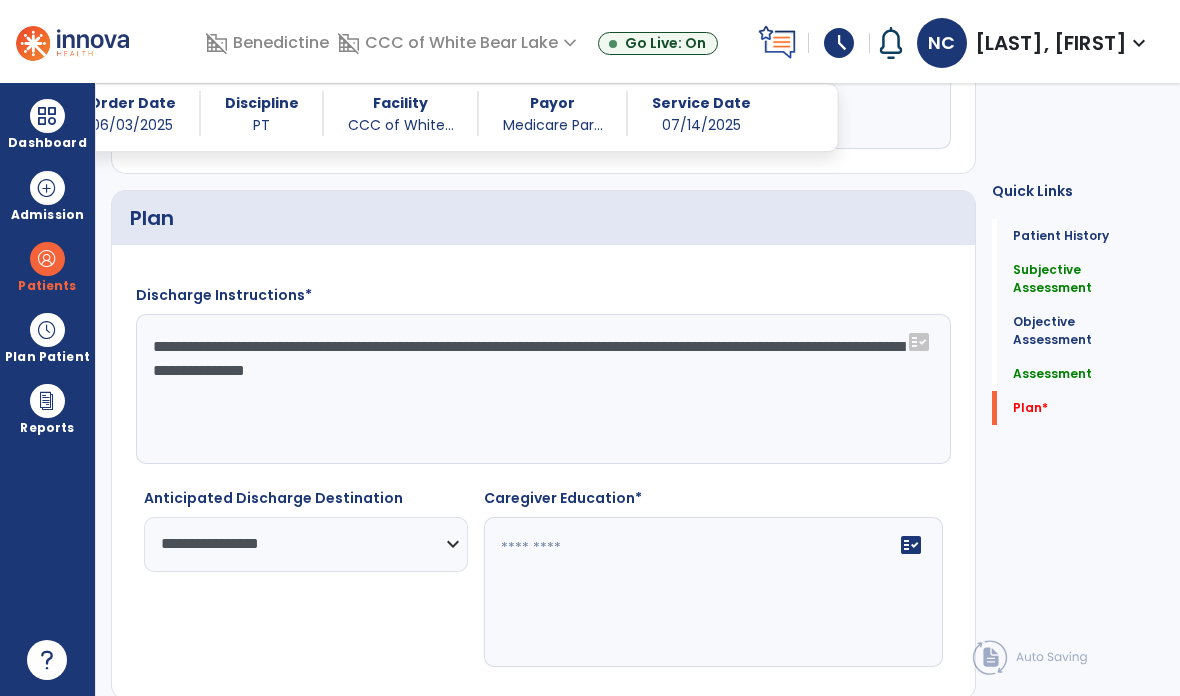 scroll, scrollTop: 3044, scrollLeft: 0, axis: vertical 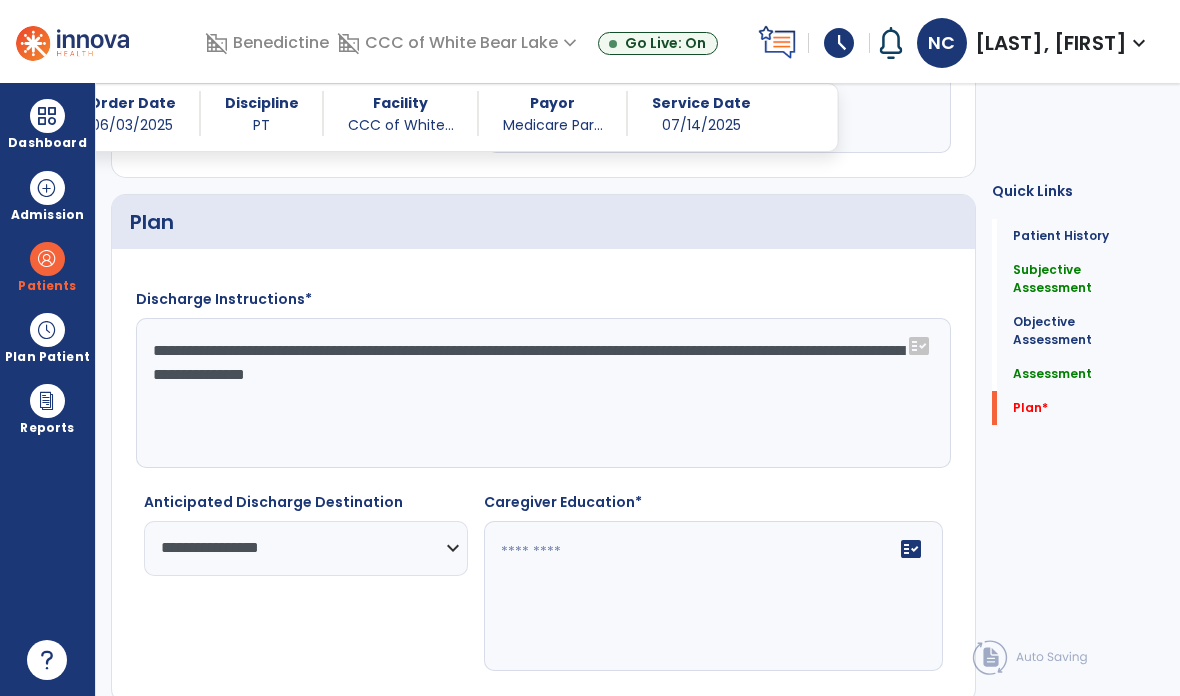 click on "fact_check" 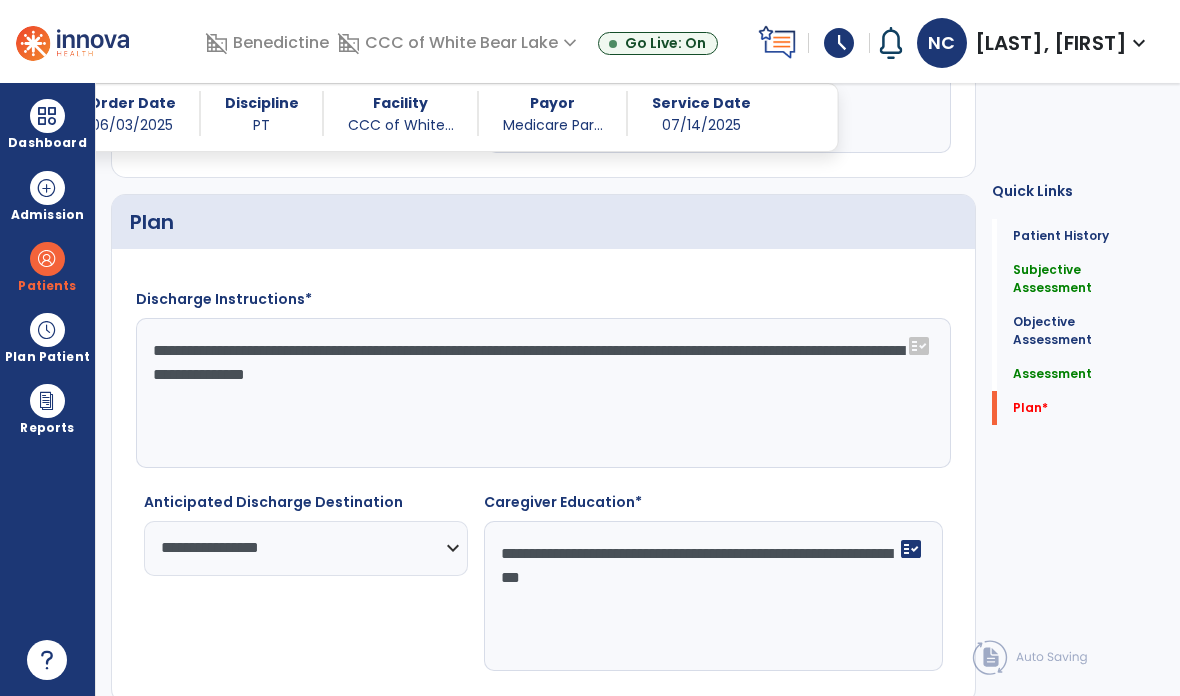type on "**********" 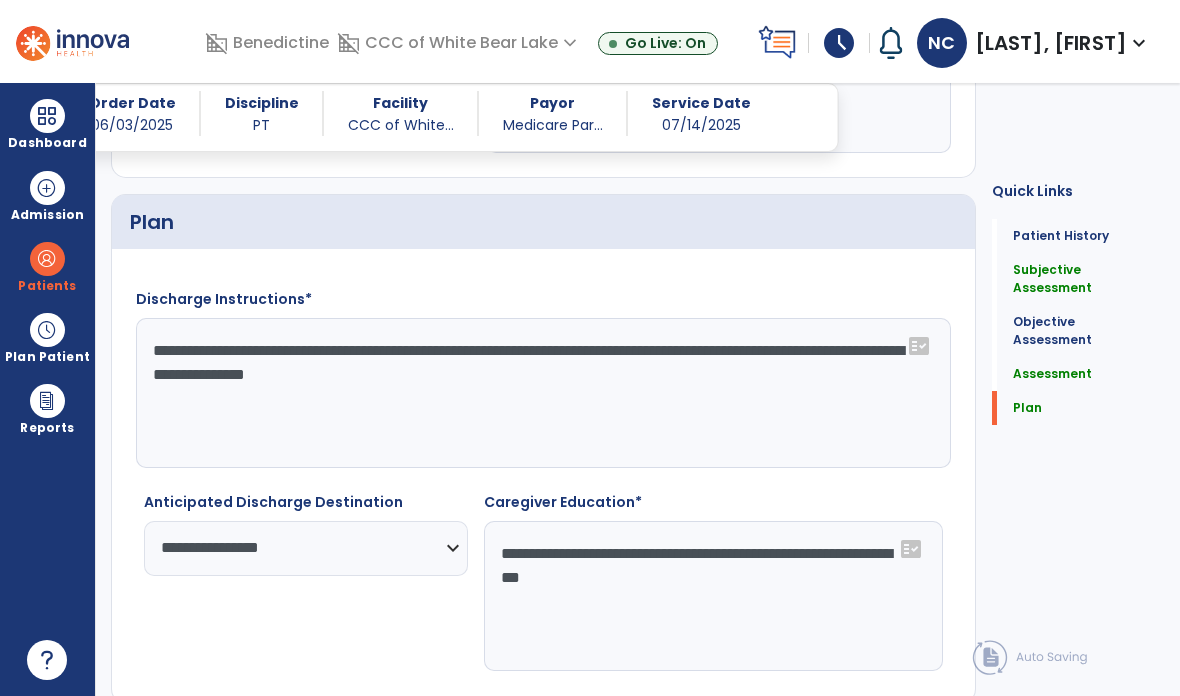 click on "chevron_right" 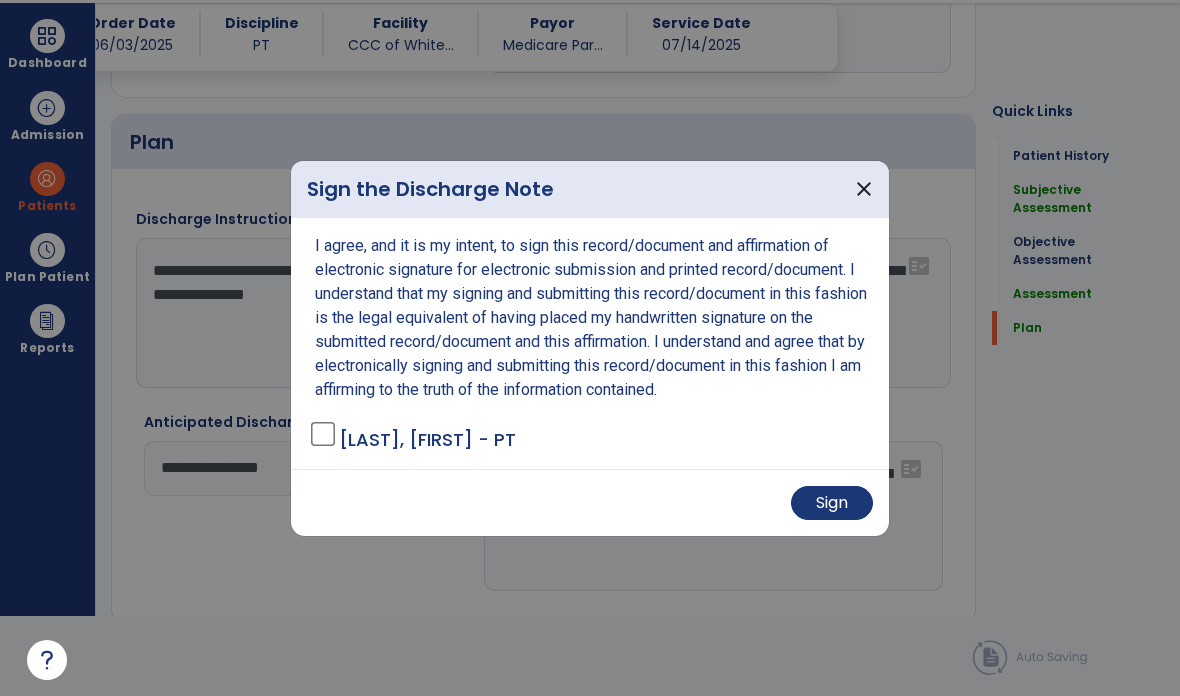 click on "Sign" at bounding box center (832, 503) 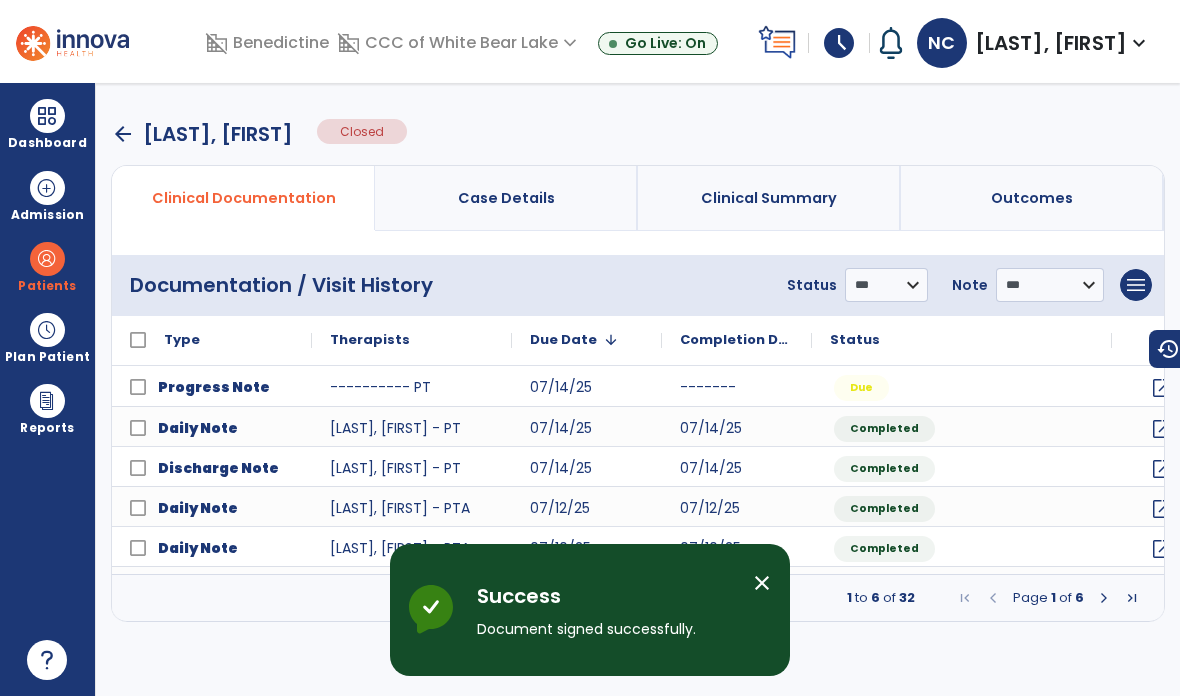 scroll, scrollTop: 80, scrollLeft: 0, axis: vertical 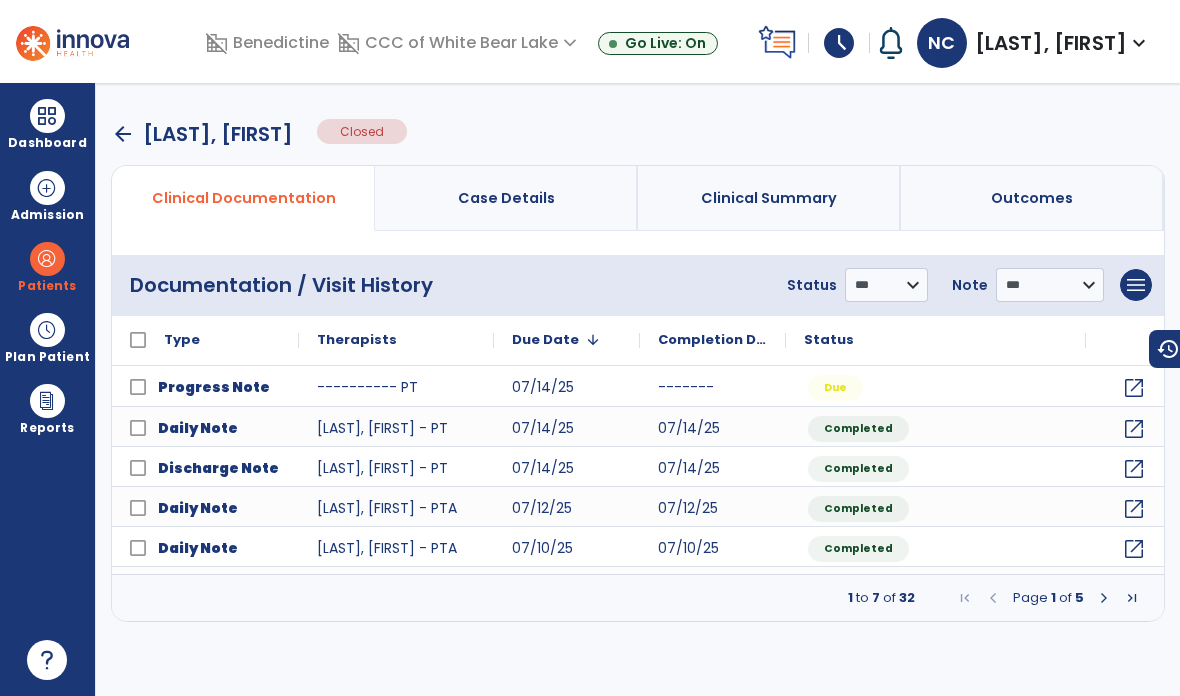 click at bounding box center [47, 116] 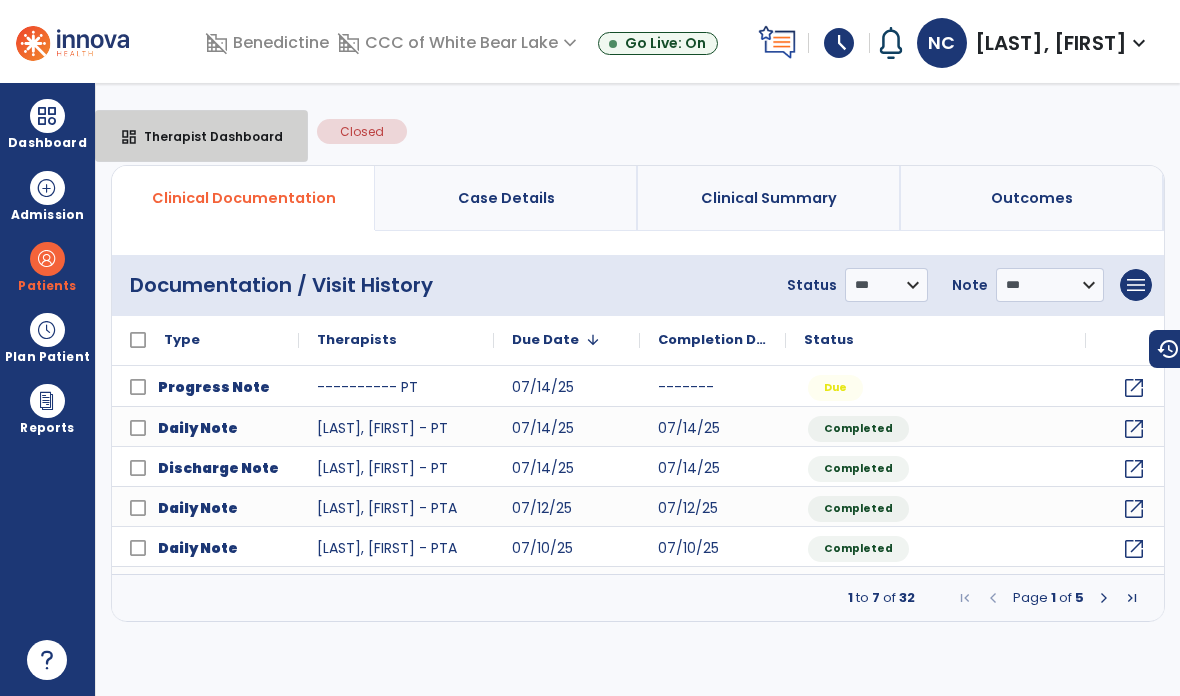 click on "dashboard  Therapist Dashboard" at bounding box center [201, 136] 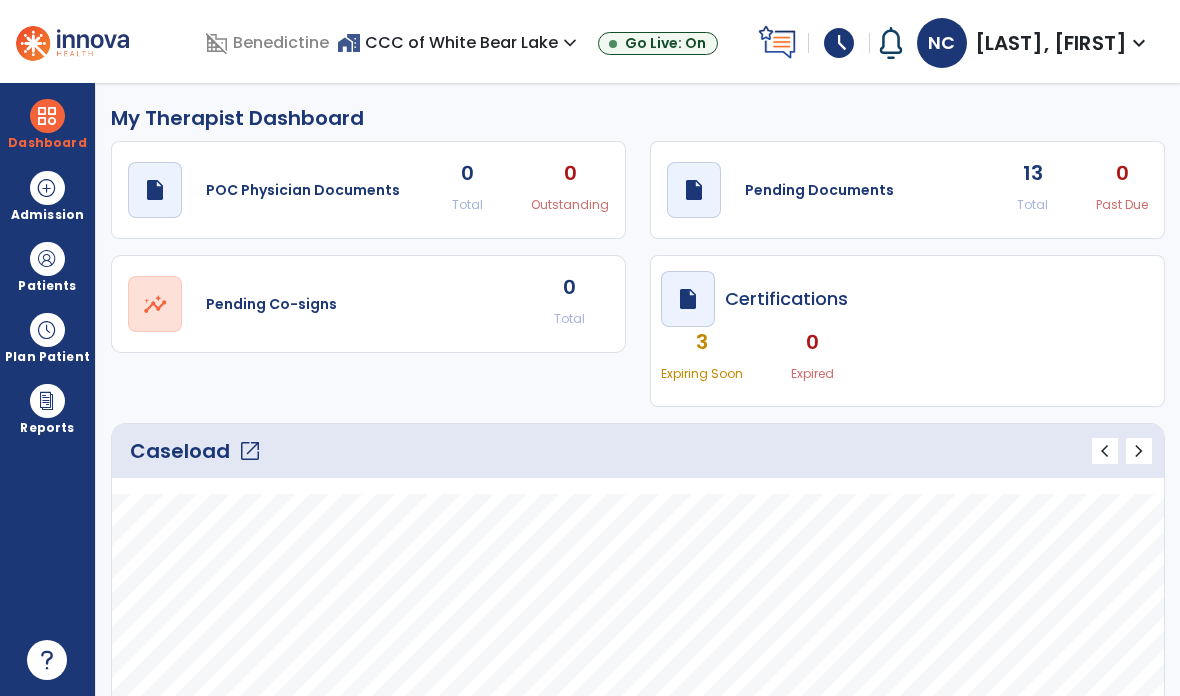 click on "open_in_new" 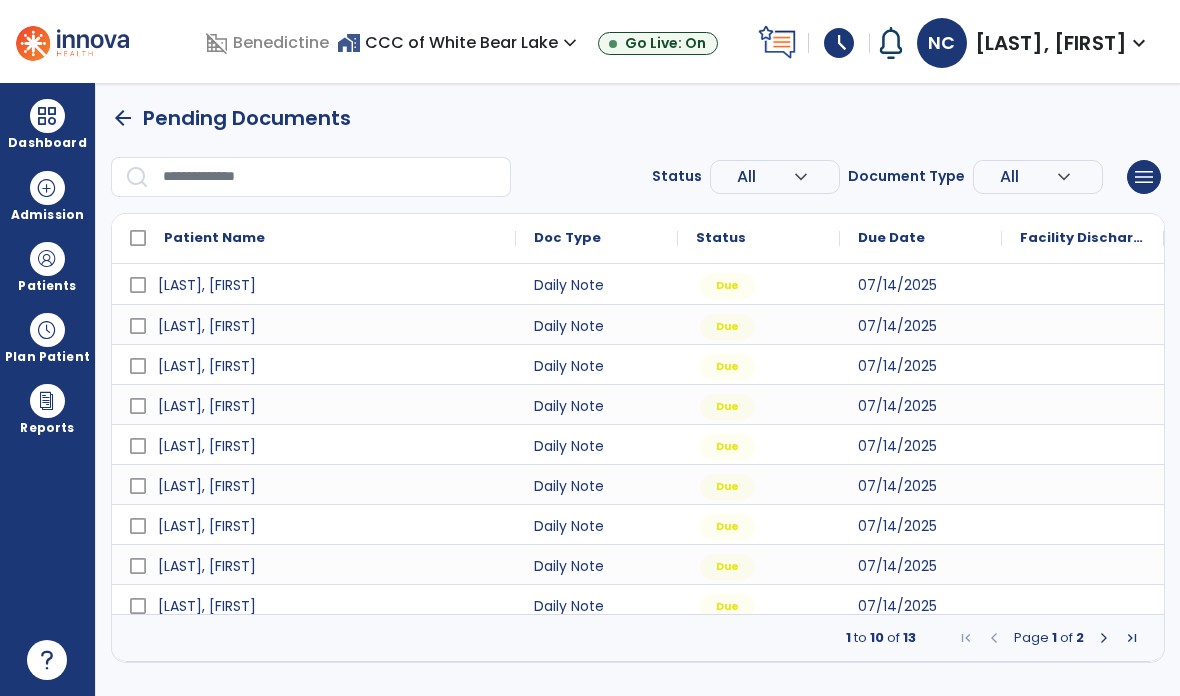 click at bounding box center [1083, 324] 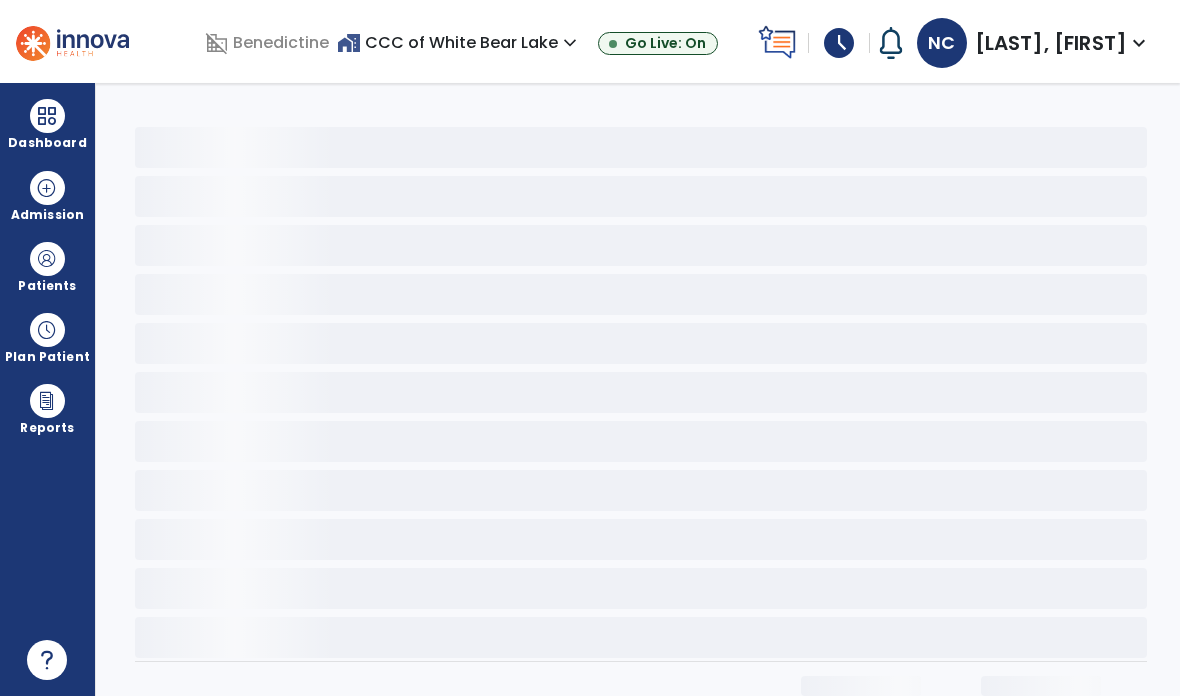 scroll, scrollTop: 0, scrollLeft: 0, axis: both 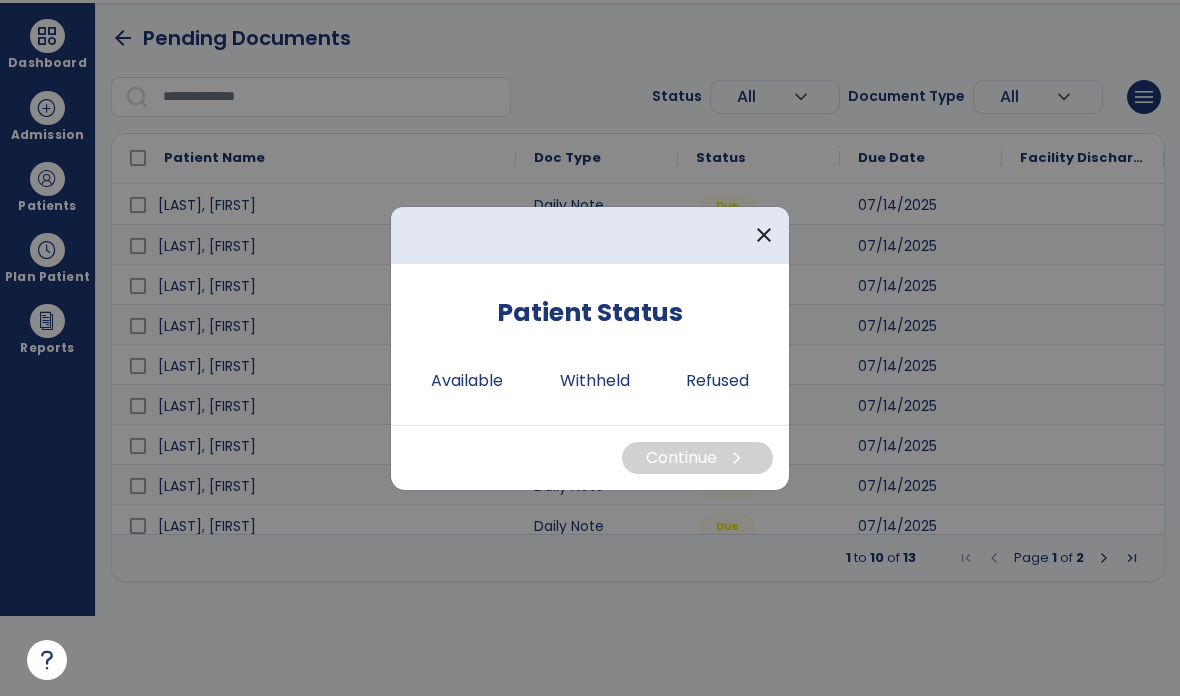 click on "Available" at bounding box center [467, 381] 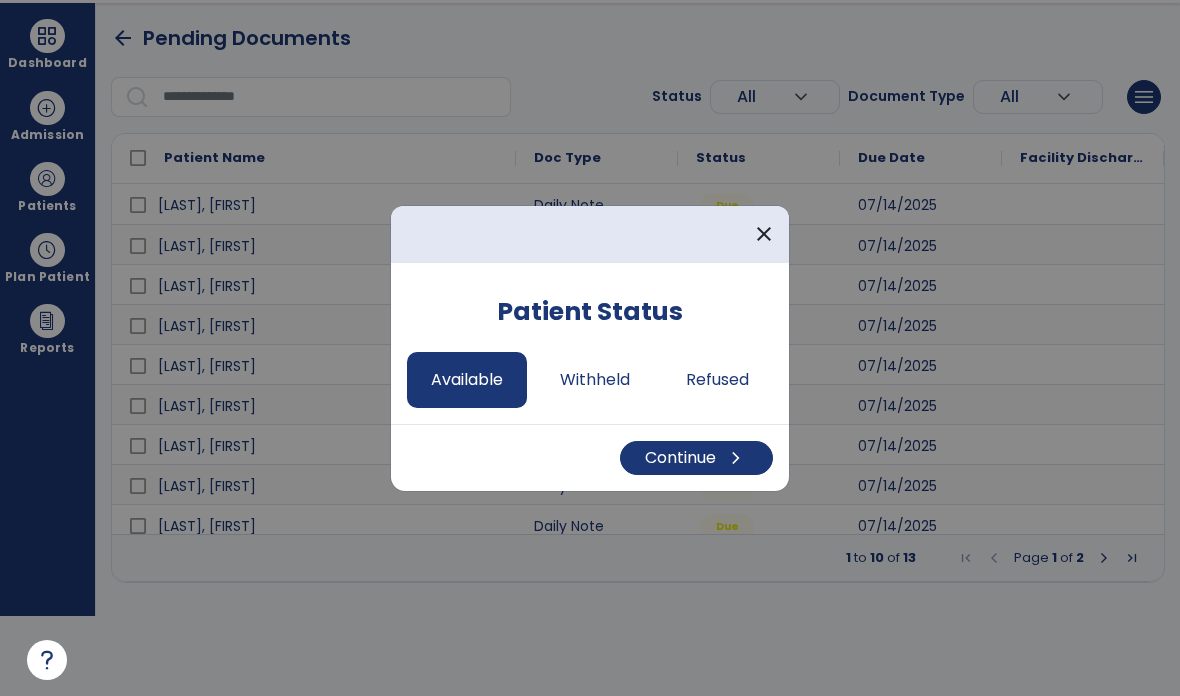 click on "Continue   chevron_right" at bounding box center [590, 457] 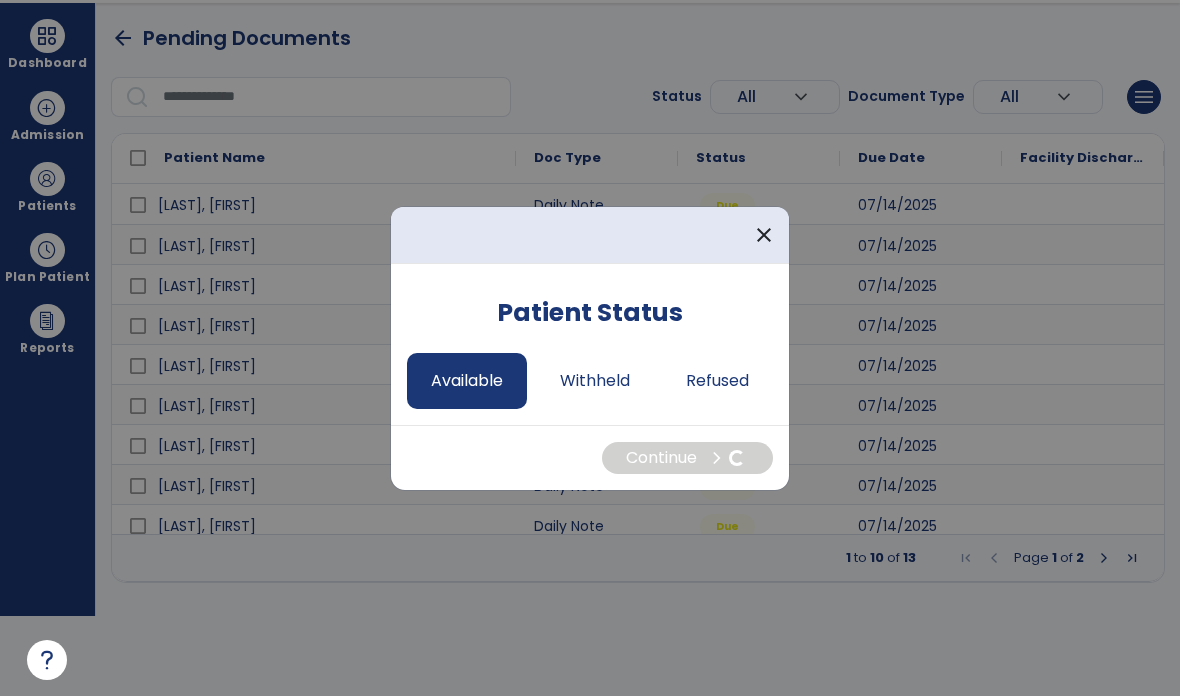 select on "*" 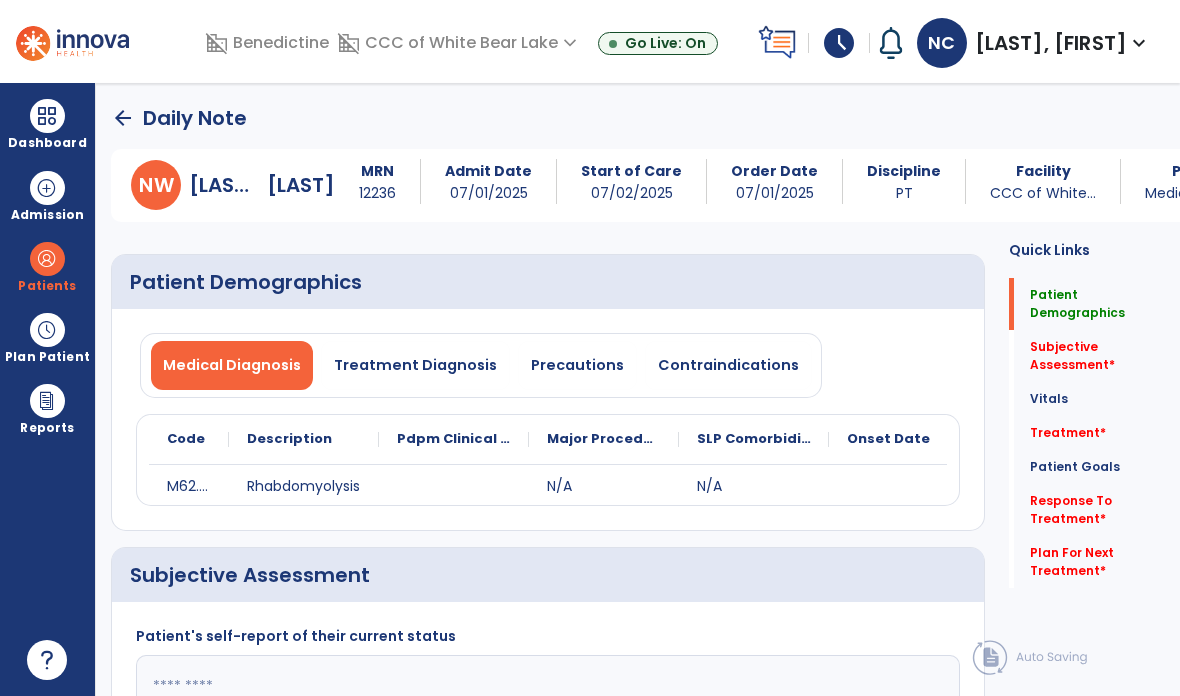 scroll, scrollTop: 80, scrollLeft: 0, axis: vertical 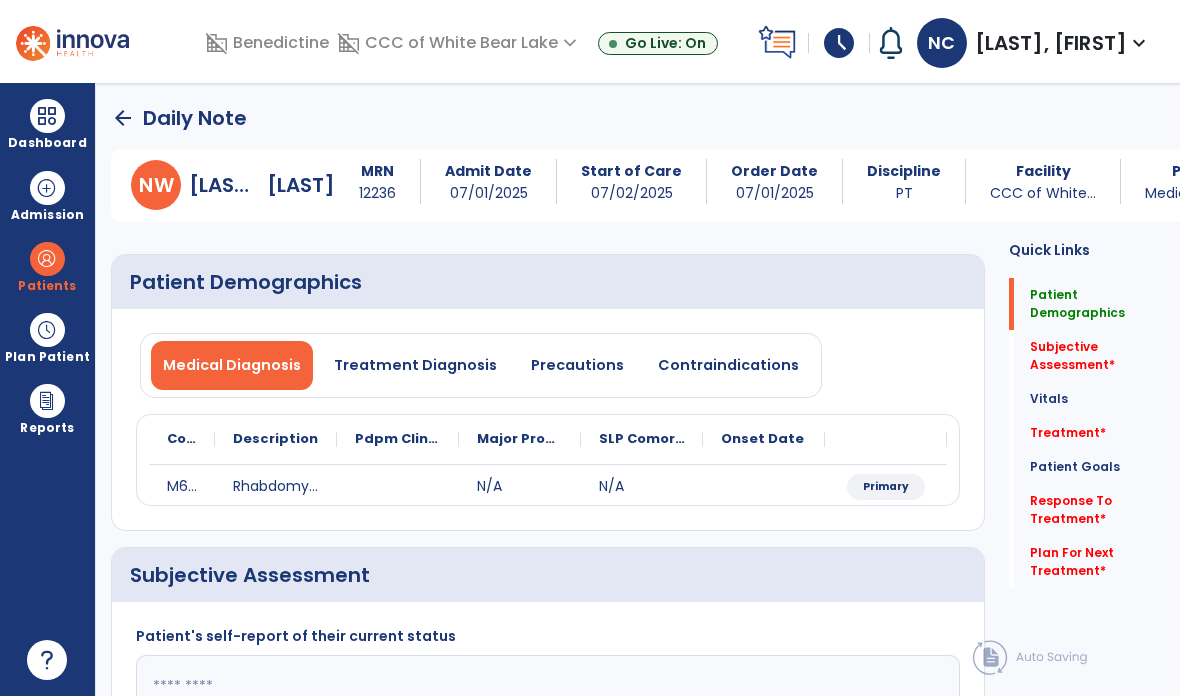 click 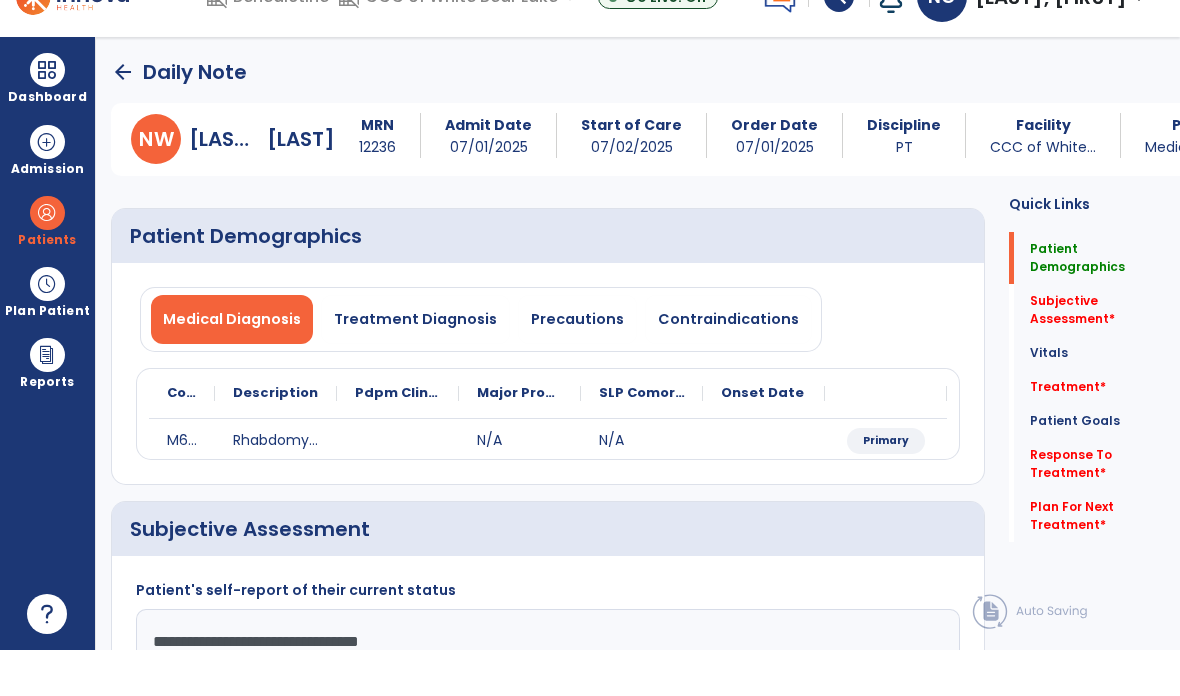 type on "**********" 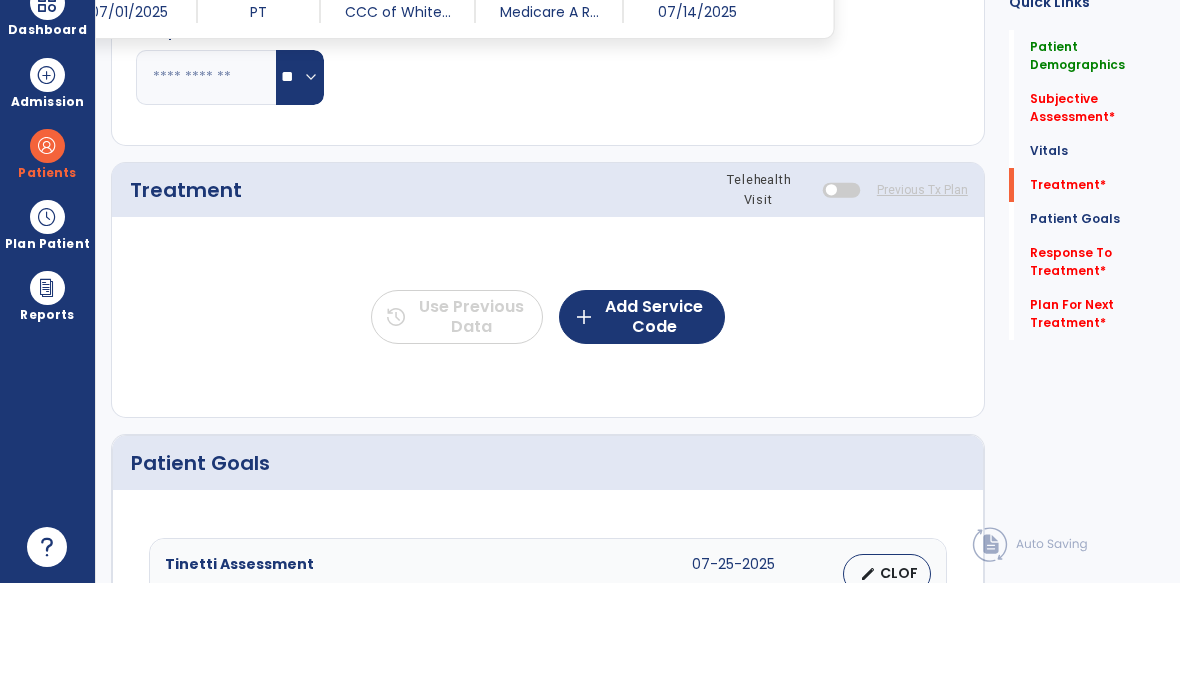 scroll, scrollTop: 991, scrollLeft: 0, axis: vertical 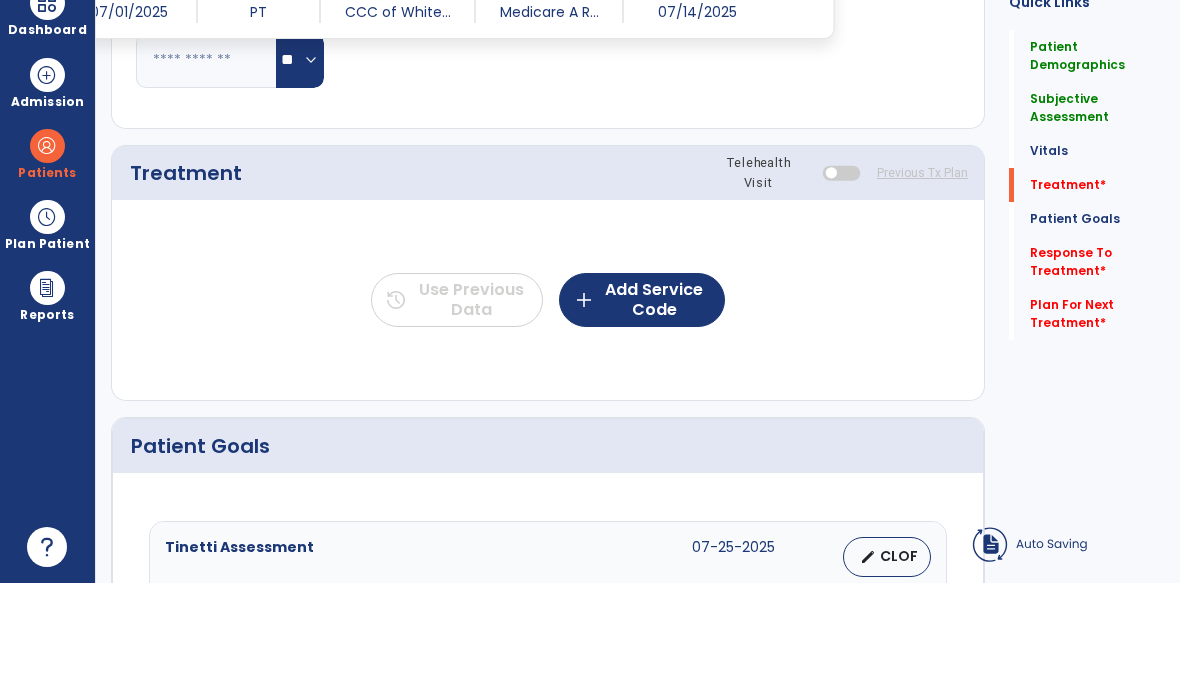 click on "add  Add Service Code" 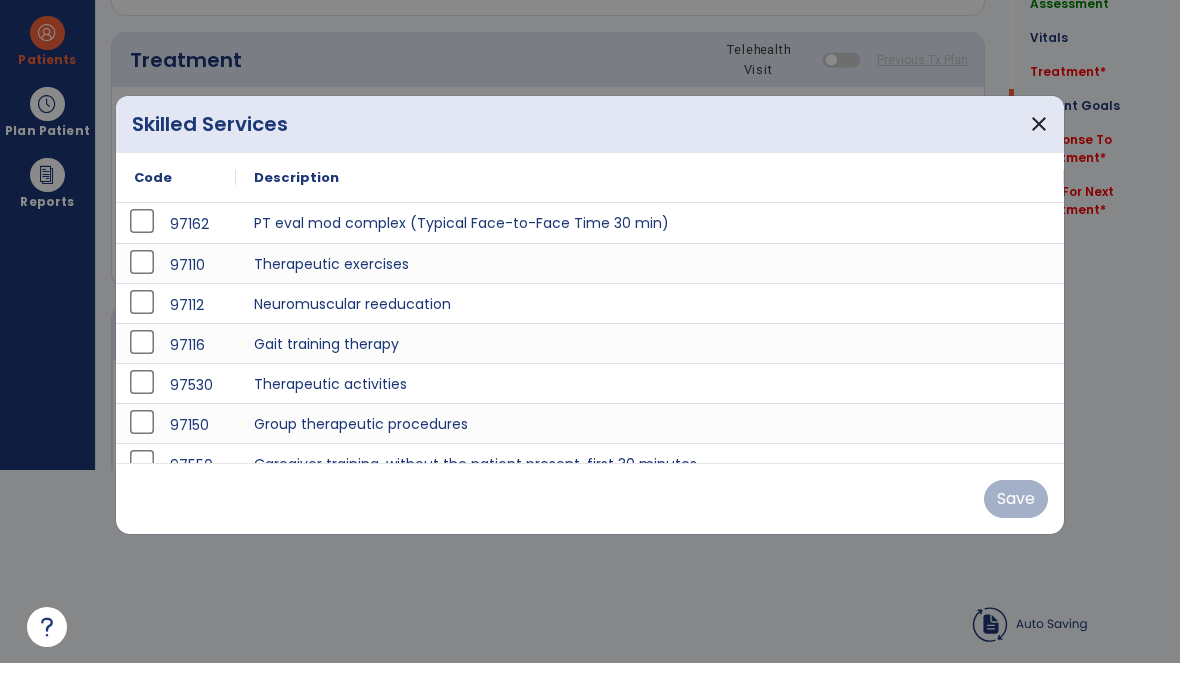 scroll, scrollTop: 0, scrollLeft: 0, axis: both 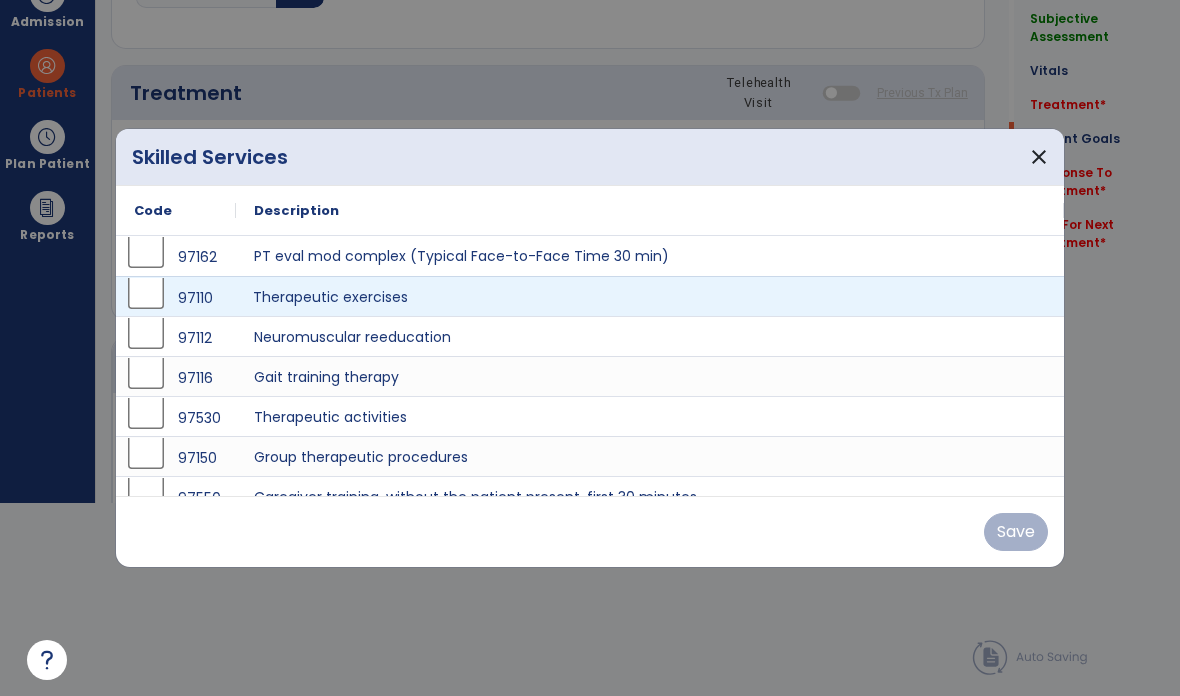 click on "Therapeutic exercises" at bounding box center [650, 296] 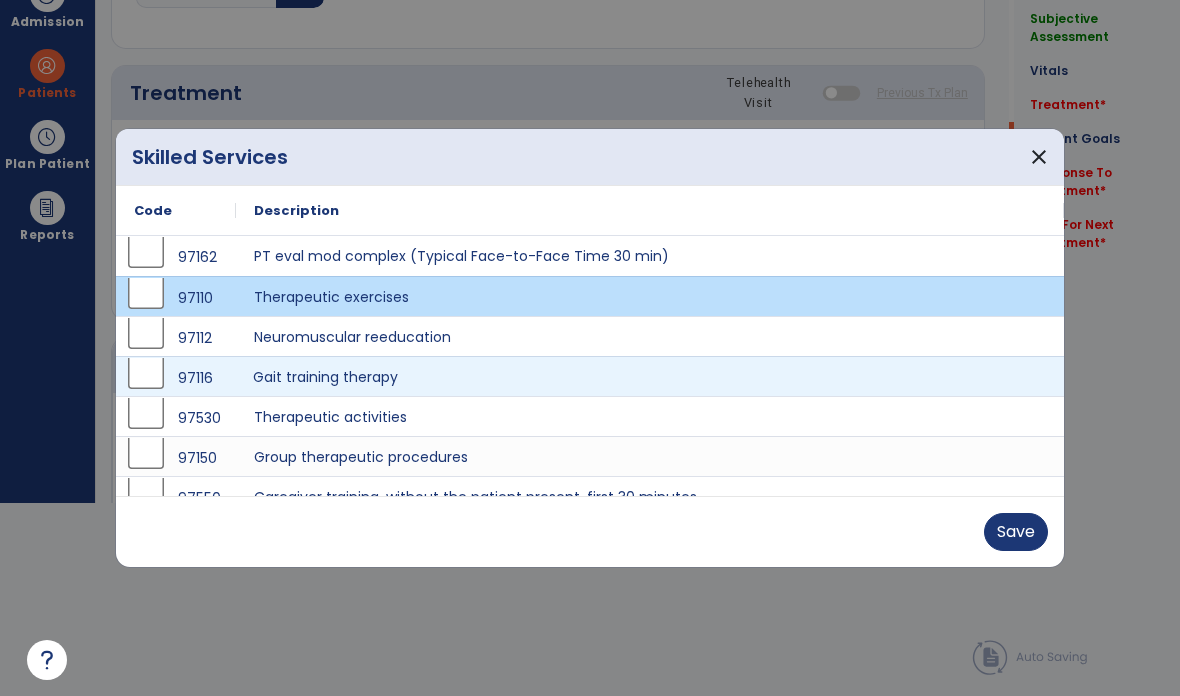 click on "Gait training therapy" at bounding box center [650, 376] 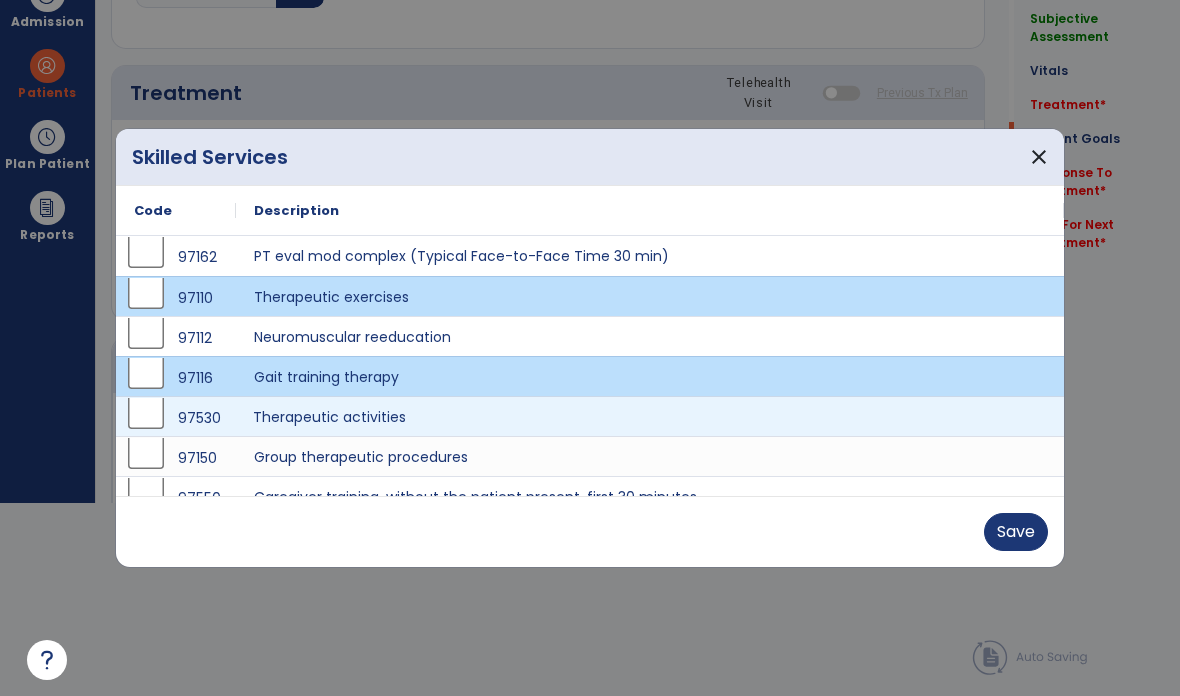 click on "Therapeutic activities" at bounding box center (650, 416) 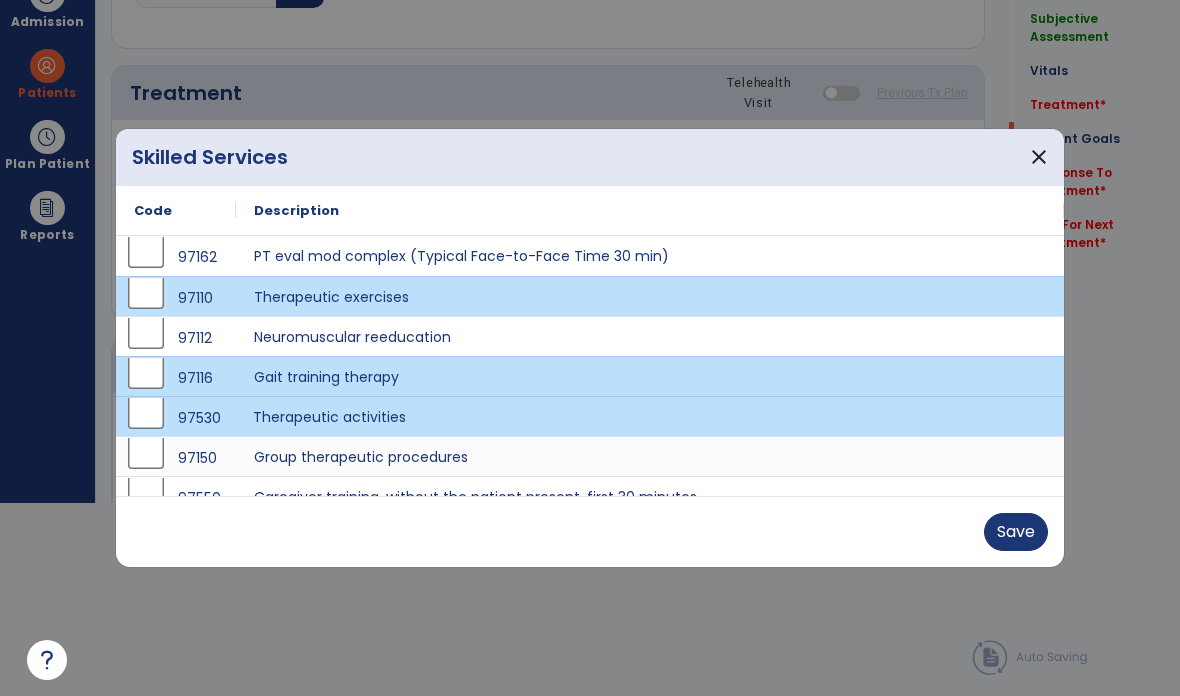 click on "Save" at bounding box center (1016, 532) 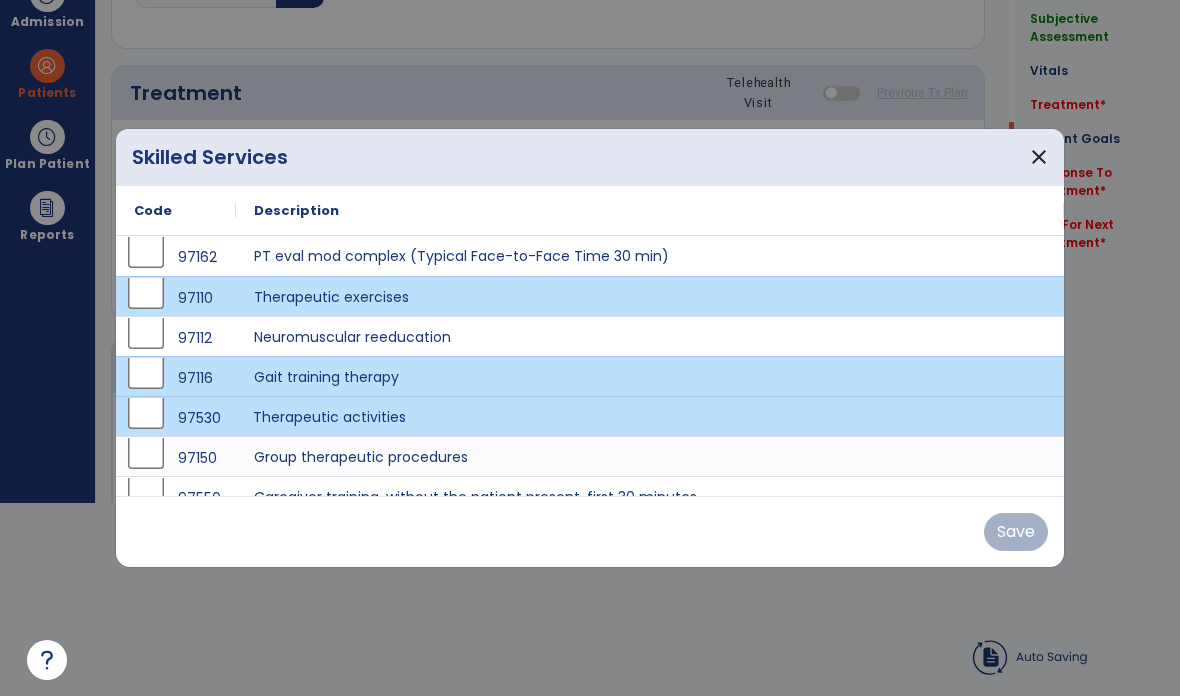 scroll, scrollTop: 80, scrollLeft: 0, axis: vertical 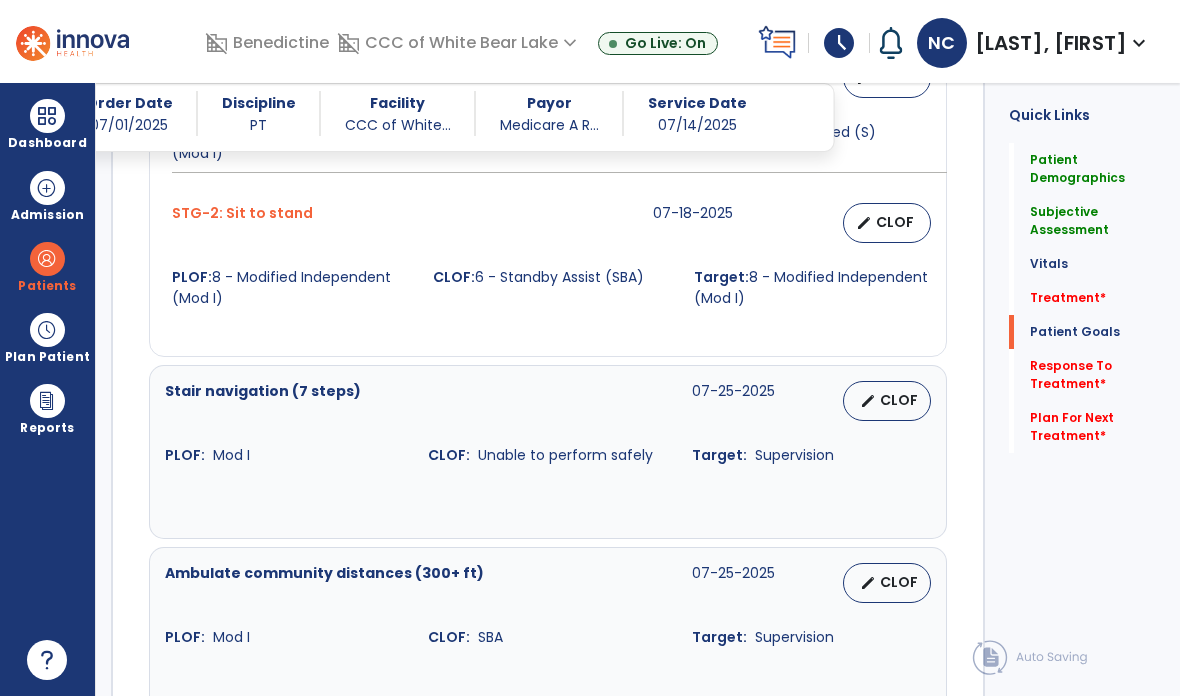 click on "CLOF" at bounding box center [899, 400] 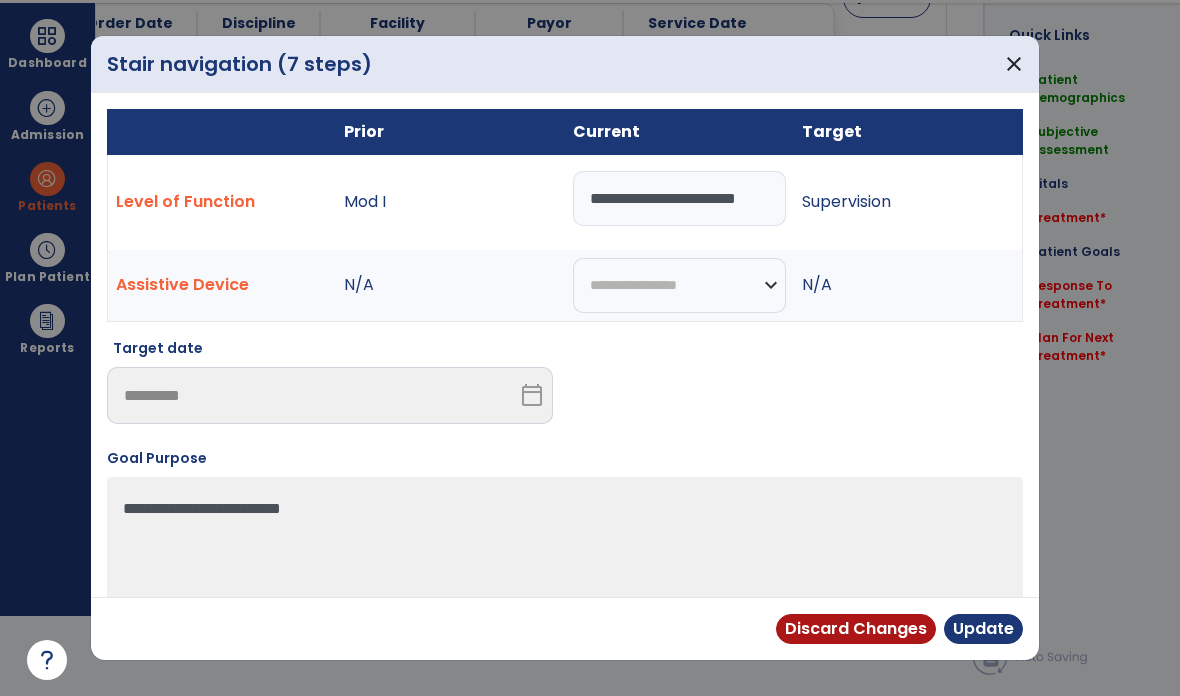 scroll, scrollTop: 0, scrollLeft: 0, axis: both 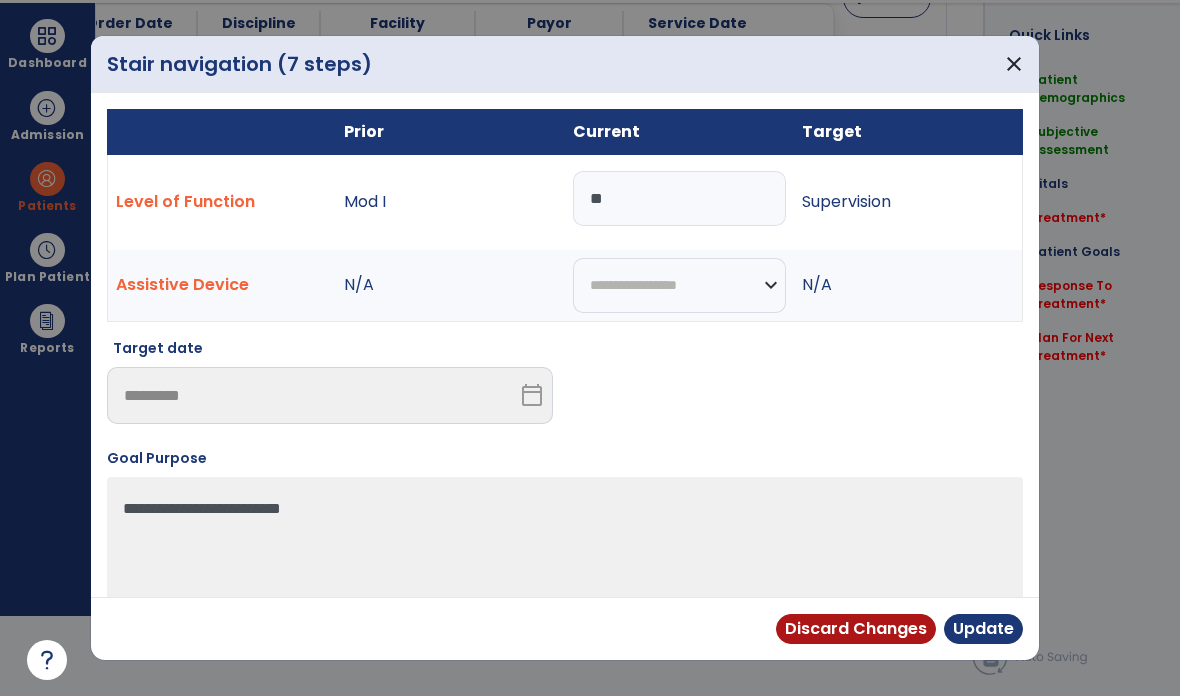 type on "*" 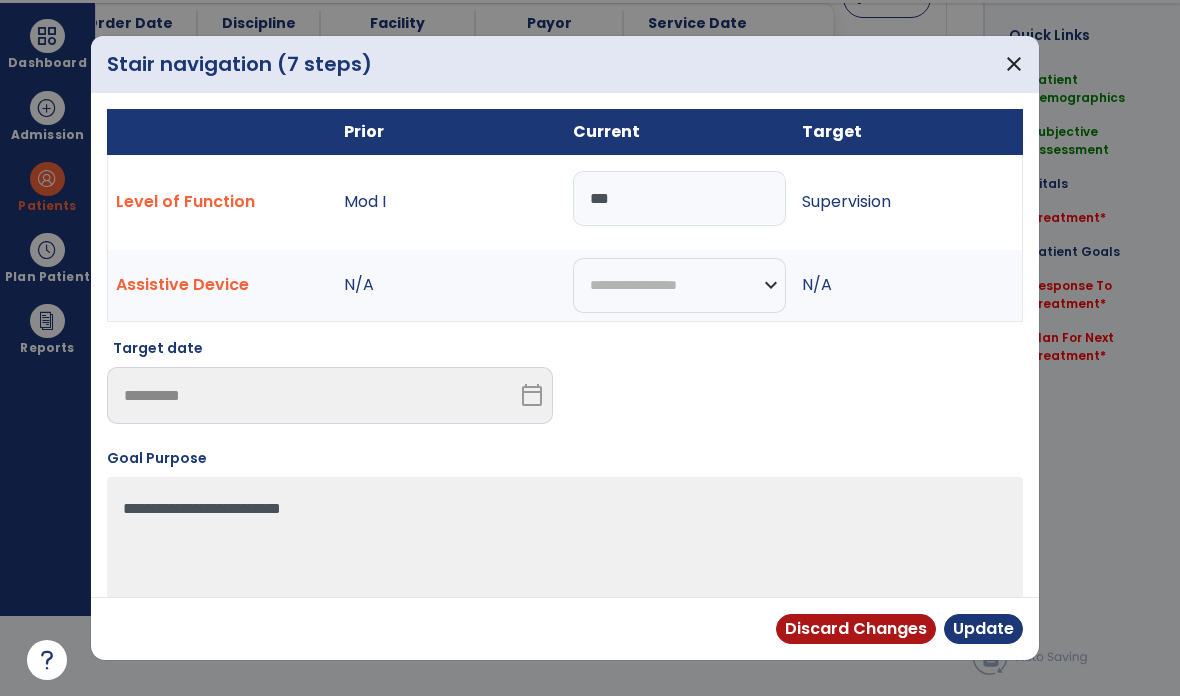 type on "***" 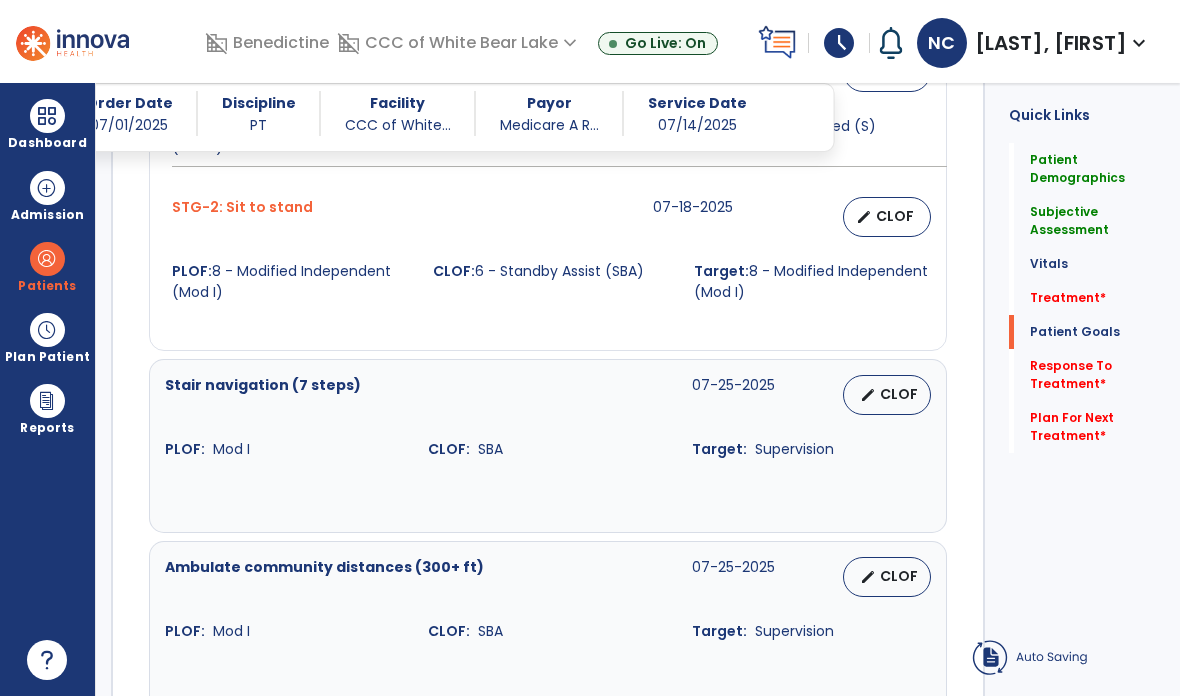 scroll, scrollTop: 80, scrollLeft: 0, axis: vertical 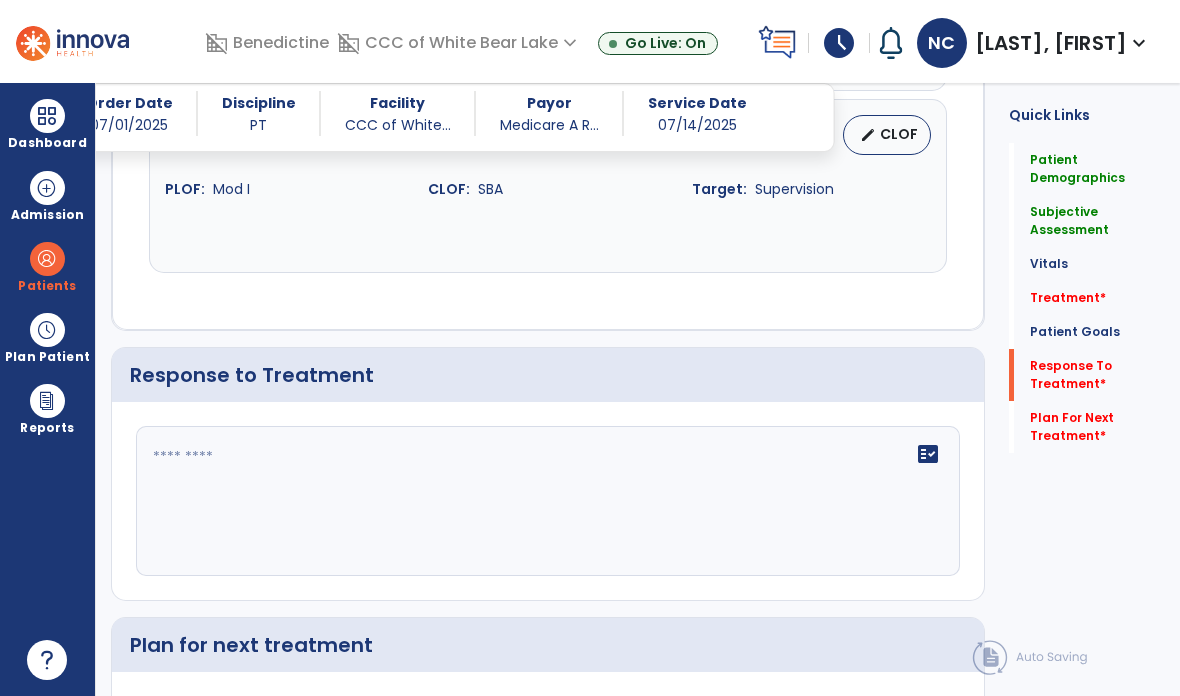 click on "fact_check" 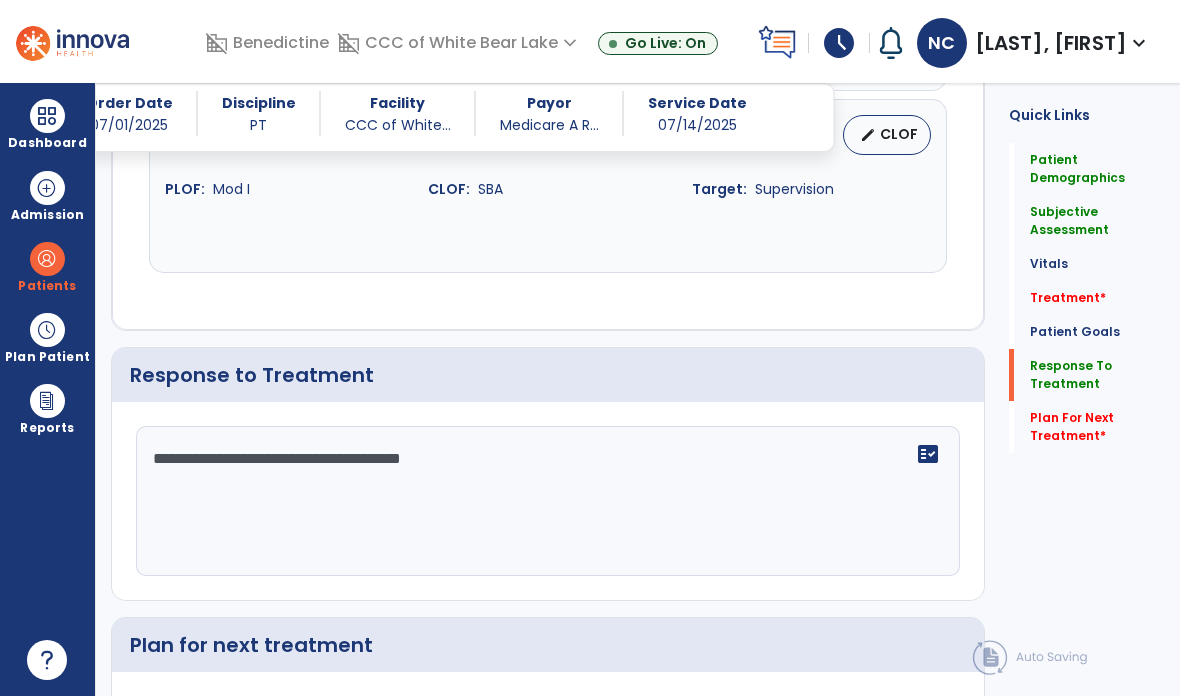 type on "**********" 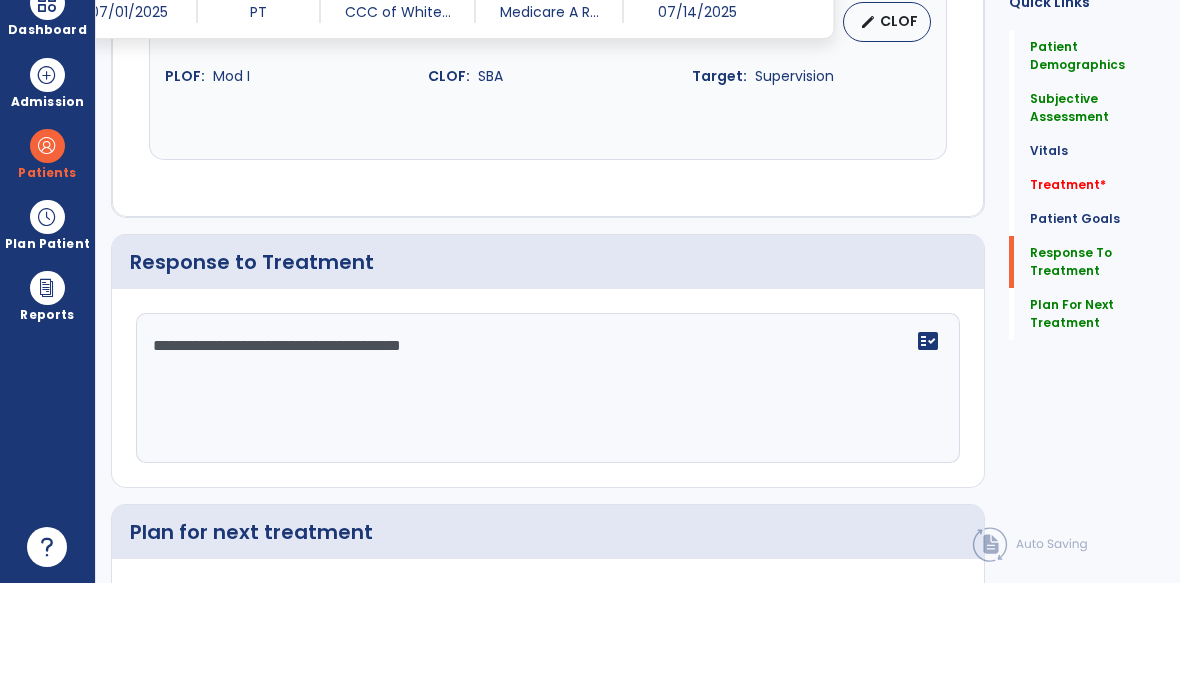 type on "**********" 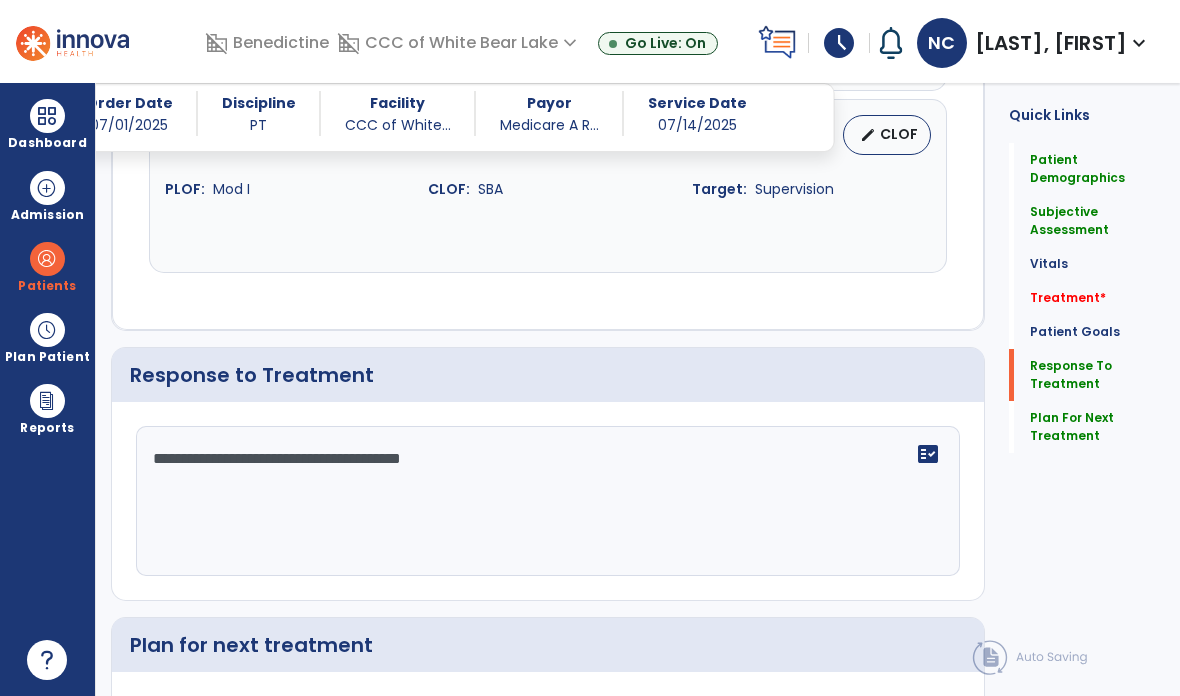click on "Plan for next treatment" 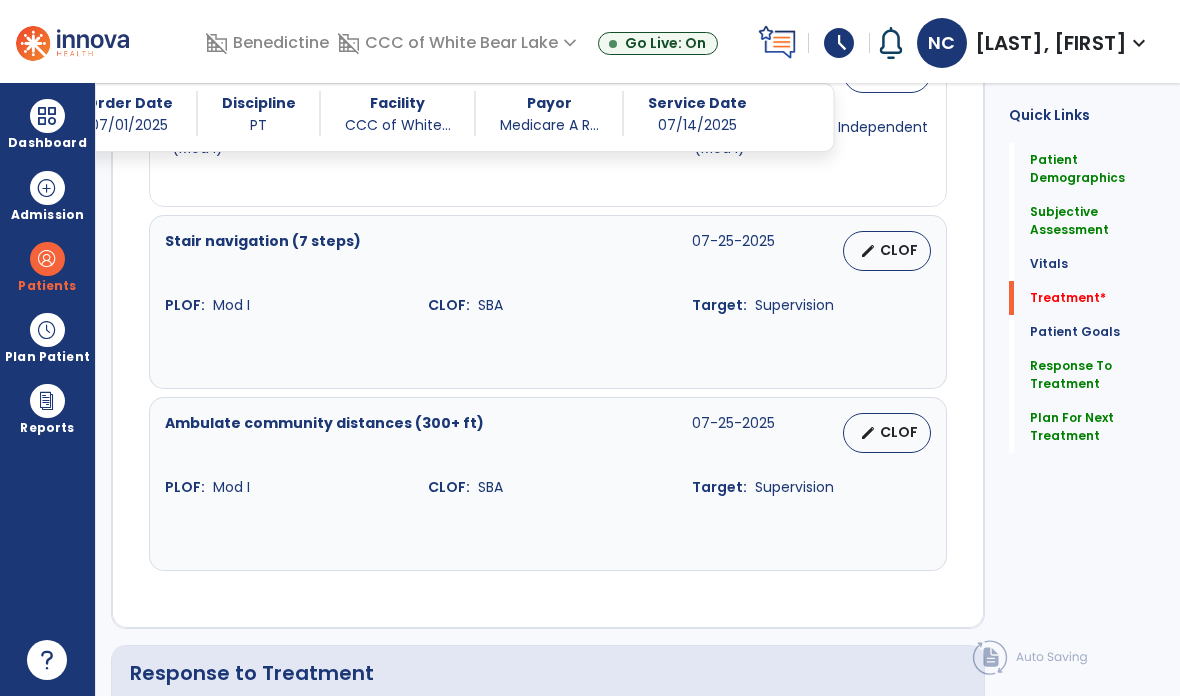 click on "Treatment   *" 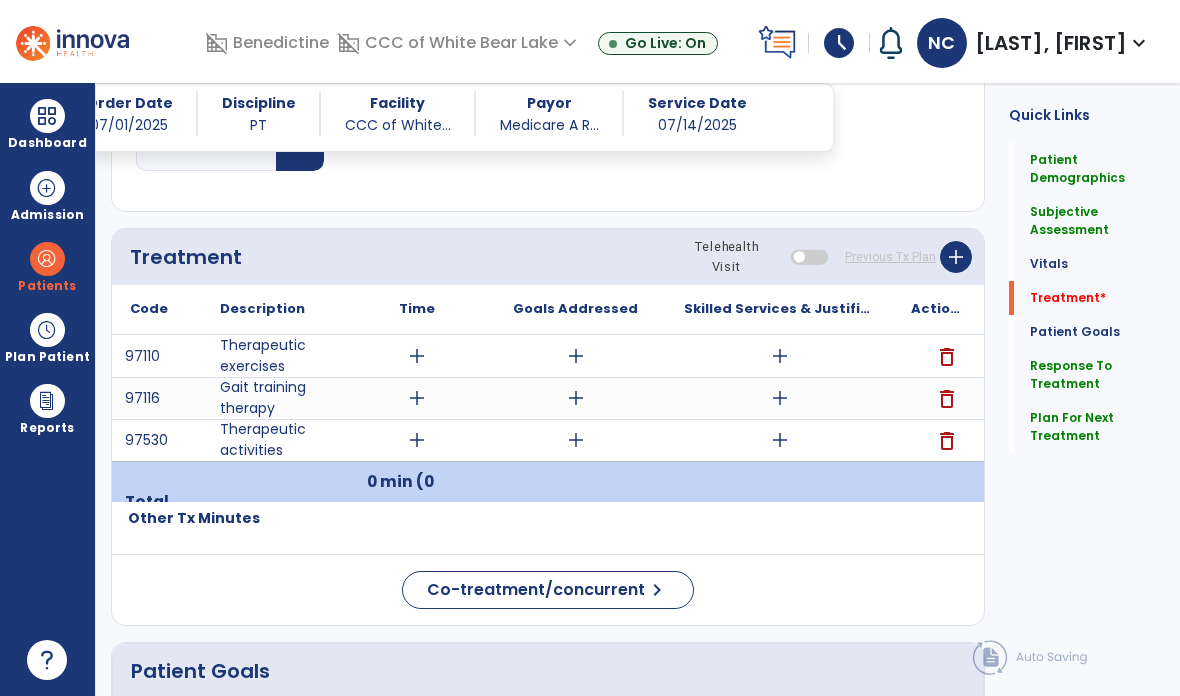 scroll, scrollTop: 1020, scrollLeft: 0, axis: vertical 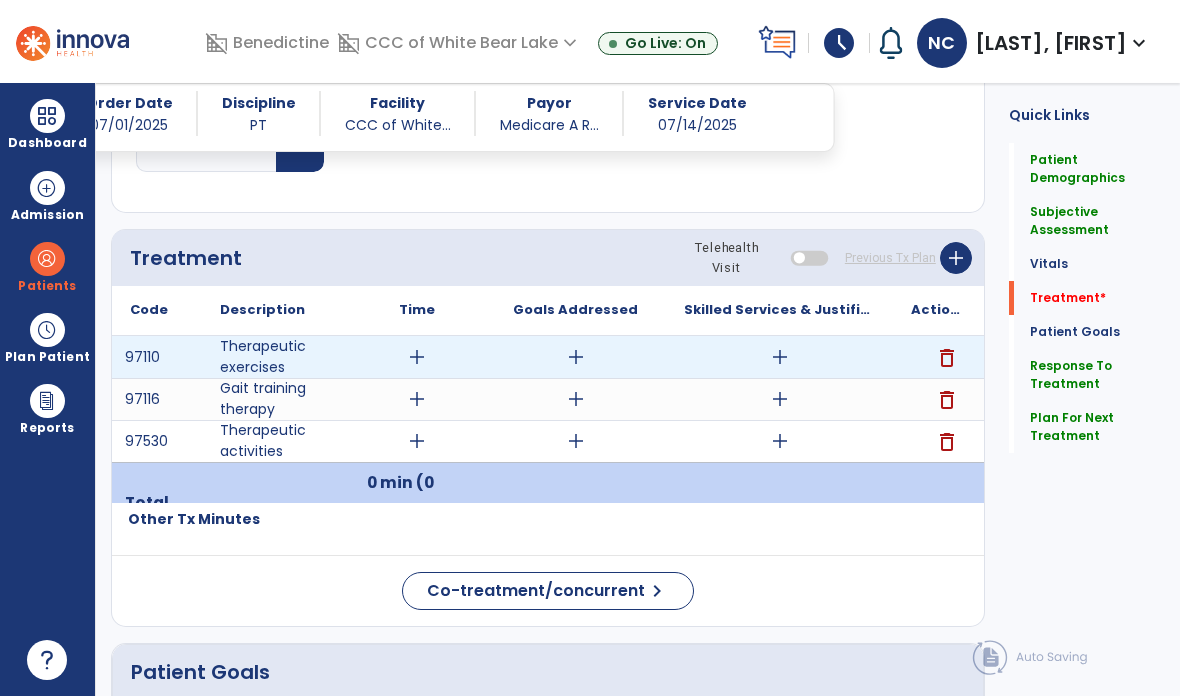 click on "add" at bounding box center (417, 357) 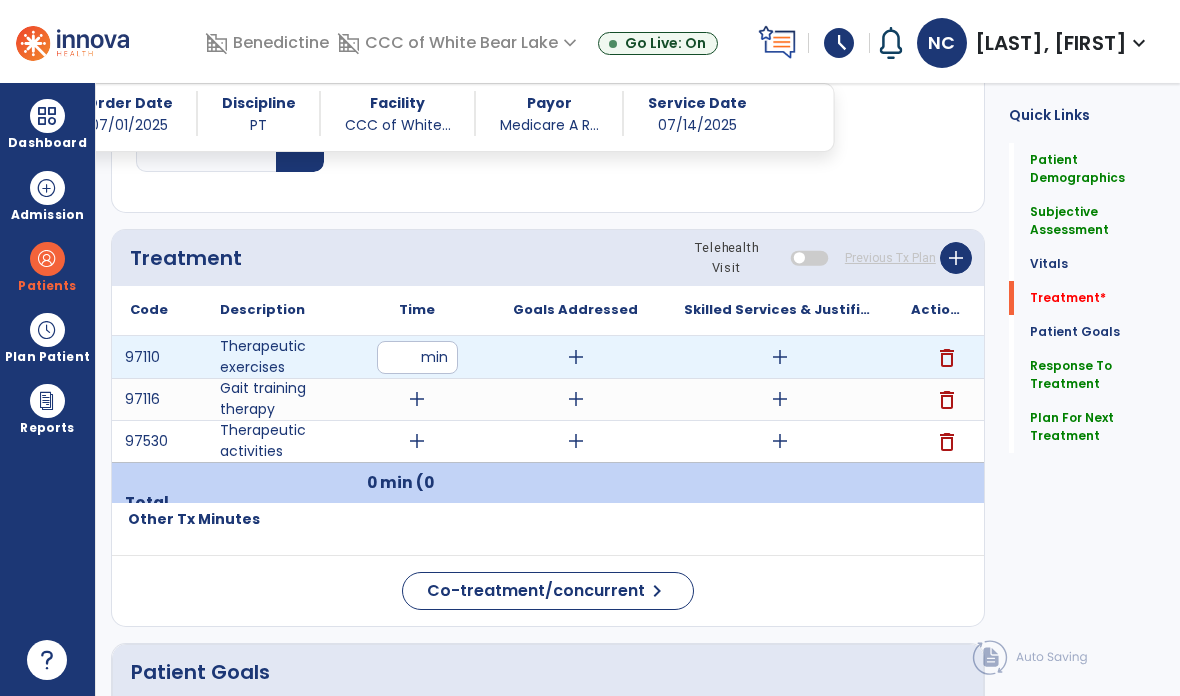 type on "**" 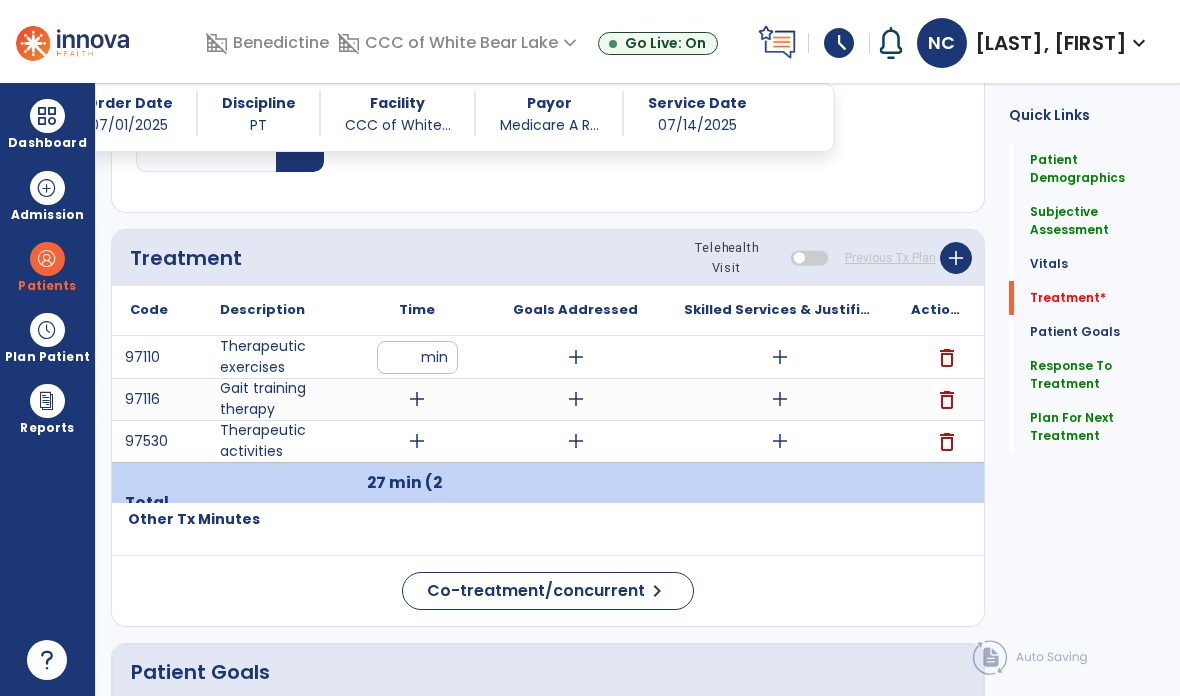 click on "add" at bounding box center (417, 399) 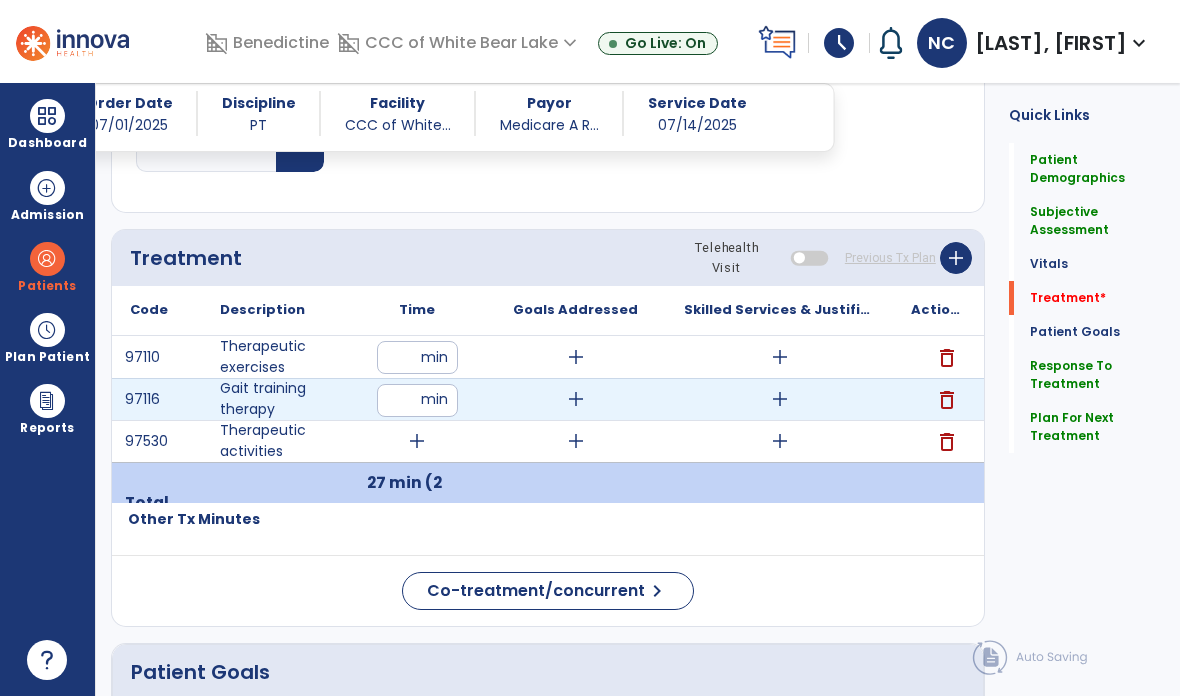 type on "**" 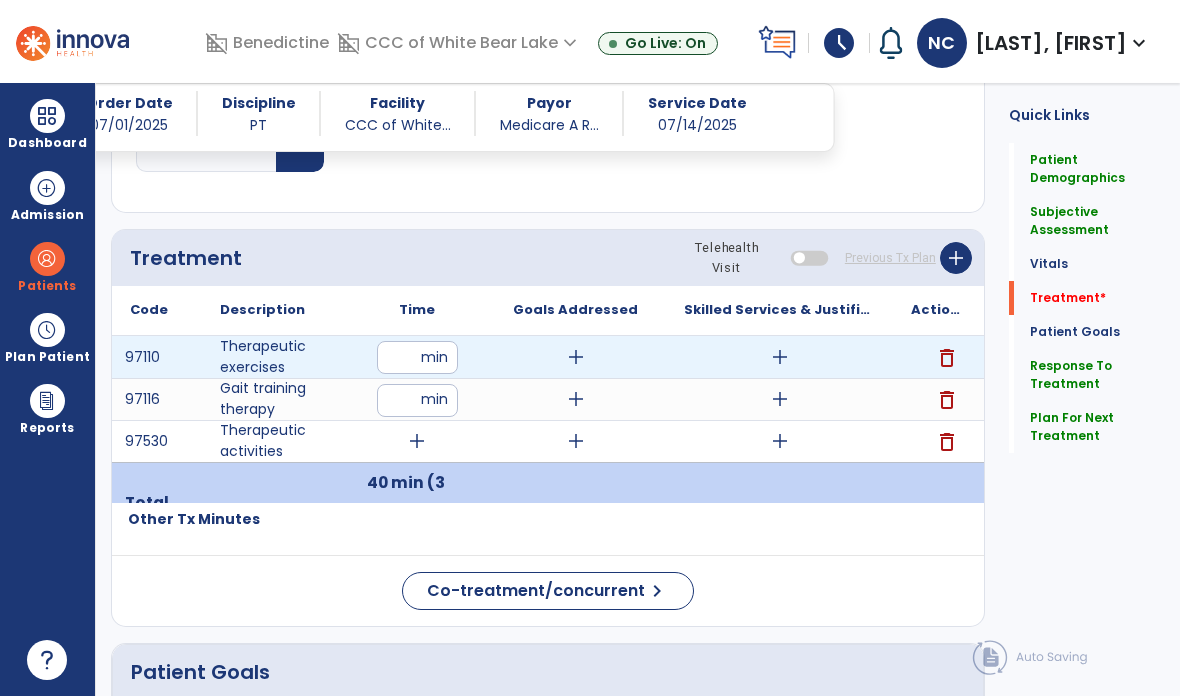 click on "add" at bounding box center (780, 357) 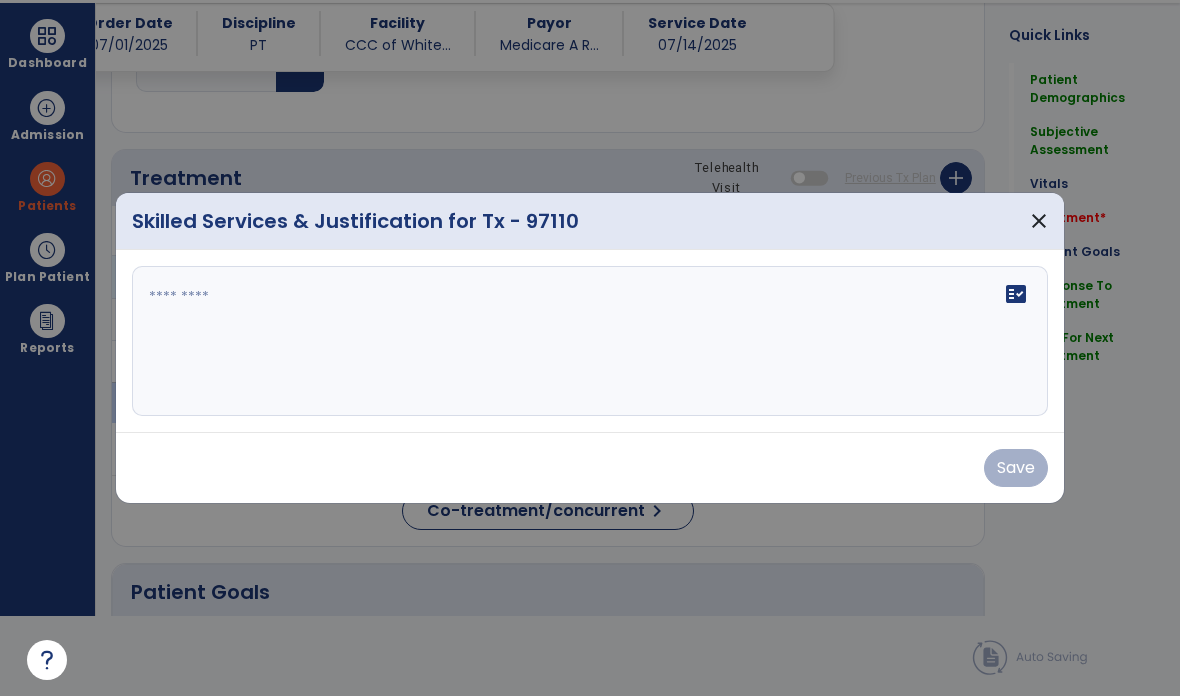 click on "fact_check" at bounding box center [590, 341] 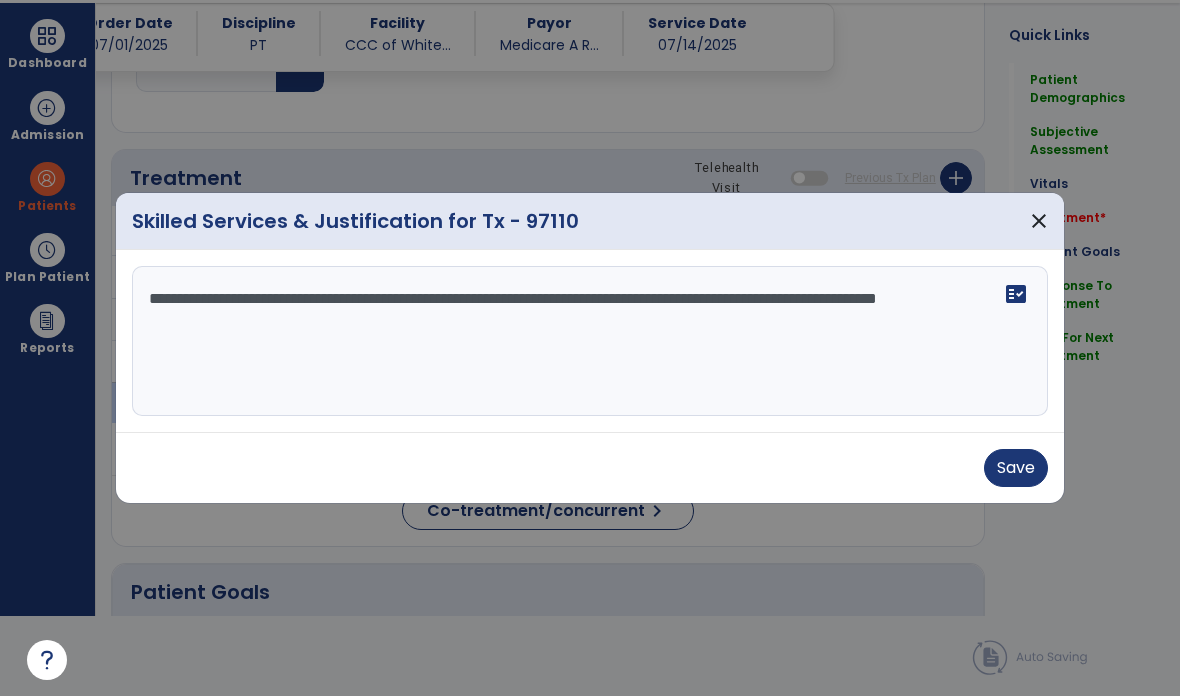 type on "**********" 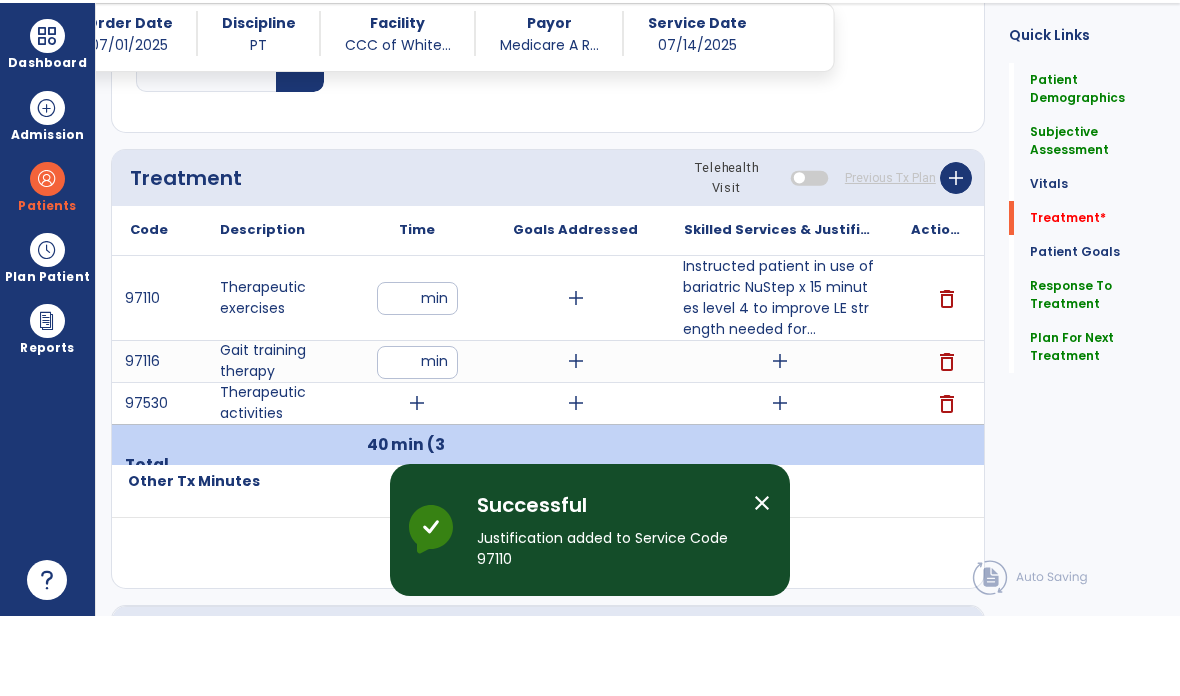 scroll, scrollTop: 80, scrollLeft: 0, axis: vertical 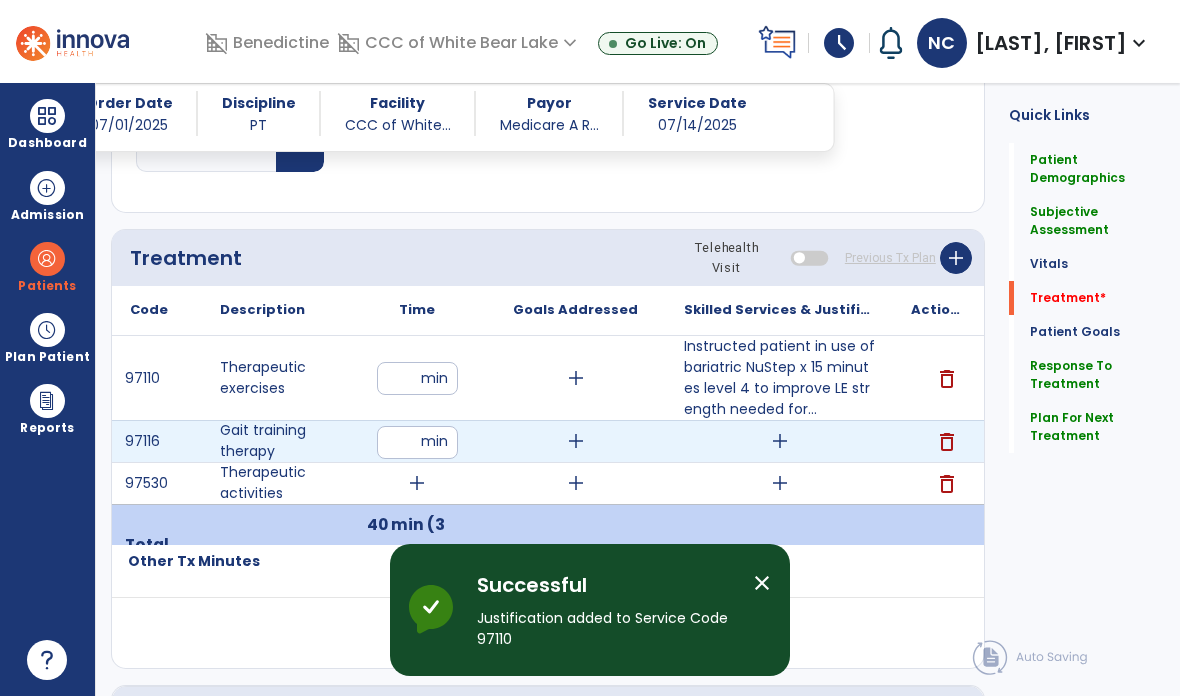 click on "add" at bounding box center (780, 441) 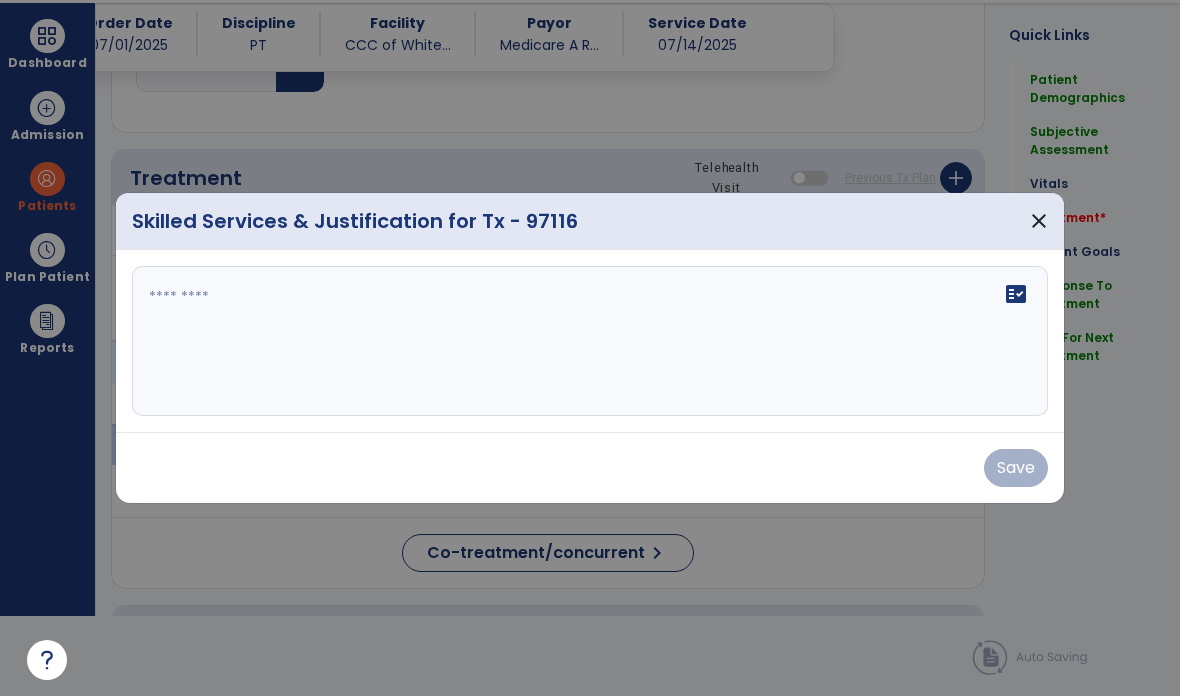 click on "fact_check" at bounding box center [590, 341] 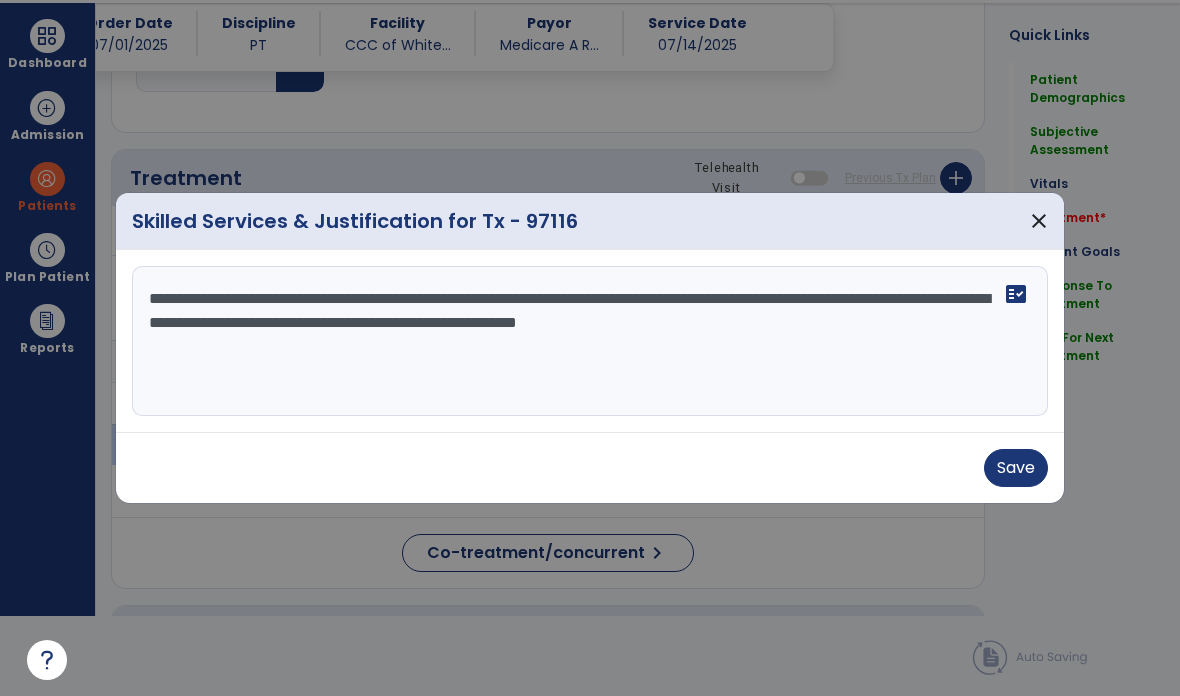 type on "**********" 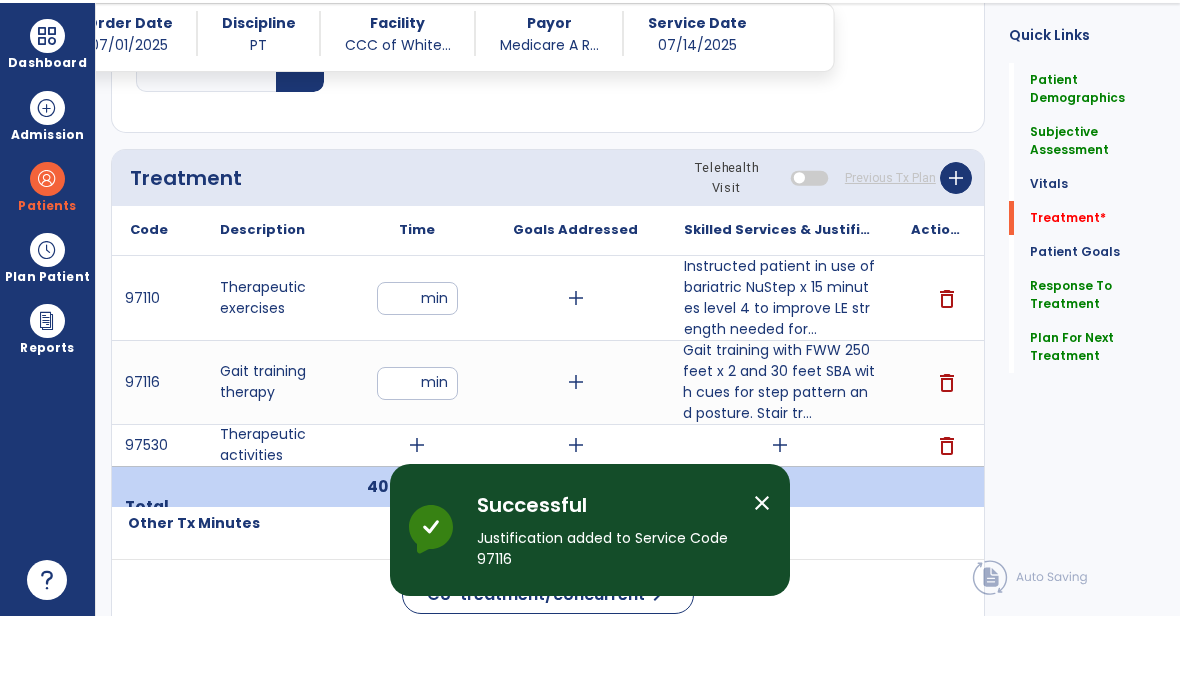 scroll, scrollTop: 80, scrollLeft: 0, axis: vertical 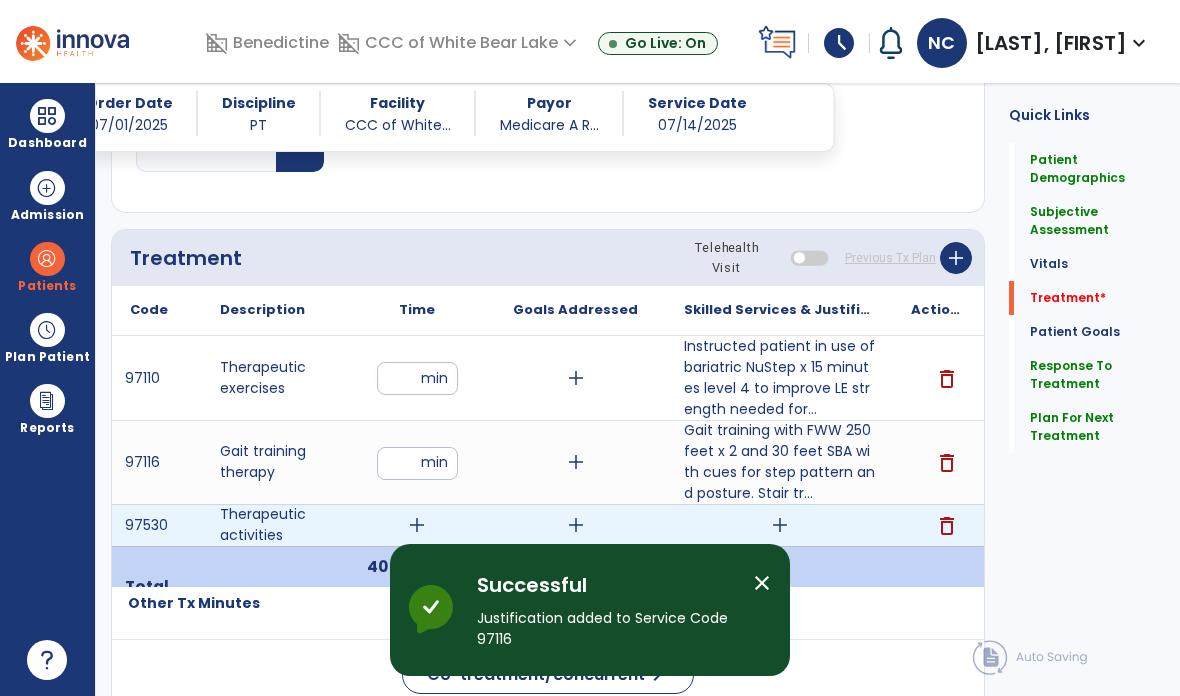 click on "add" at bounding box center (780, 525) 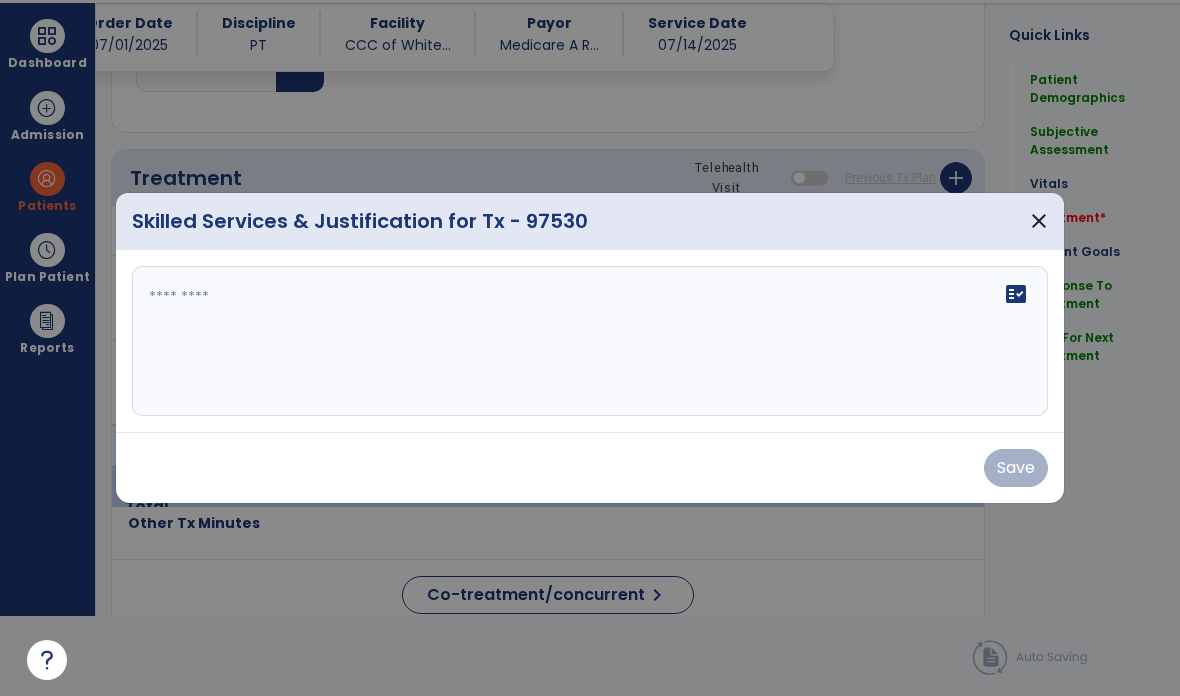 click on "fact_check" at bounding box center [590, 341] 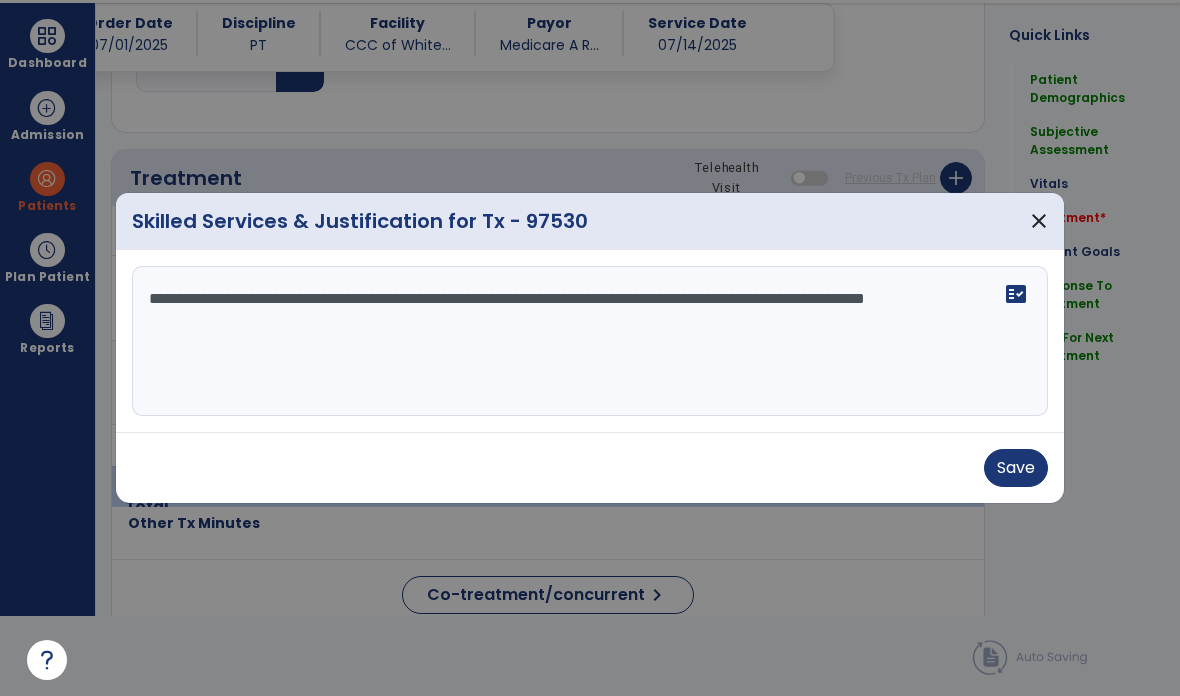 type on "**********" 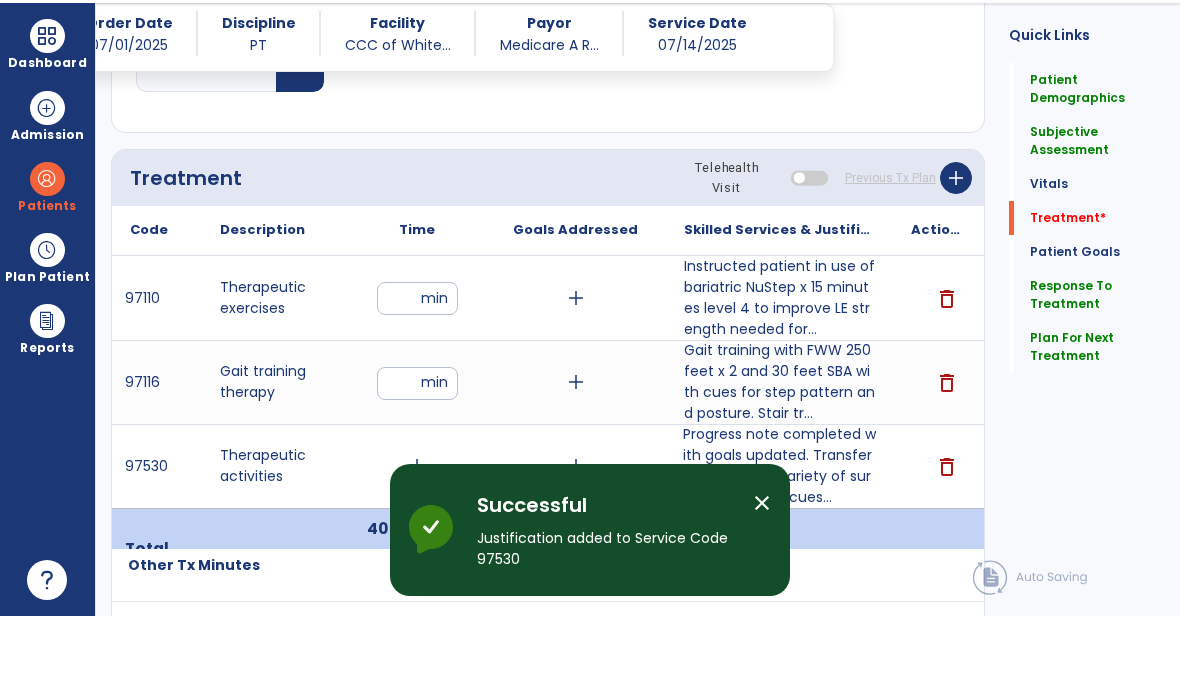 scroll, scrollTop: 80, scrollLeft: 0, axis: vertical 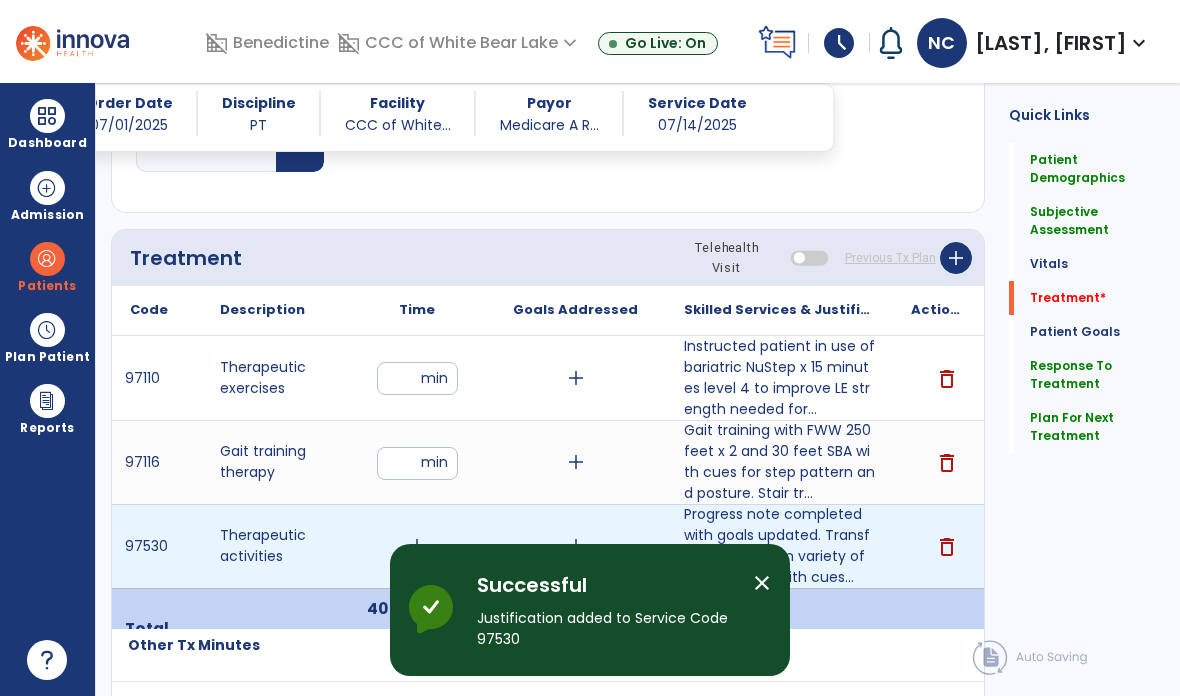 click on "add" at bounding box center [417, 546] 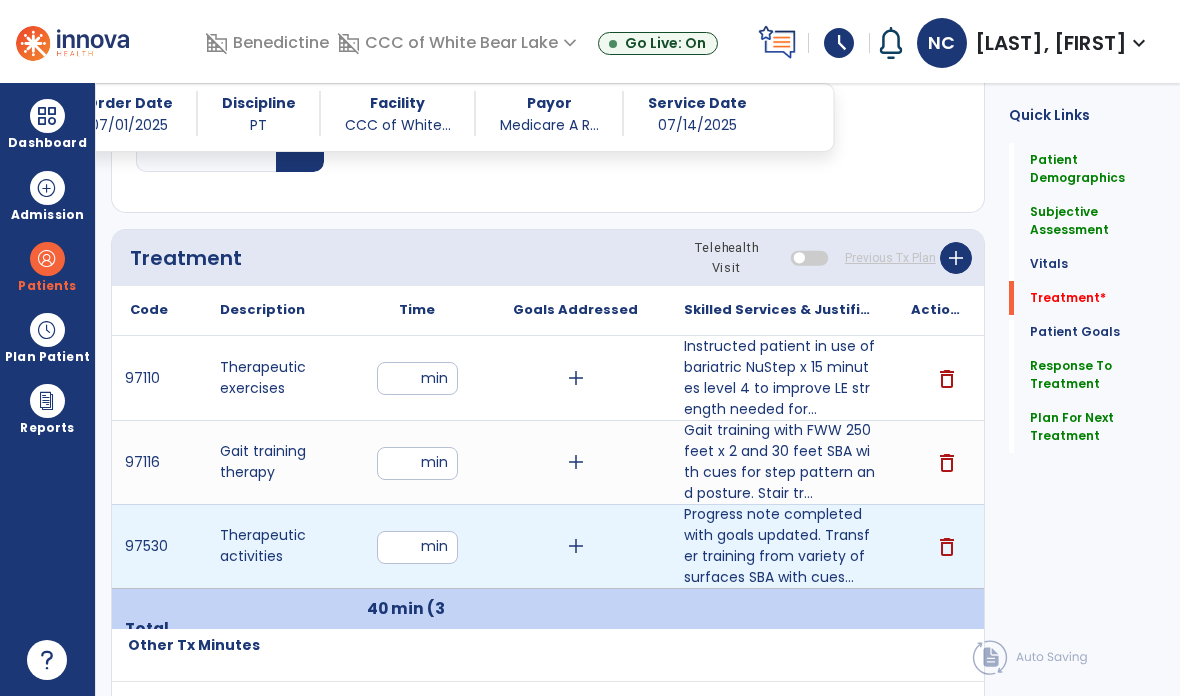type on "*" 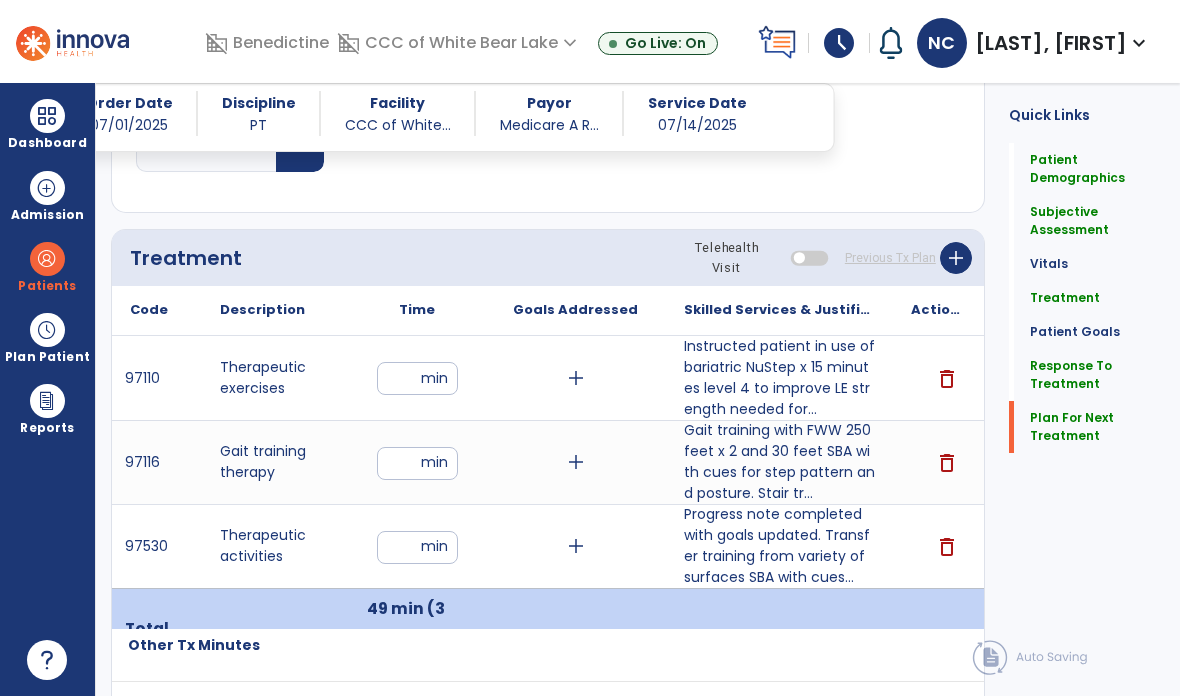 click on "Plan For Next Treatment" 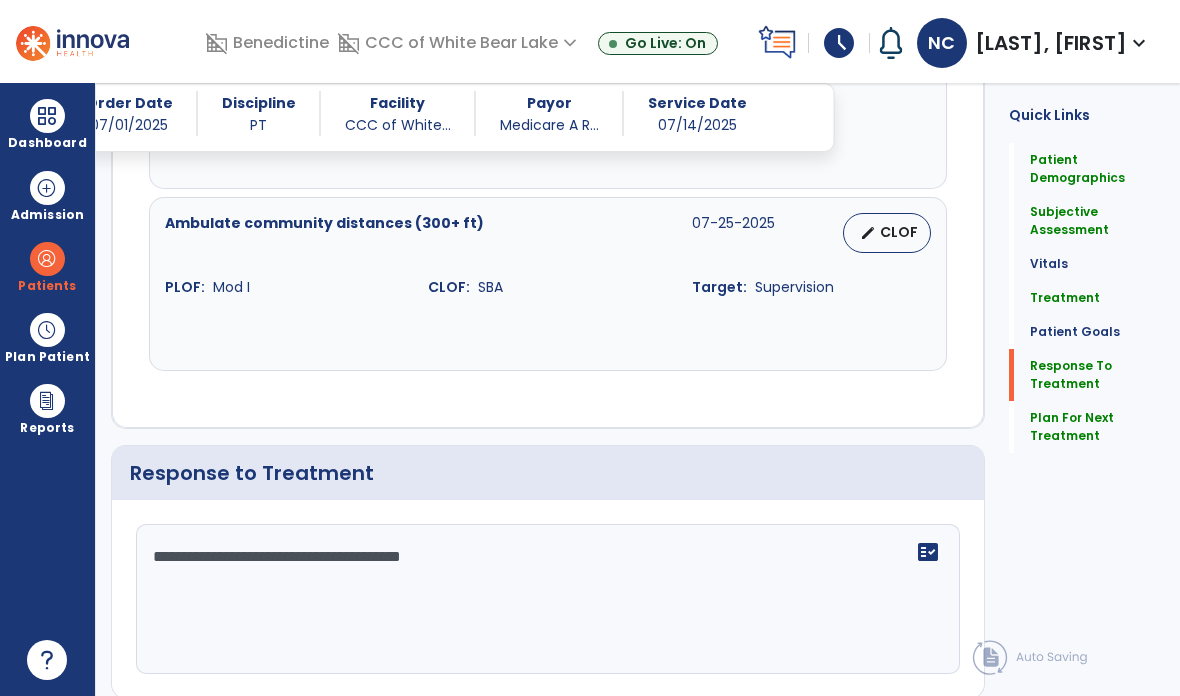 scroll, scrollTop: 2576, scrollLeft: 0, axis: vertical 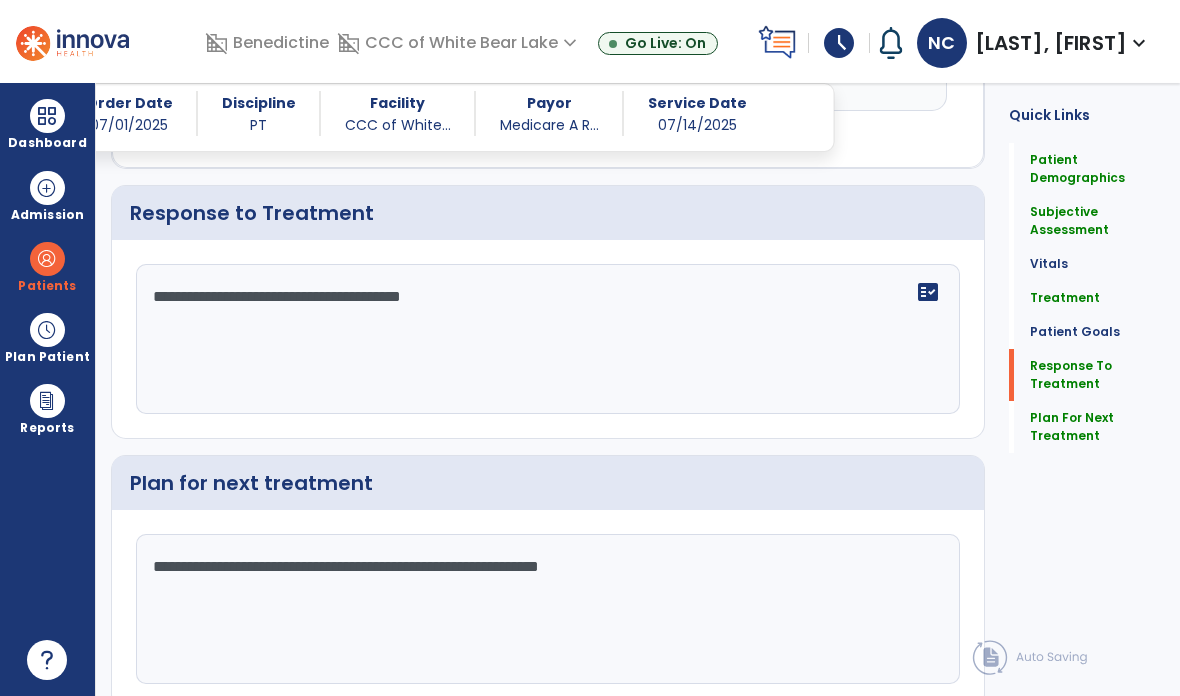 click on "Sign Doc" 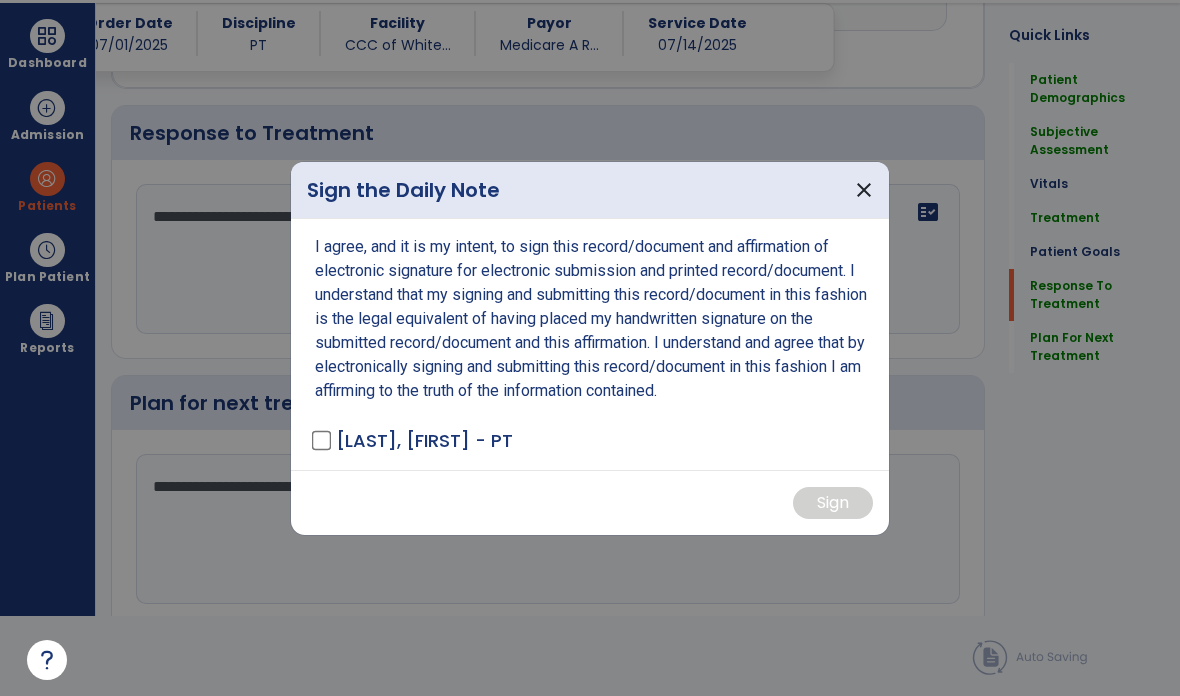 scroll, scrollTop: 0, scrollLeft: 0, axis: both 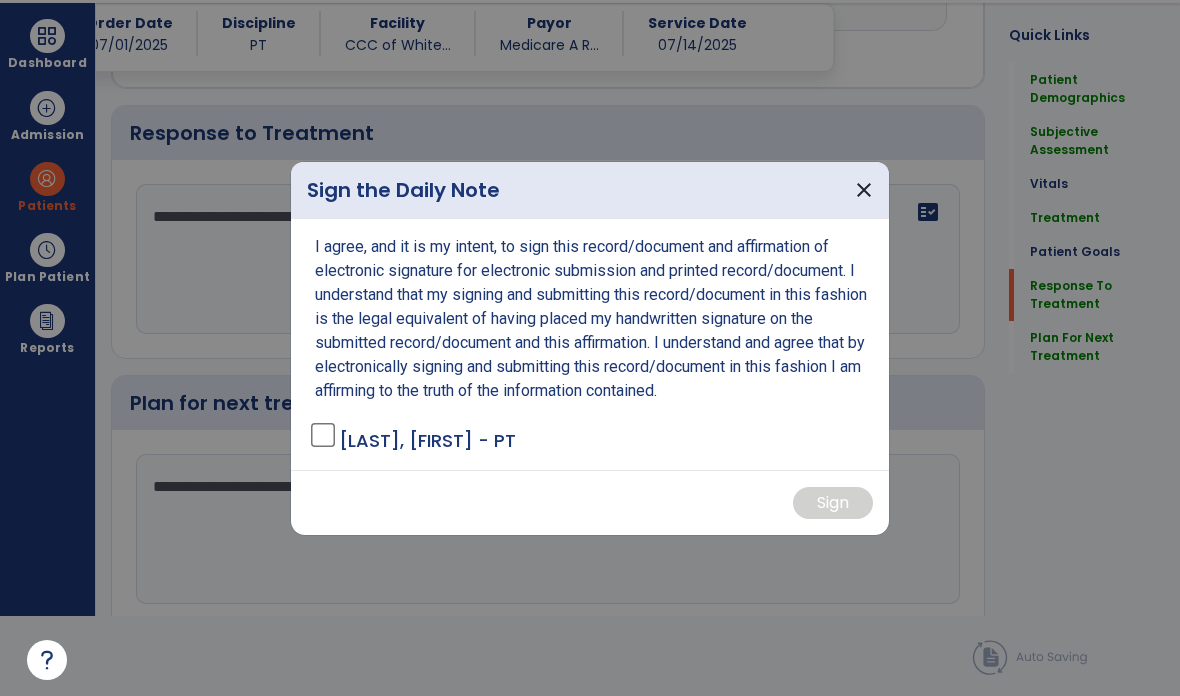 click on "[LAST], [FIRST] - PT" at bounding box center (427, 440) 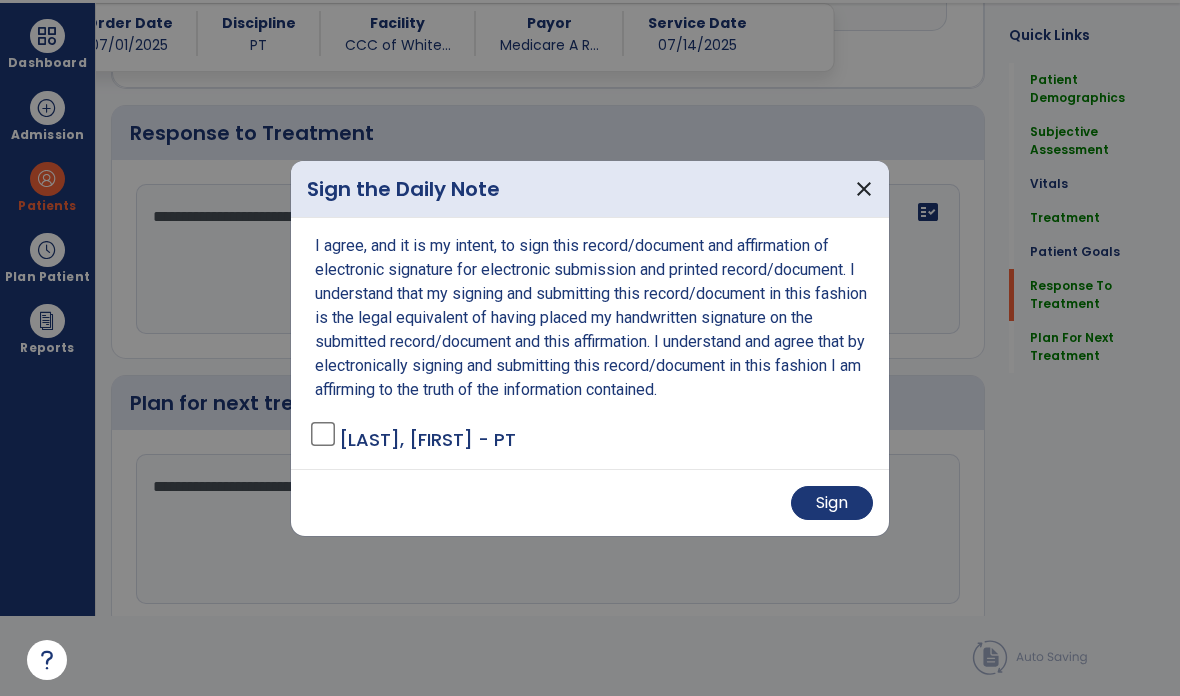 click on "Sign" at bounding box center [832, 503] 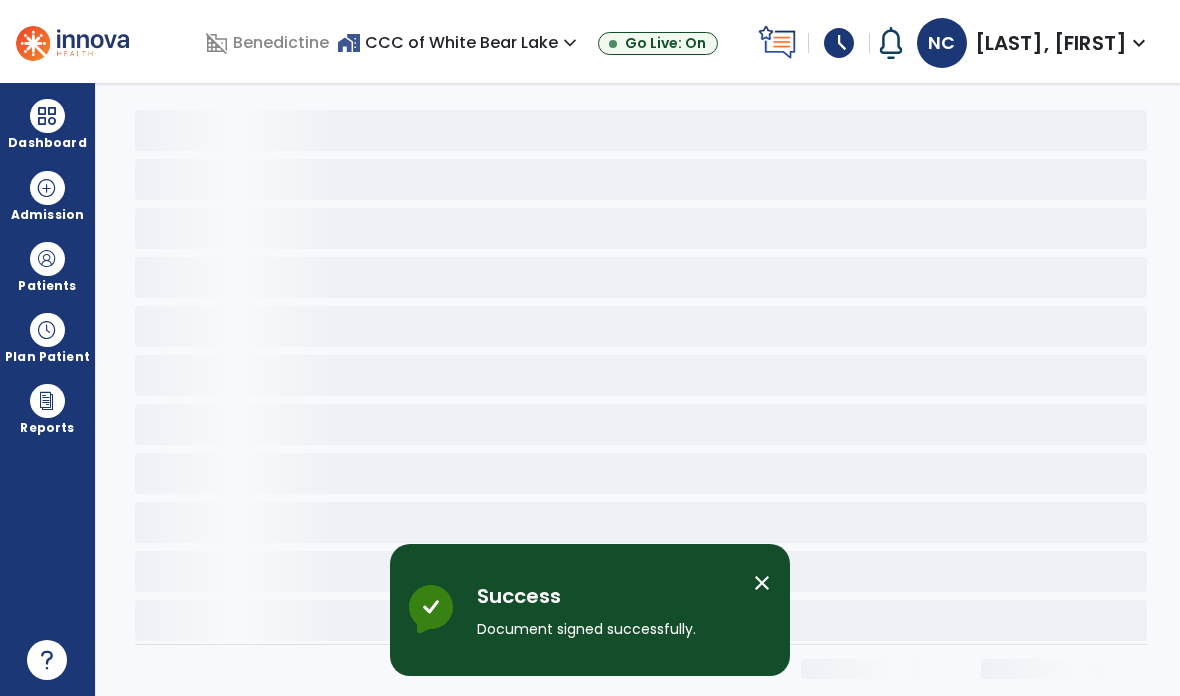 scroll, scrollTop: 0, scrollLeft: 0, axis: both 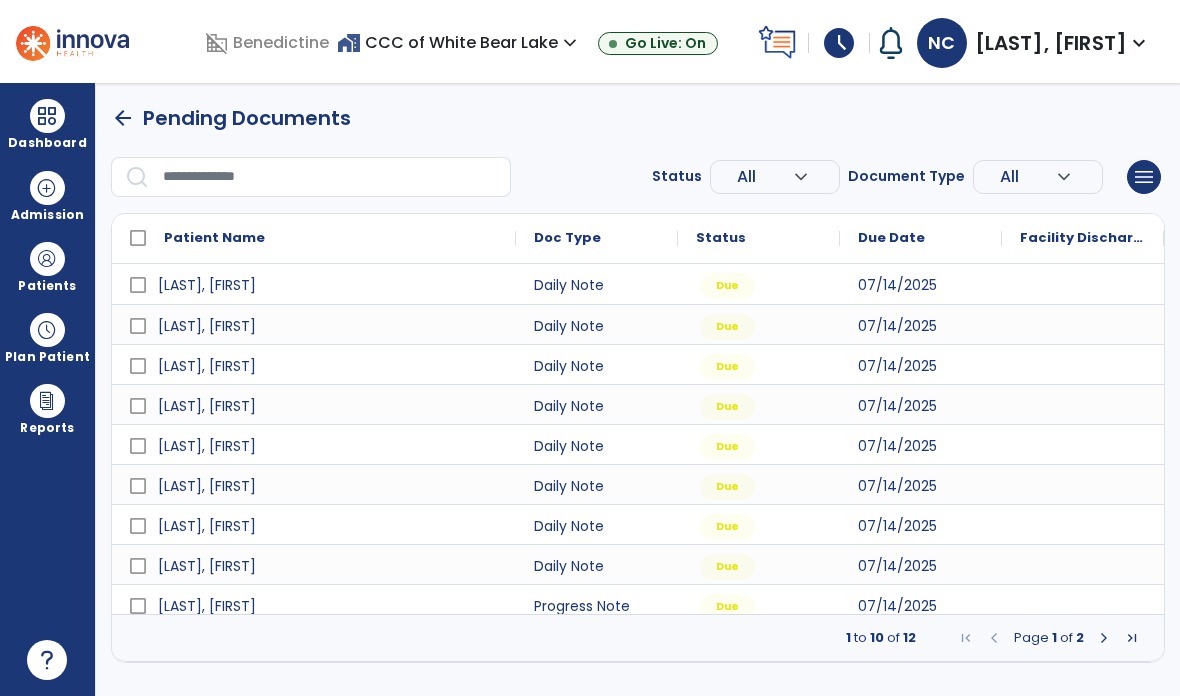 click at bounding box center (47, 259) 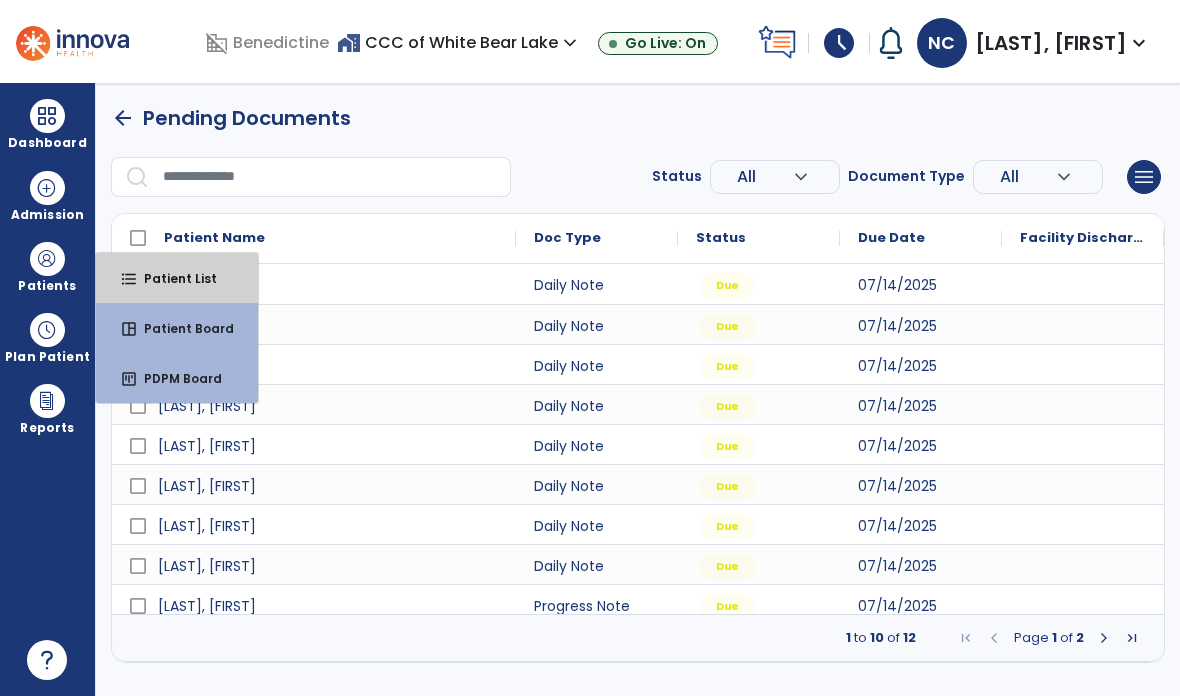 click on "format_list_bulleted  Patient List" at bounding box center [177, 278] 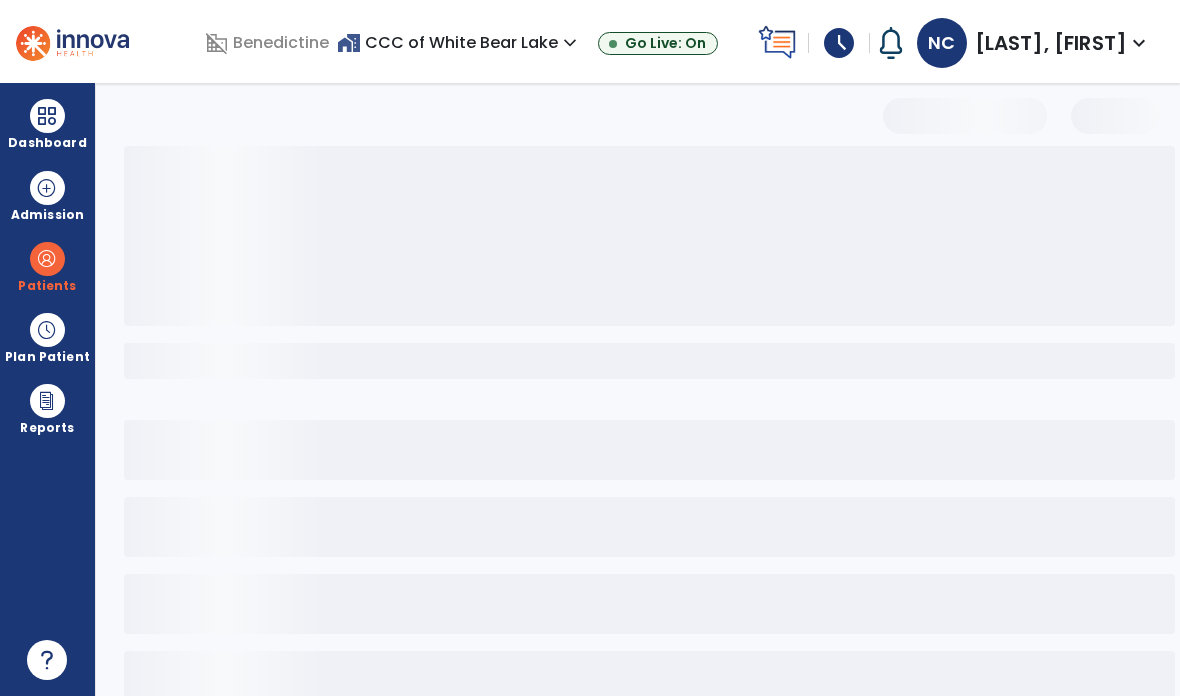 select on "***" 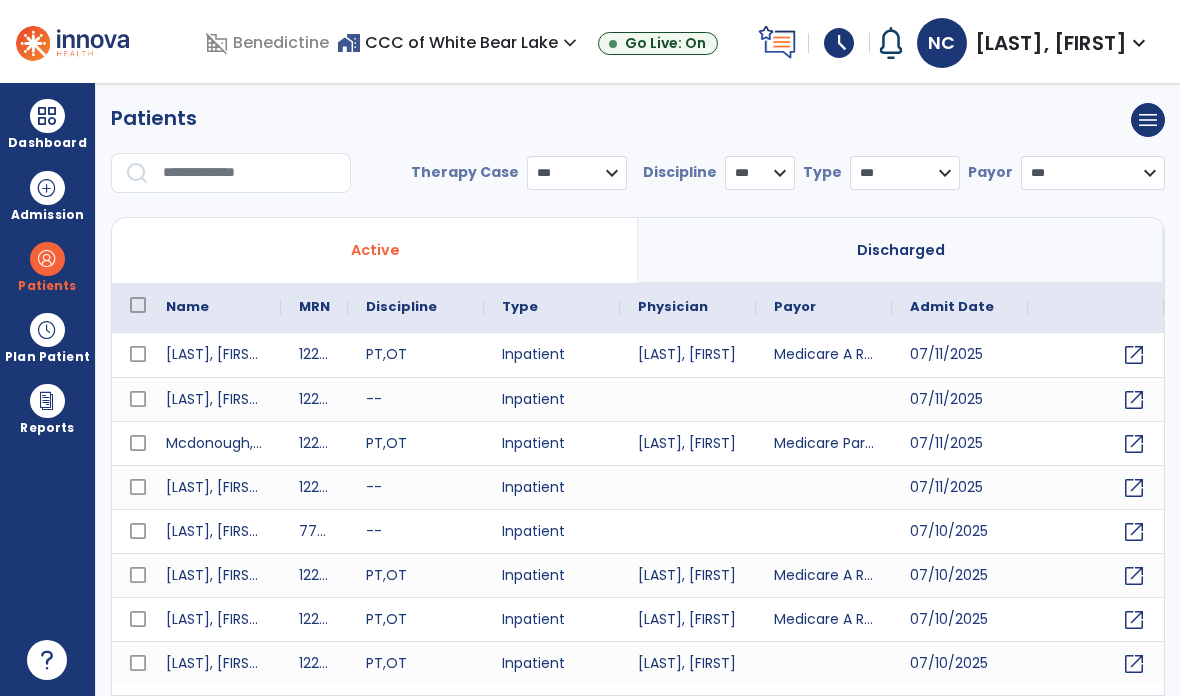click at bounding box center (250, 173) 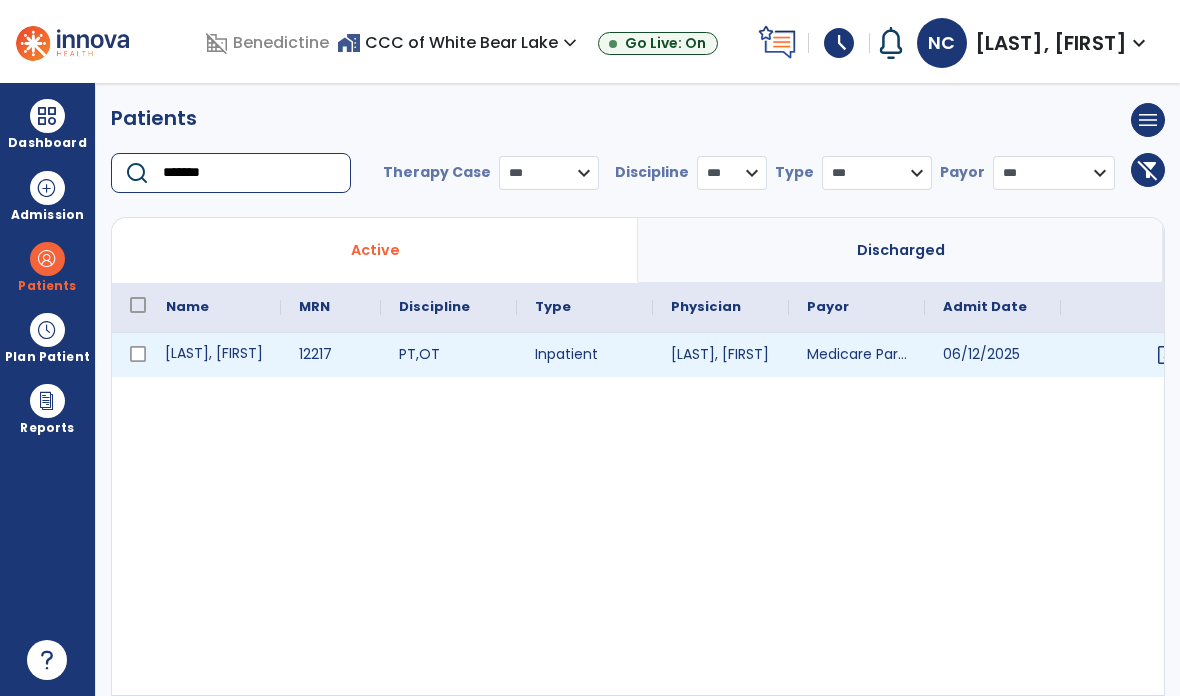 type on "*******" 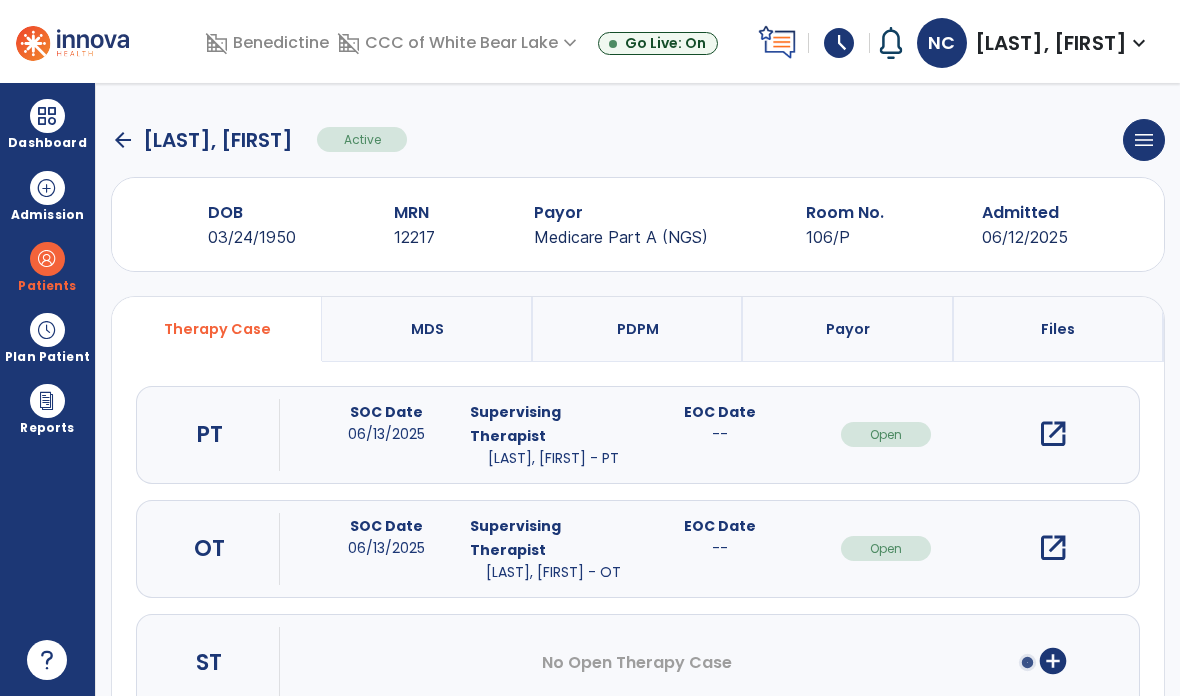 click on "open_in_new" at bounding box center (1053, 434) 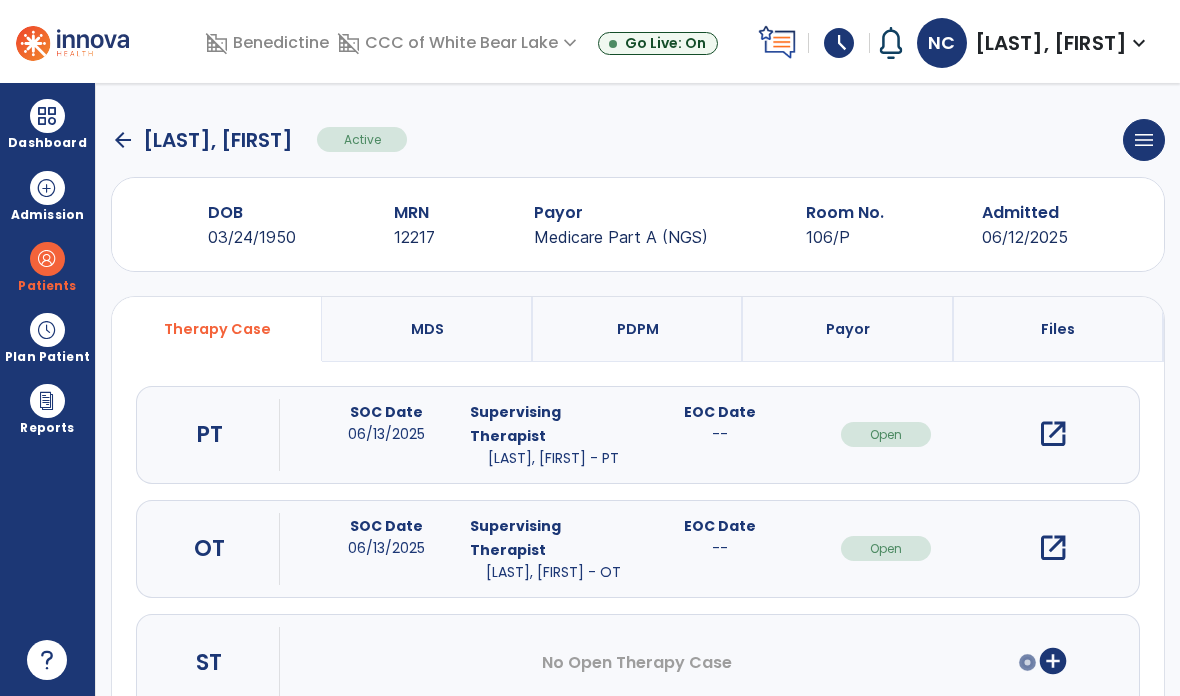 click on "open_in_new" at bounding box center [1053, 434] 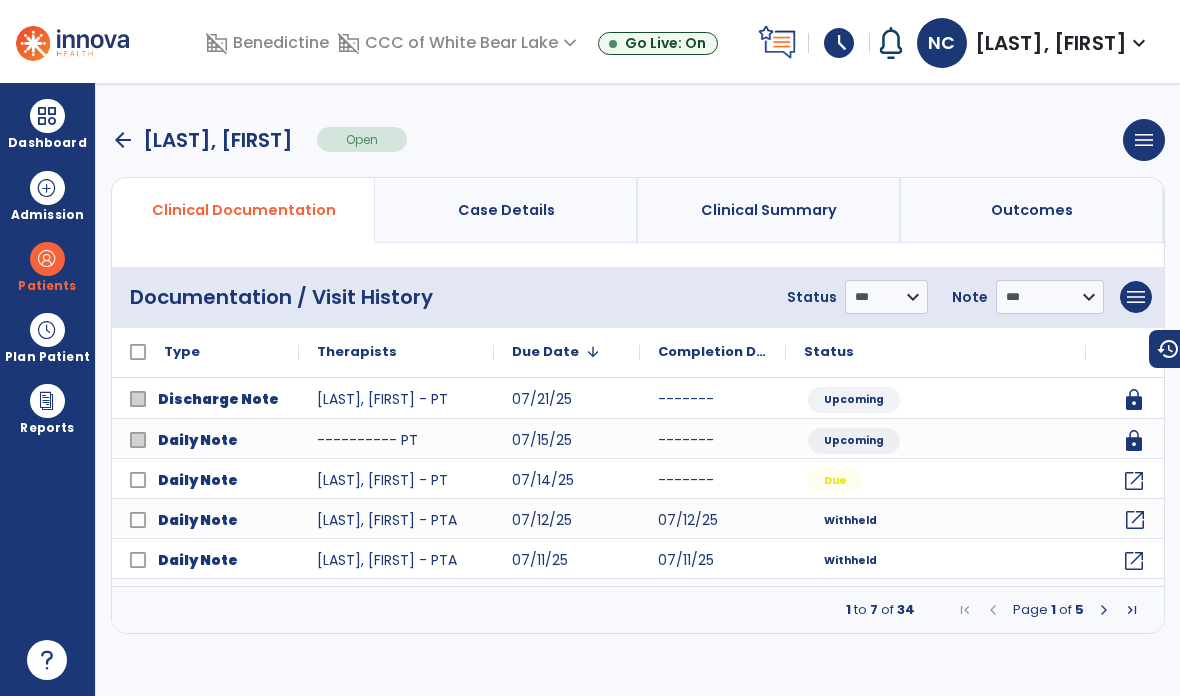 click on "open_in_new" 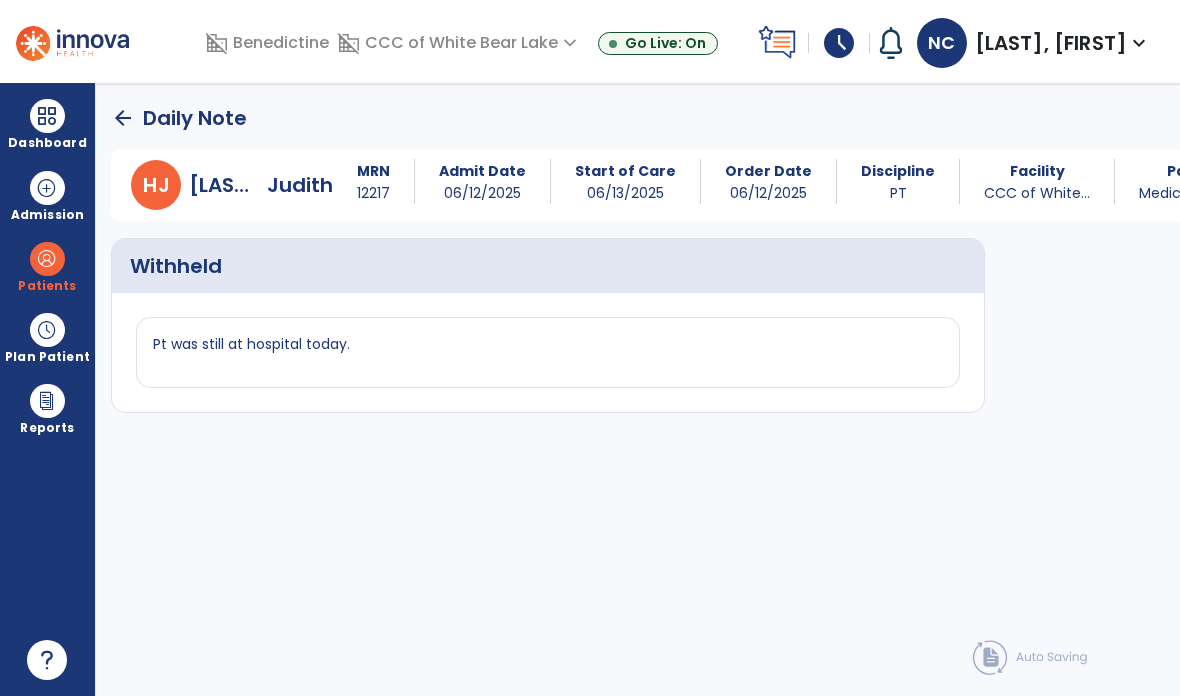 click on "arrow_back" 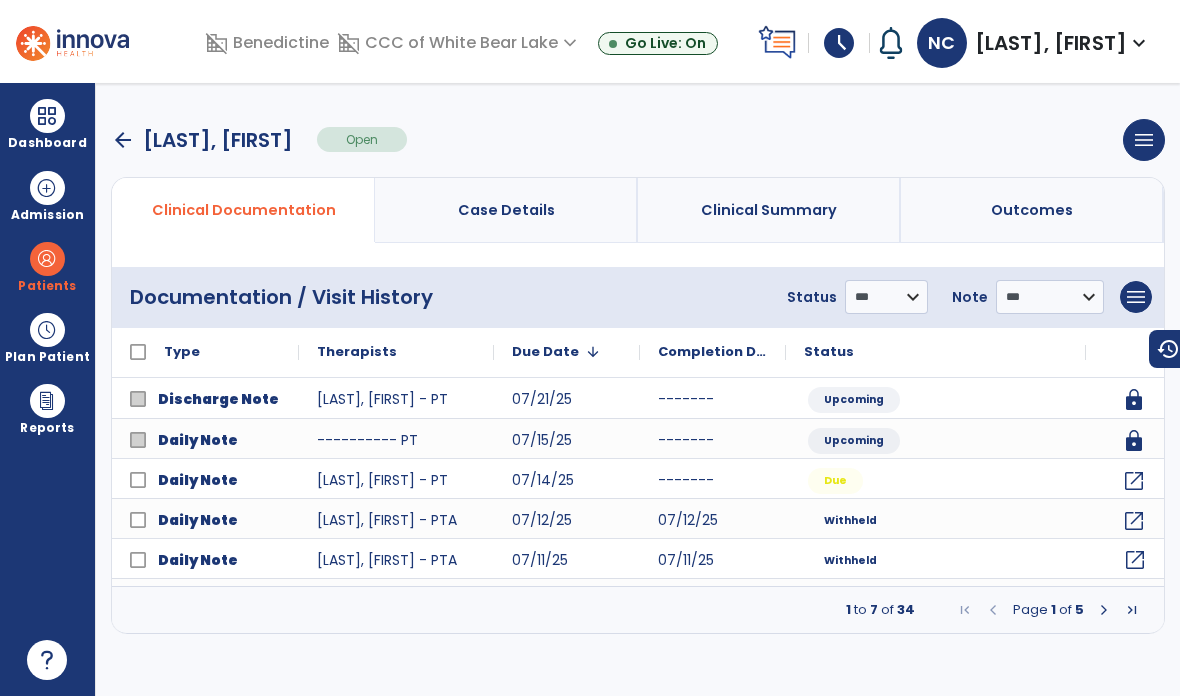 click on "open_in_new" 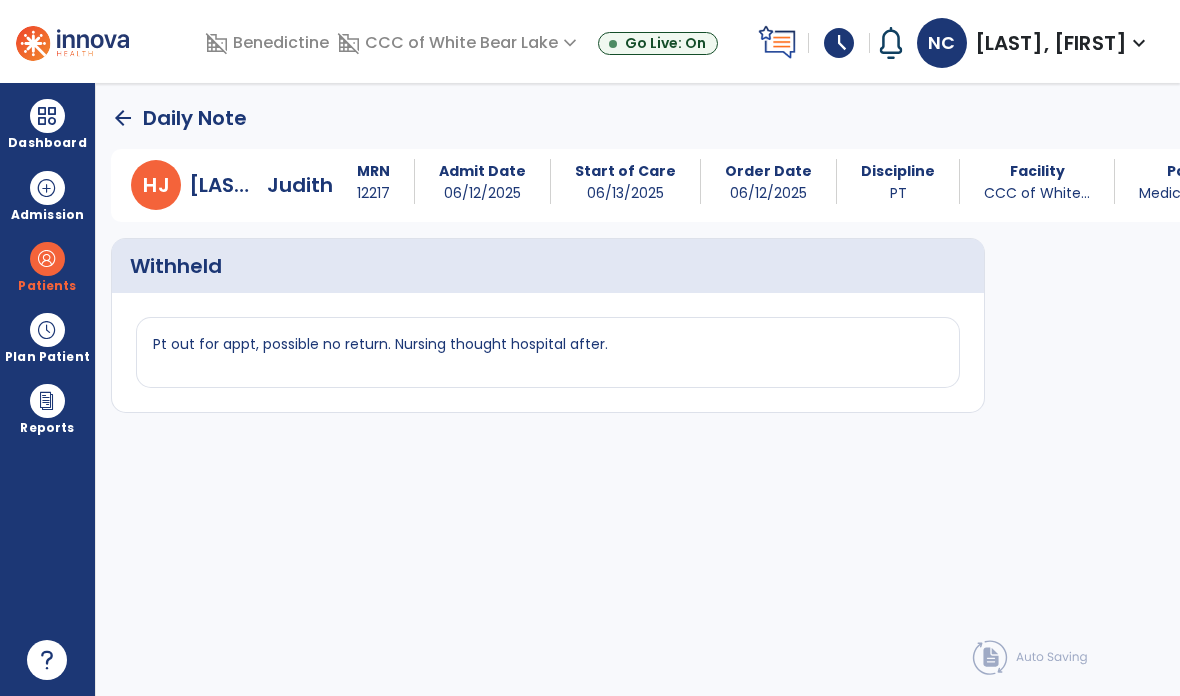 click on "arrow_back" 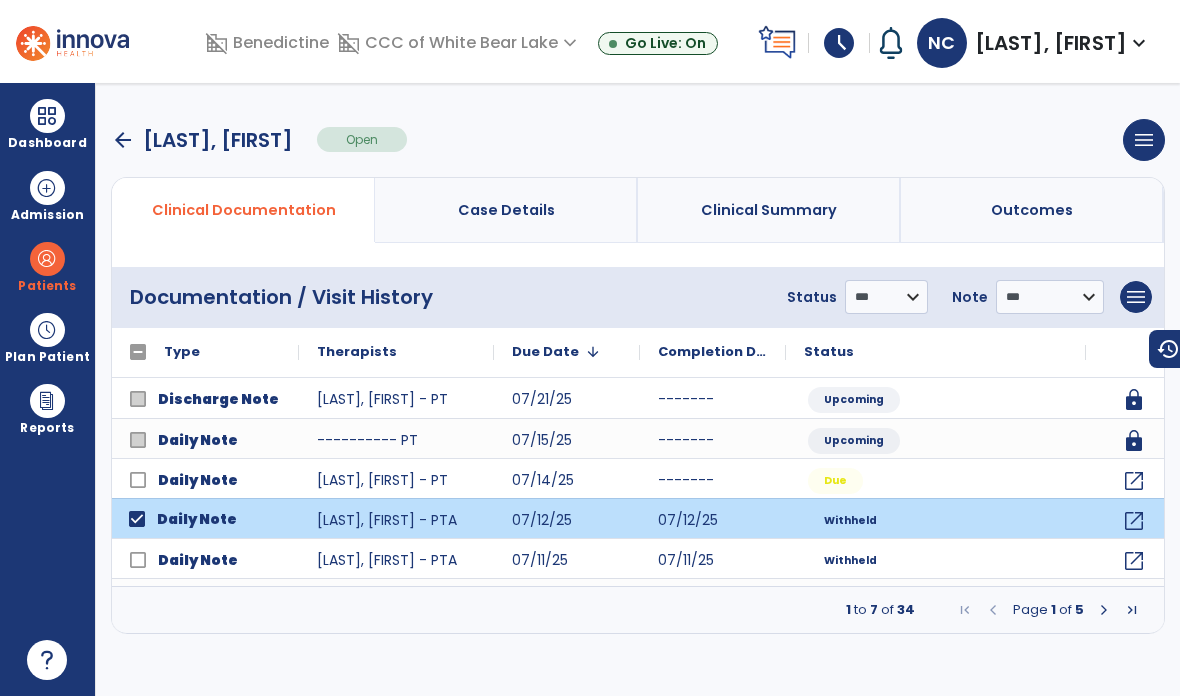 click on "menu" at bounding box center (1136, 297) 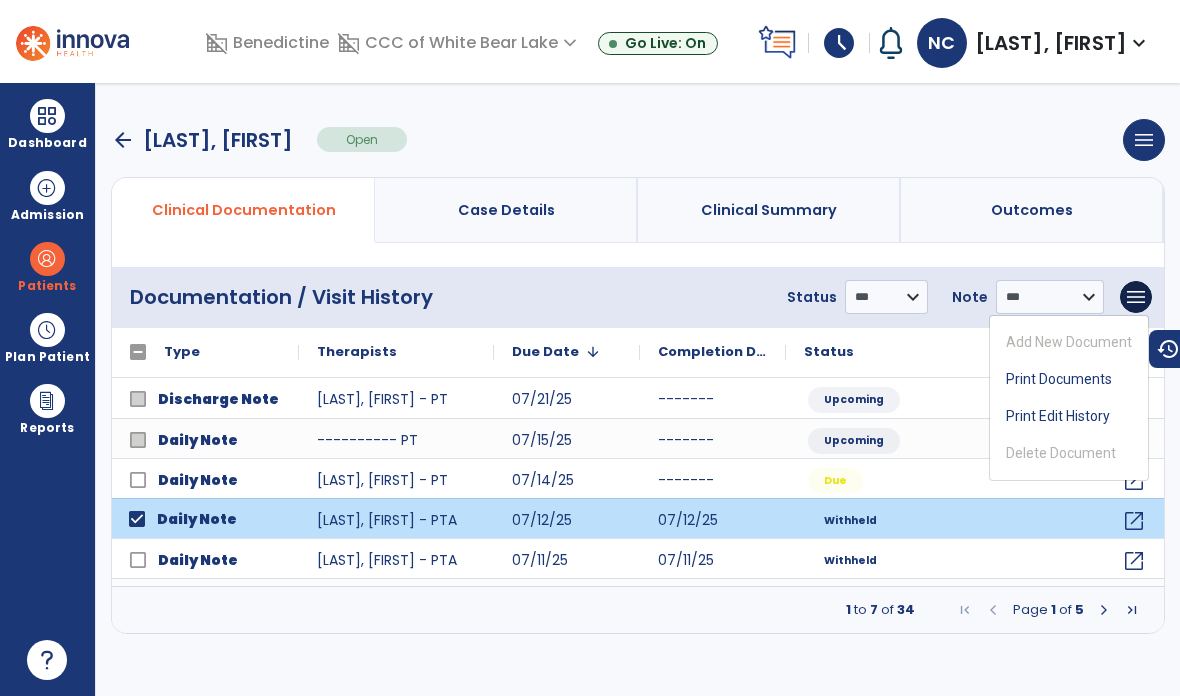 click on "arrow_back   [LAST], [FIRST]  Open  menu   Edit Therapy Case   Delete Therapy Case   Close Therapy Case" at bounding box center (638, 140) 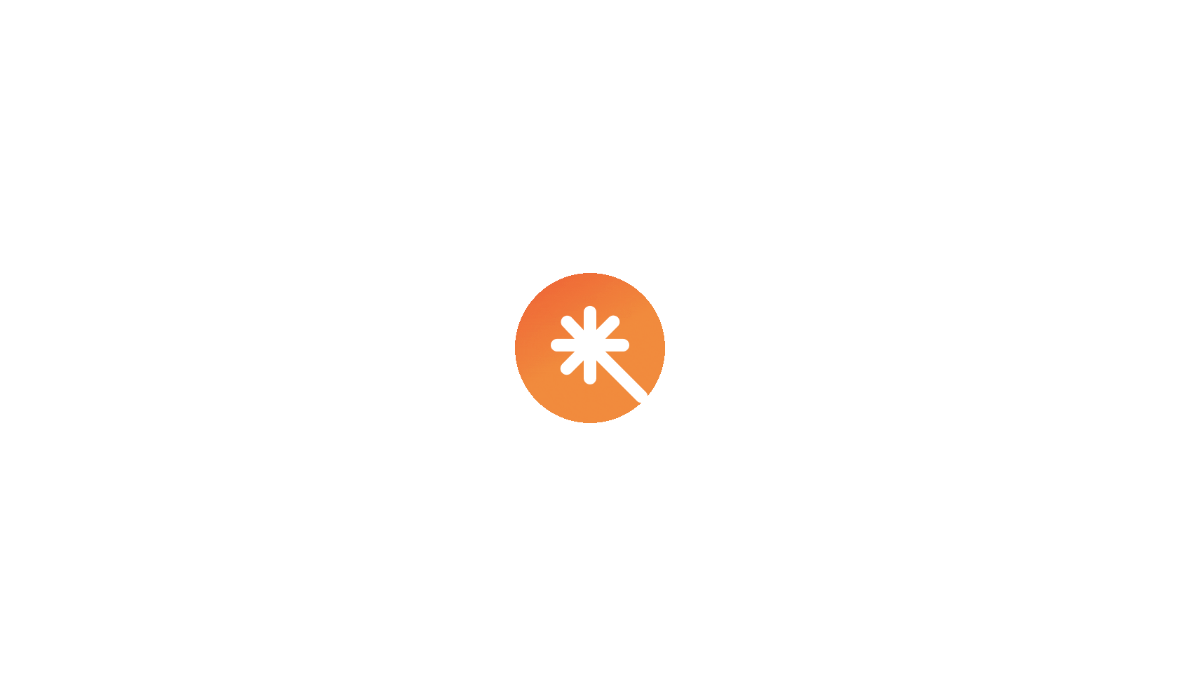 scroll, scrollTop: 0, scrollLeft: 0, axis: both 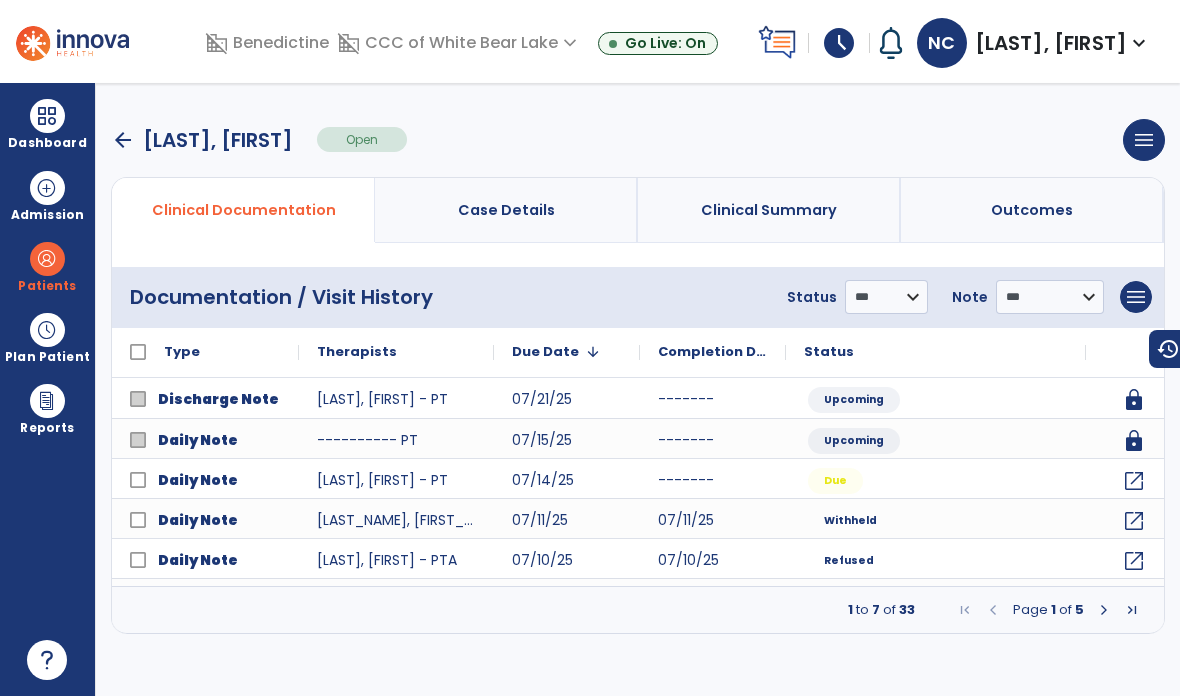 click on "menu" at bounding box center (1136, 297) 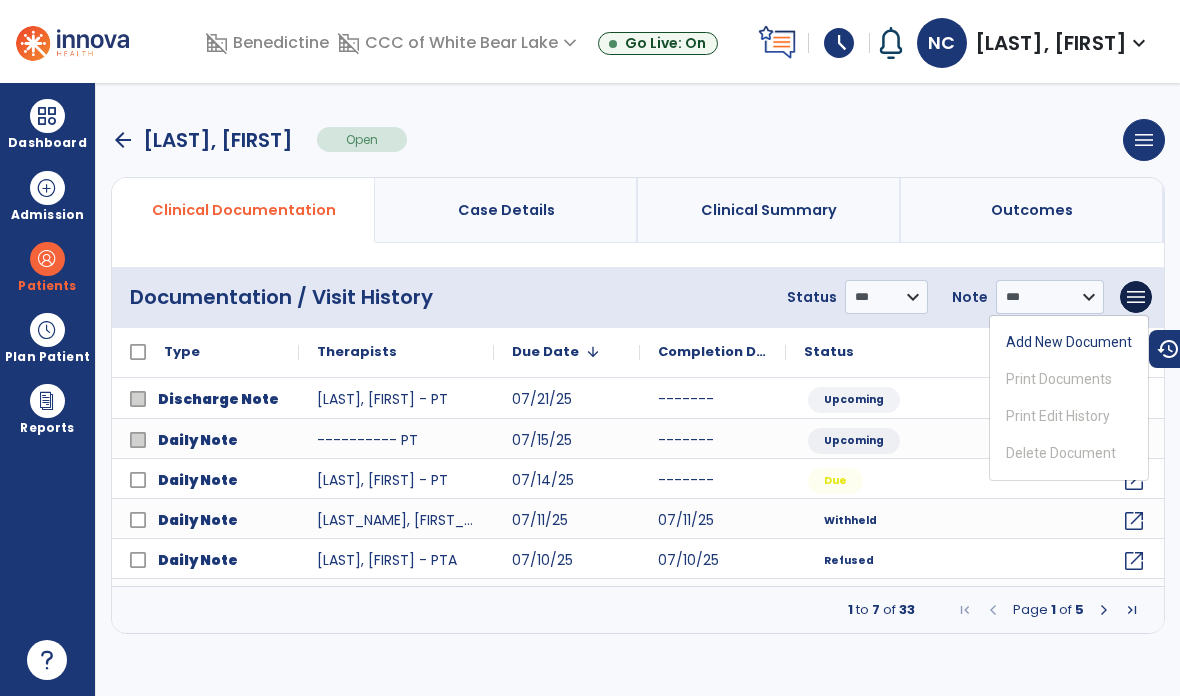 click on "Add New Document" at bounding box center (1069, 342) 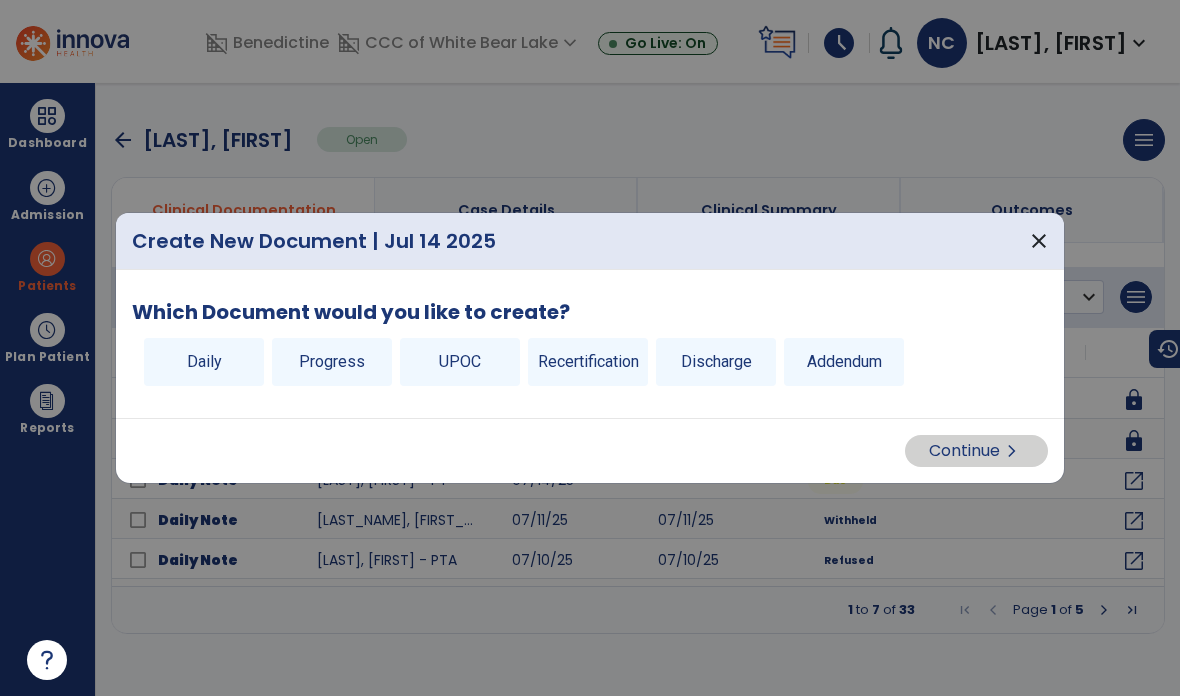 click on "Discharge" at bounding box center (716, 362) 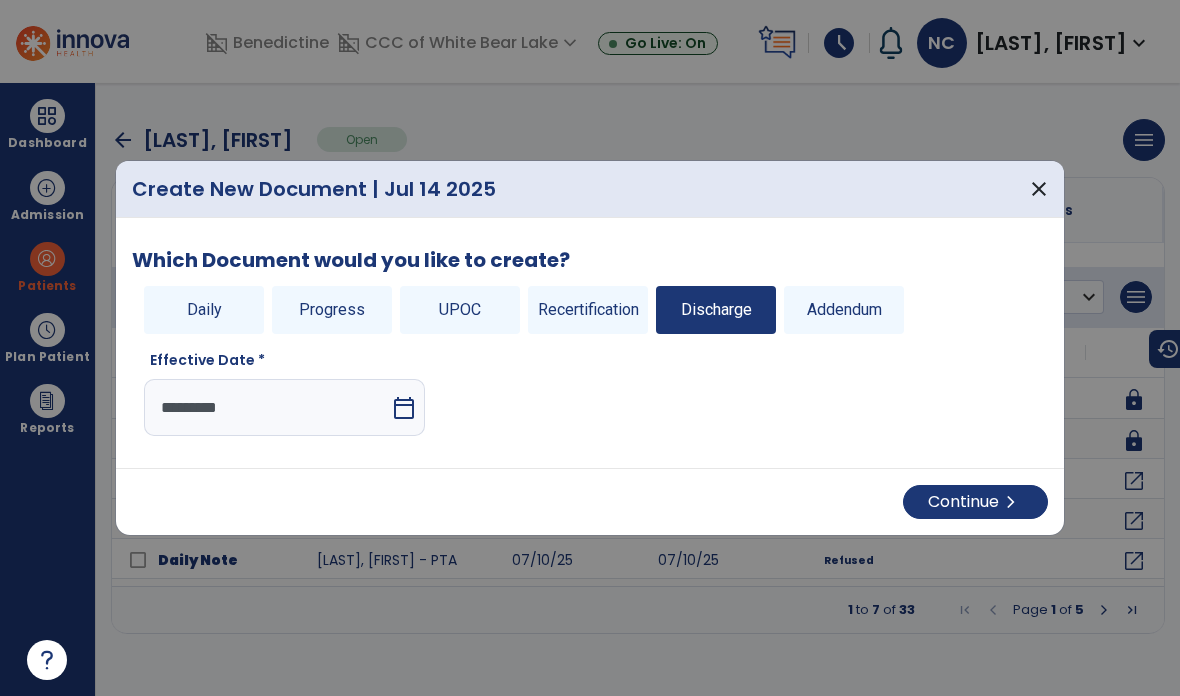 click on "calendar_today" at bounding box center (404, 408) 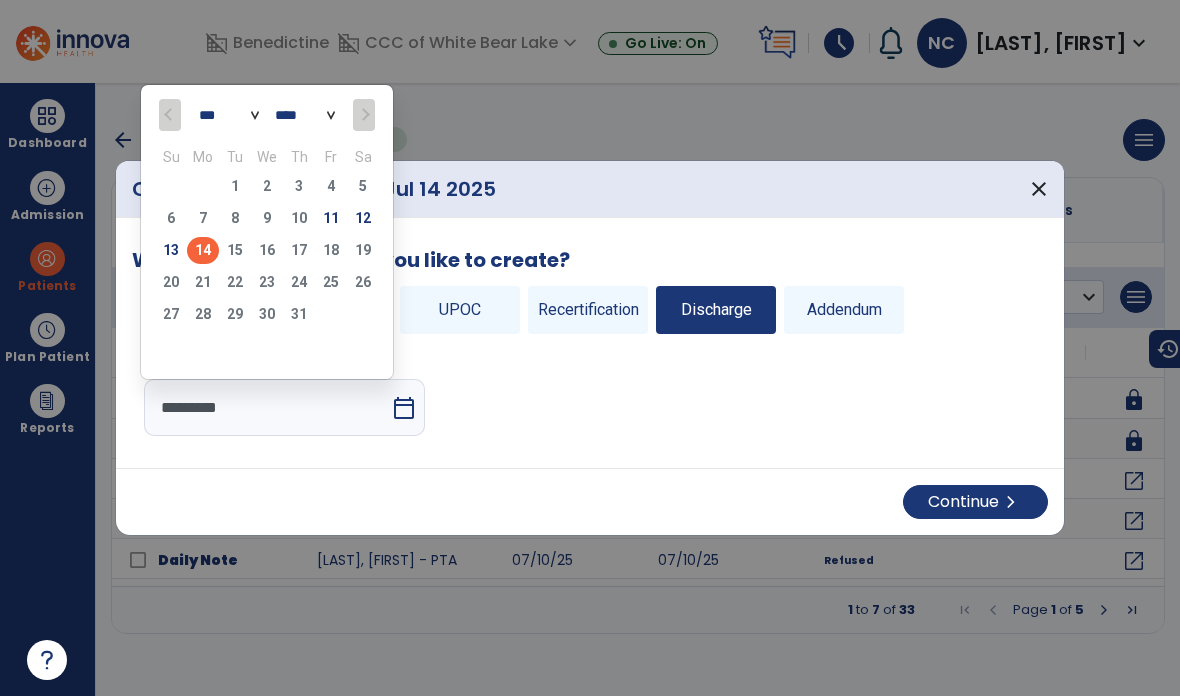 click on "11" 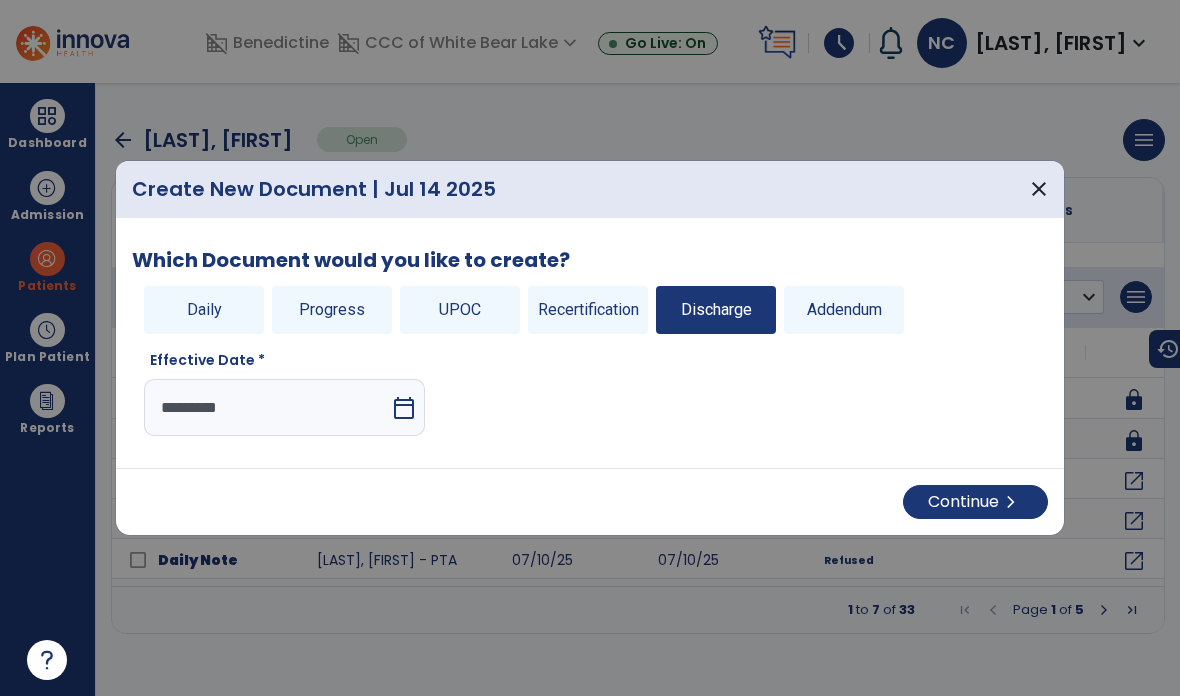 click on "Continue   chevron_right" at bounding box center (975, 502) 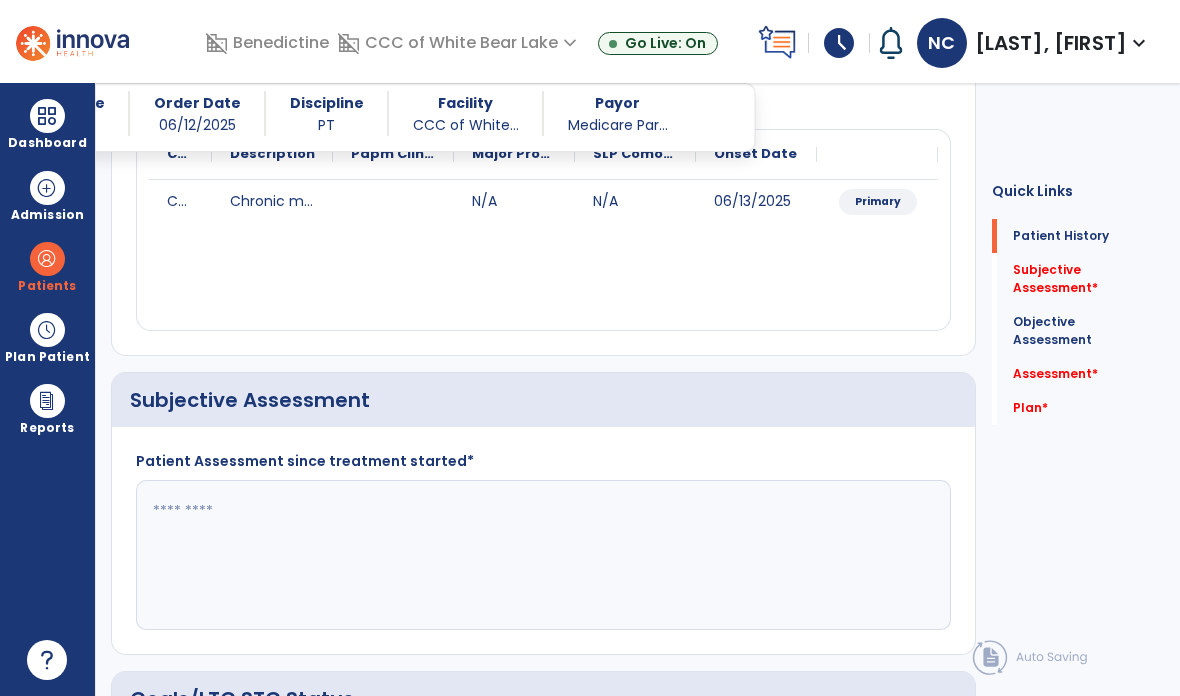 scroll, scrollTop: 271, scrollLeft: 0, axis: vertical 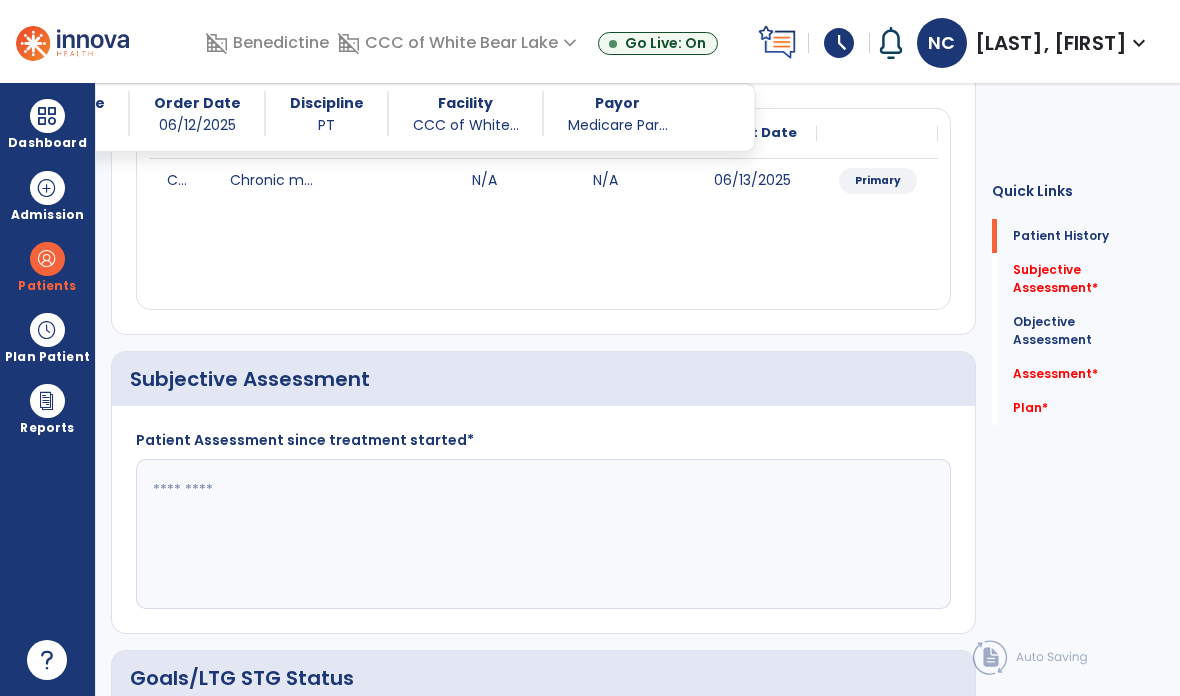click 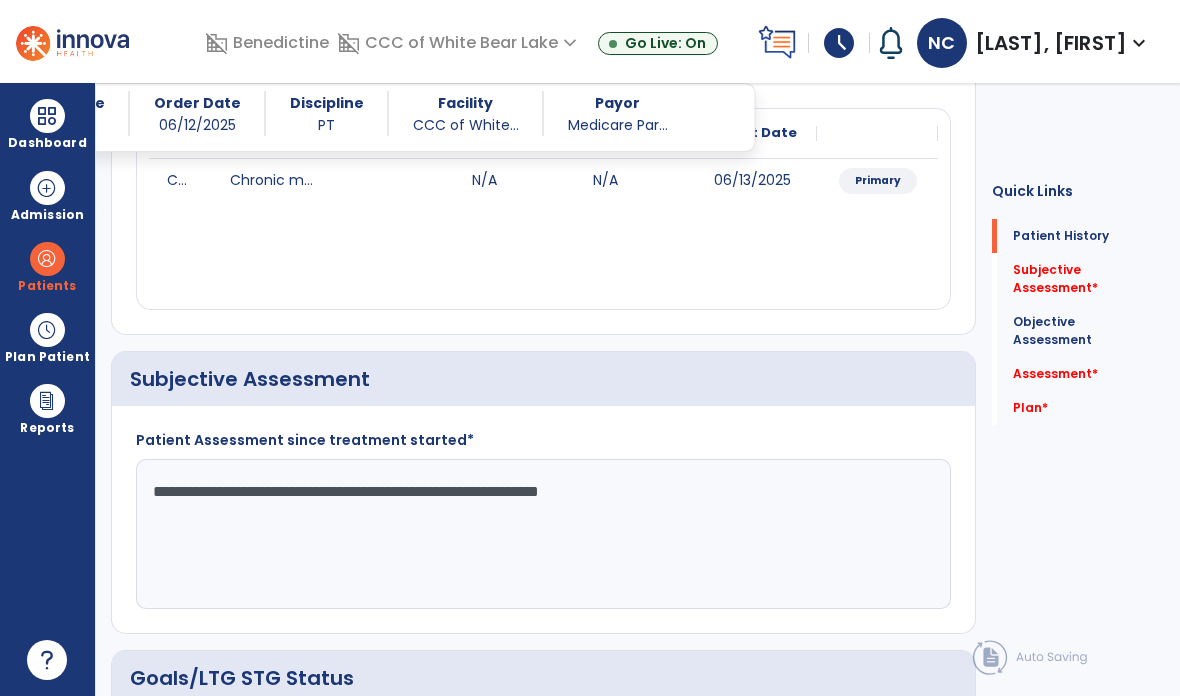 type on "**********" 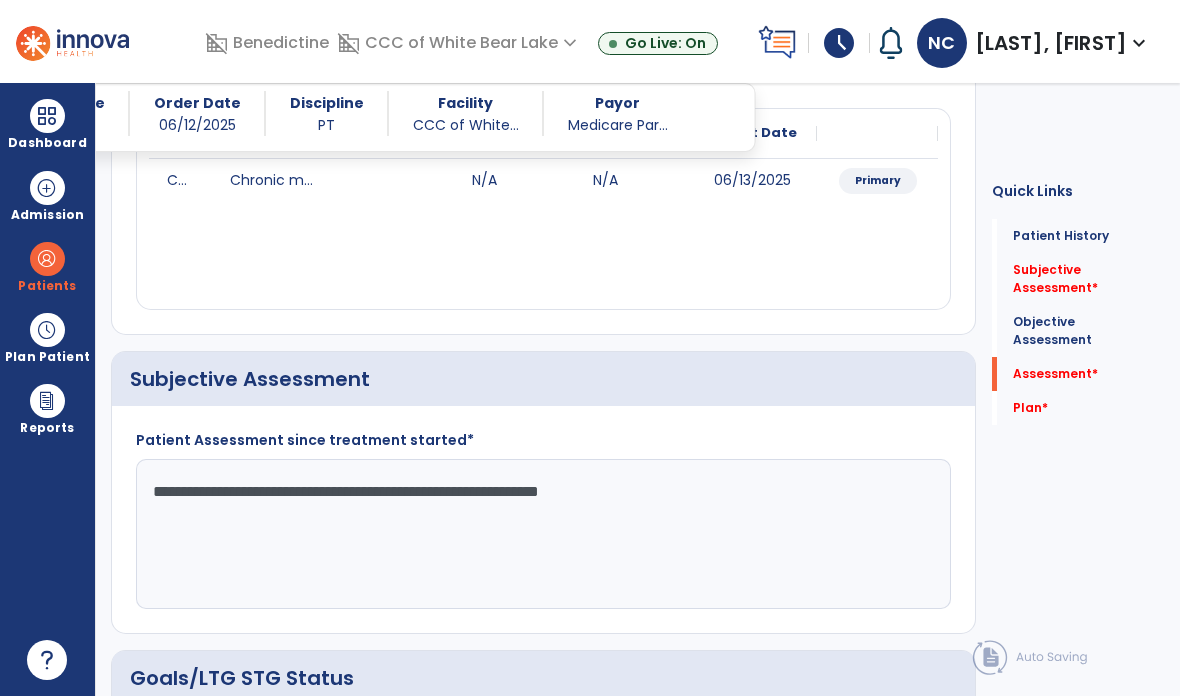 scroll, scrollTop: 80, scrollLeft: 0, axis: vertical 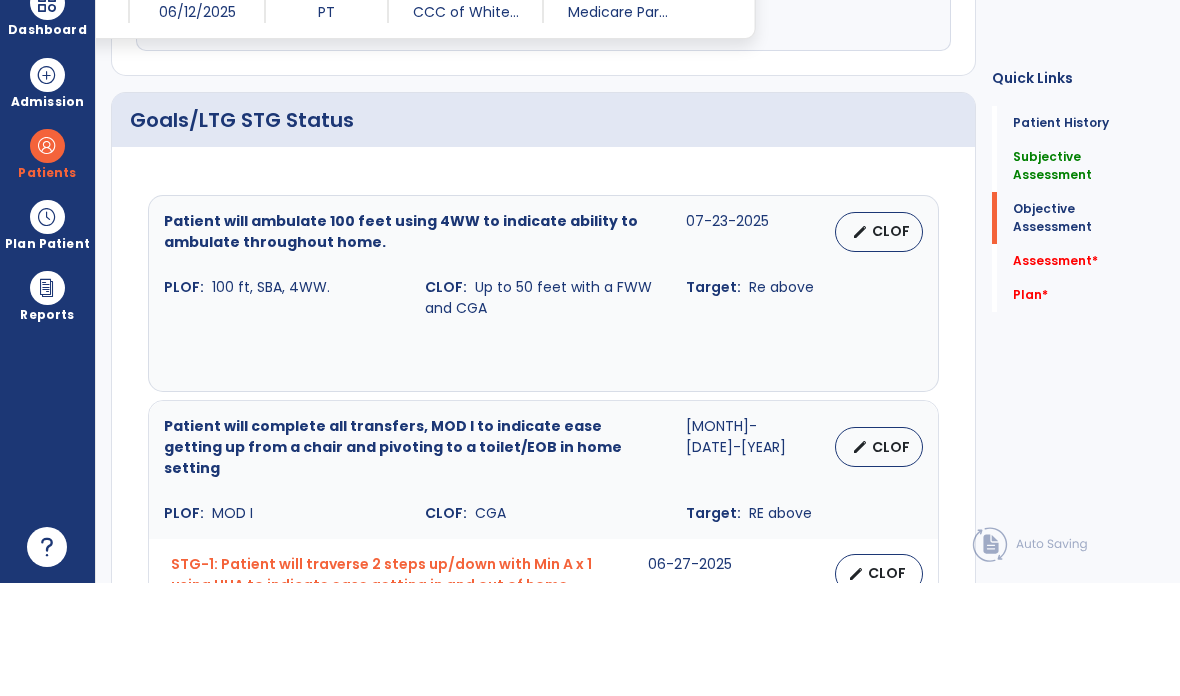 click on "CLOF" at bounding box center (891, 344) 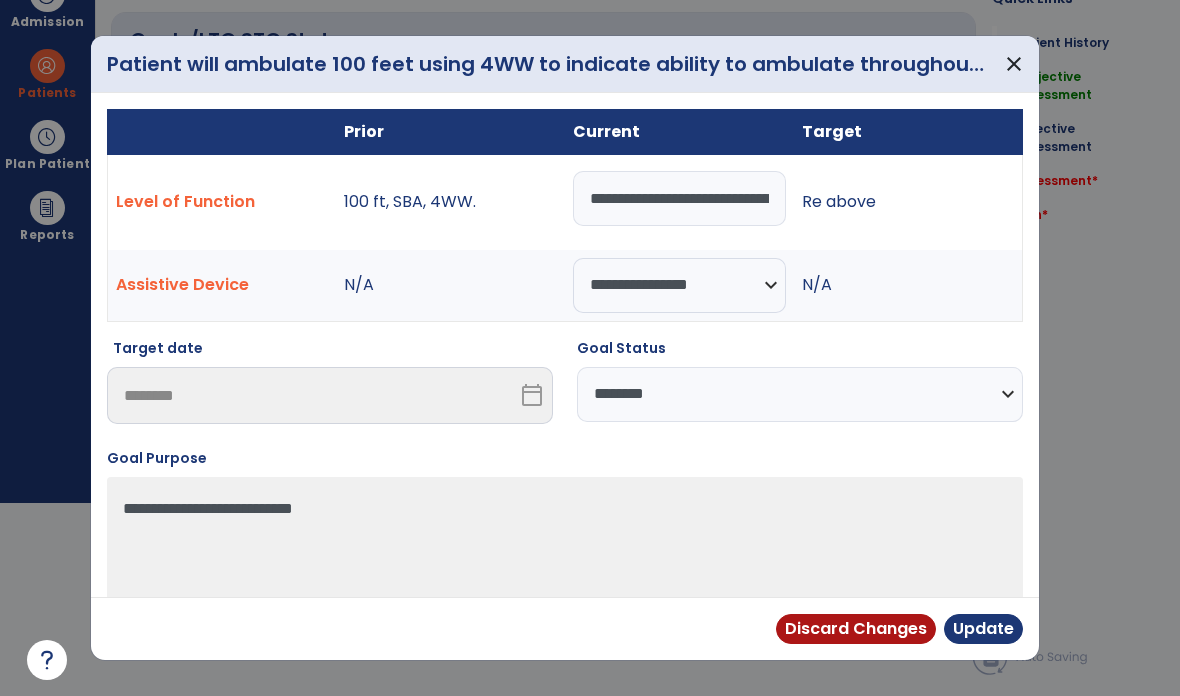 click on "**********" at bounding box center [800, 394] 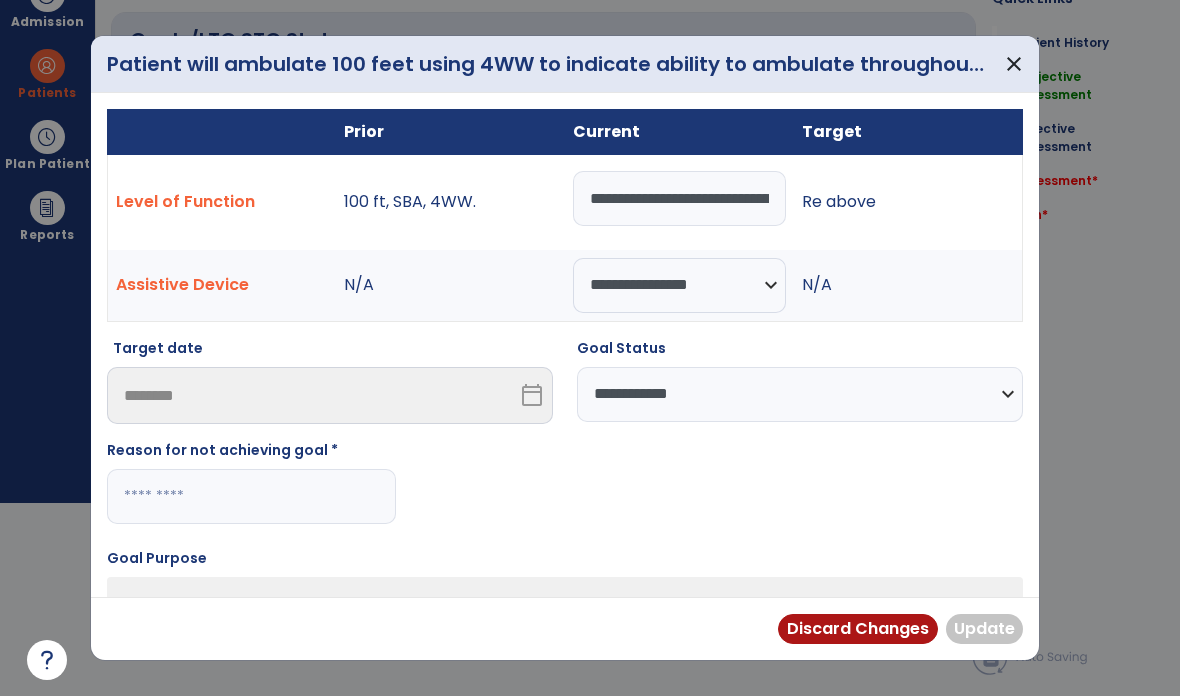 click at bounding box center [251, 496] 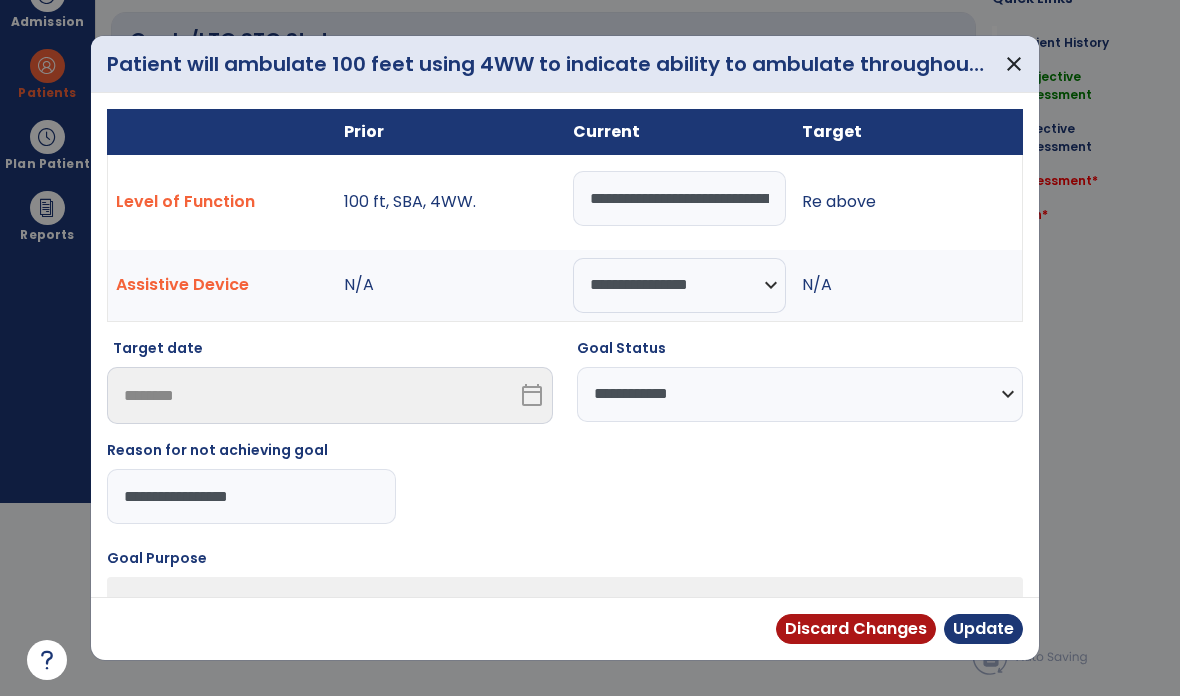 type on "**********" 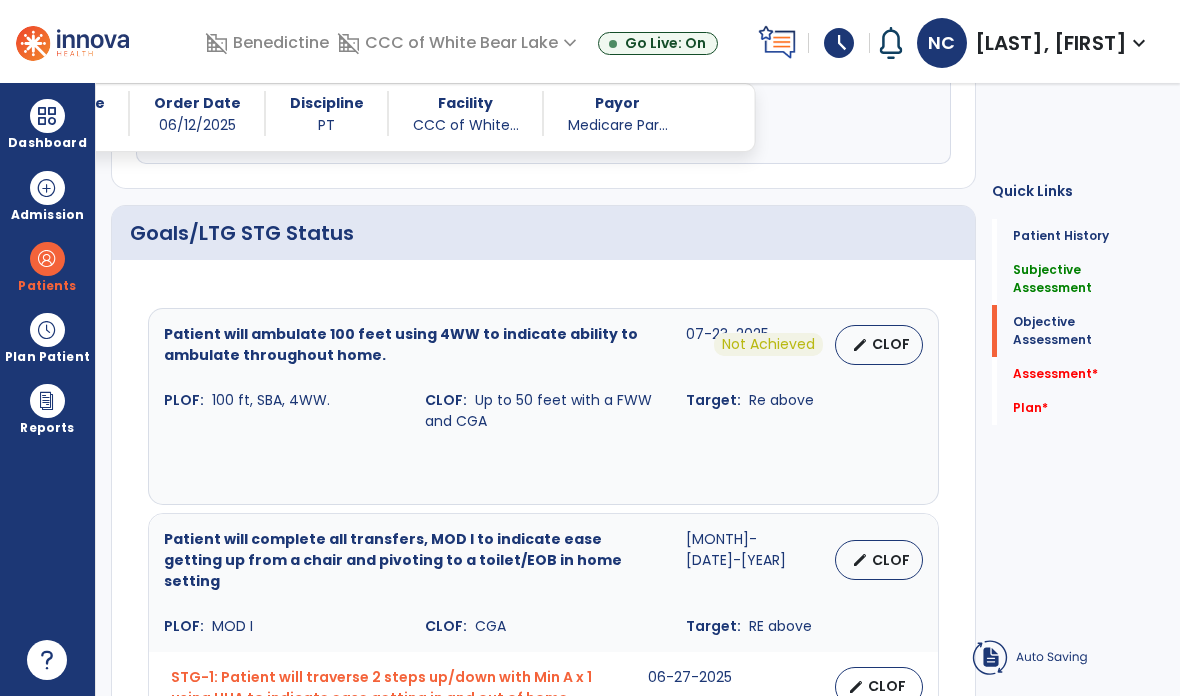 scroll, scrollTop: 80, scrollLeft: 0, axis: vertical 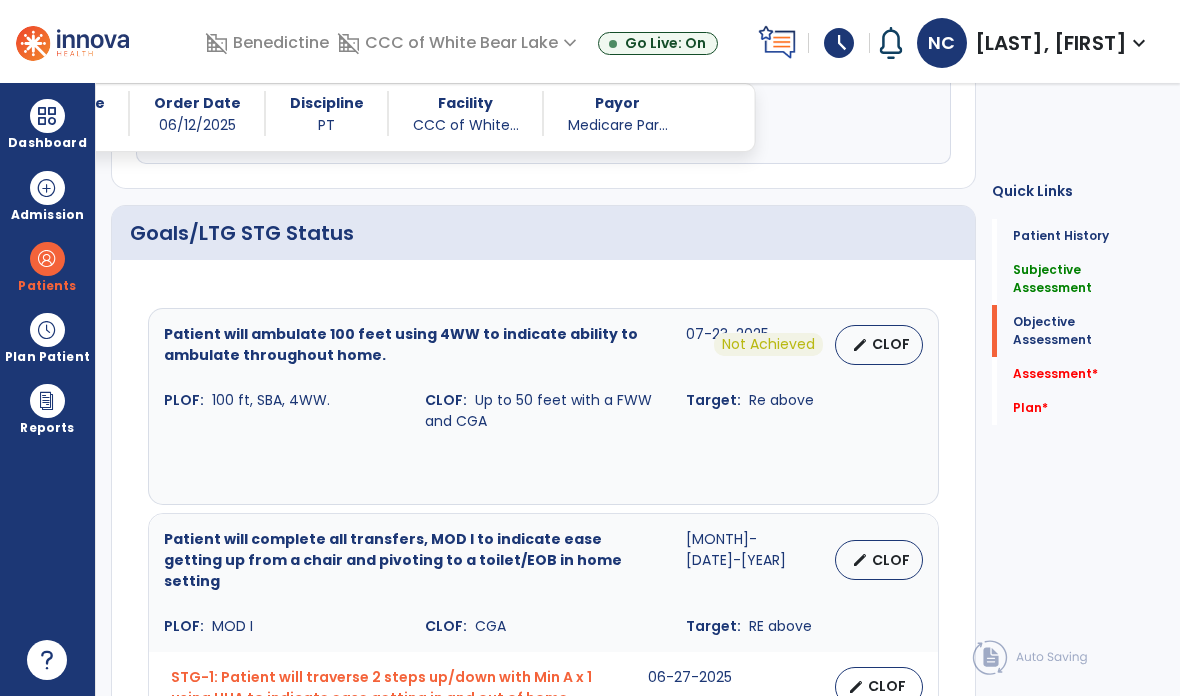 click on "CLOF" at bounding box center [891, 560] 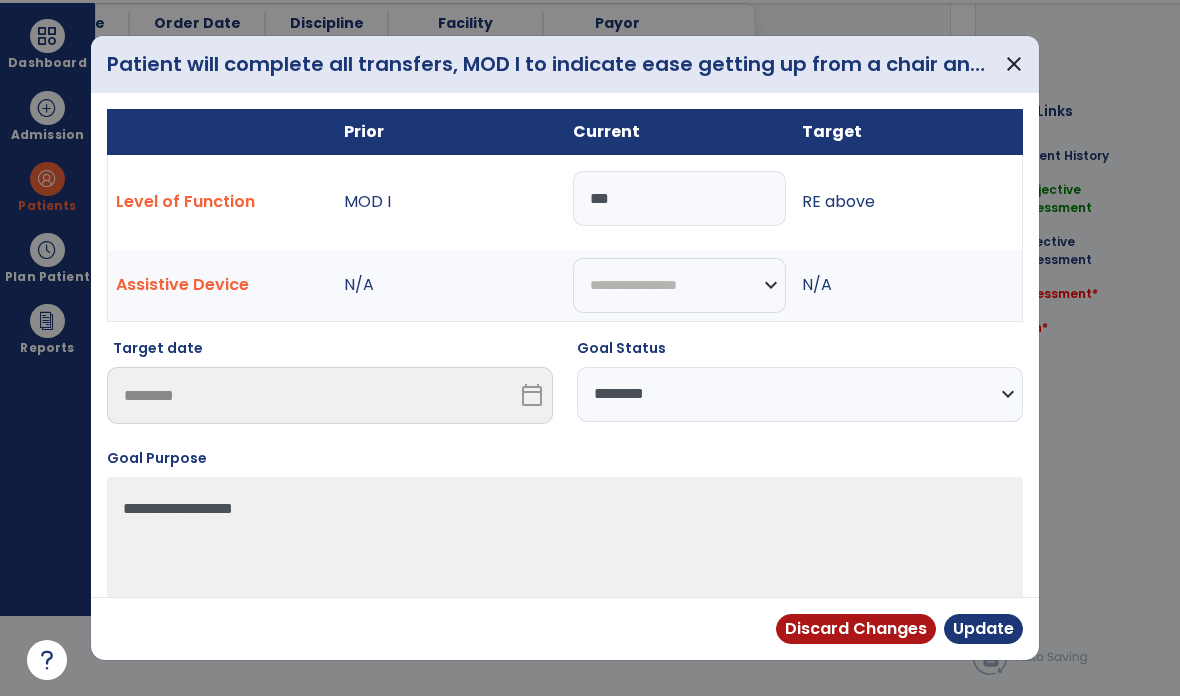click on "**********" at bounding box center (800, 394) 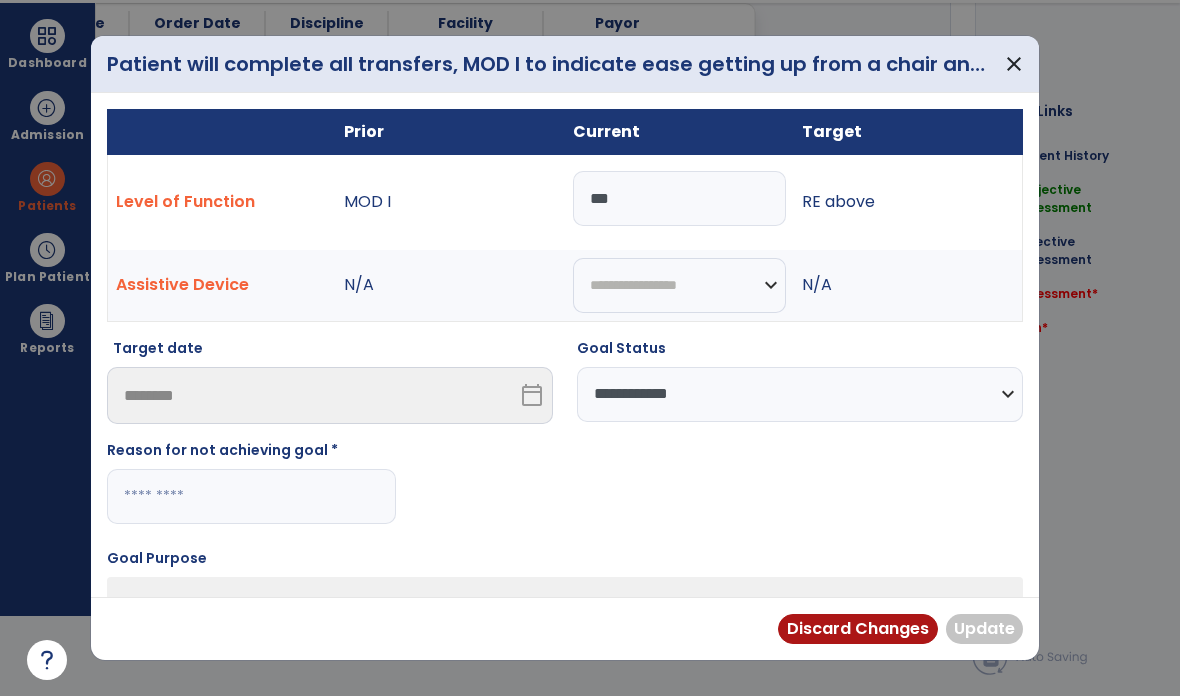 click at bounding box center (251, 496) 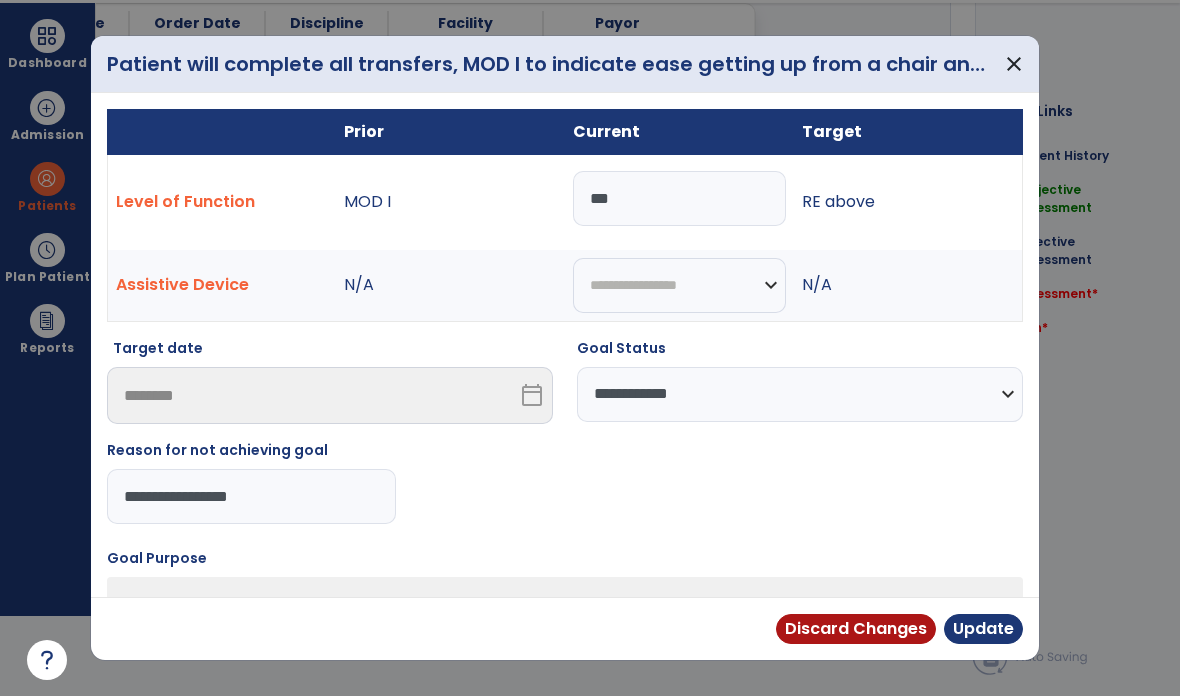 type on "**********" 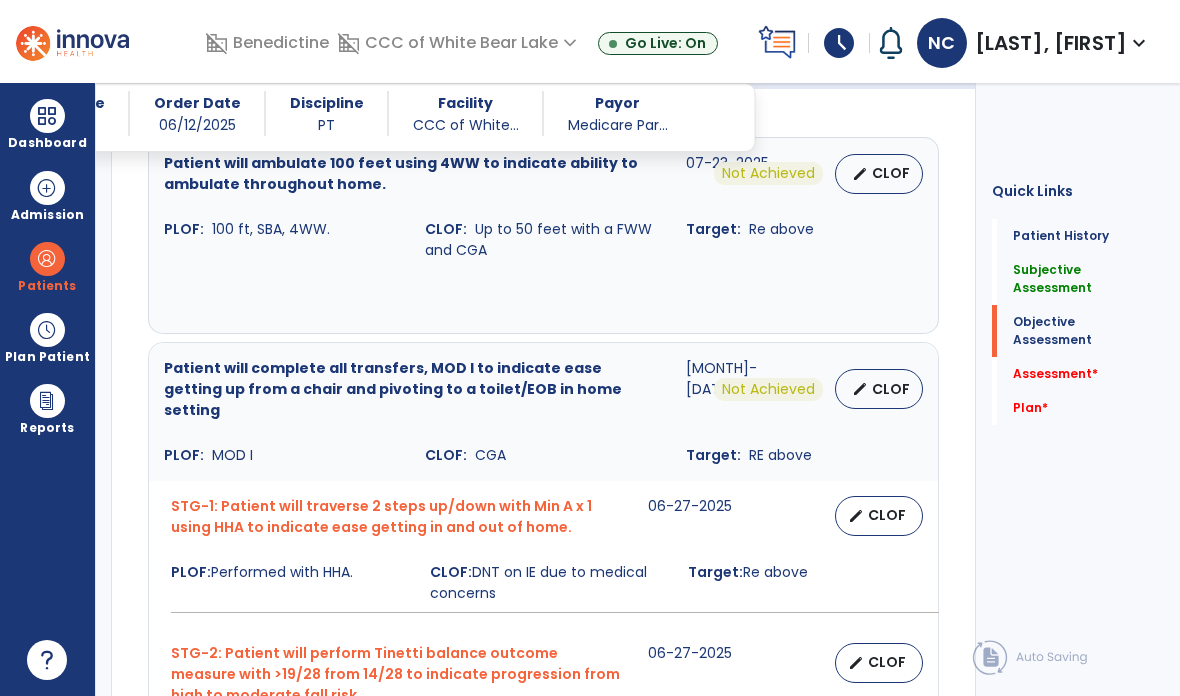 scroll, scrollTop: 889, scrollLeft: 0, axis: vertical 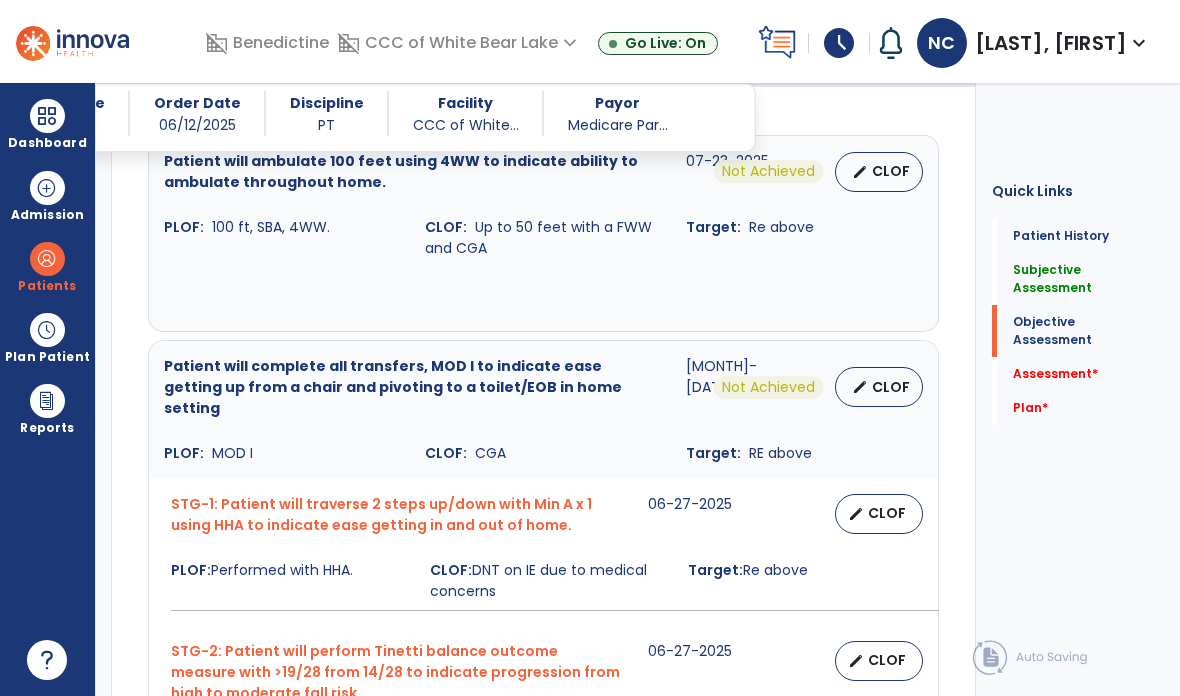 click on "edit   CLOF" at bounding box center [879, 514] 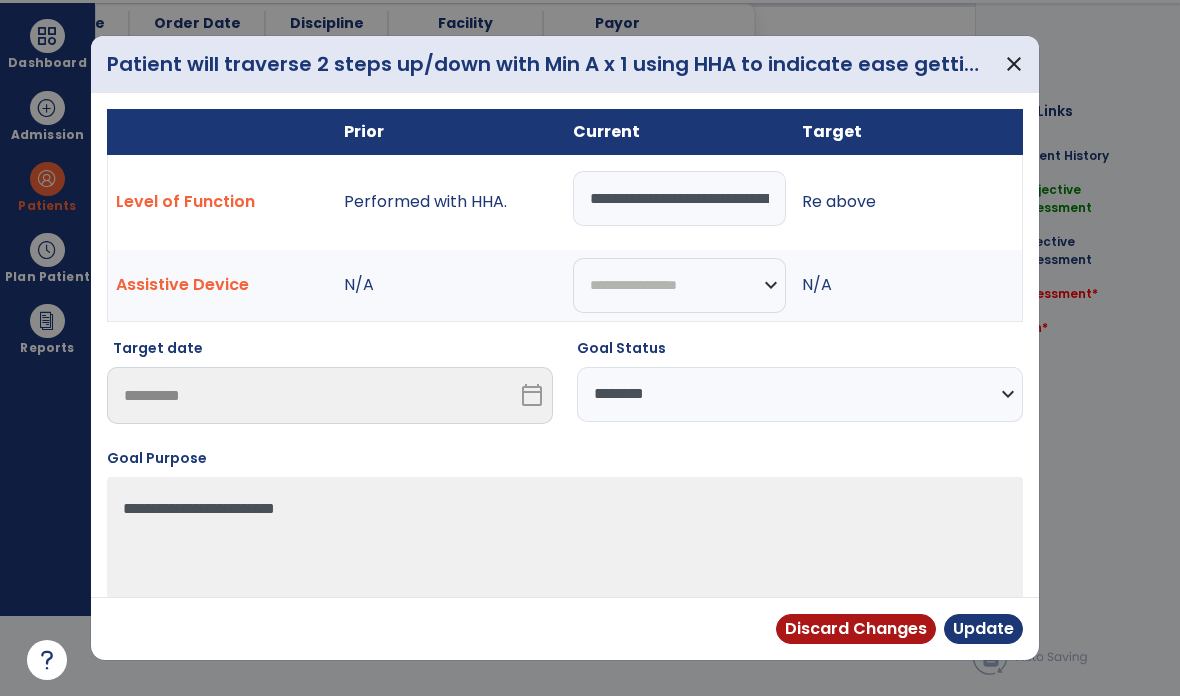 scroll, scrollTop: 0, scrollLeft: 0, axis: both 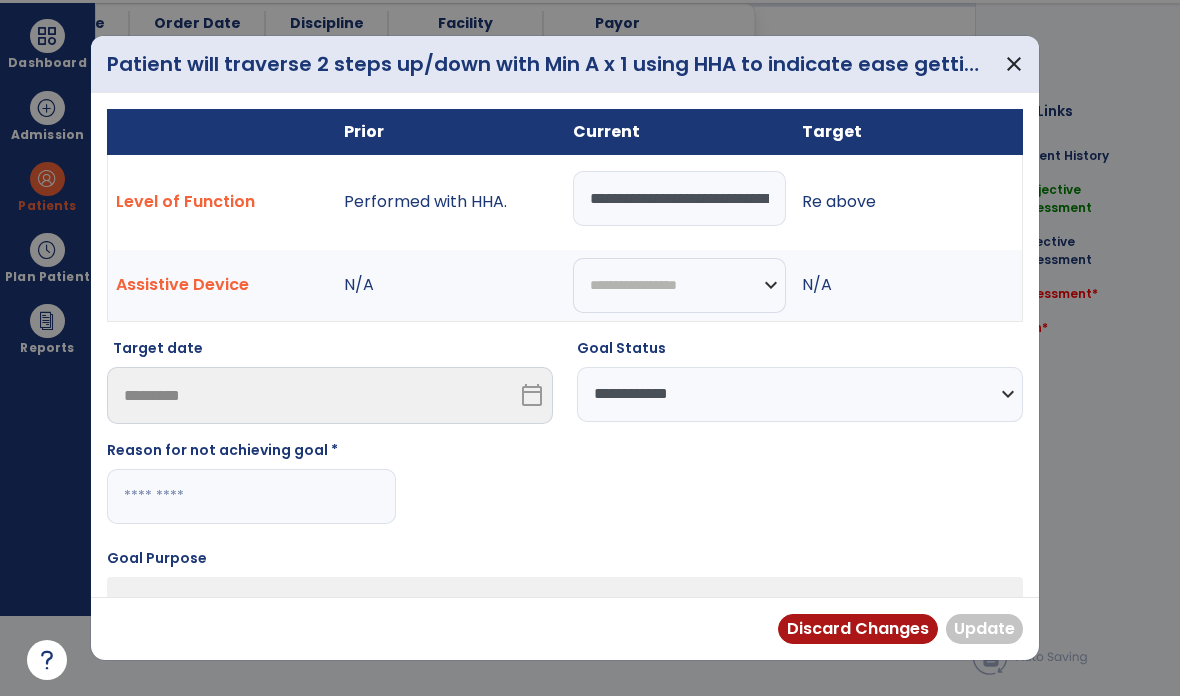 click on "**********" at bounding box center [679, 198] 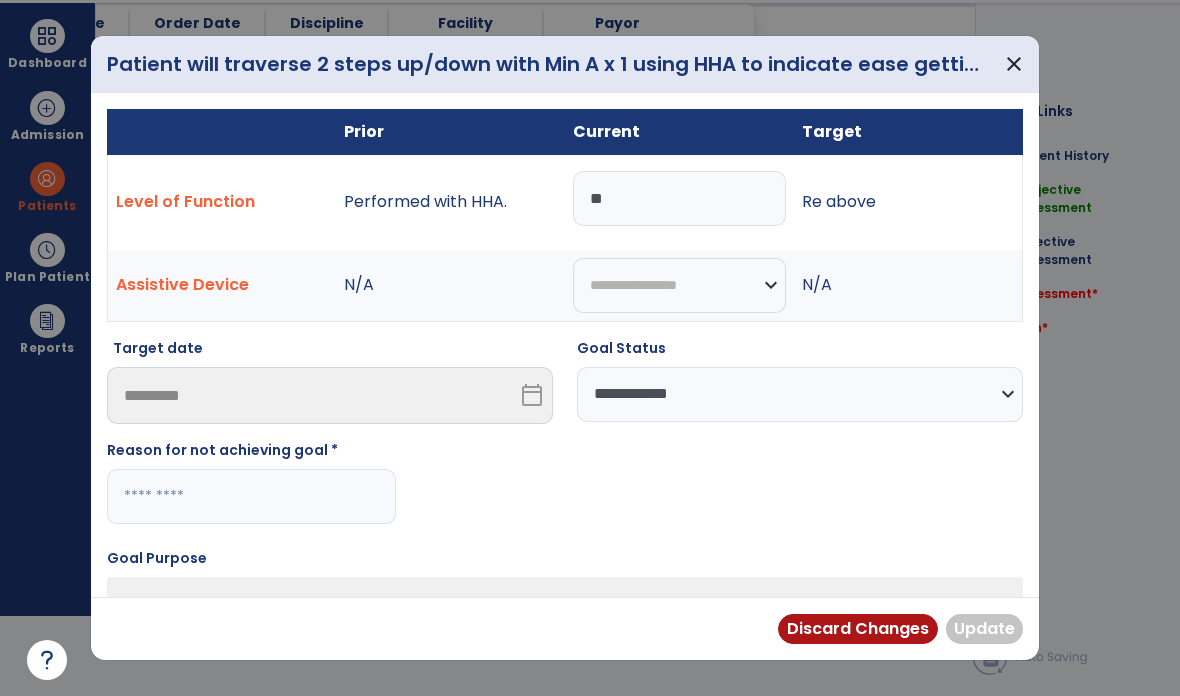 type on "*" 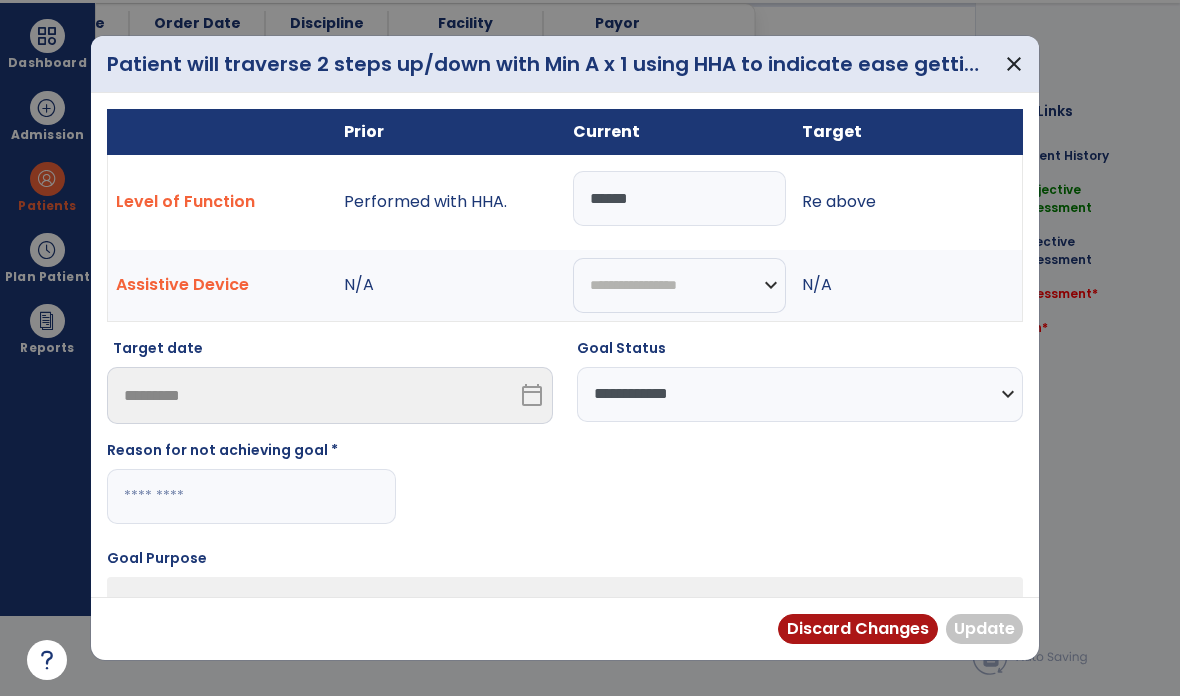 type on "******" 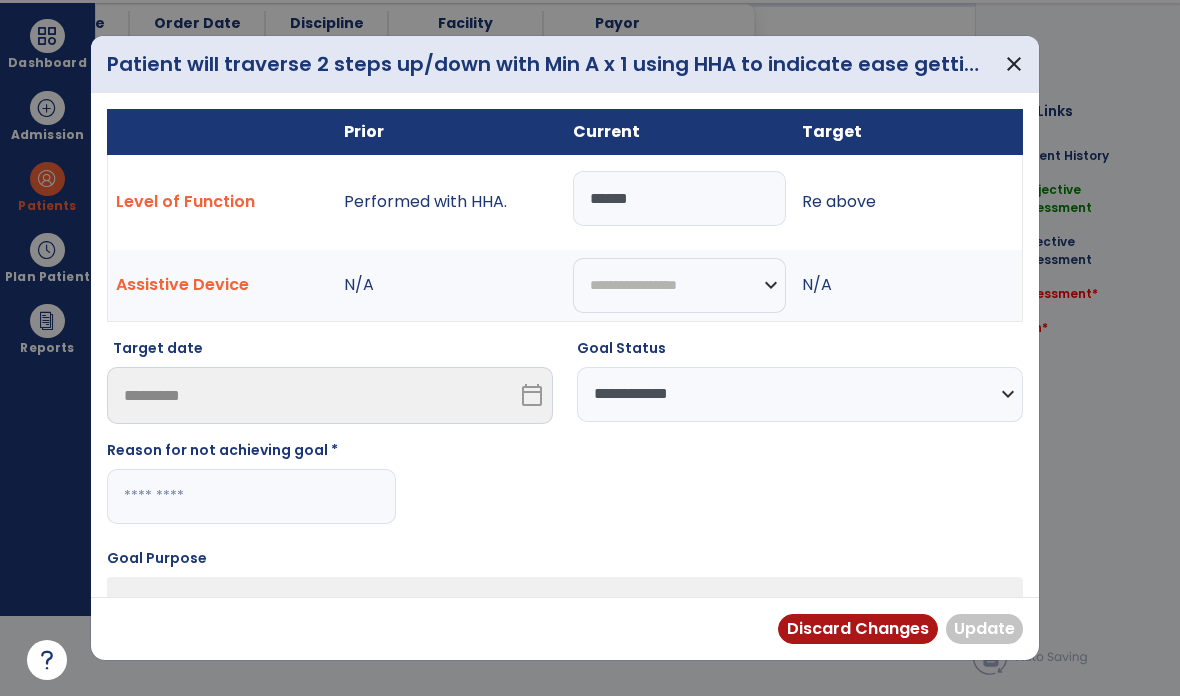 click at bounding box center [251, 496] 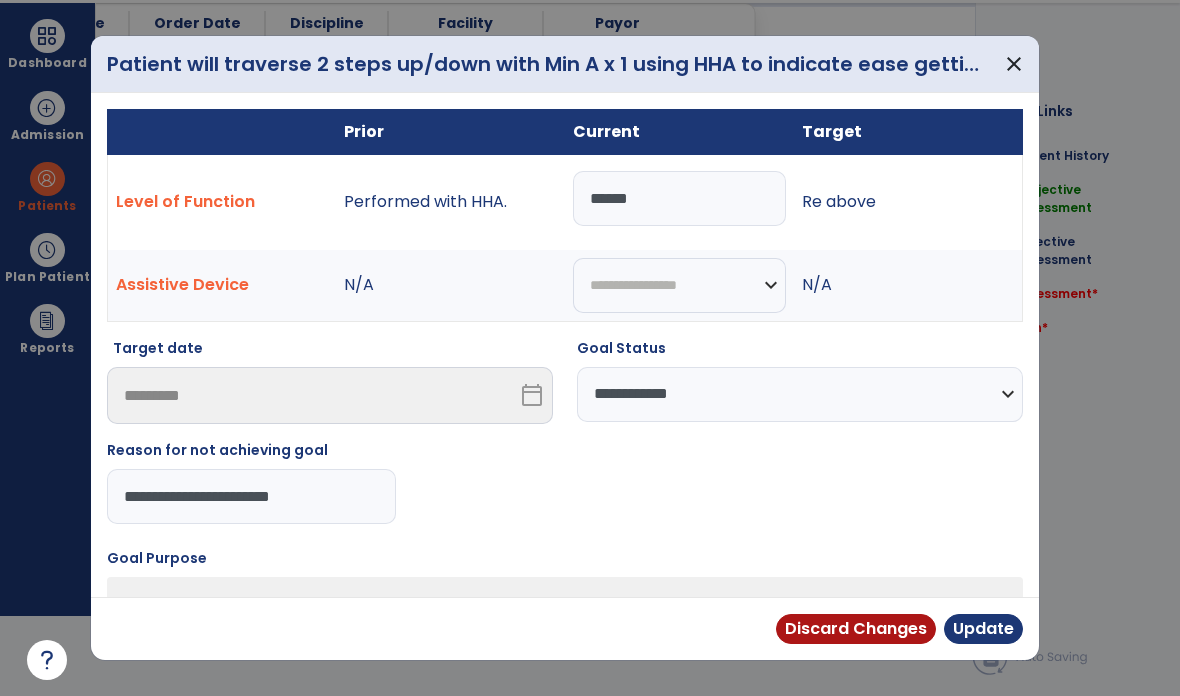 type on "**********" 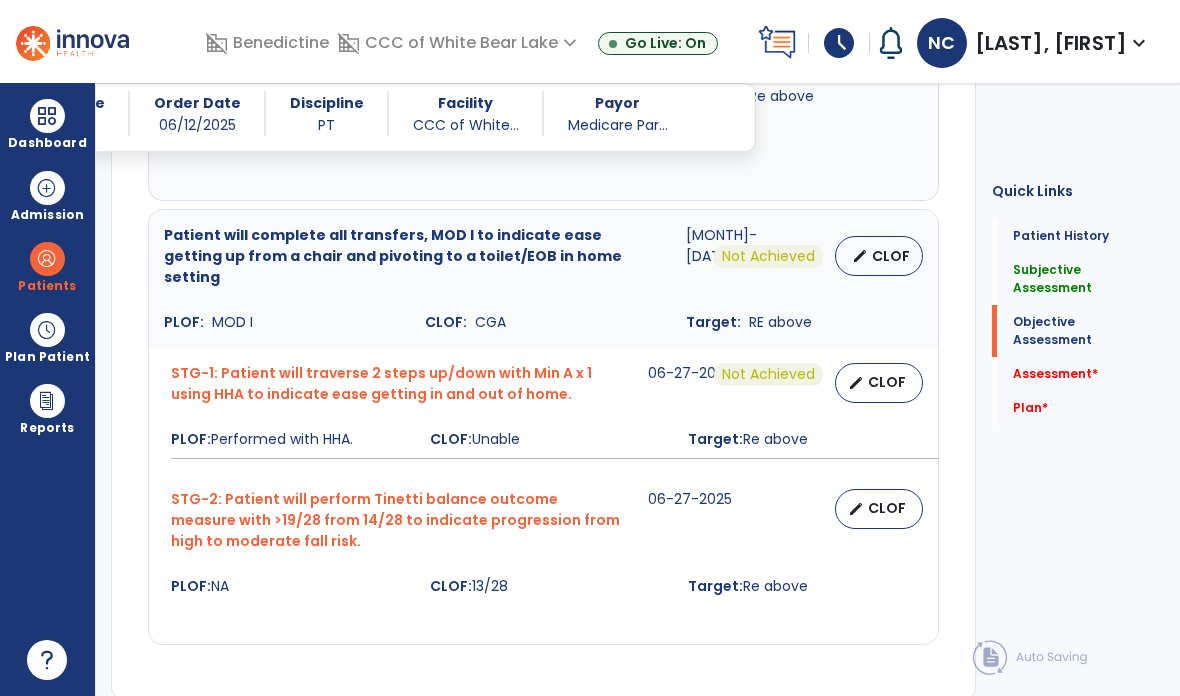 scroll, scrollTop: 1021, scrollLeft: 0, axis: vertical 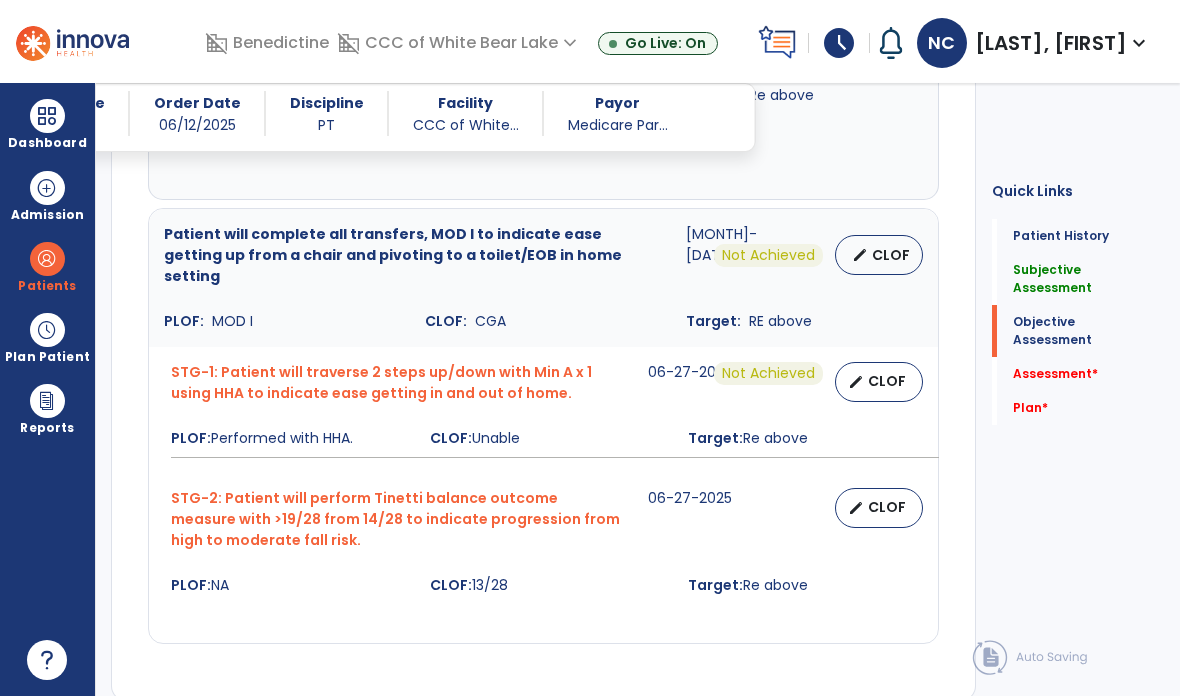 click on "CLOF" at bounding box center [887, 507] 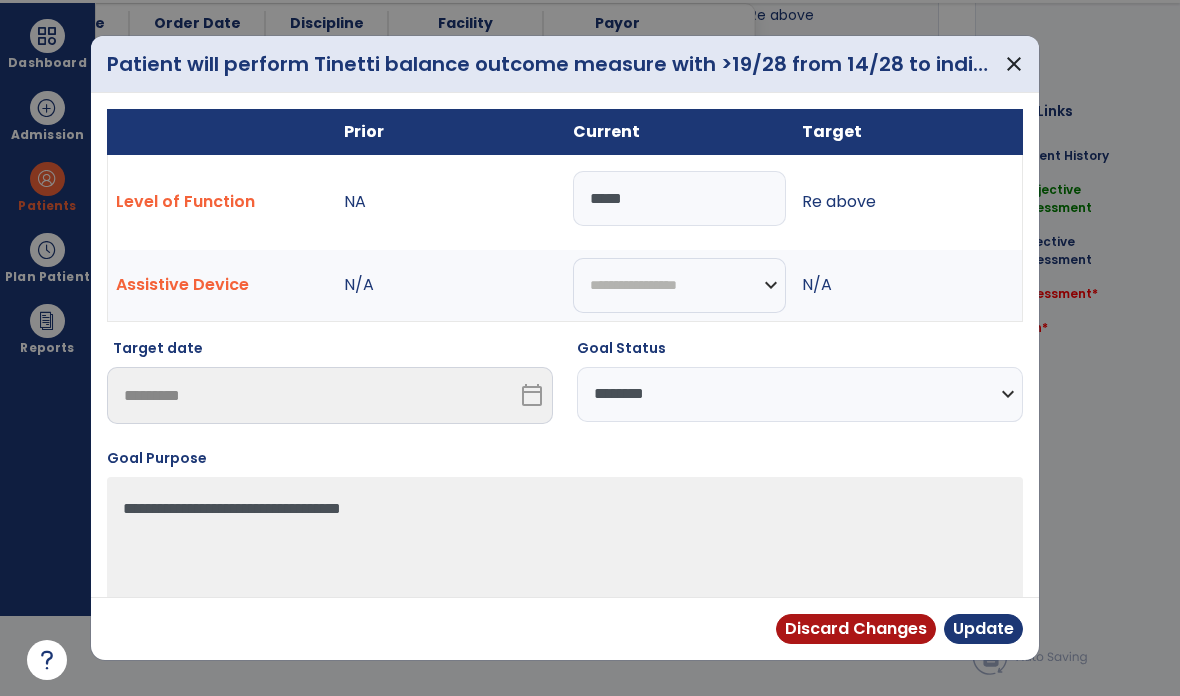click on "**********" at bounding box center [800, 394] 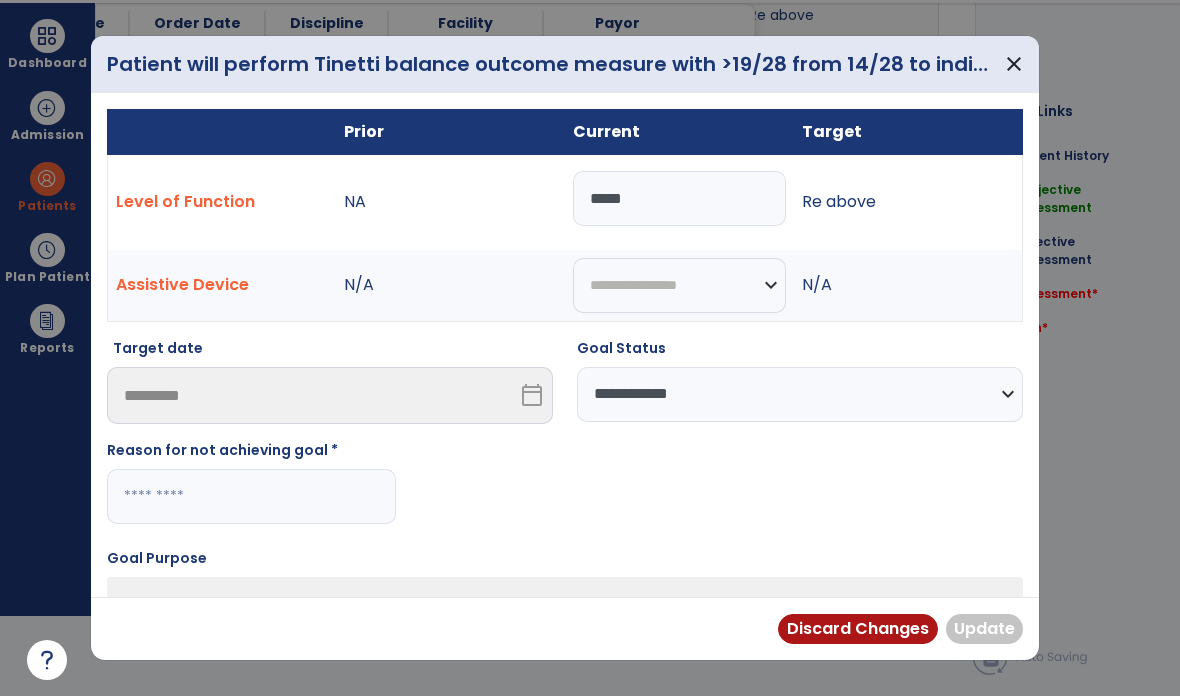 click on "Target date  *********  calendar_today" at bounding box center (330, 389) 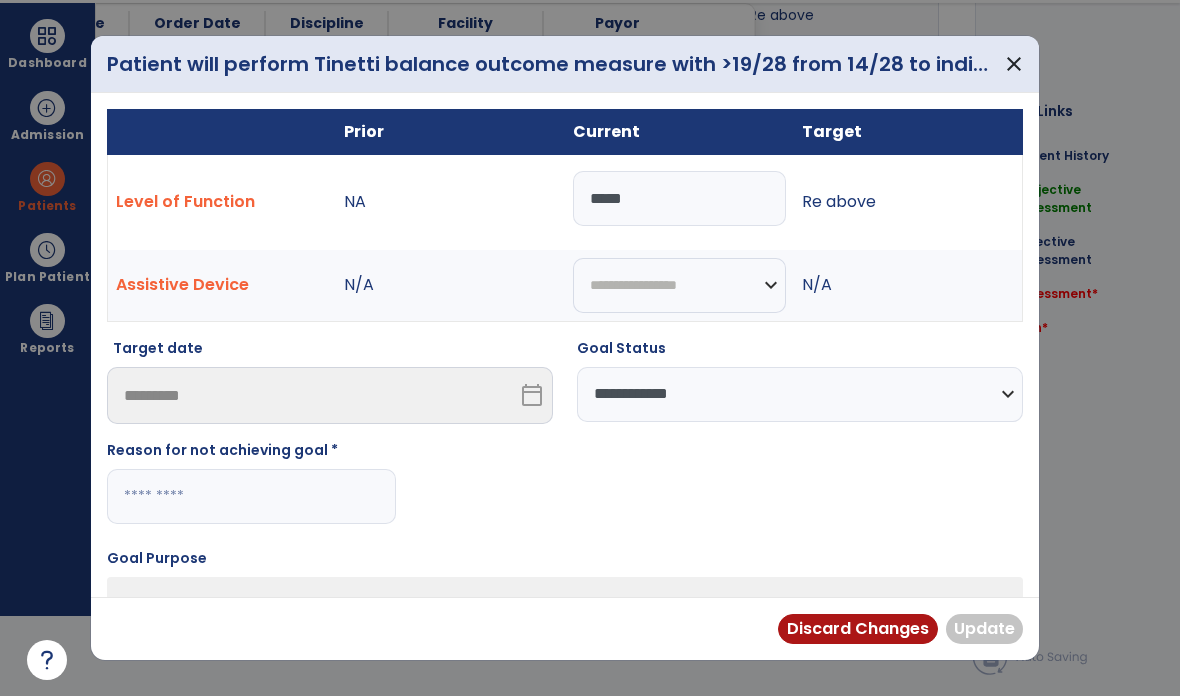 click at bounding box center (251, 496) 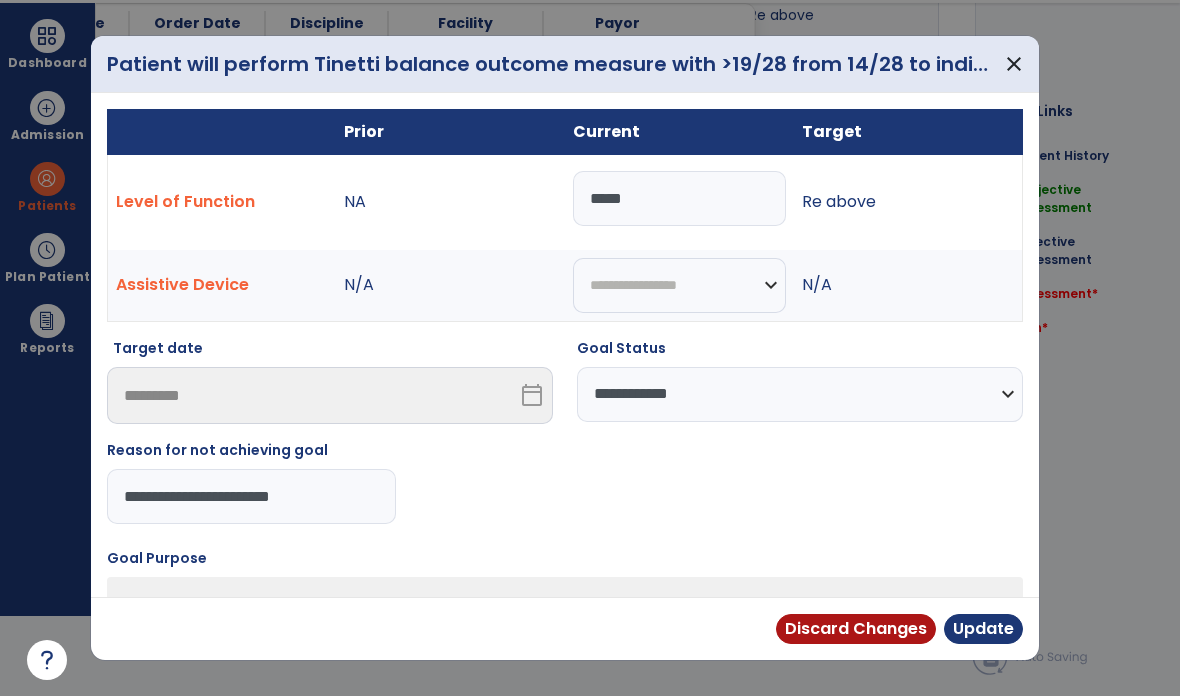 type on "**********" 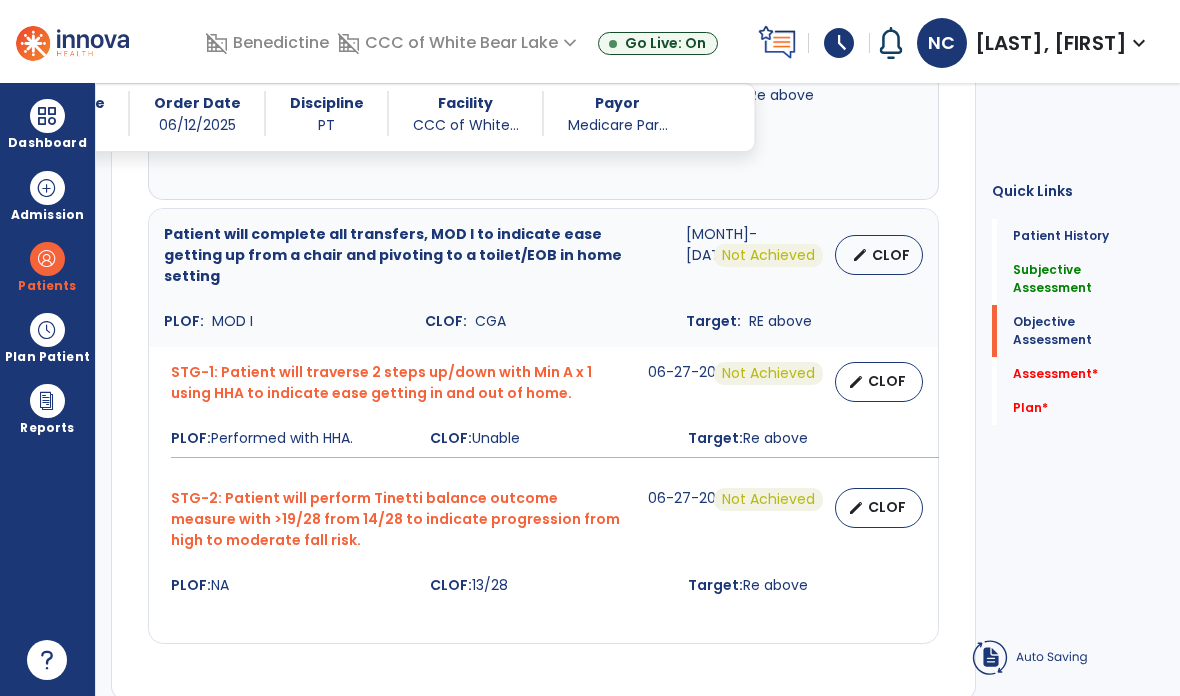 scroll, scrollTop: 80, scrollLeft: 0, axis: vertical 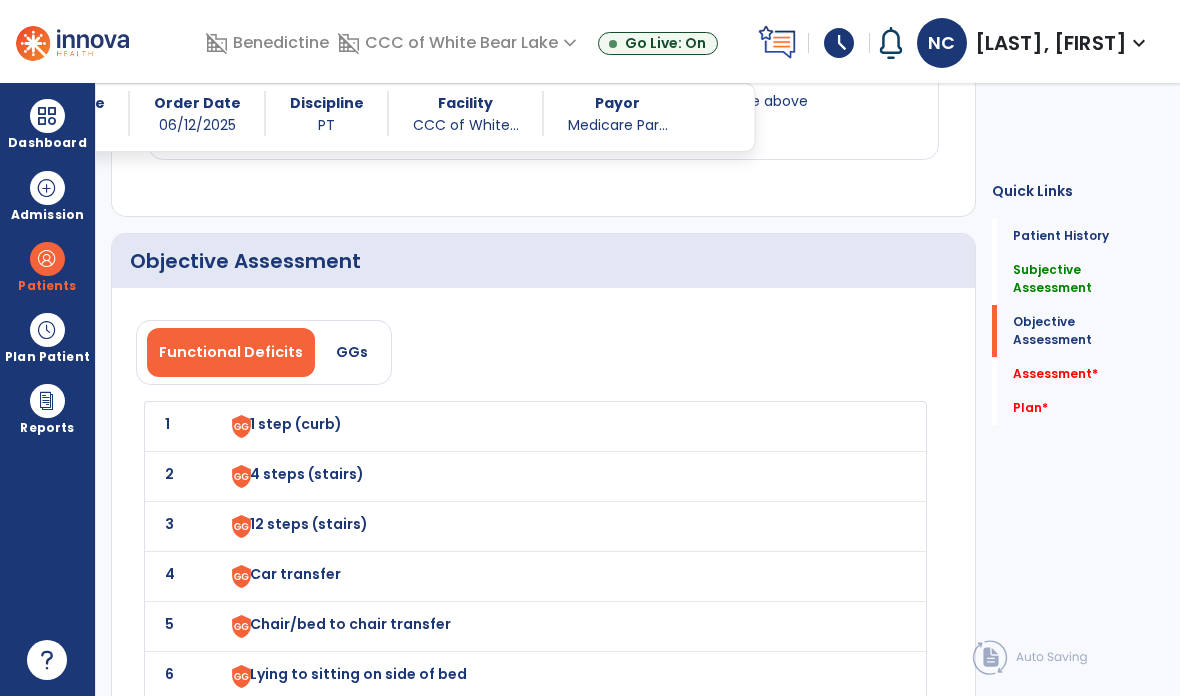 click on "1" 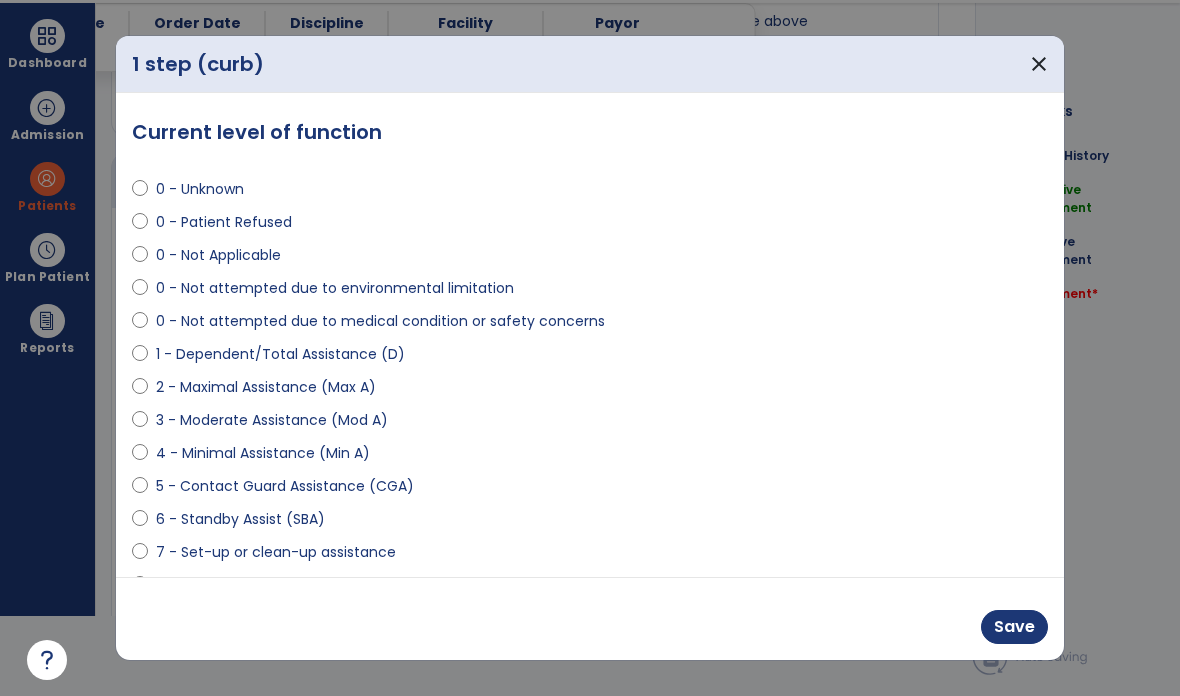 click on "0 - Not attempted due to medical condition or safety concerns" at bounding box center (590, 325) 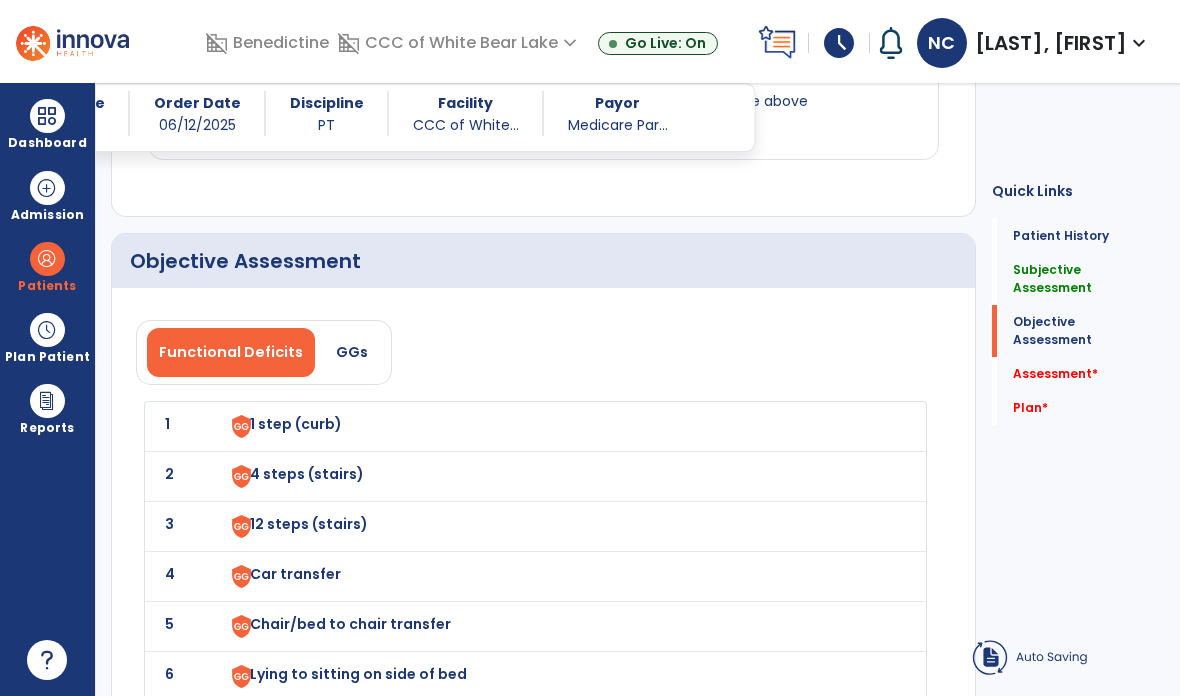 scroll, scrollTop: 80, scrollLeft: 0, axis: vertical 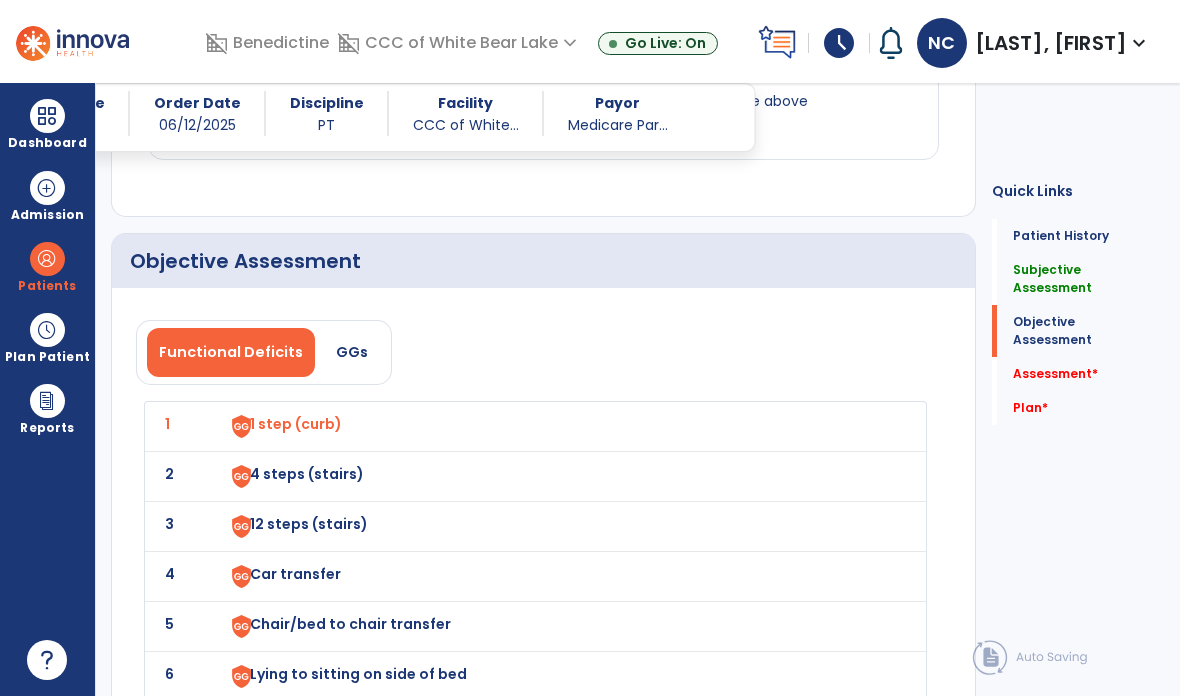 click on "2" 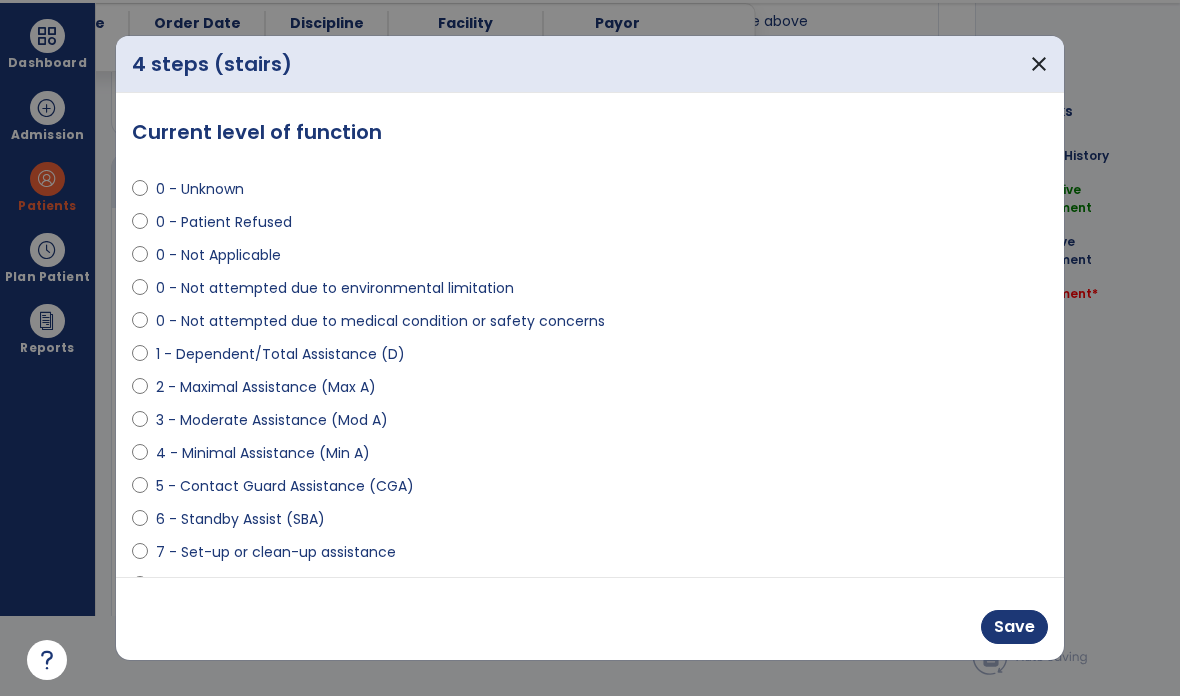 select on "**********" 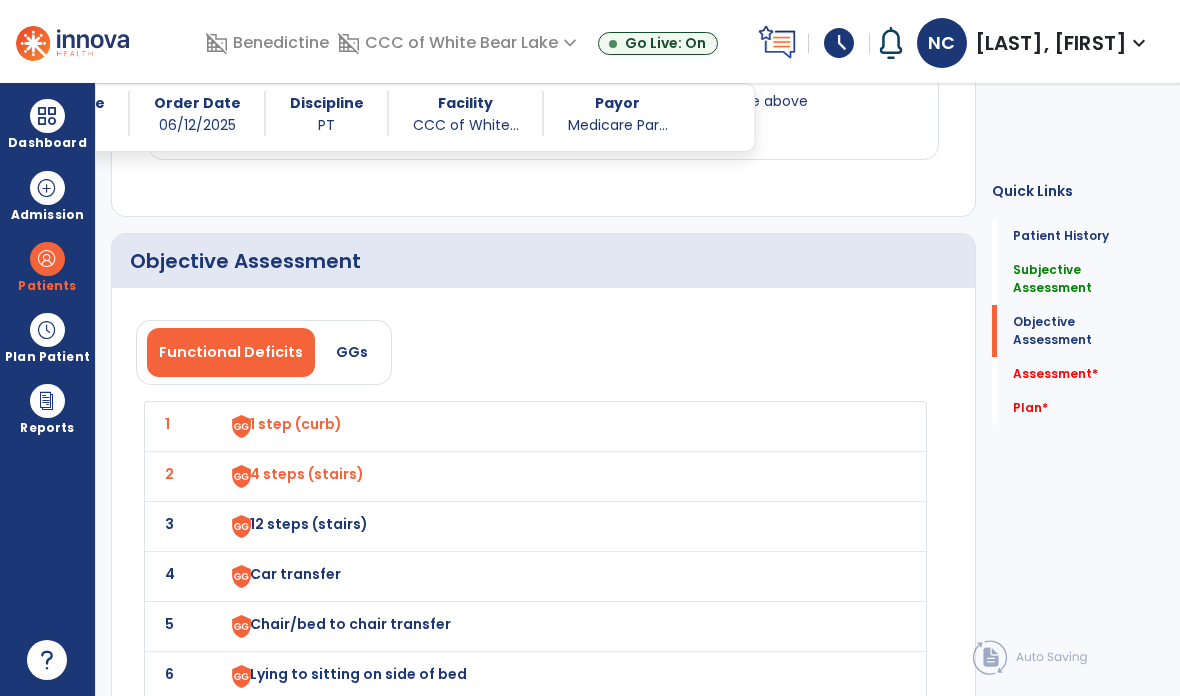 click on "3" 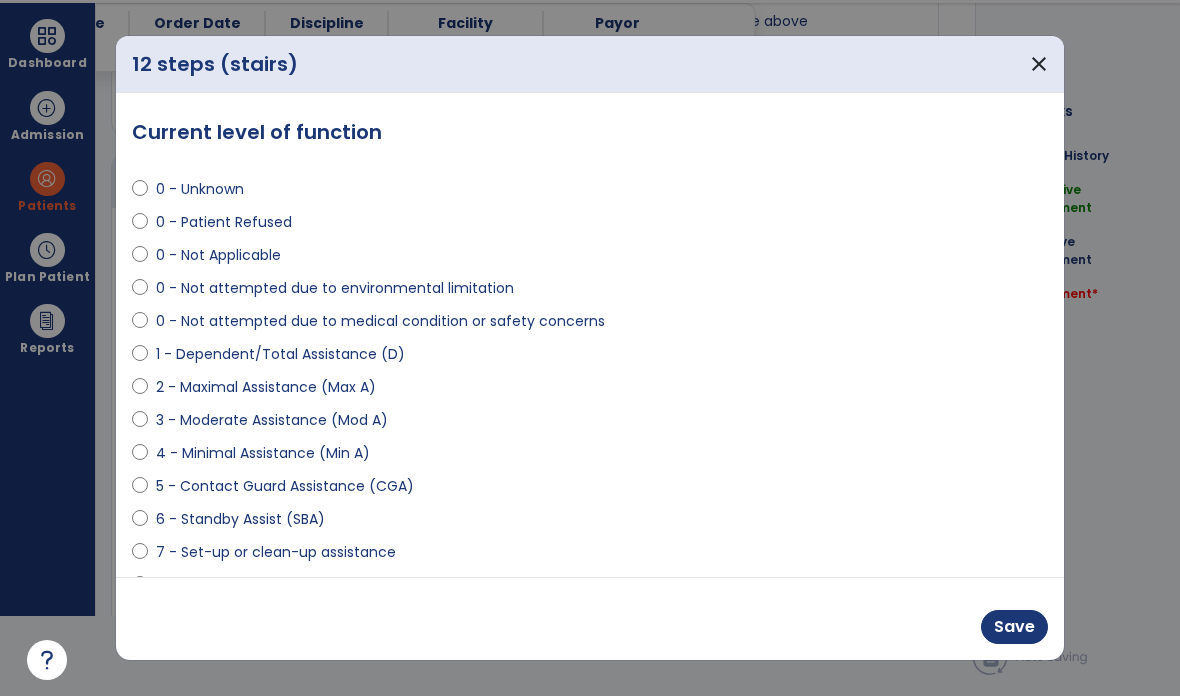 scroll, scrollTop: 0, scrollLeft: 0, axis: both 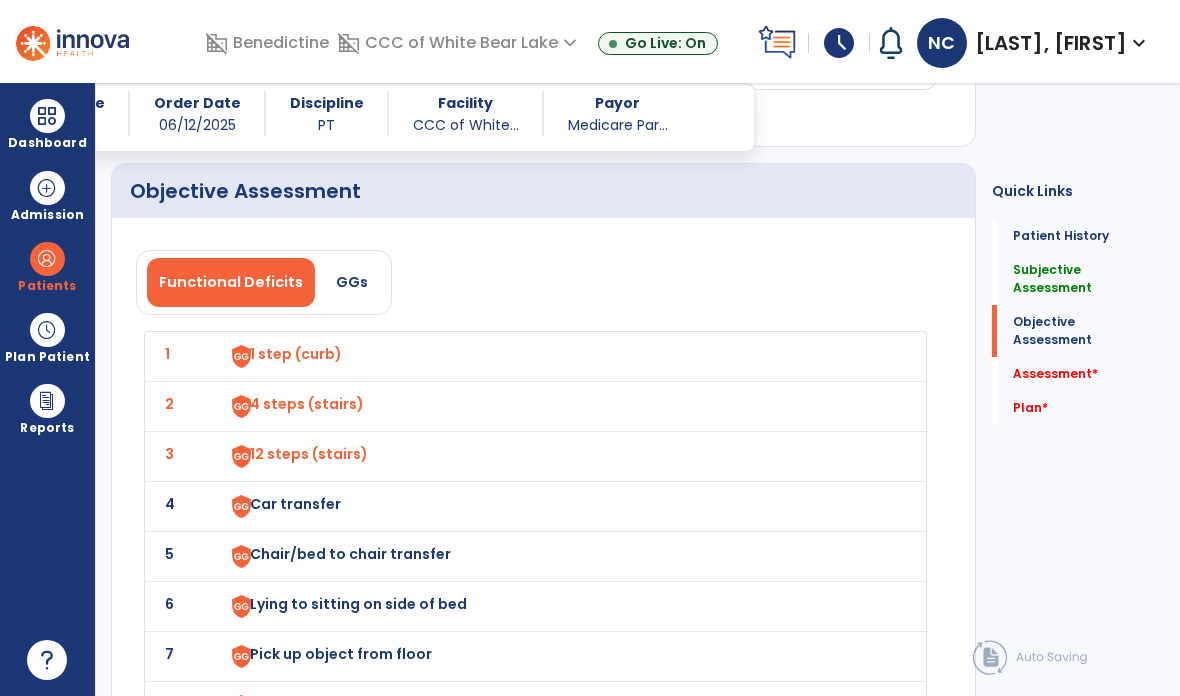 click on "4" 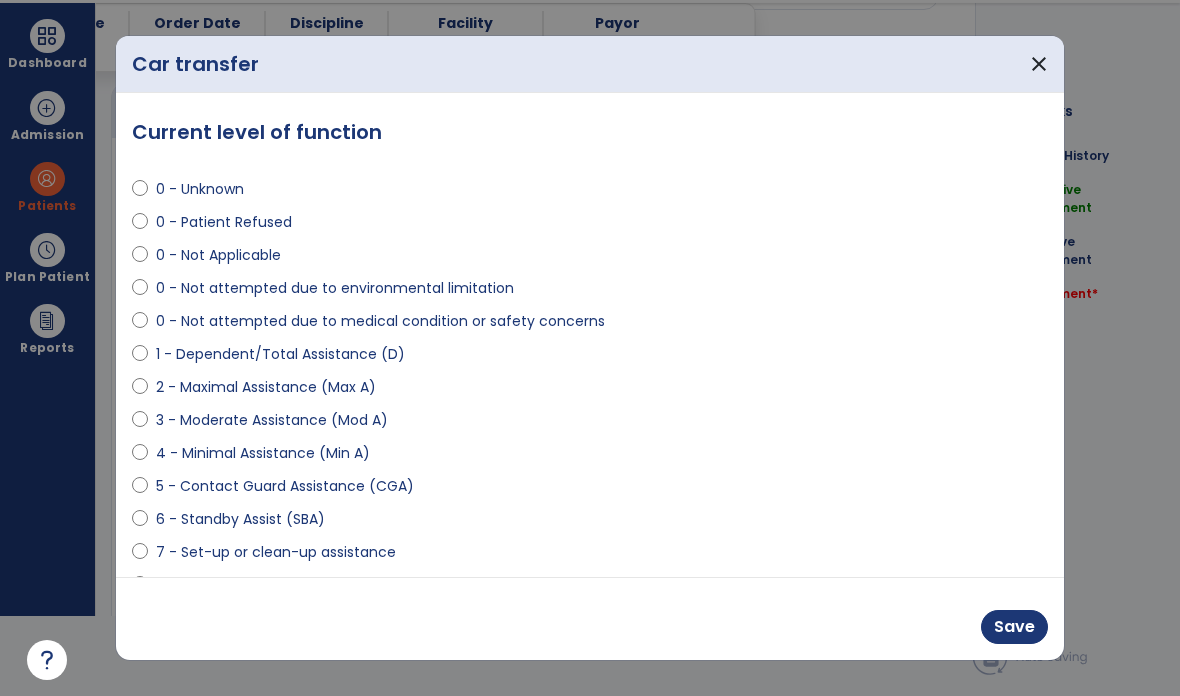 scroll, scrollTop: 0, scrollLeft: 0, axis: both 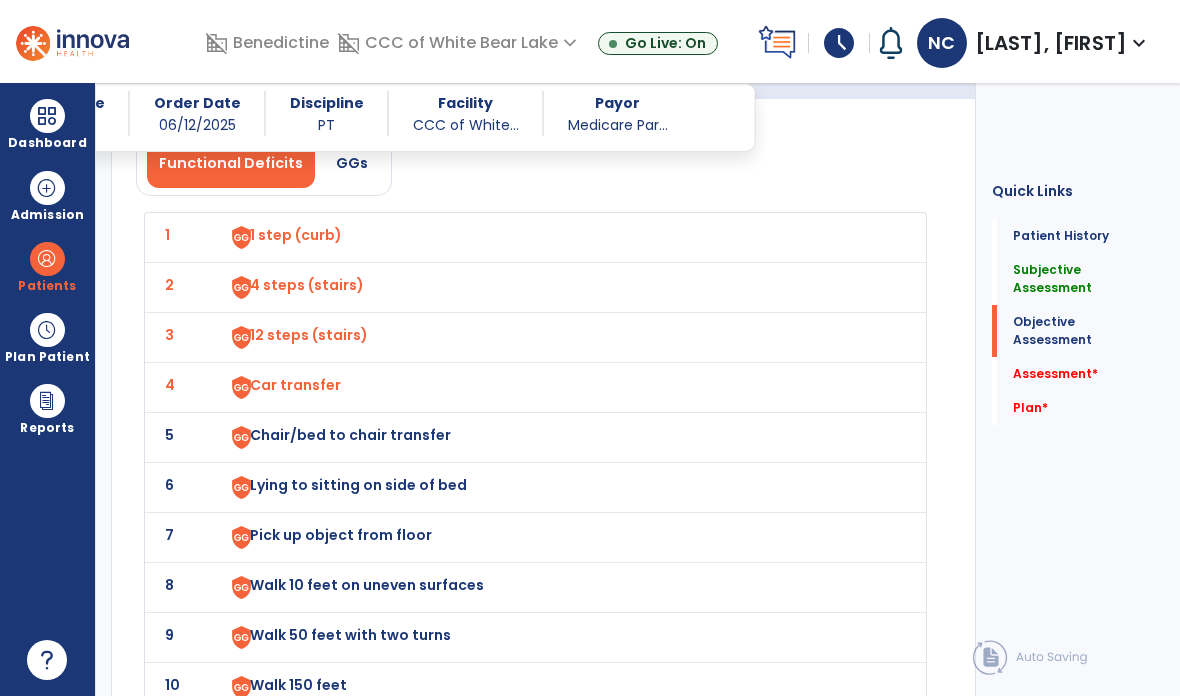 click on "5" 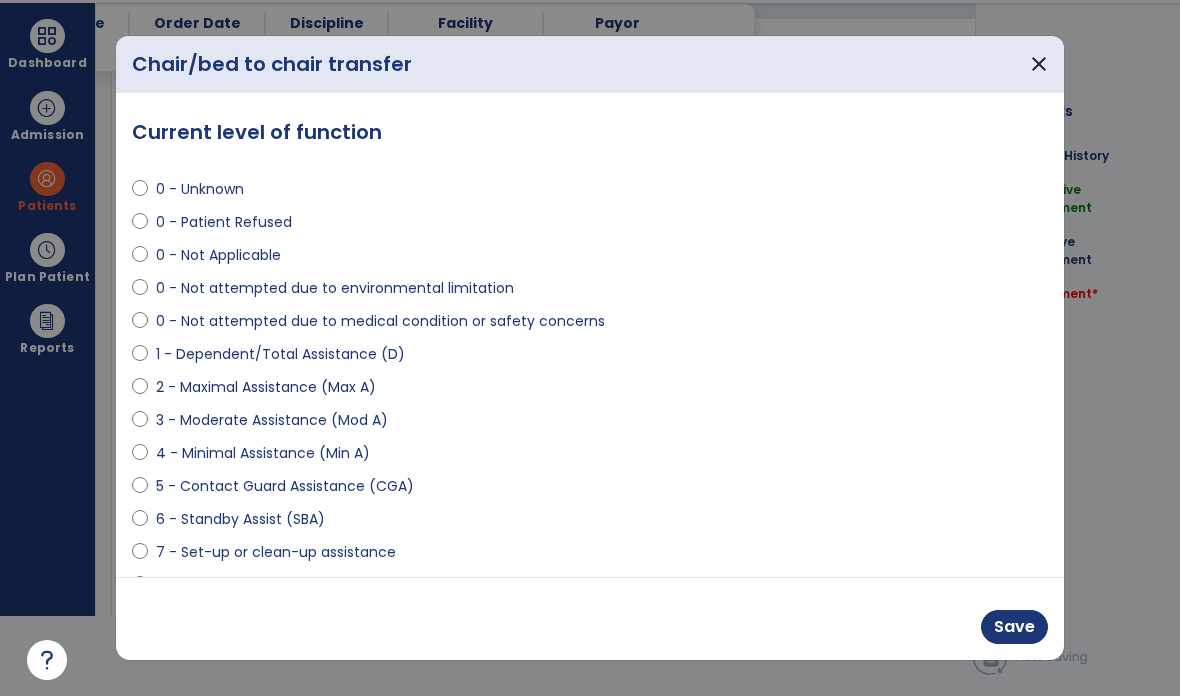 select on "**********" 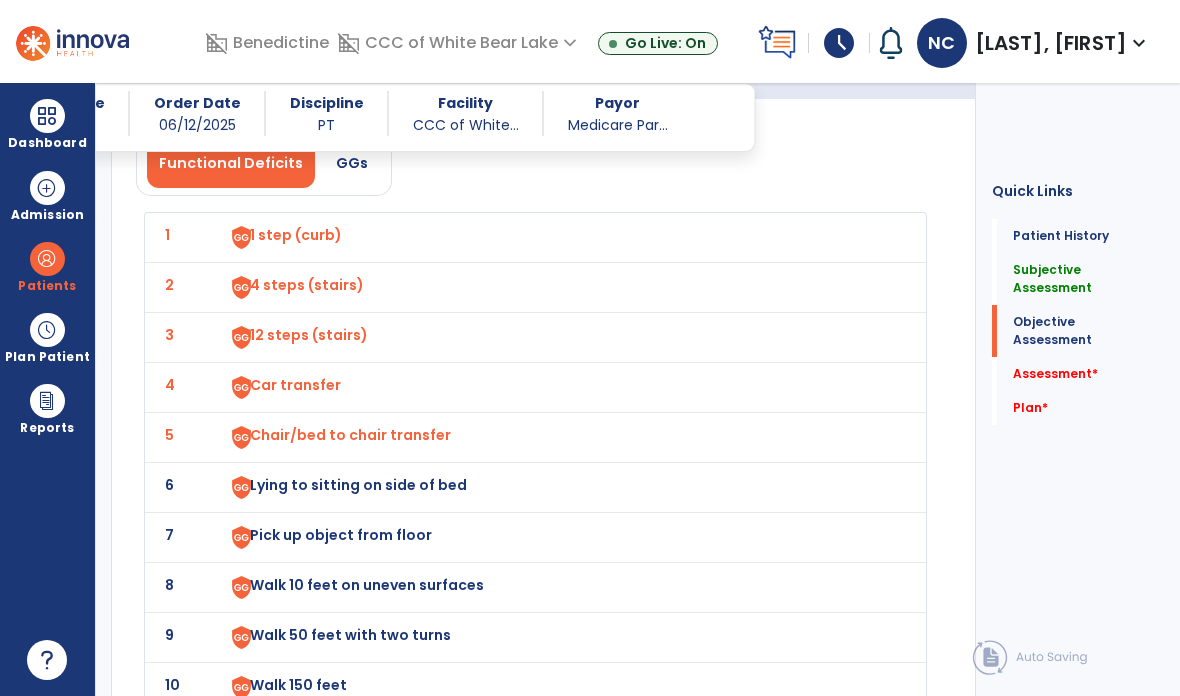 click on "6" 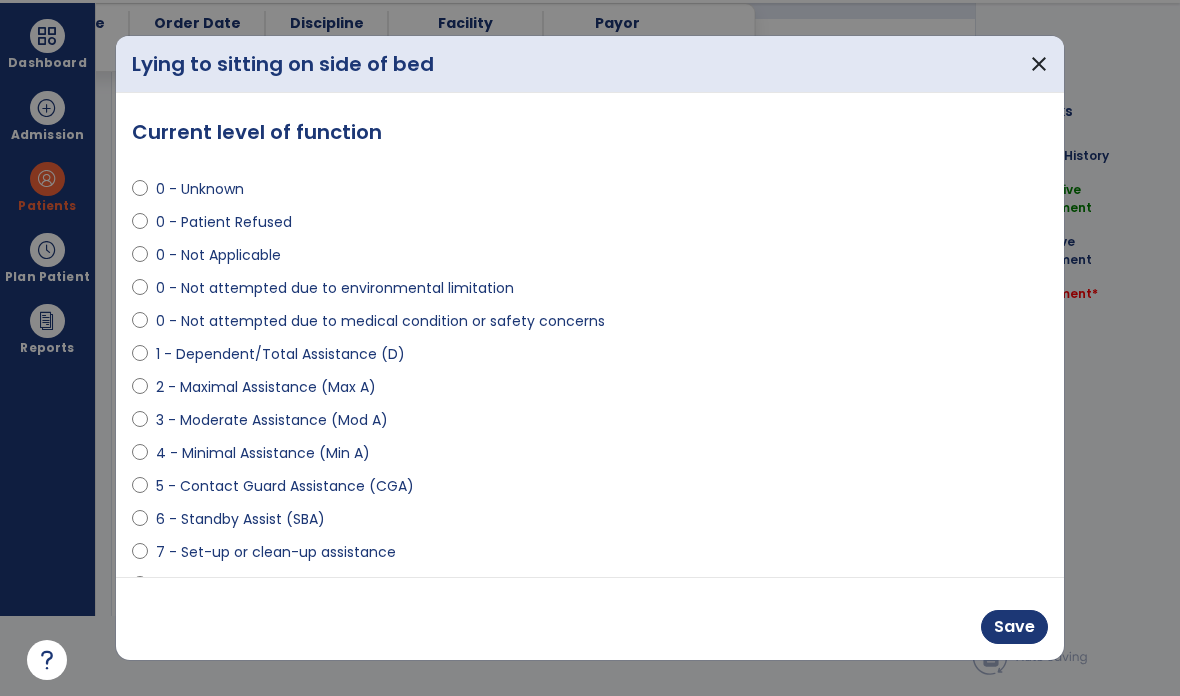 scroll, scrollTop: 0, scrollLeft: 0, axis: both 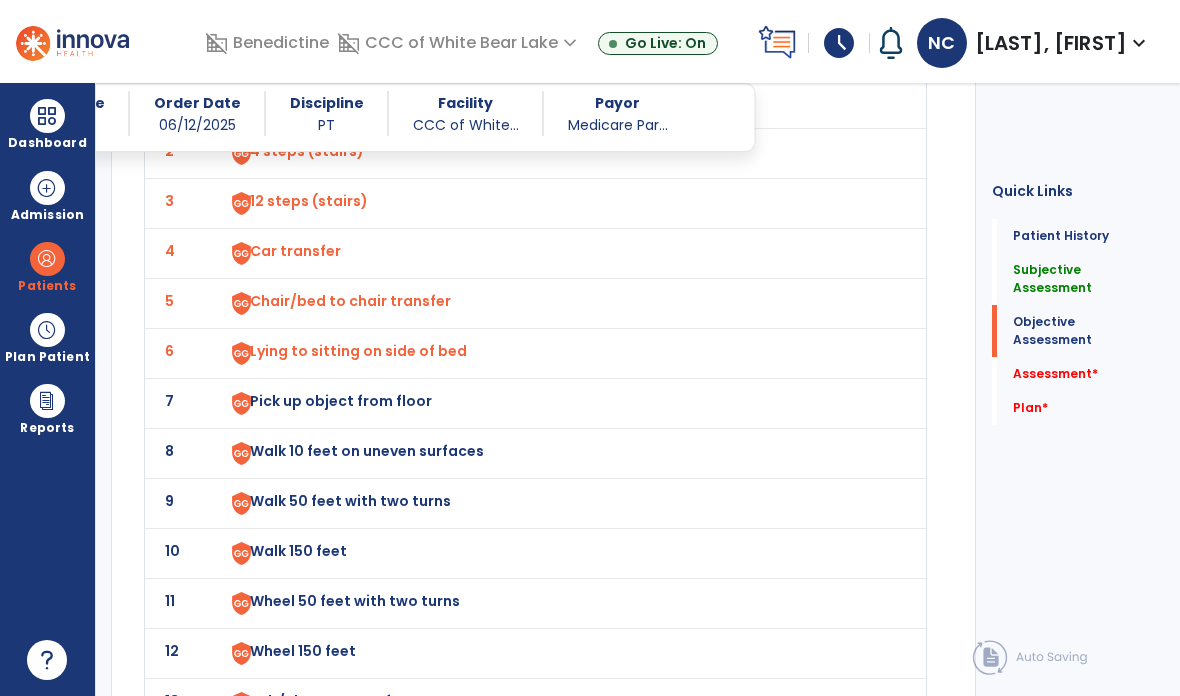 click on "7" 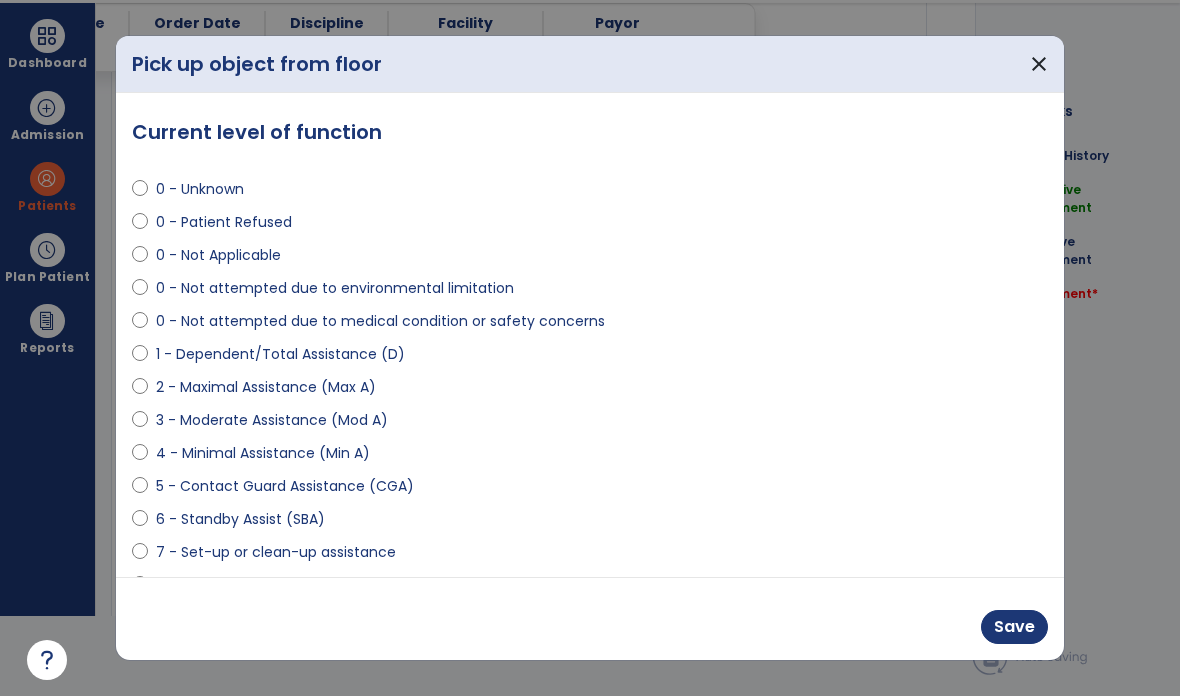 click on "0 - Not attempted due to medical condition or safety concerns" at bounding box center (380, 321) 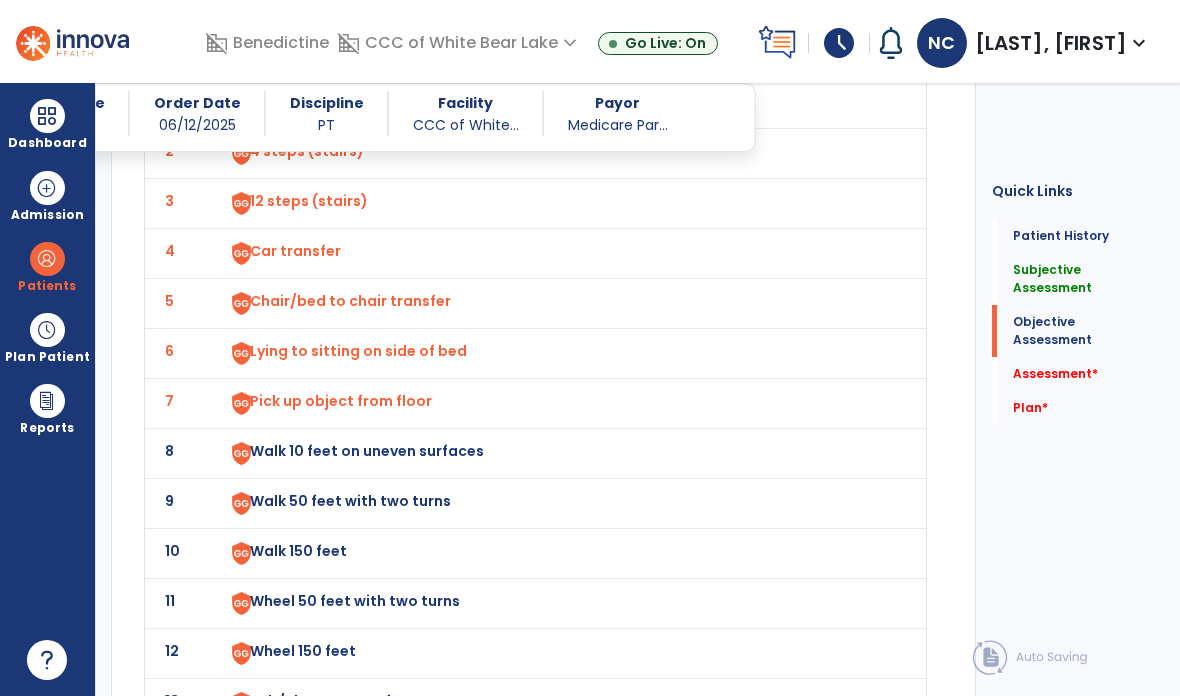 click on "8" 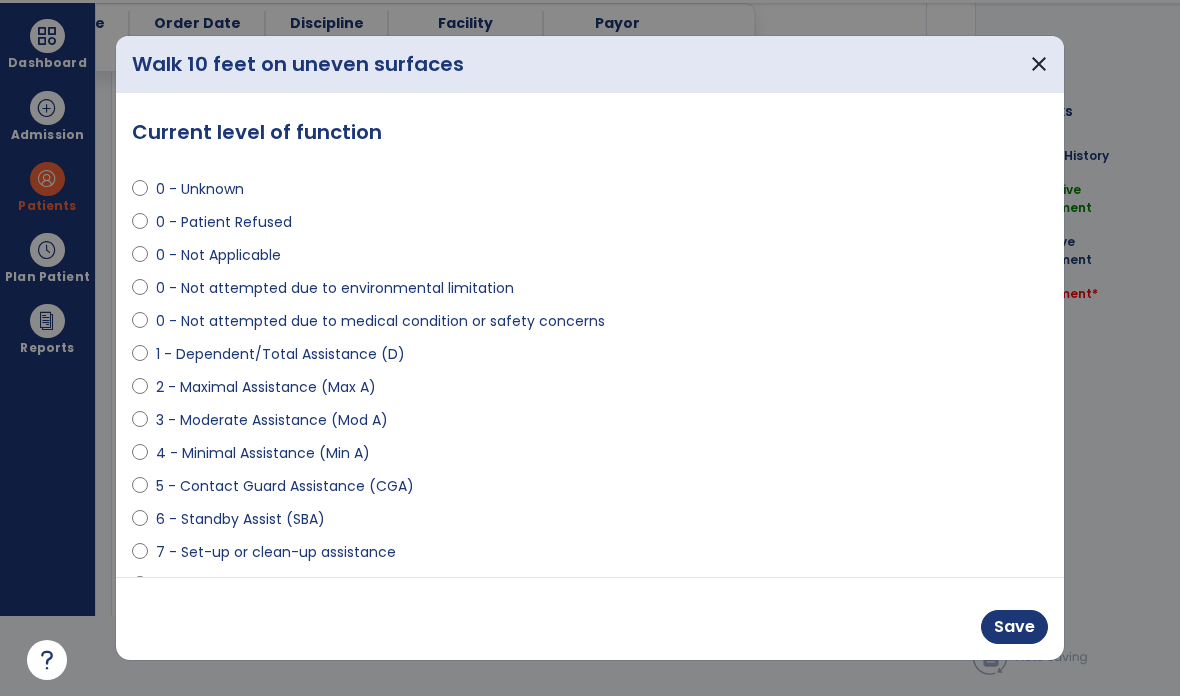 select on "**********" 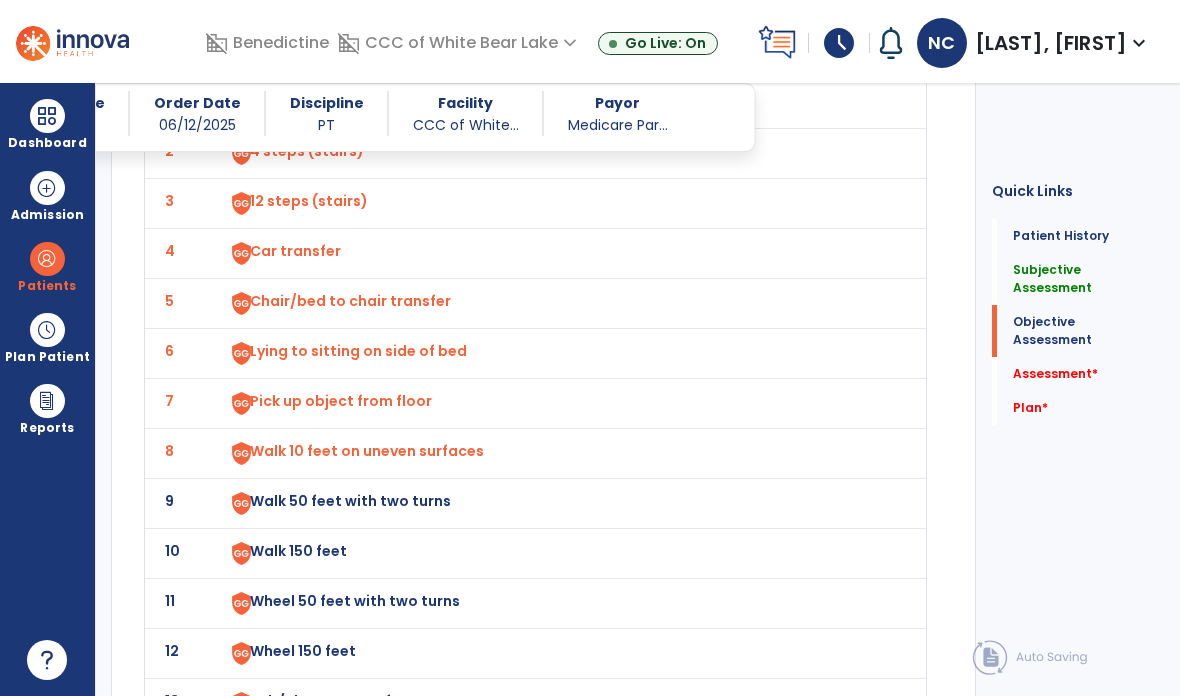 click on "9" 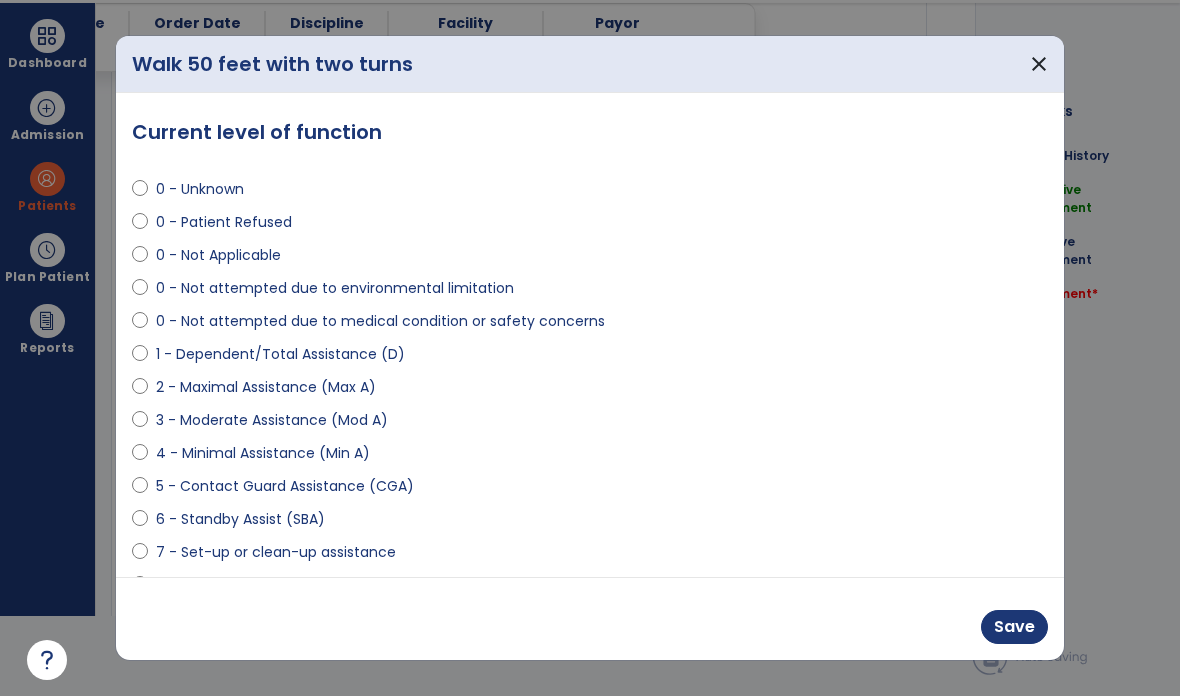 select on "**********" 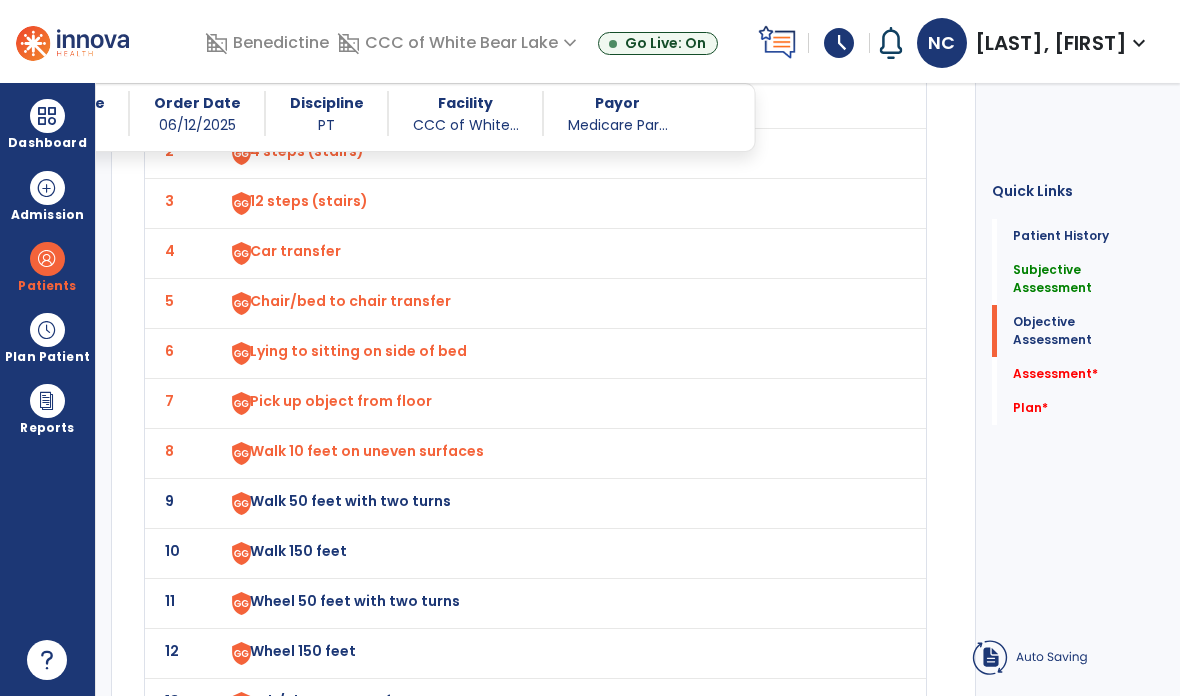 scroll, scrollTop: 80, scrollLeft: 0, axis: vertical 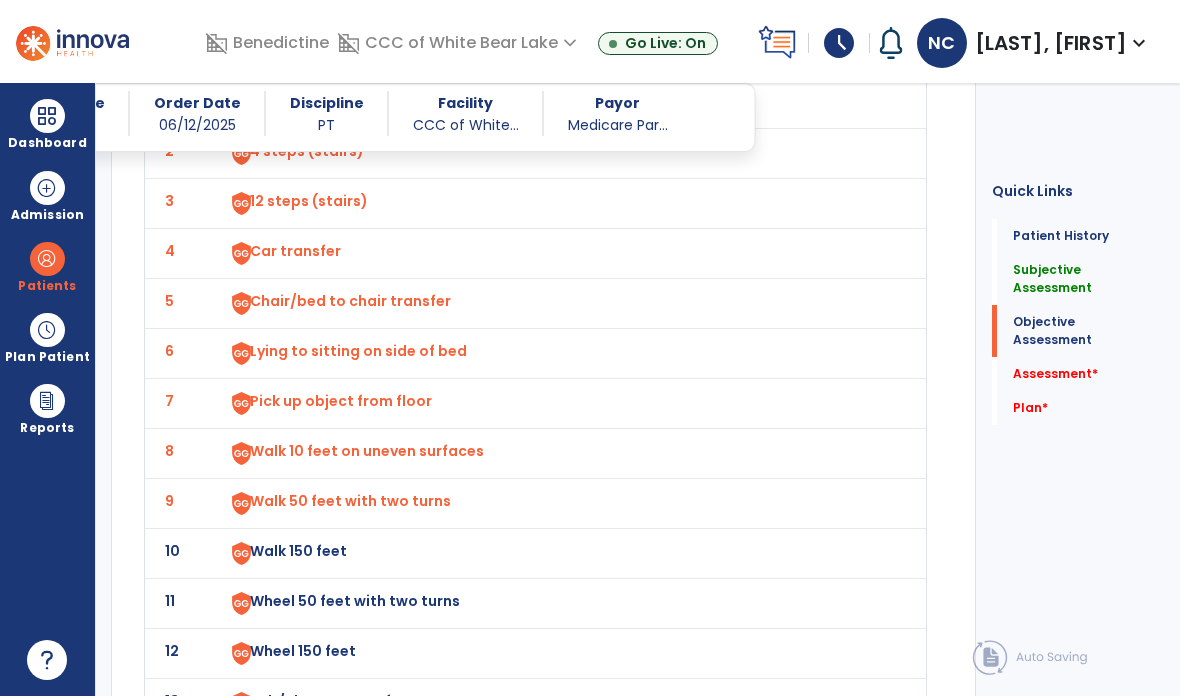 click on "10" 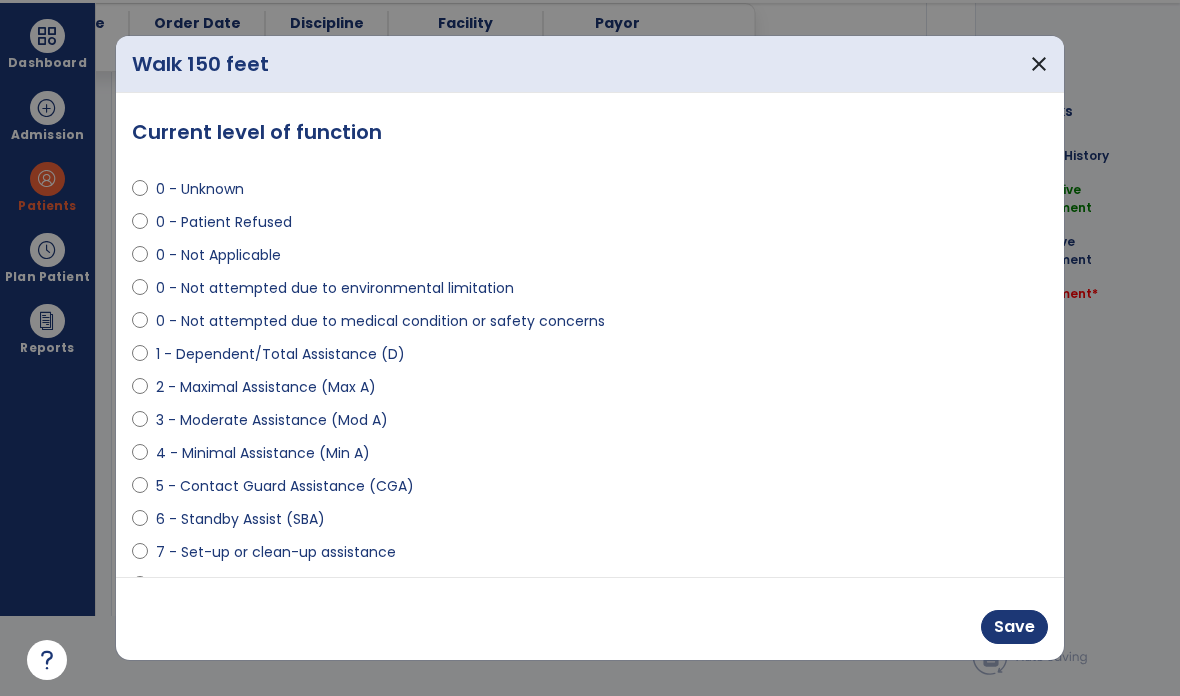 click on "0 - Not attempted due to medical condition or safety concerns" at bounding box center (380, 321) 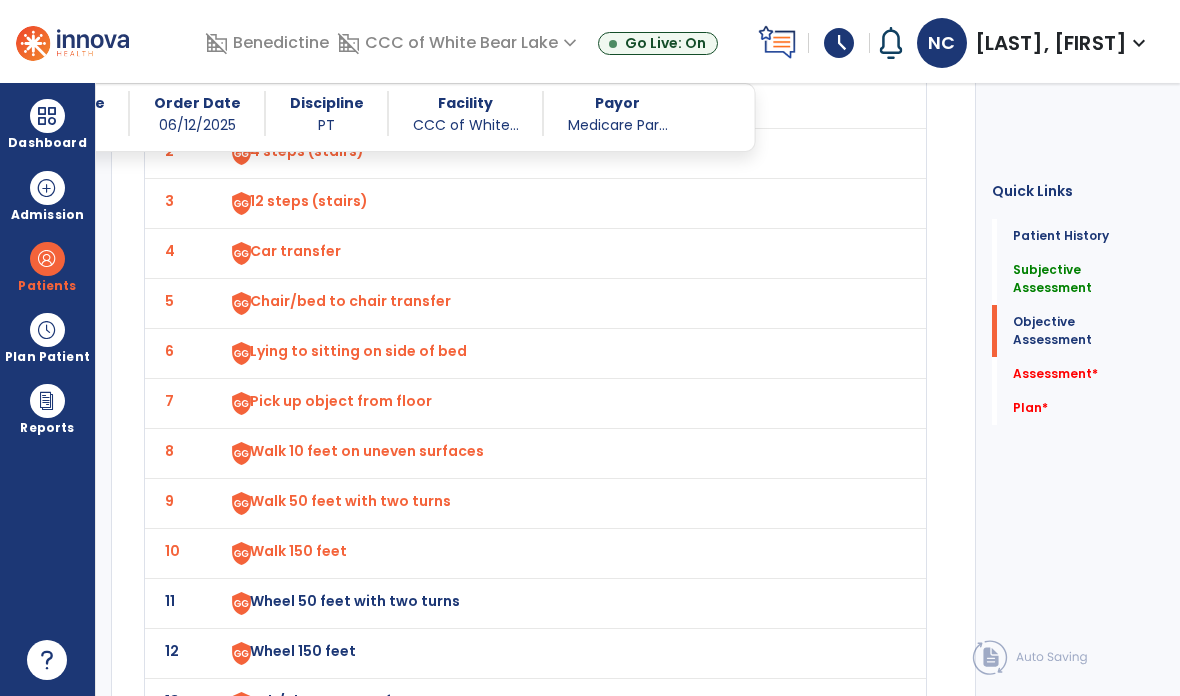 scroll, scrollTop: 1891, scrollLeft: 0, axis: vertical 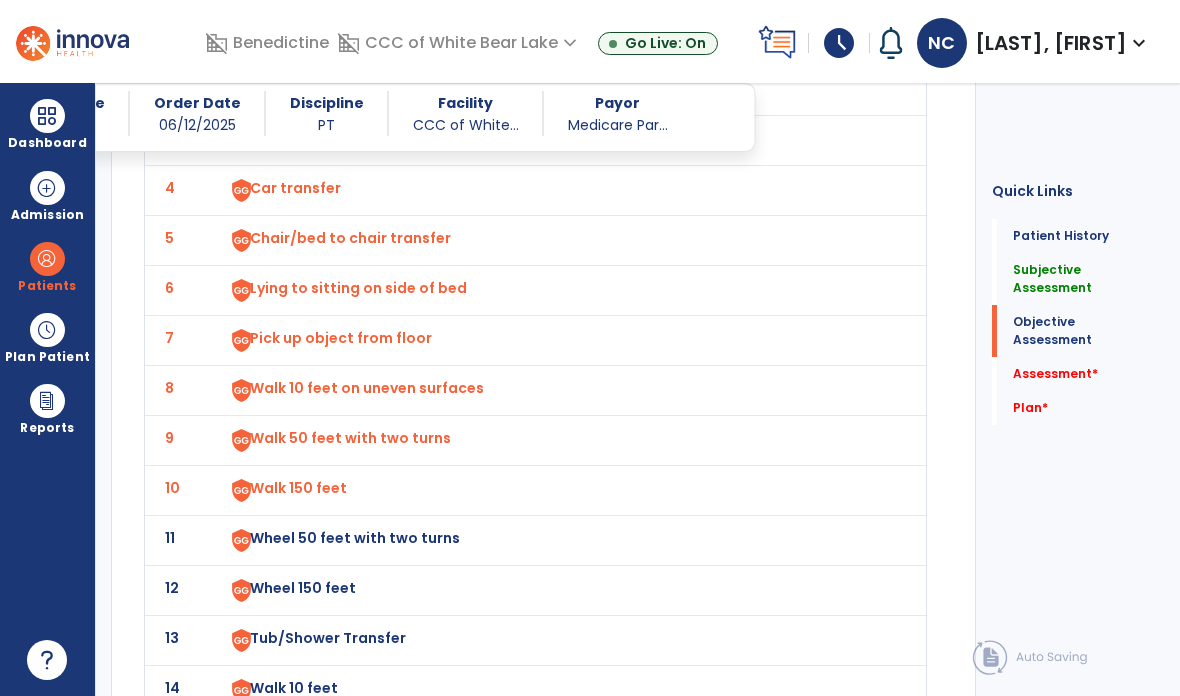 click on "11" 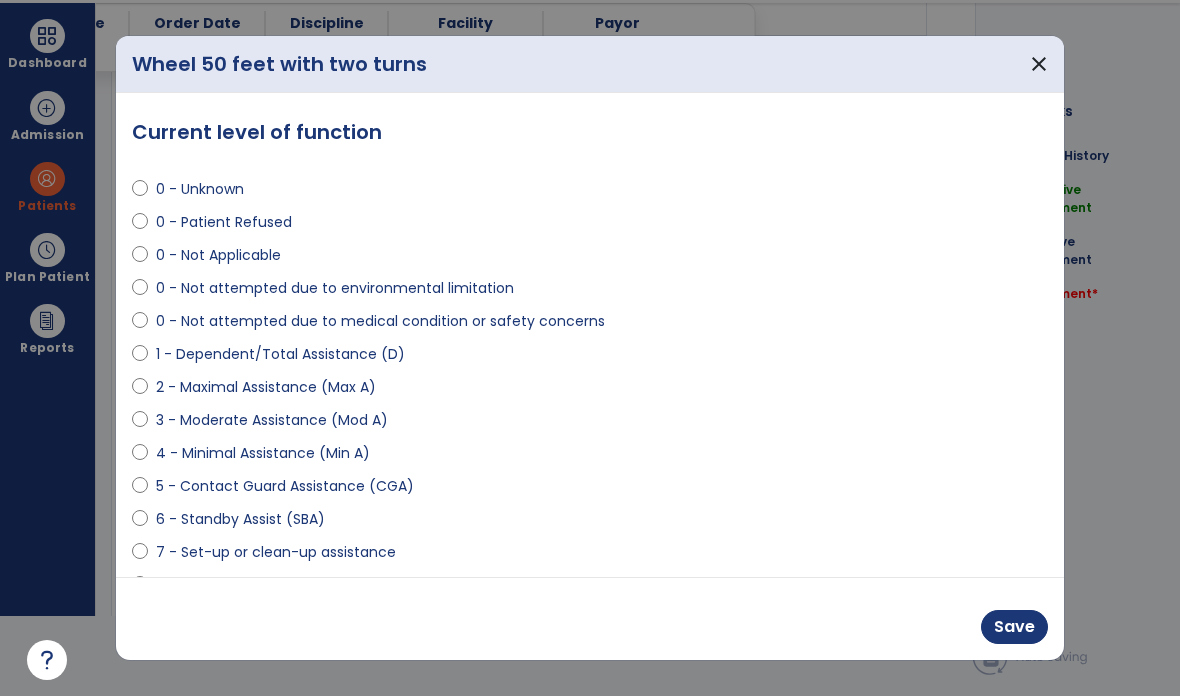 scroll 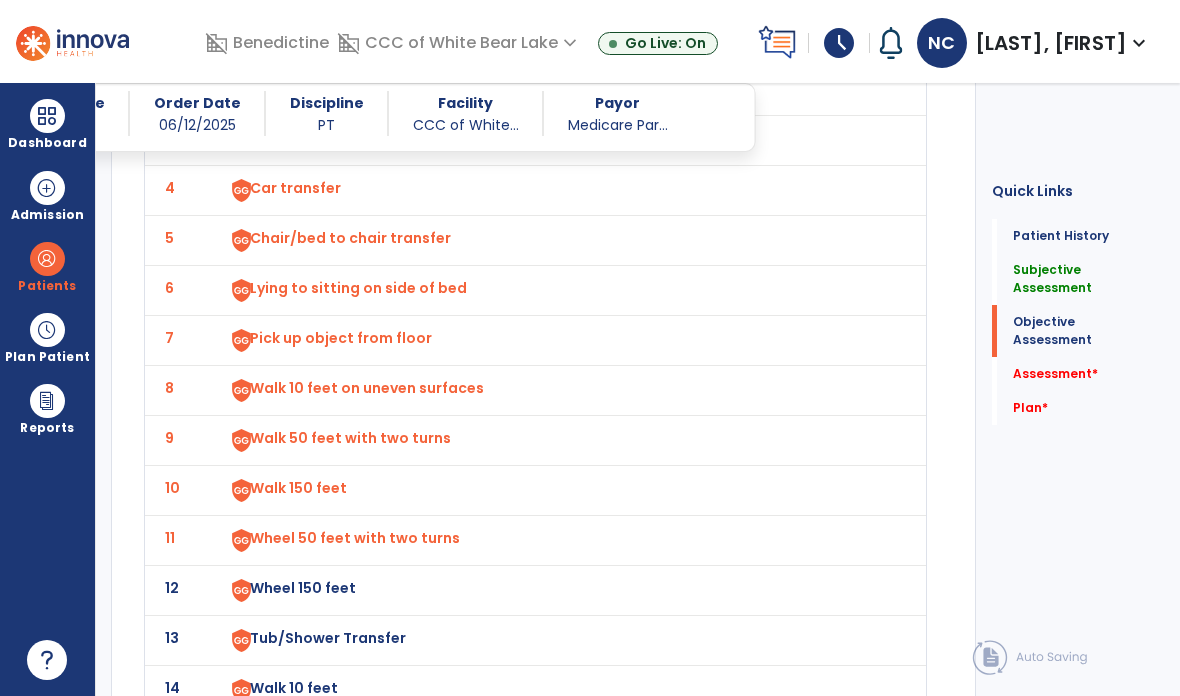click on "12" 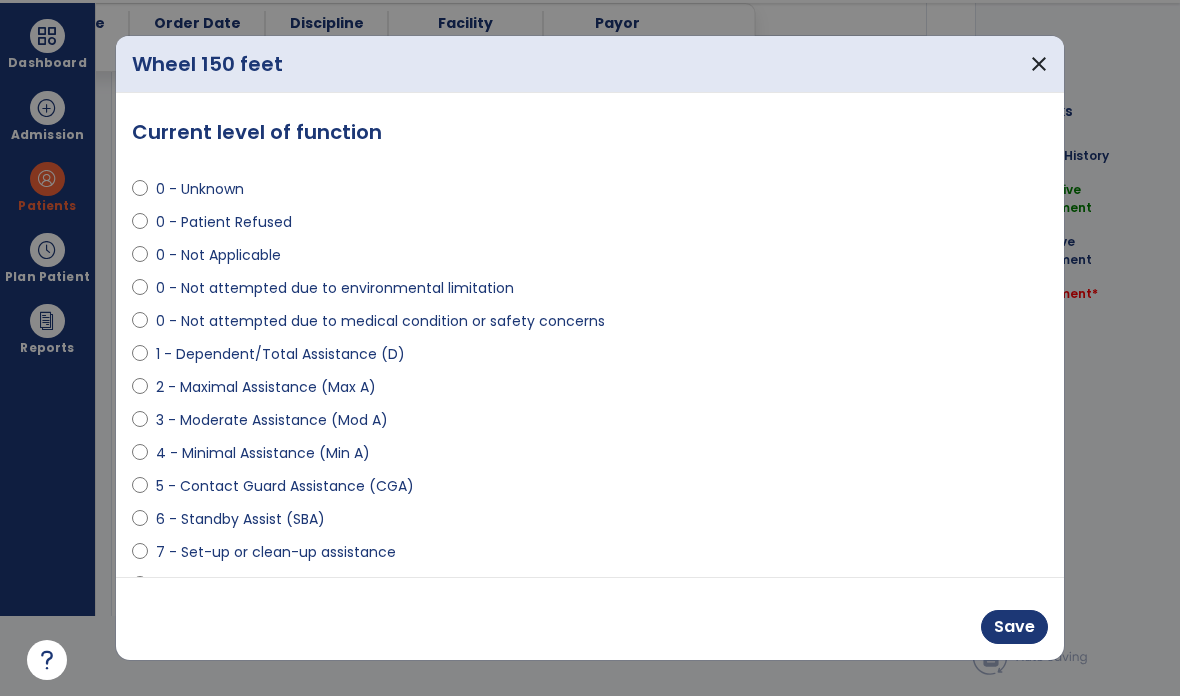 click on "0 - Unknown 0 - Patient Refused 0 - Not Applicable 0 - Not attempted due to environmental limitation 0 - Not attempted due to medical condition or safety concerns 1 - Dependent/Total Assistance (D) 2 - Maximal Assistance (Max A) 3 - Moderate Assistance (Mod A) 4 - Minimal Assistance (Min A) 5 - Contact Guard Assistance (CGA) 6 - Standby Assist (SBA) 7 - Set-up or clean-up assistance 8 - Supervised (S) 9 - Modified Independent (Mod I) 10 - Independent (I)" at bounding box center [590, 412] 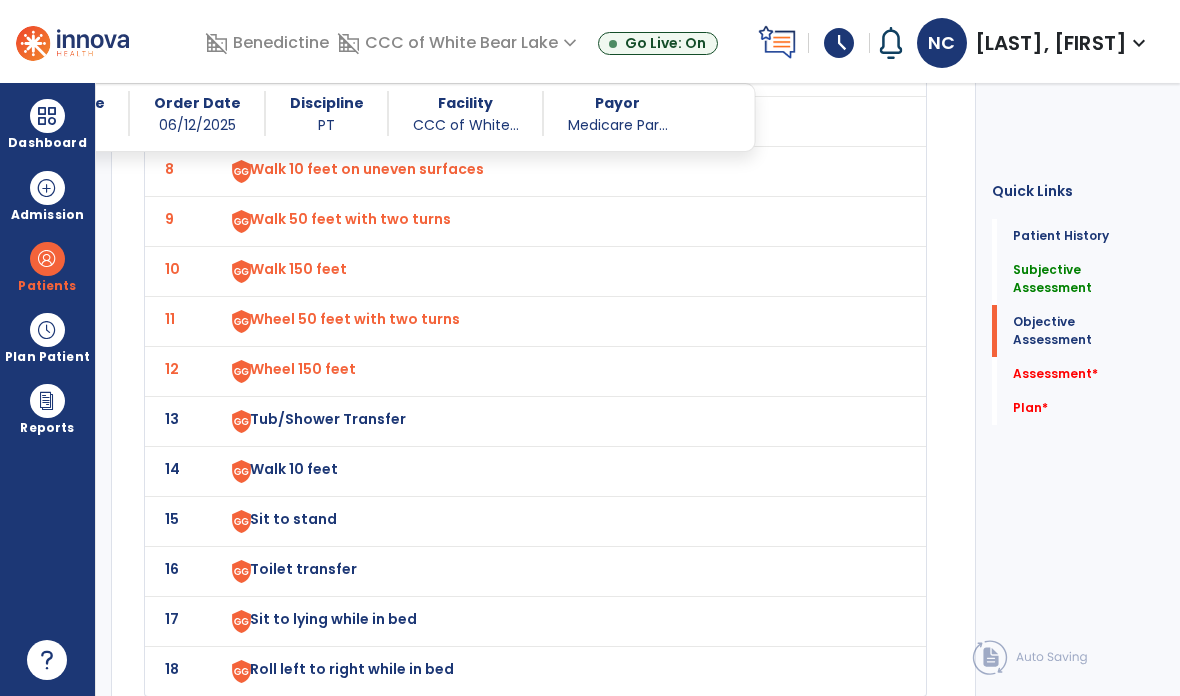 click on "14" 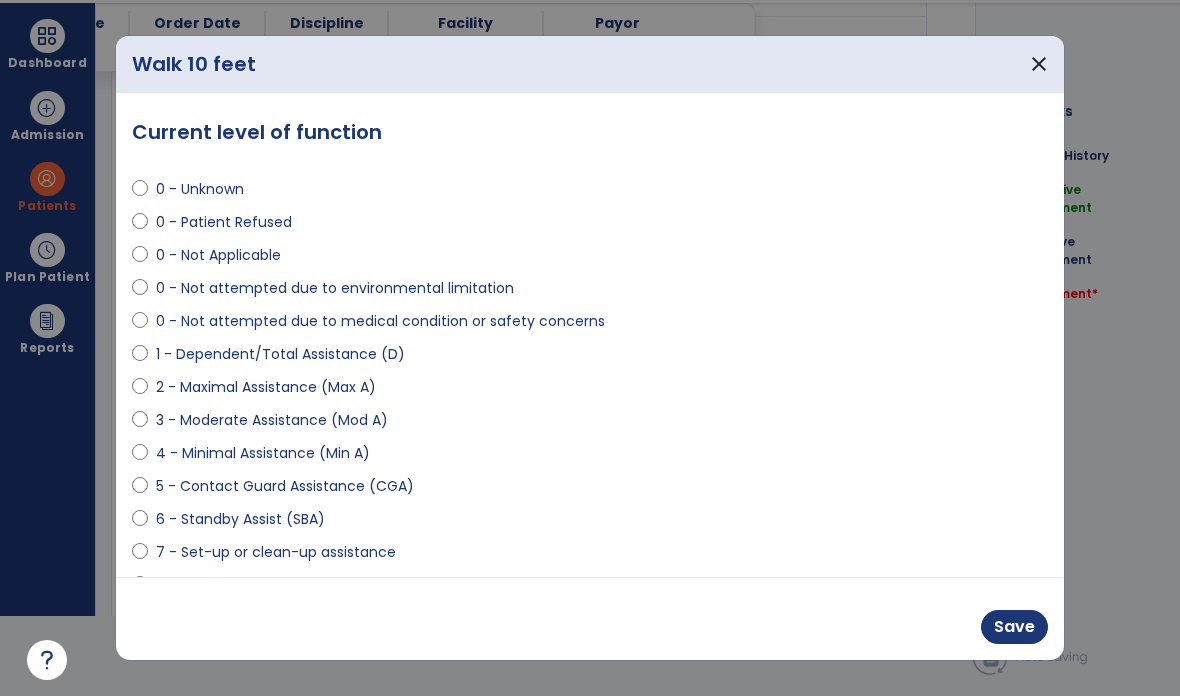 select on "**********" 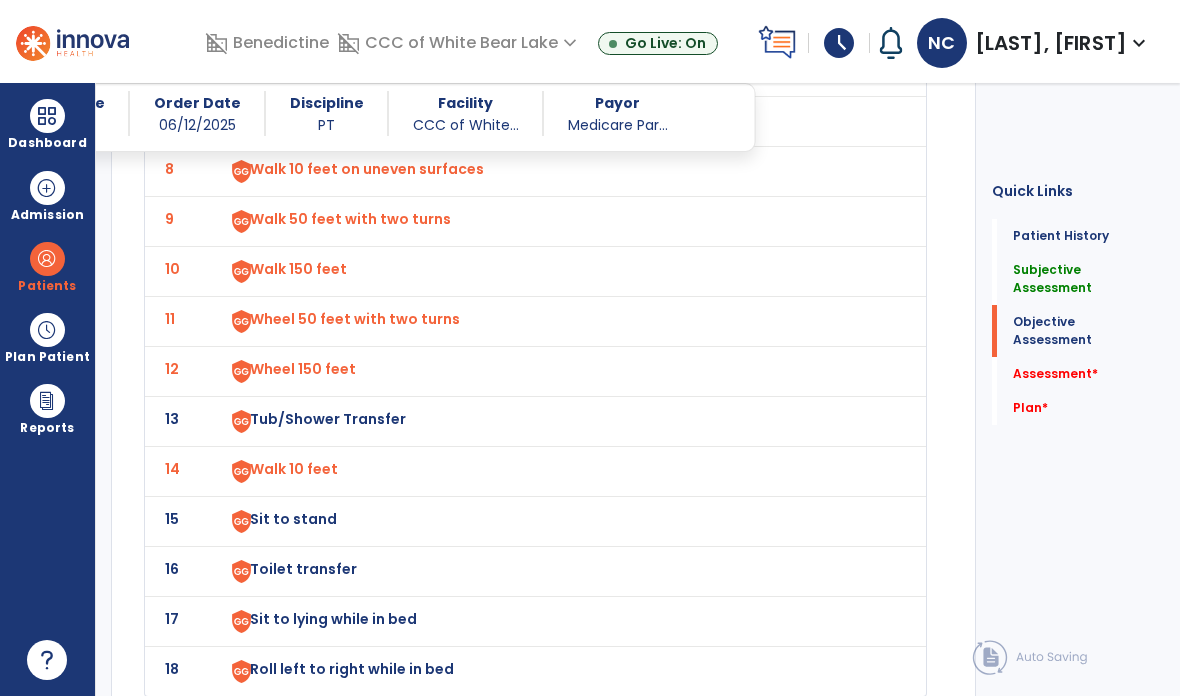 click on "15" 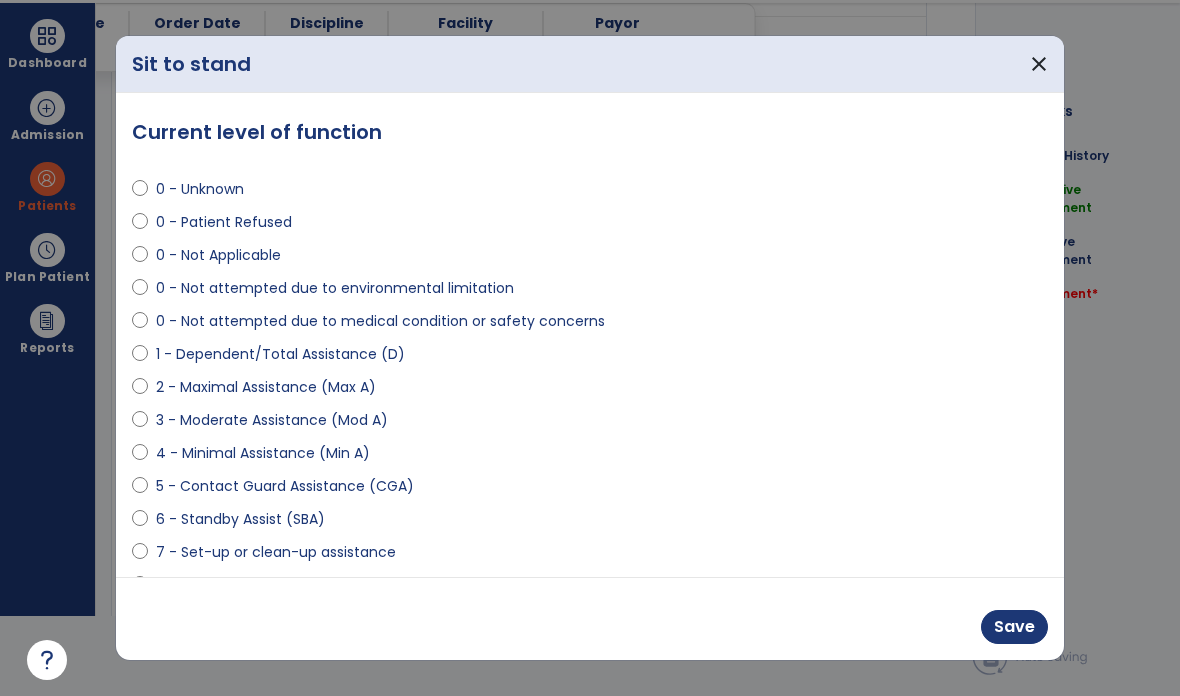 select on "**********" 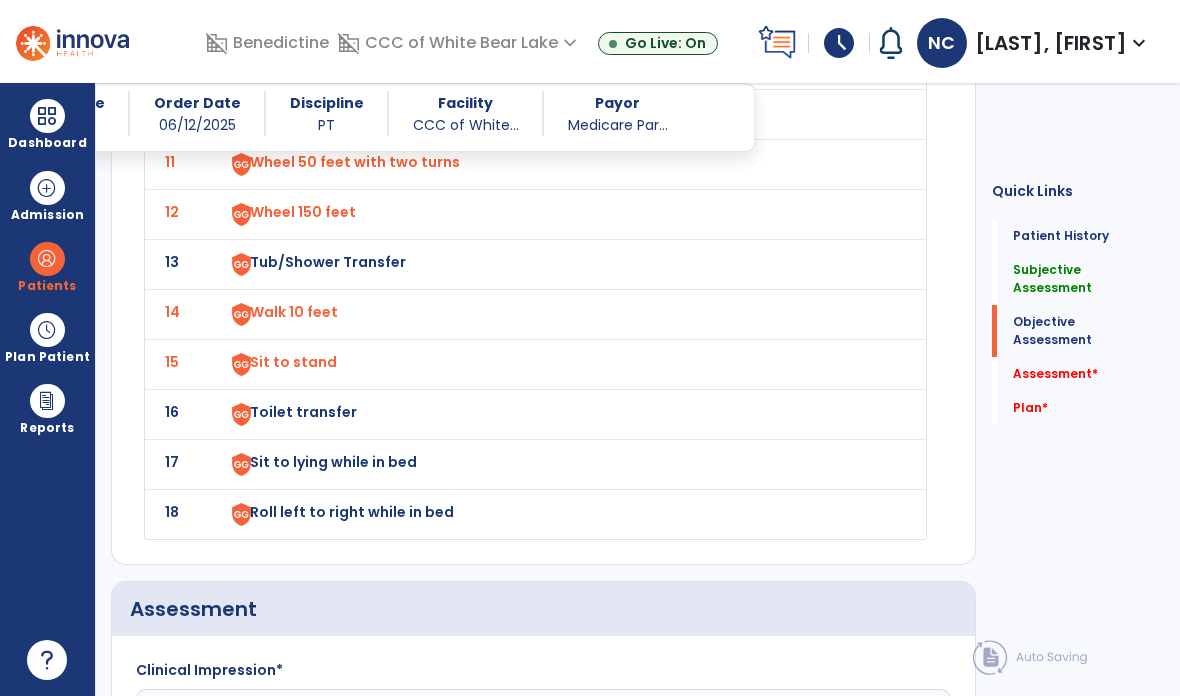 click on "16" 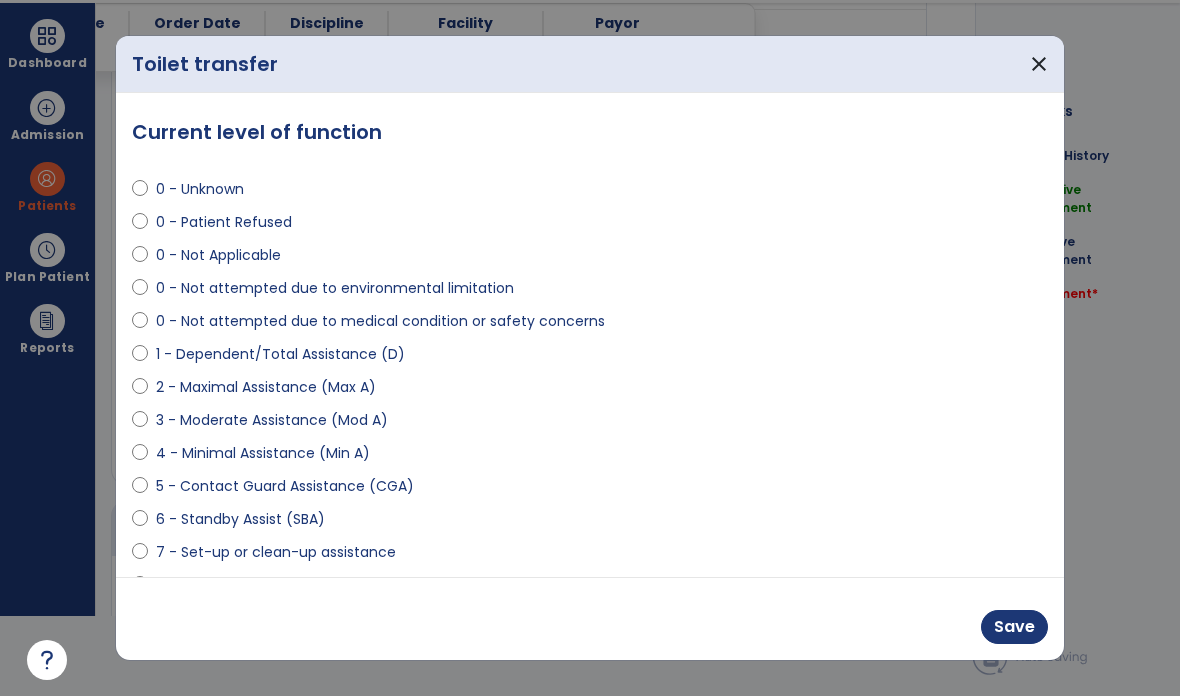 select on "**********" 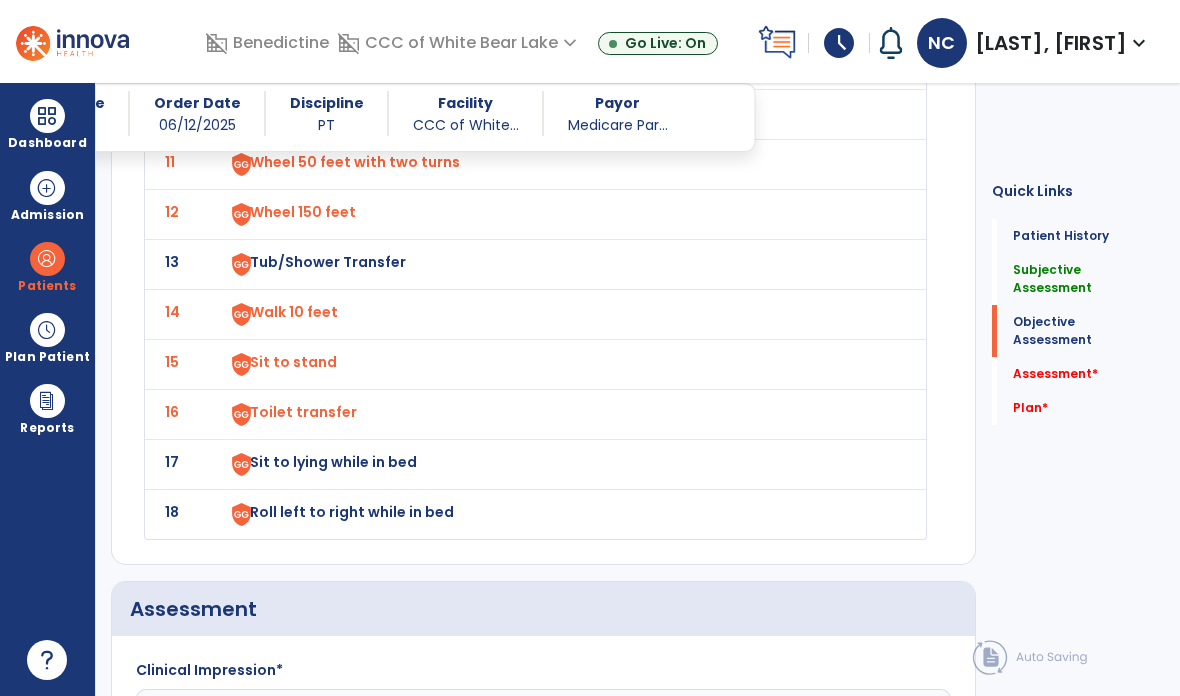 click on "17" 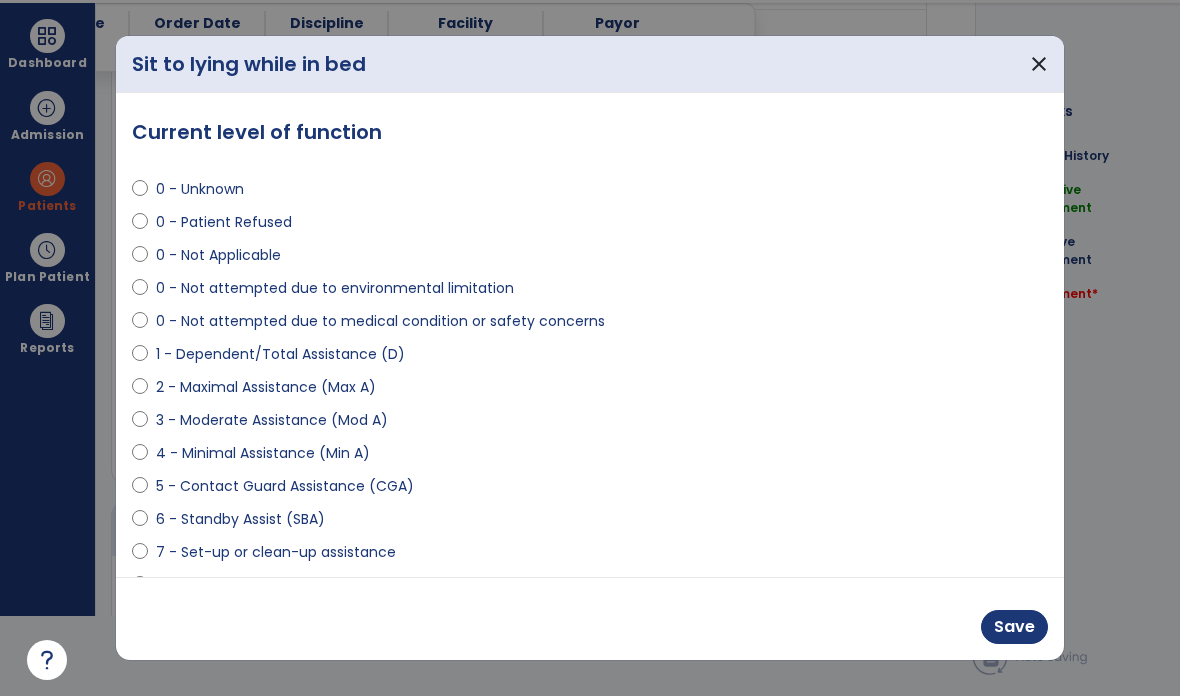 select on "**********" 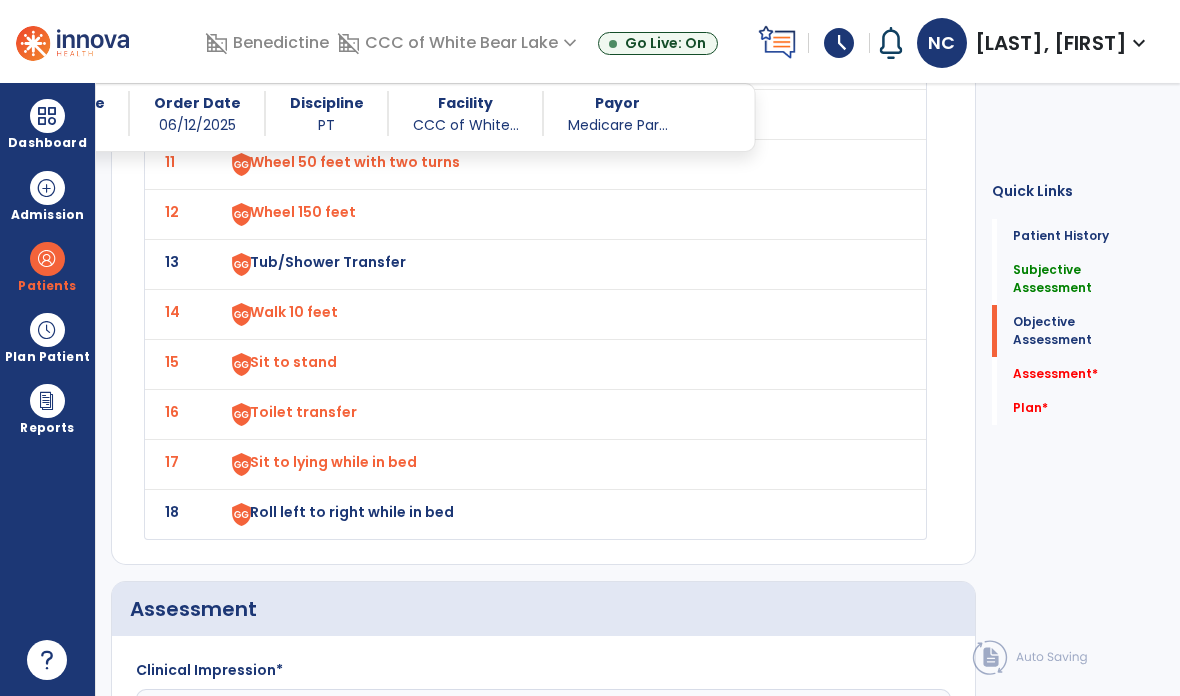 click on "18" 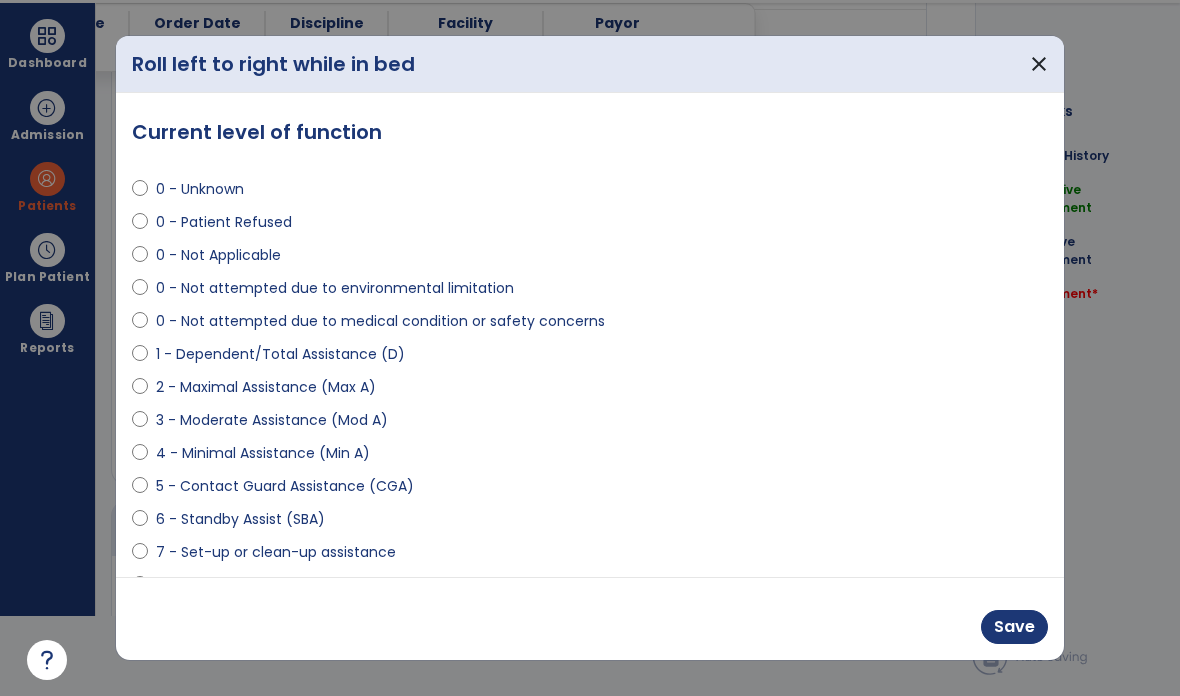 select on "**********" 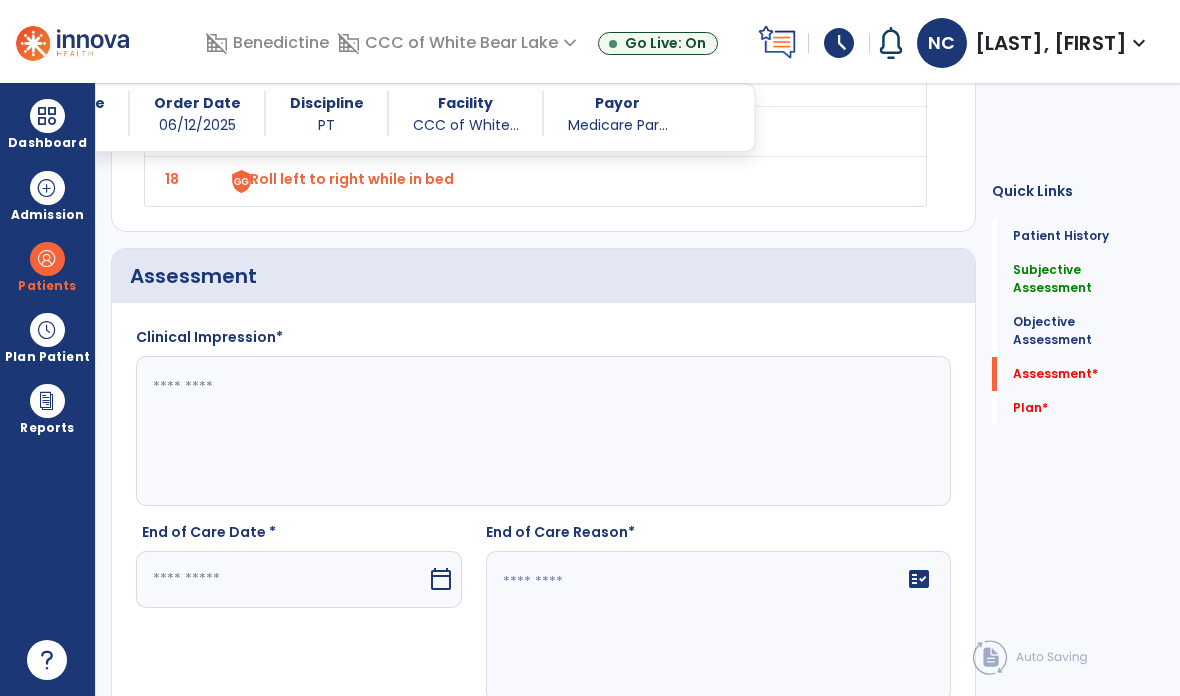 click 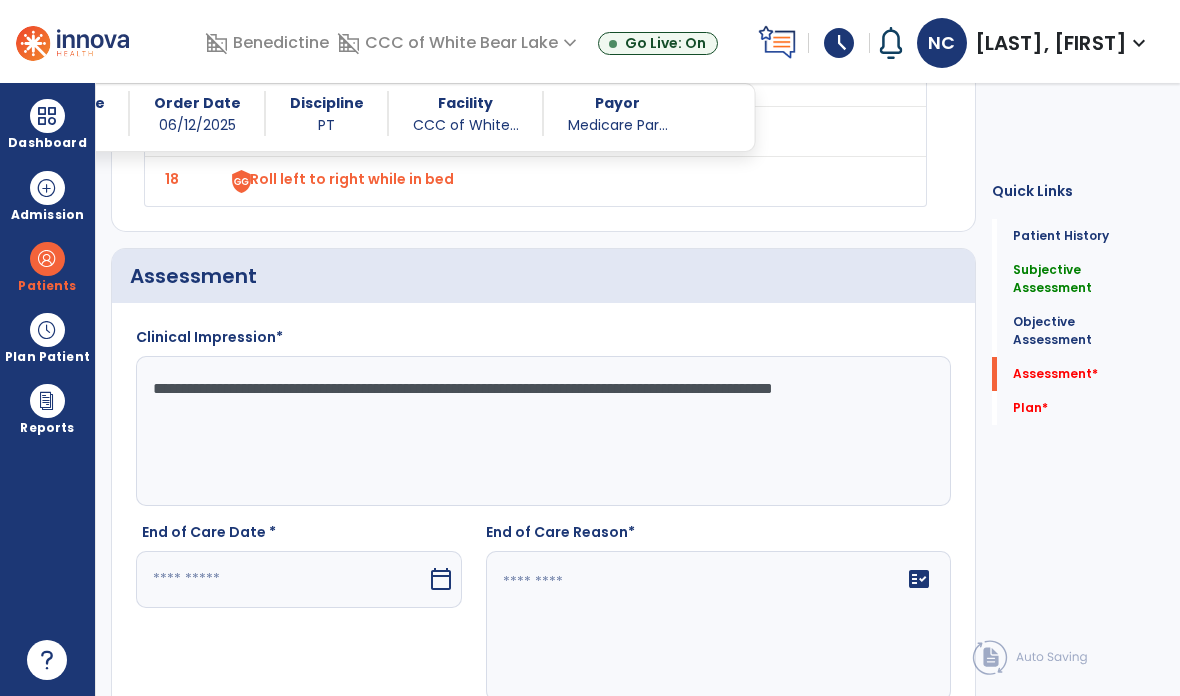 type on "**********" 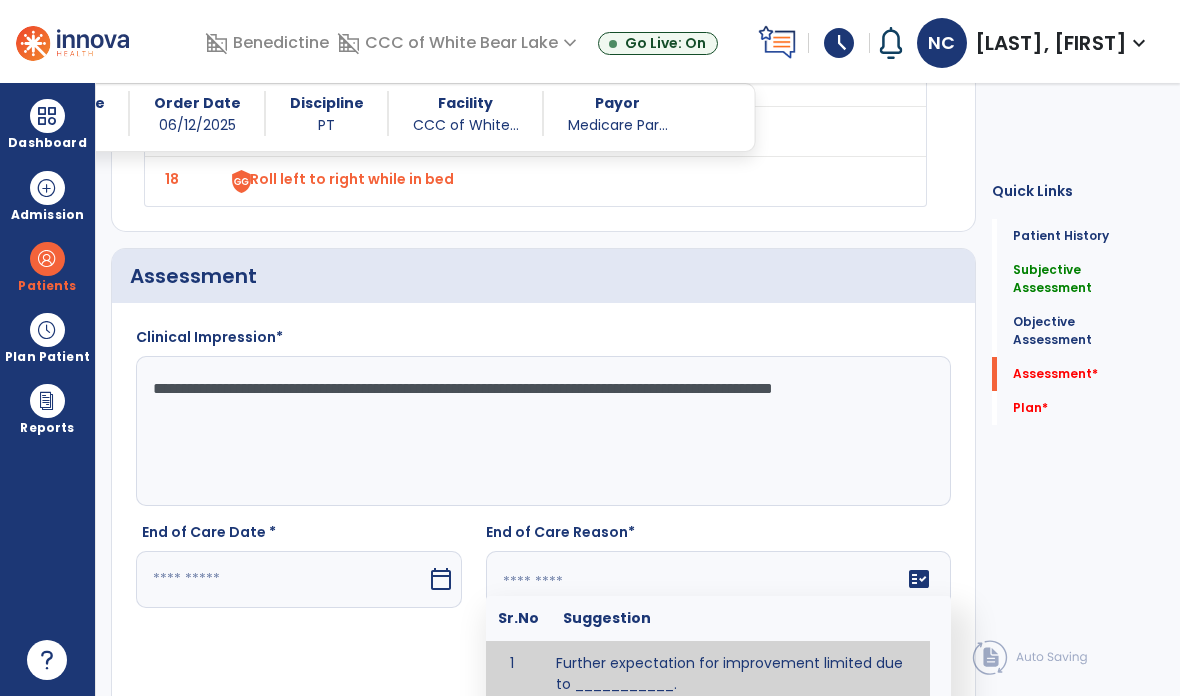 click at bounding box center [281, 579] 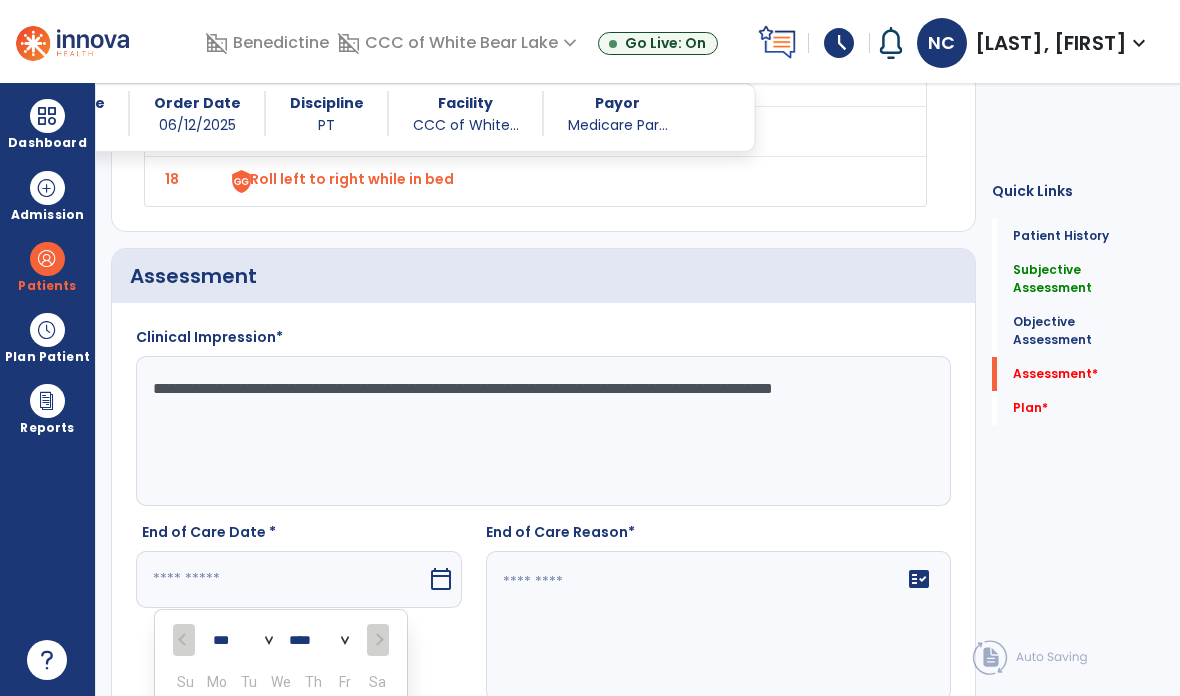 click on "11" at bounding box center (345, 743) 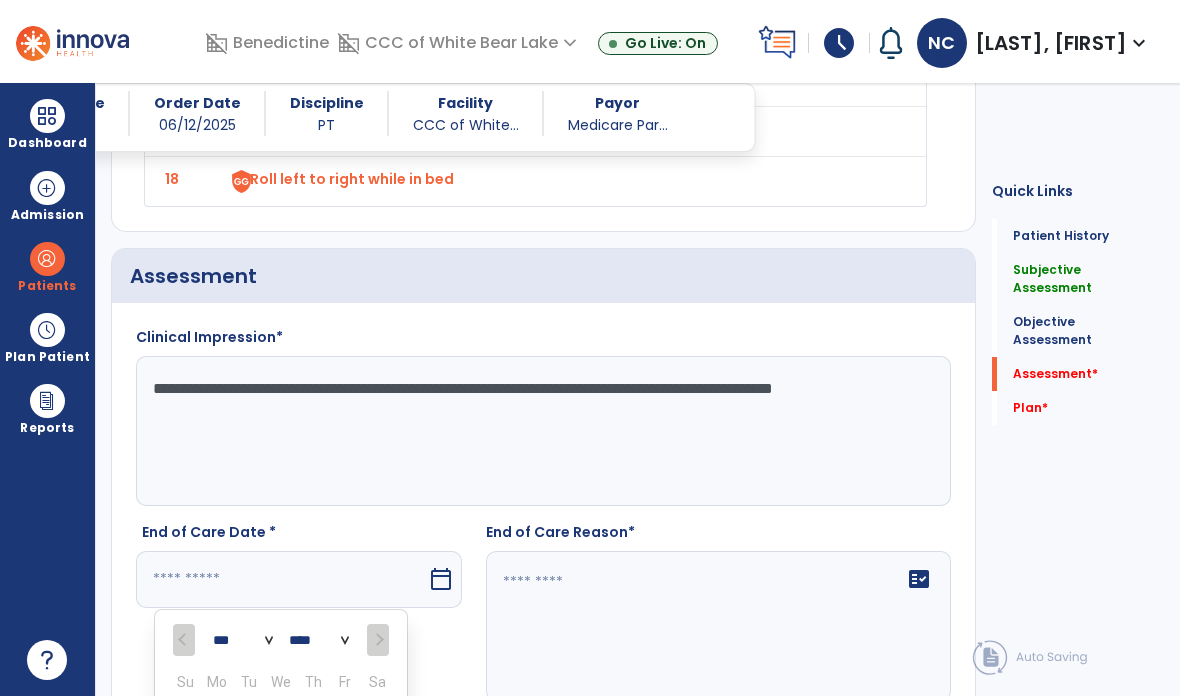 type on "*********" 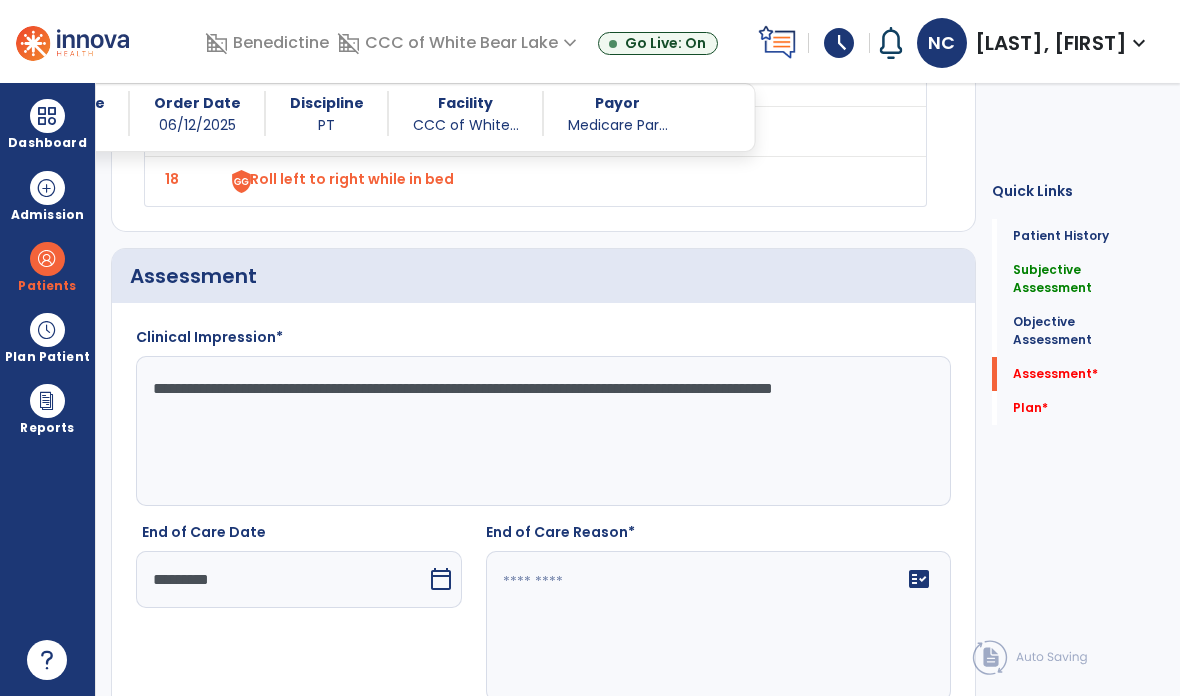 click on "fact_check" 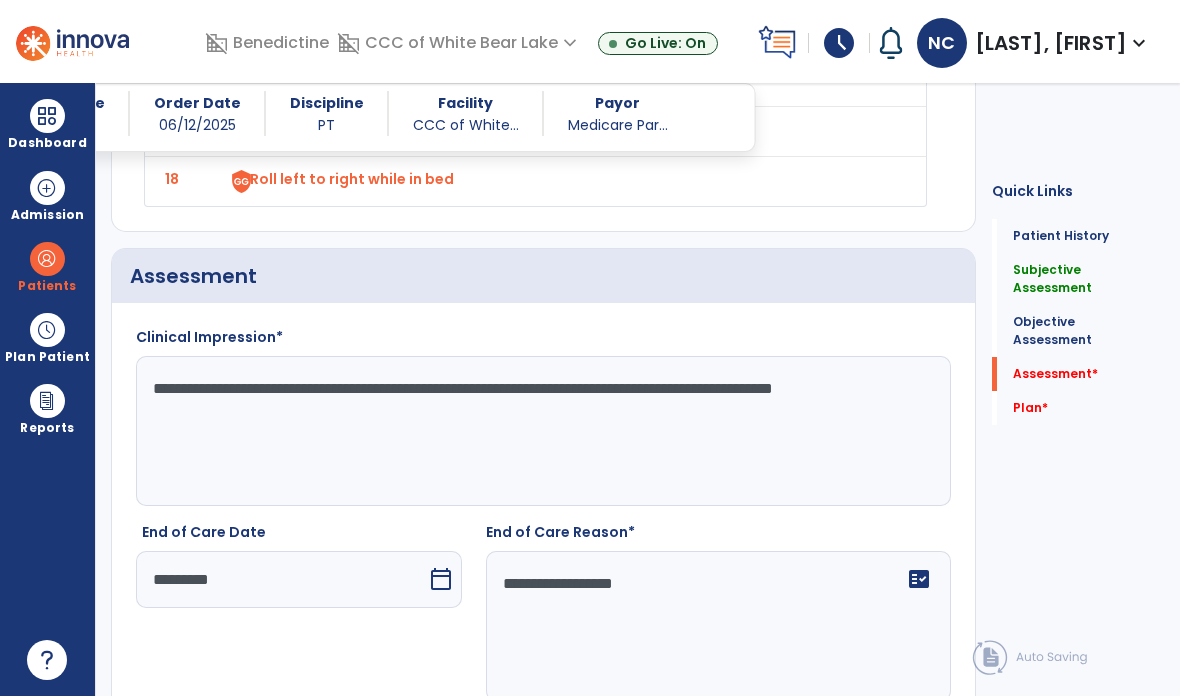 type on "**********" 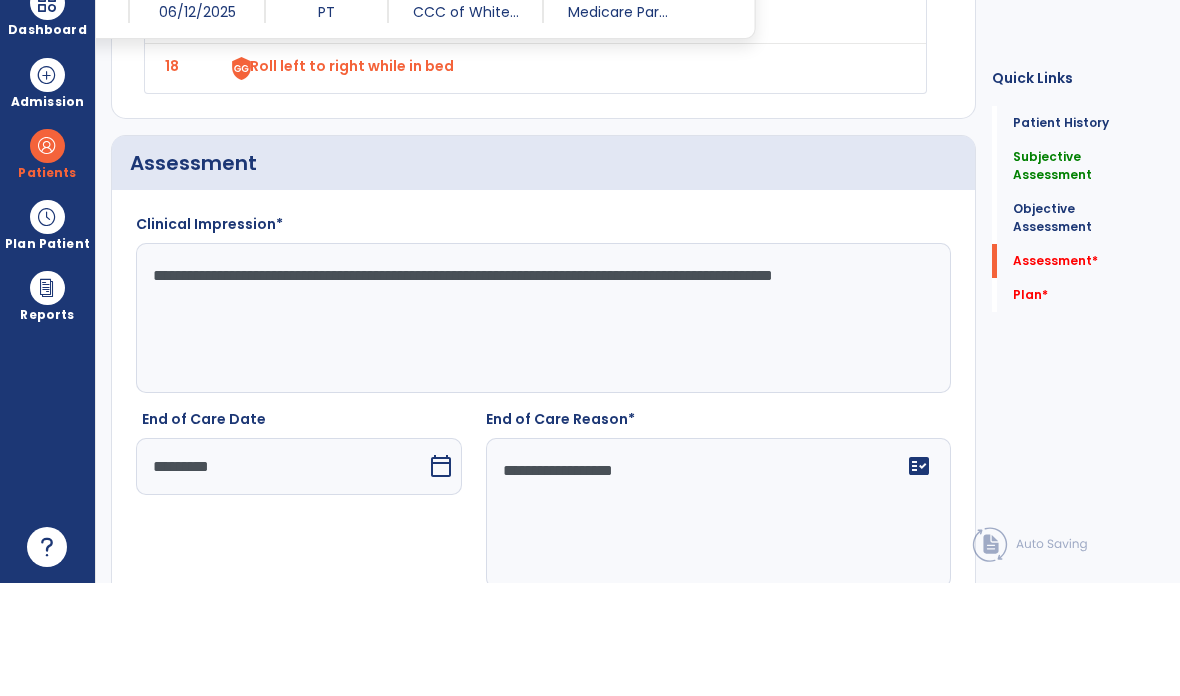 scroll, scrollTop: 3049, scrollLeft: 0, axis: vertical 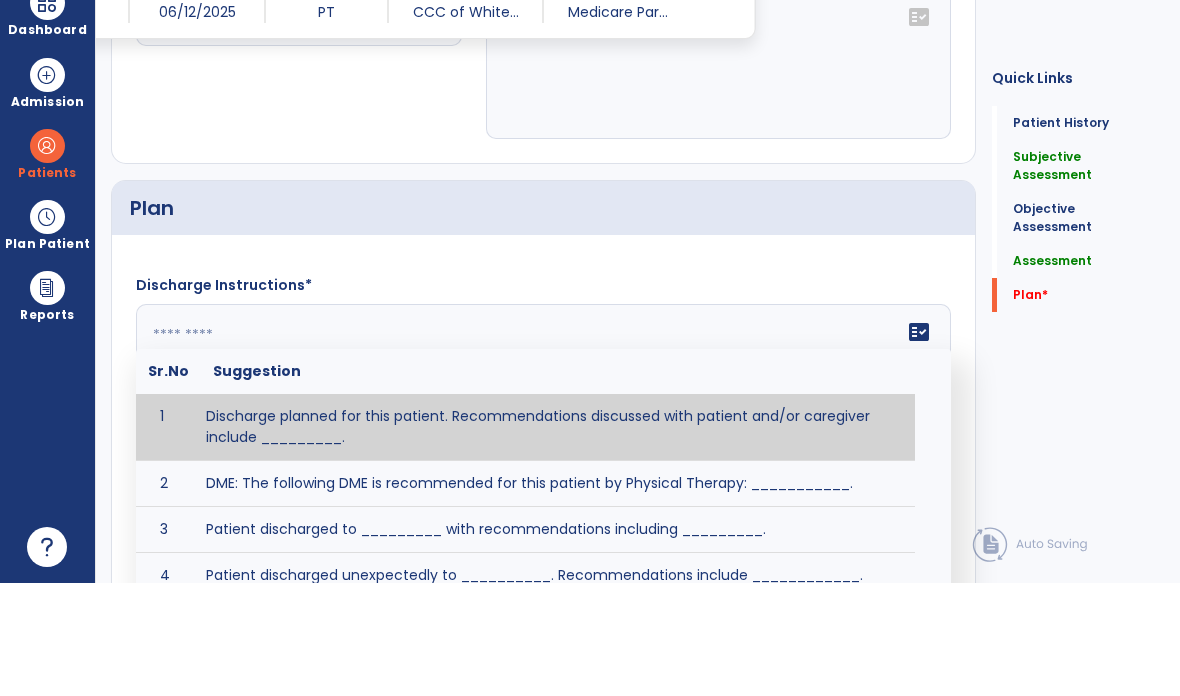 click 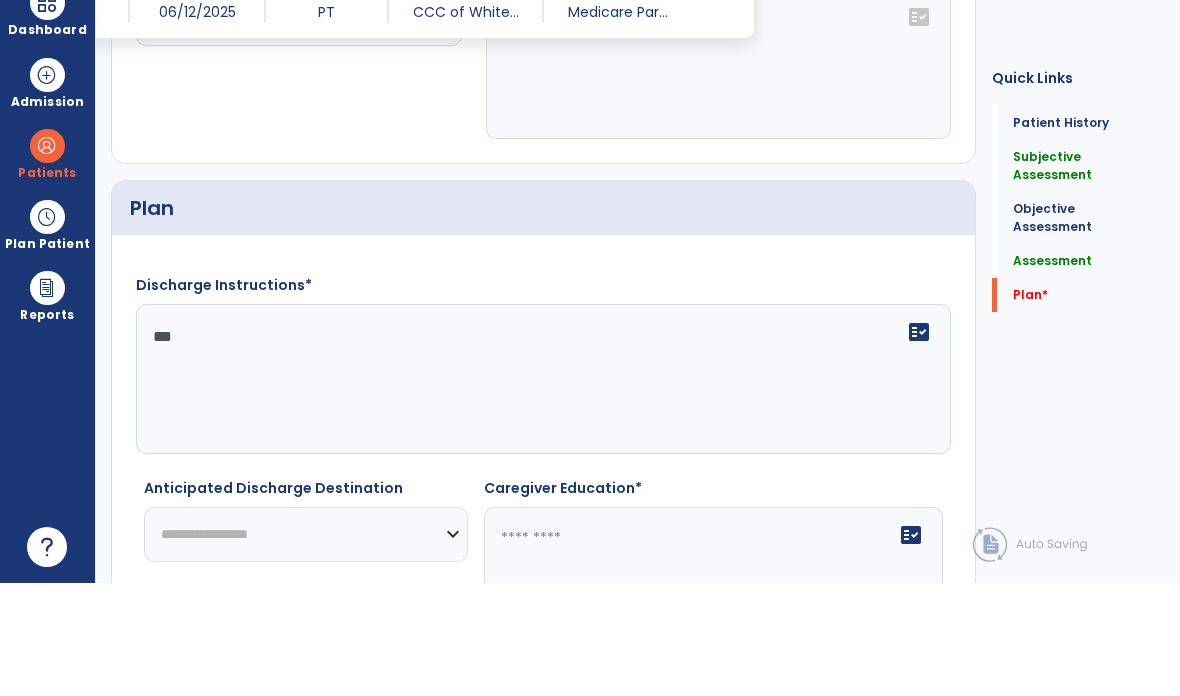 type on "***" 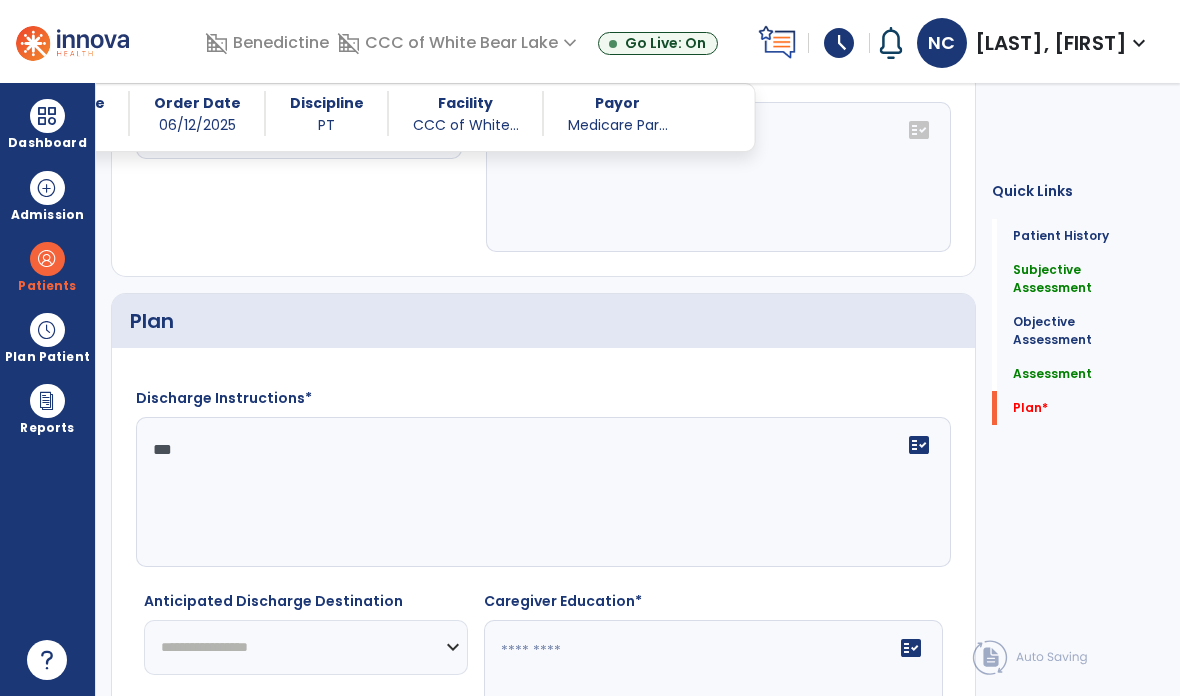 click on "***" 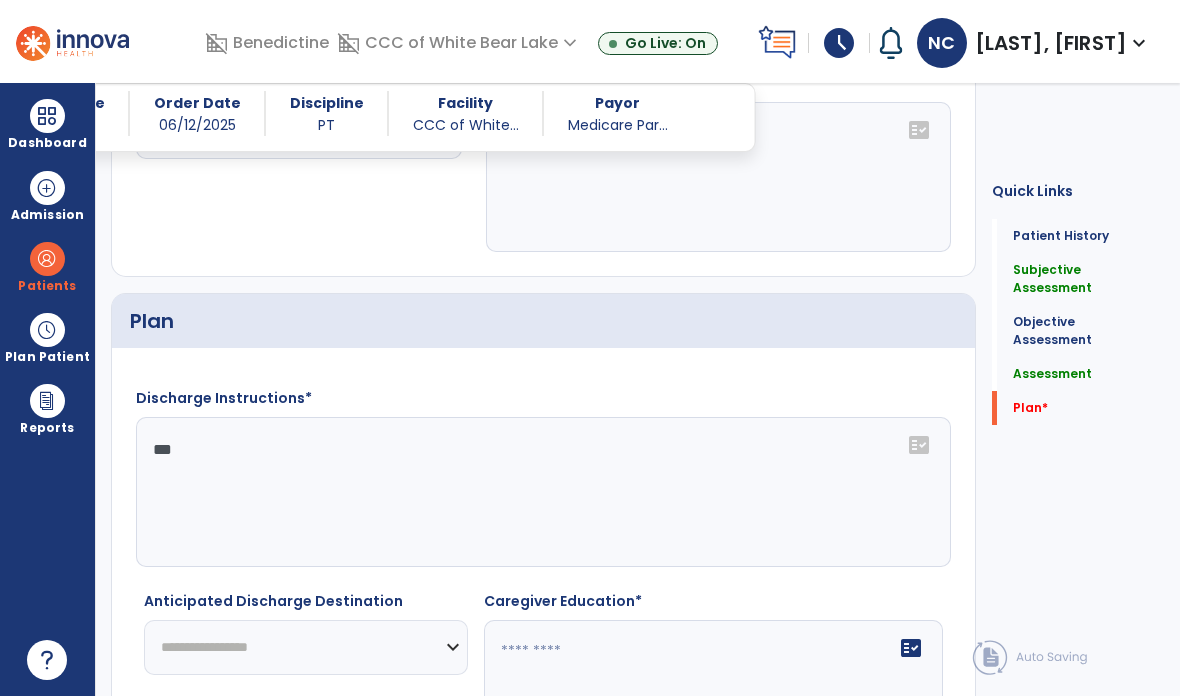 click on "**********" 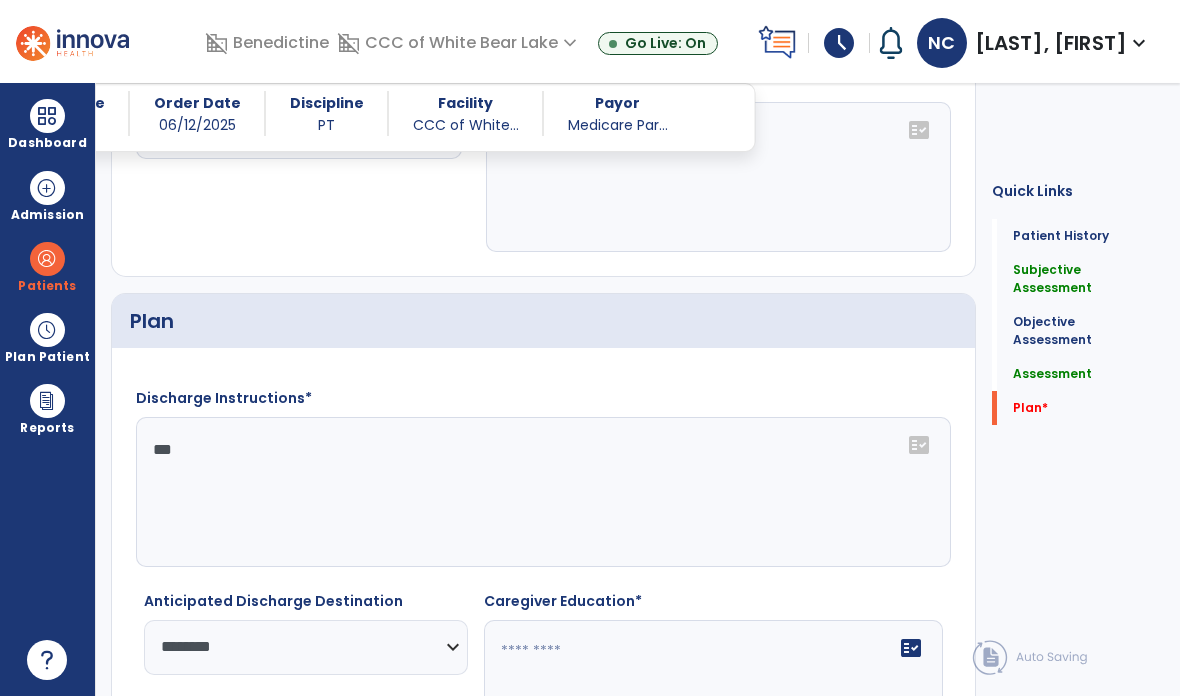 click on "fact_check" 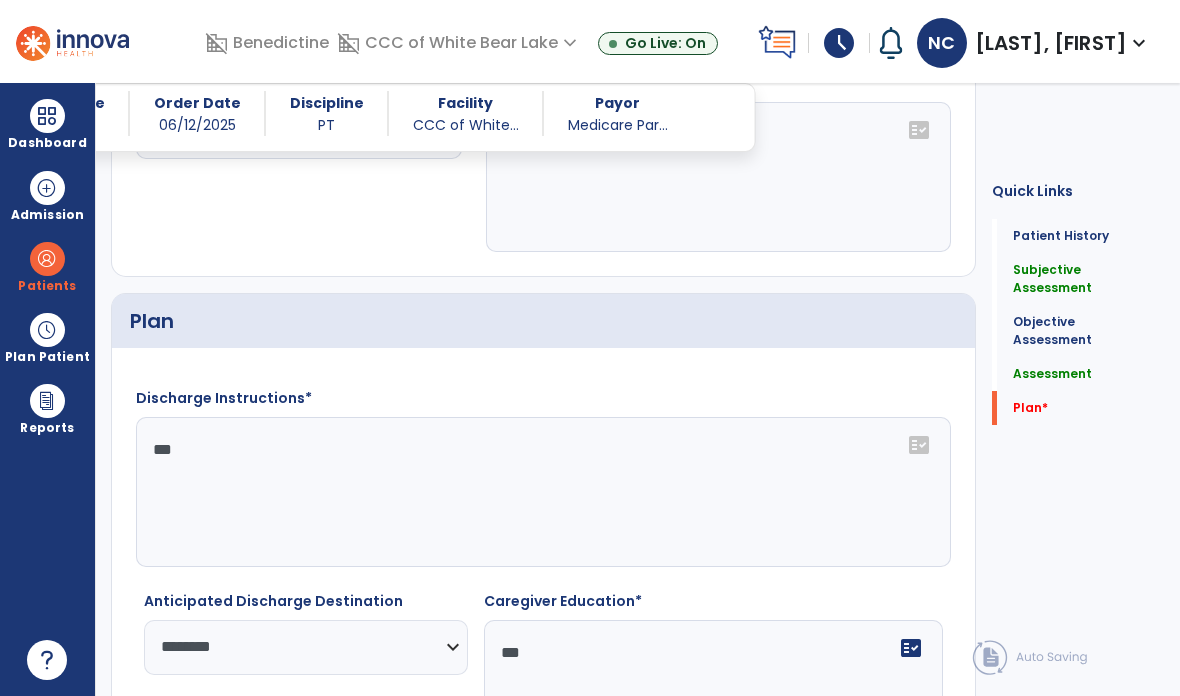 type on "***" 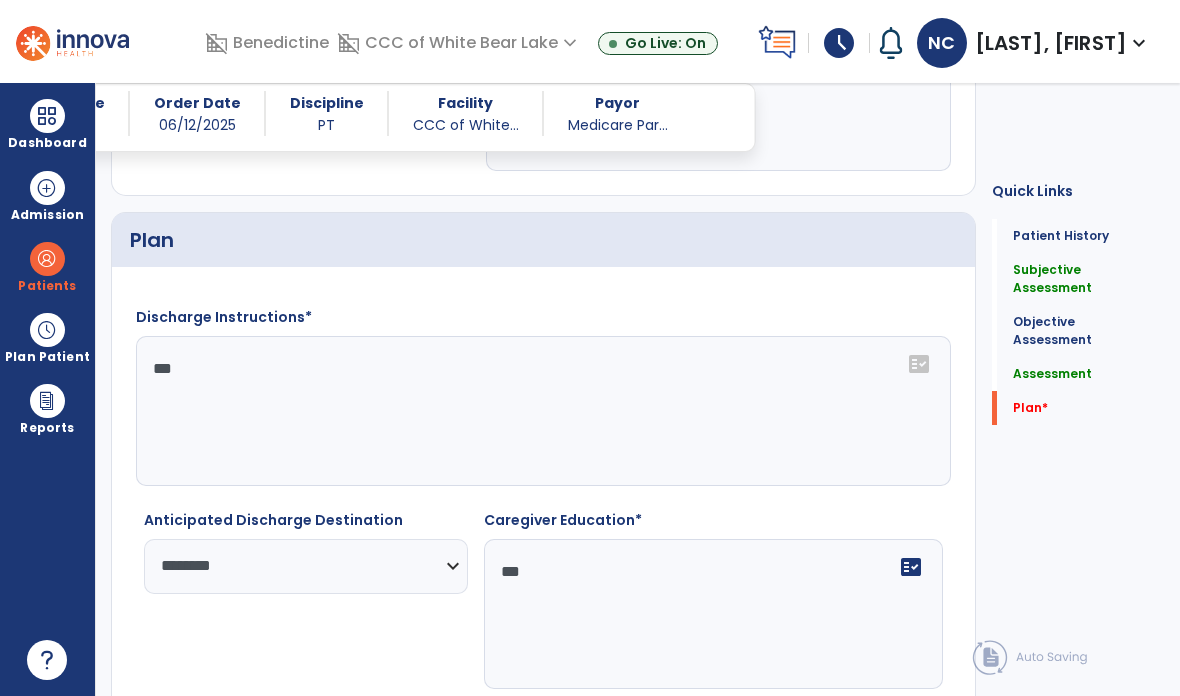 scroll, scrollTop: 3128, scrollLeft: 0, axis: vertical 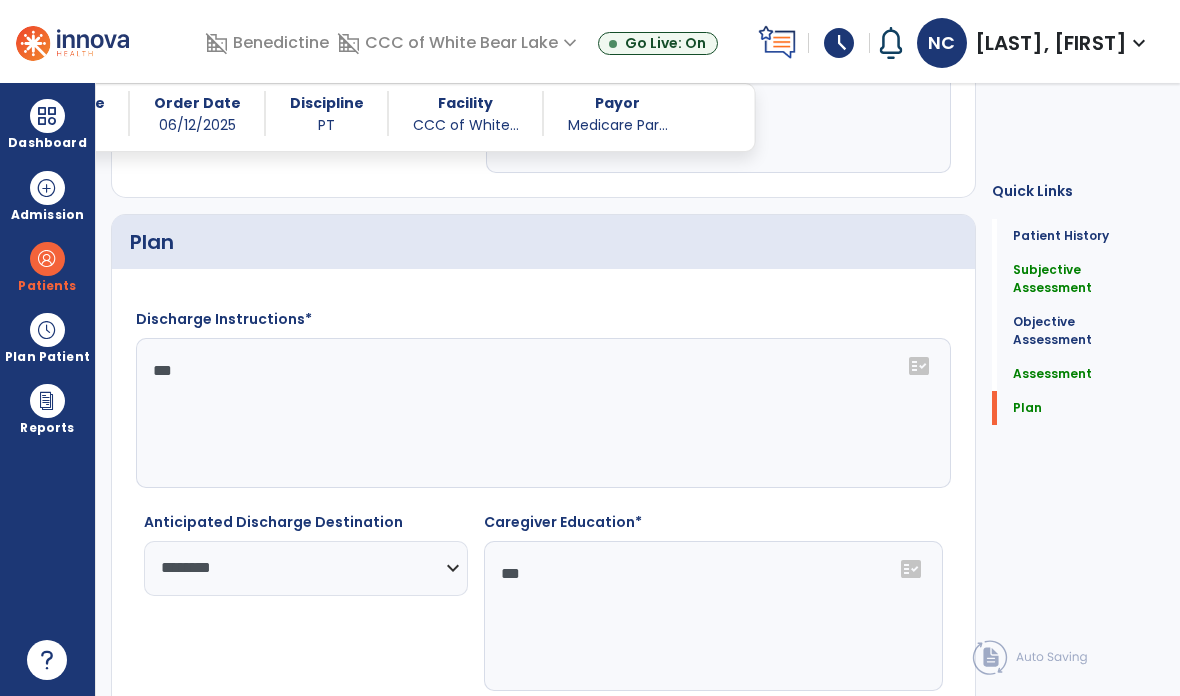 click on "Sign" 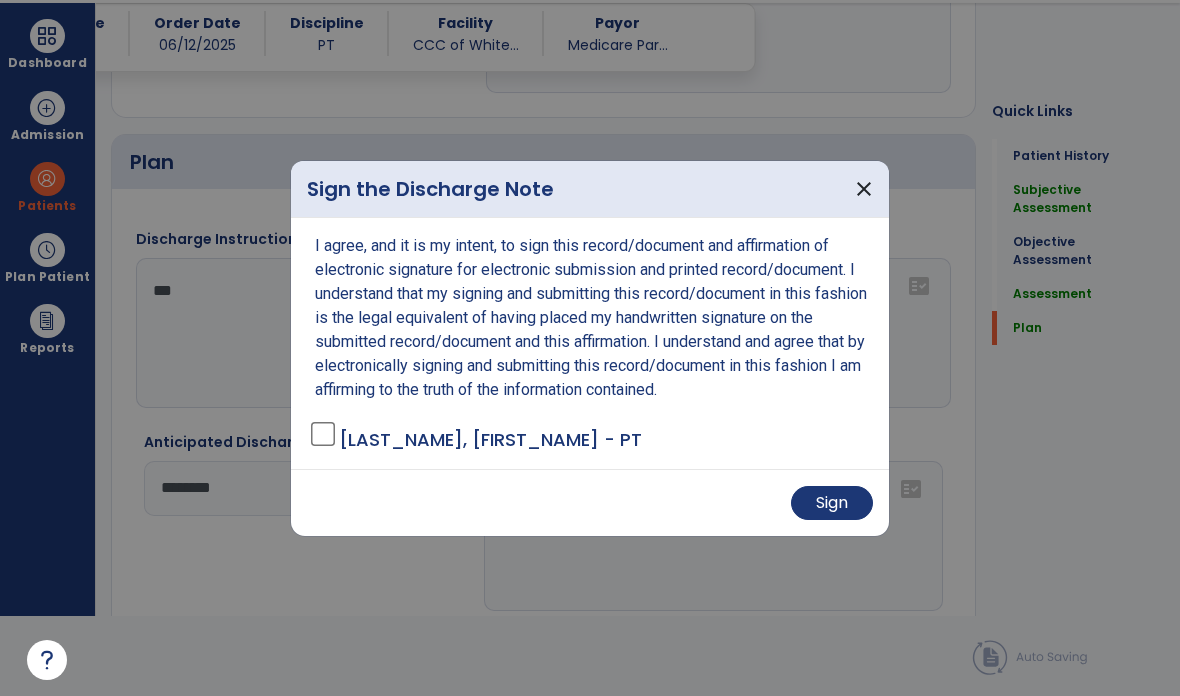 click on "Sign" at bounding box center (832, 503) 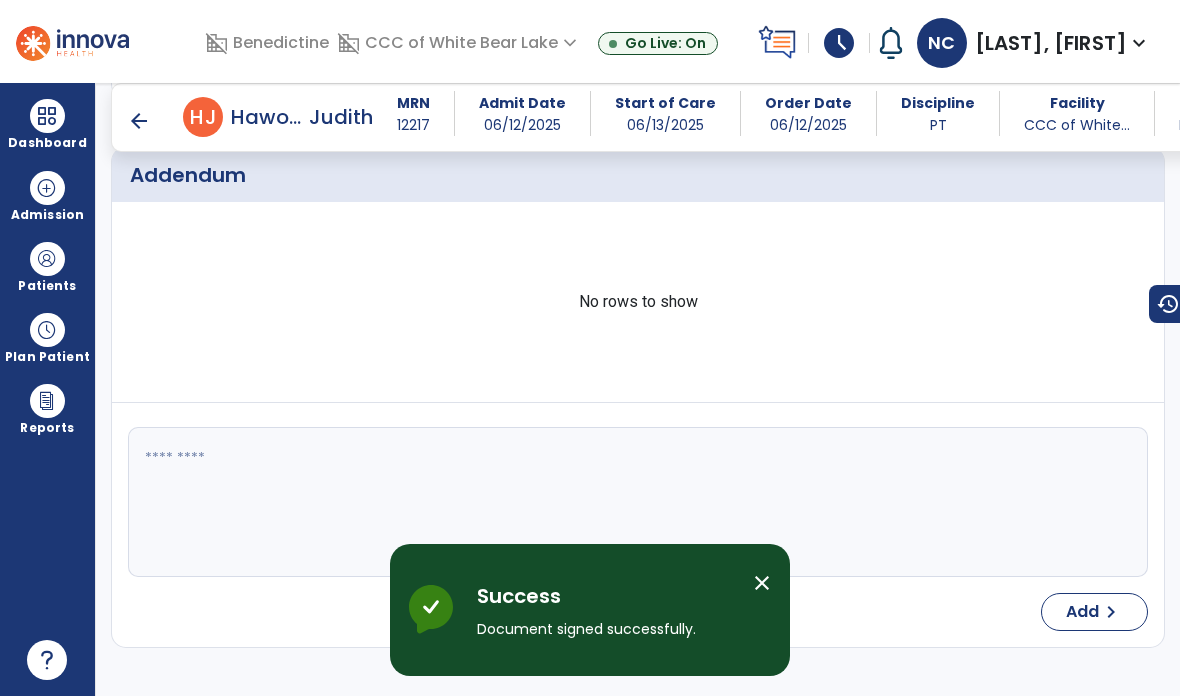 scroll, scrollTop: 80, scrollLeft: 0, axis: vertical 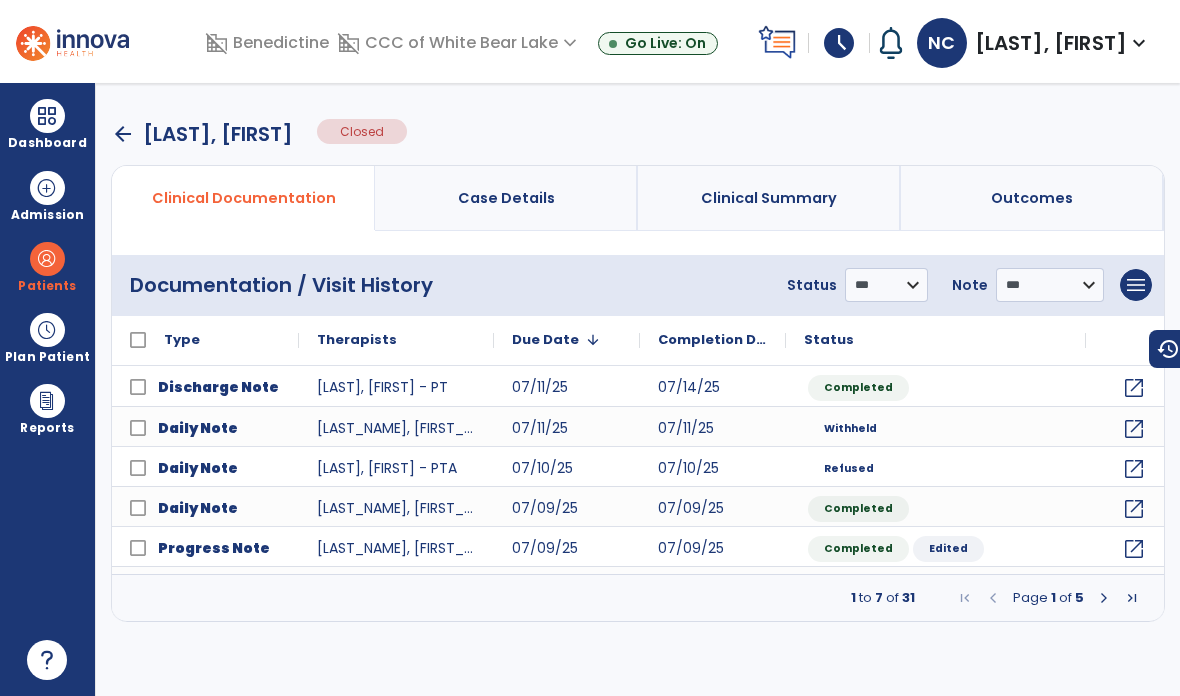 click at bounding box center (47, 116) 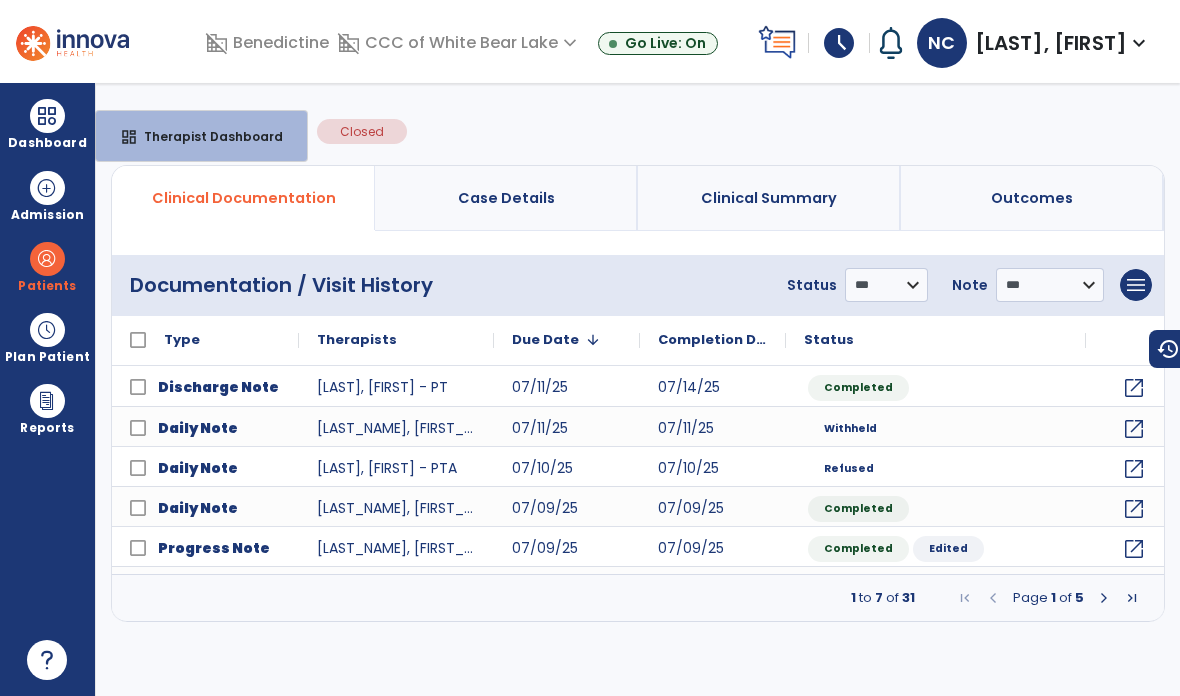click on "Therapist Dashboard" at bounding box center [205, 136] 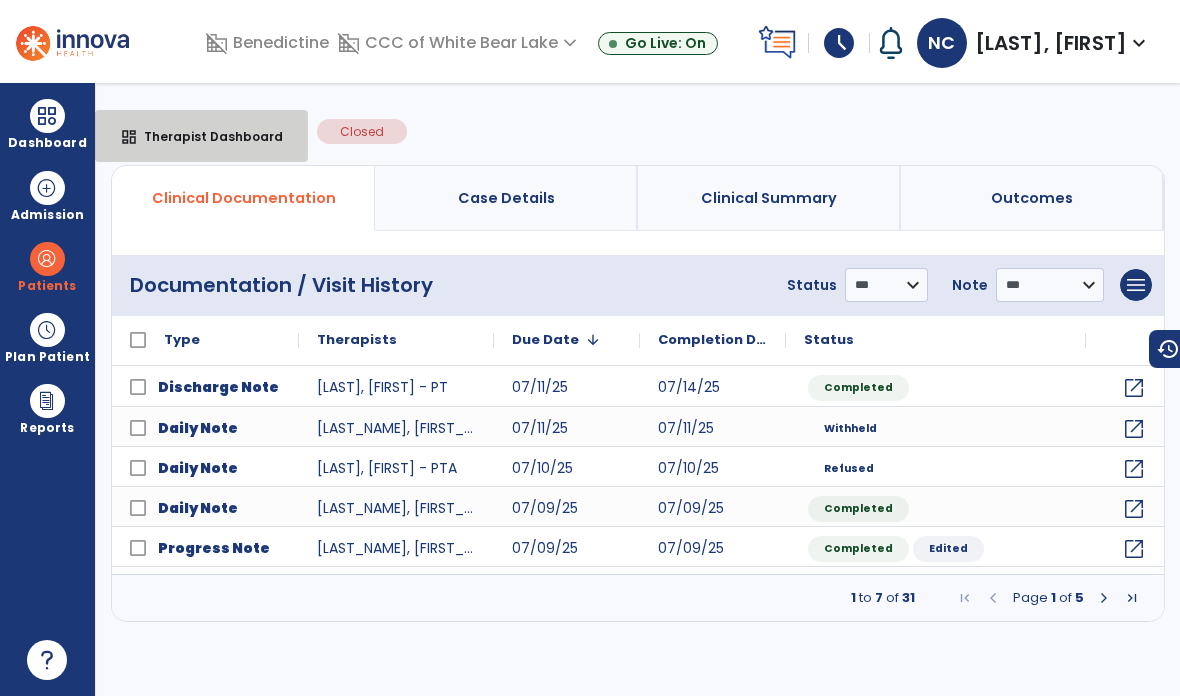 select on "****" 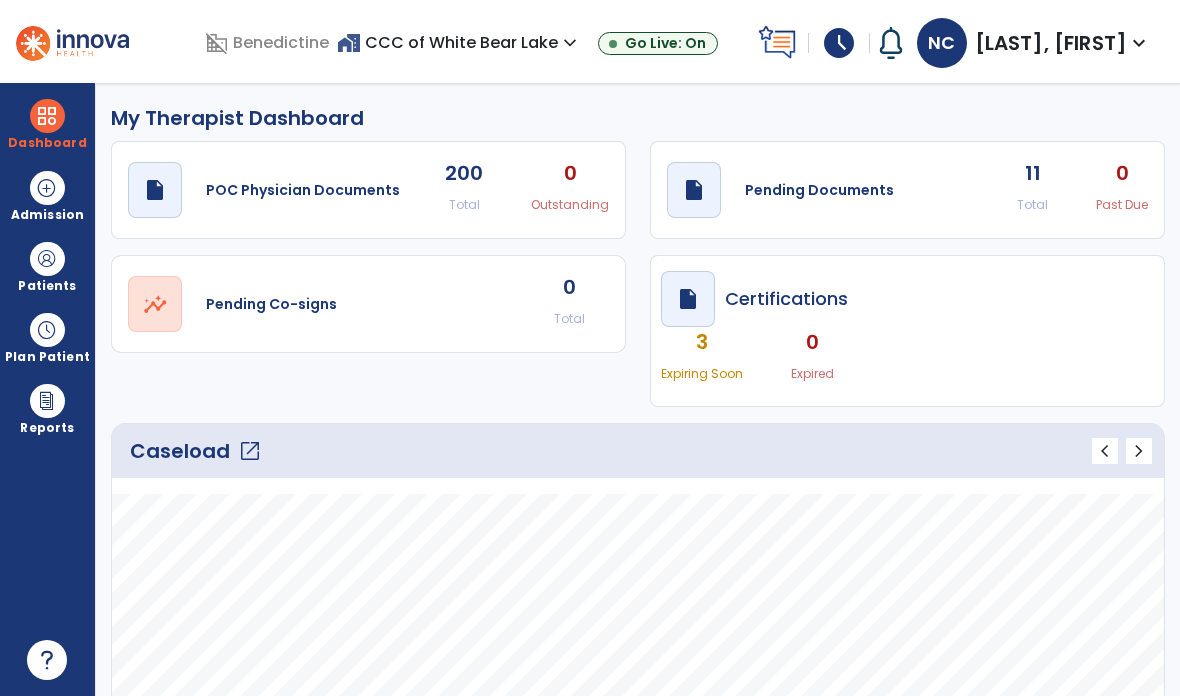 click on "draft   open_in_new" 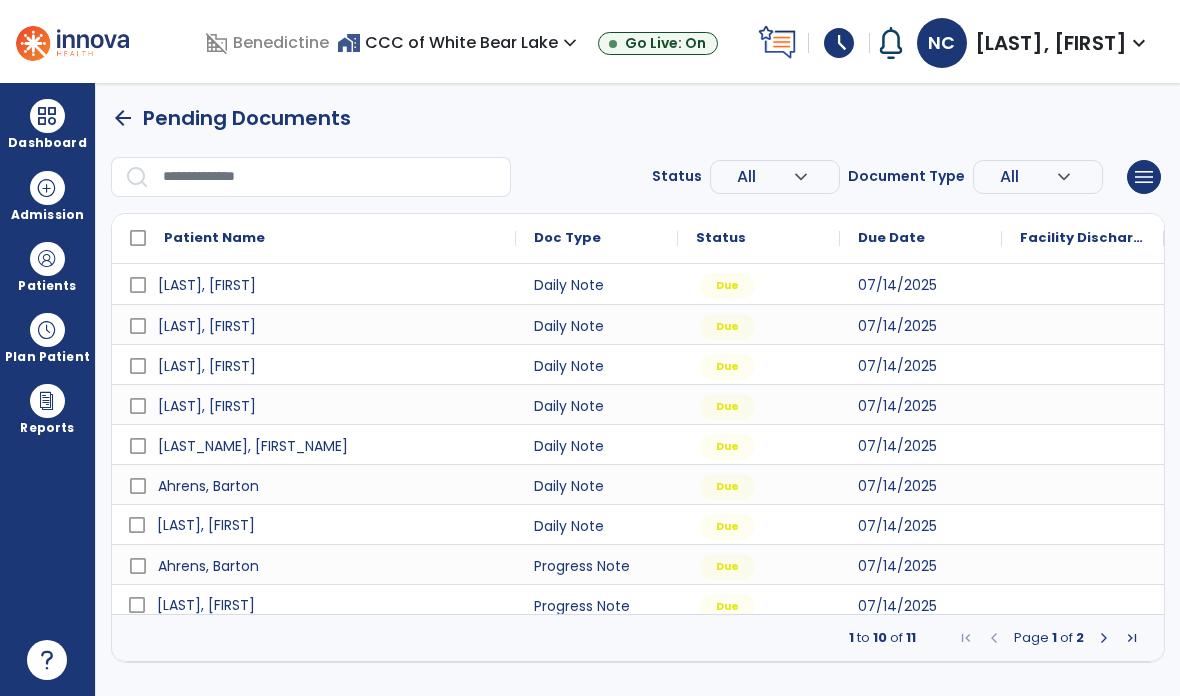 click on "[LAST], [FIRST]" at bounding box center [206, 525] 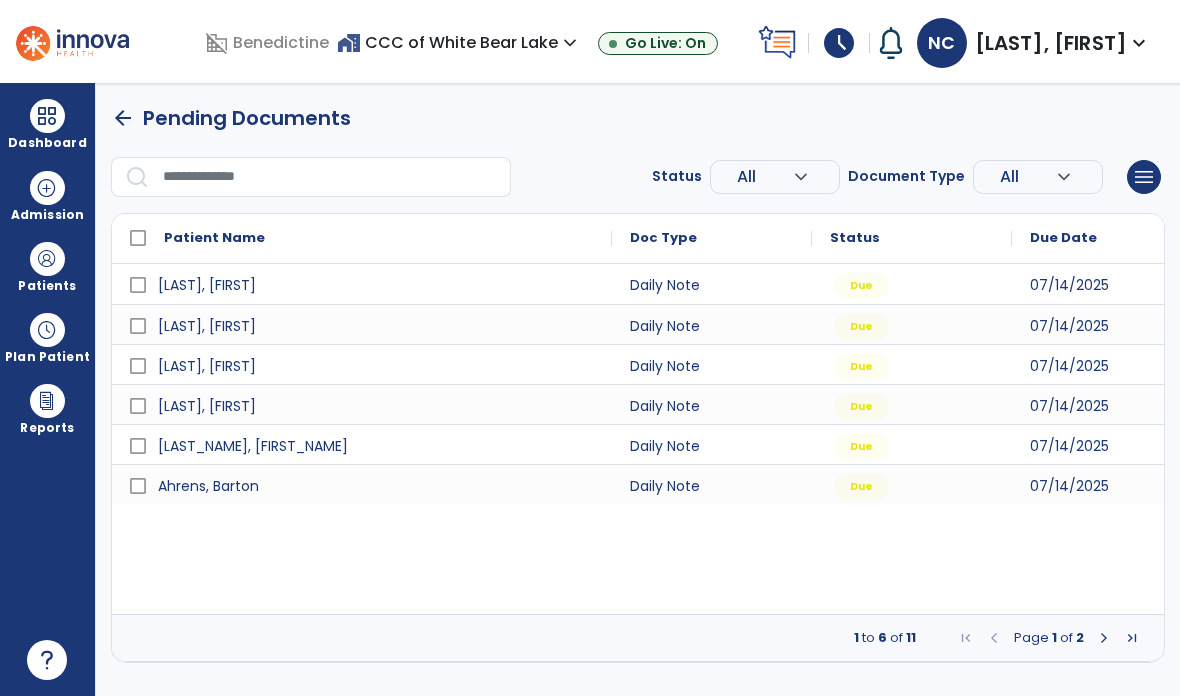scroll, scrollTop: 0, scrollLeft: 0, axis: both 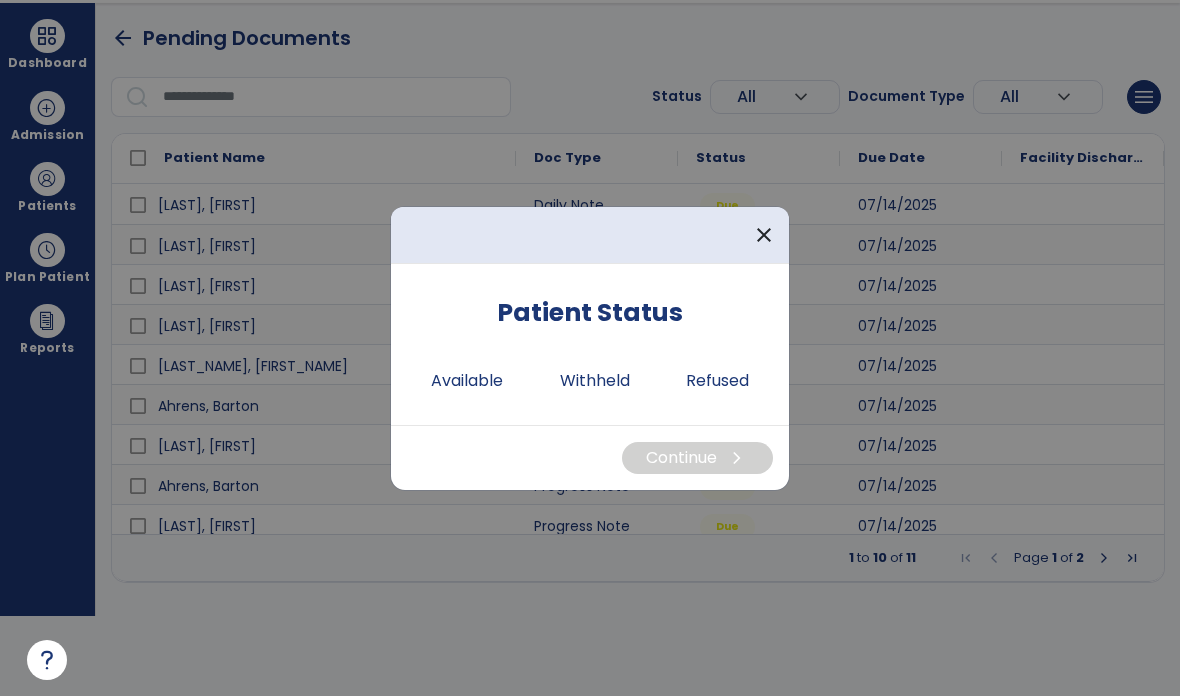 click on "Available" at bounding box center (467, 381) 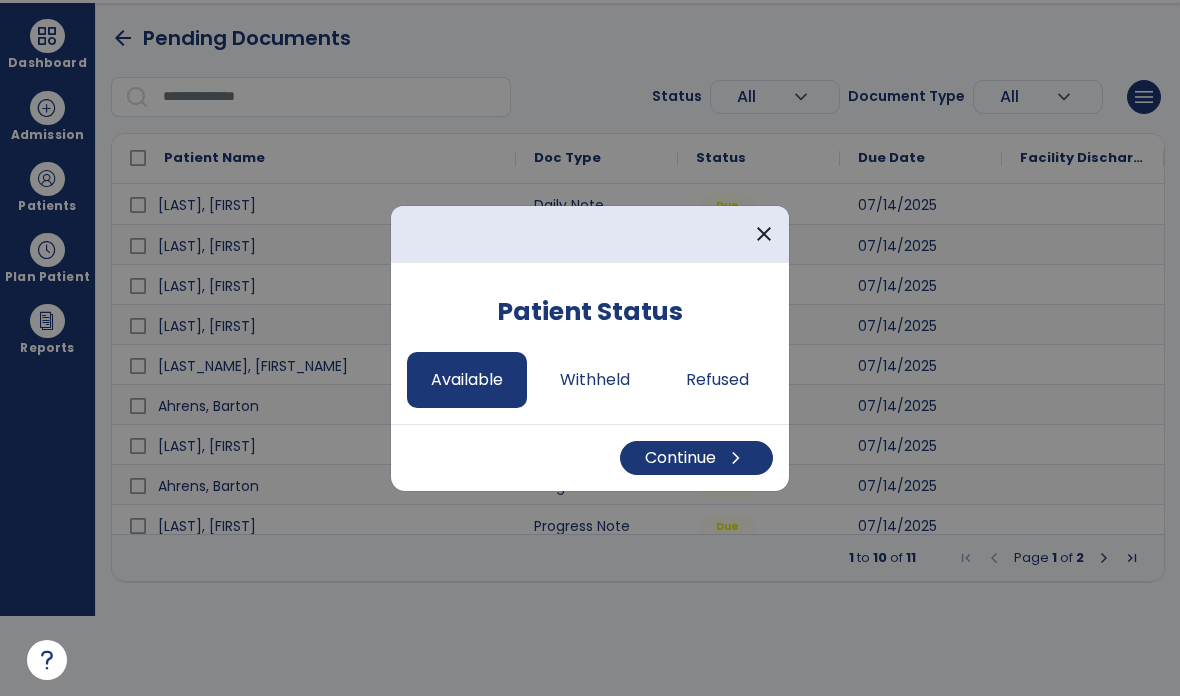 click on "Continue   chevron_right" at bounding box center [696, 458] 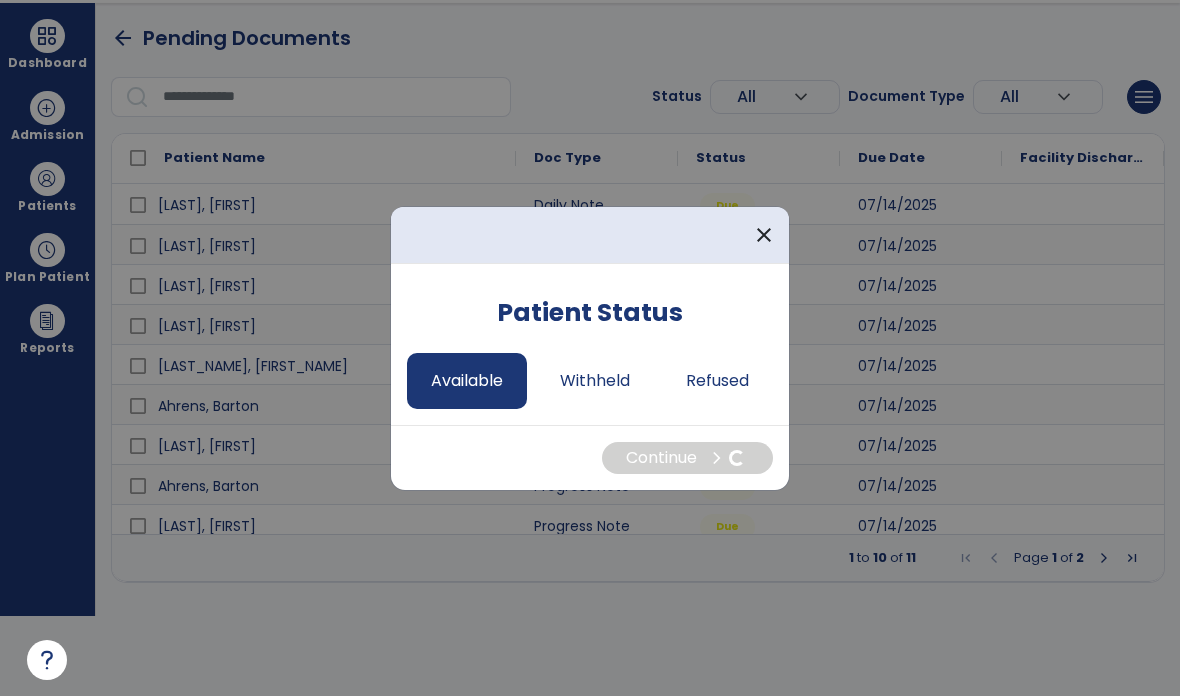select on "*" 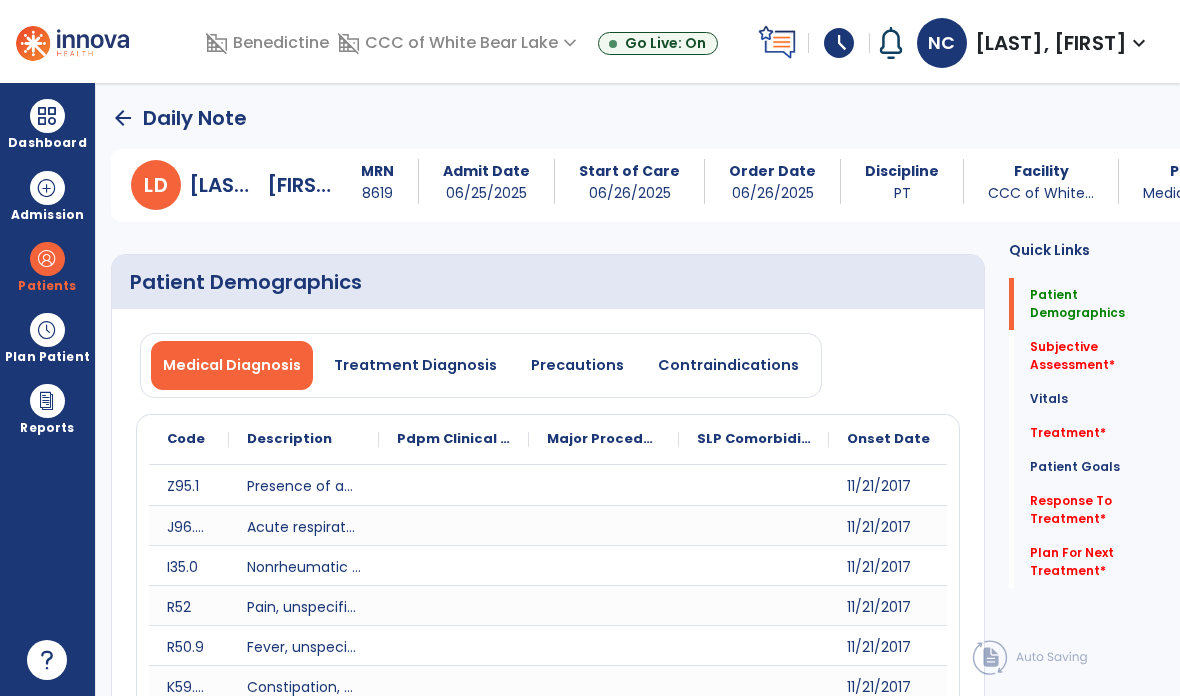 scroll, scrollTop: 80, scrollLeft: 0, axis: vertical 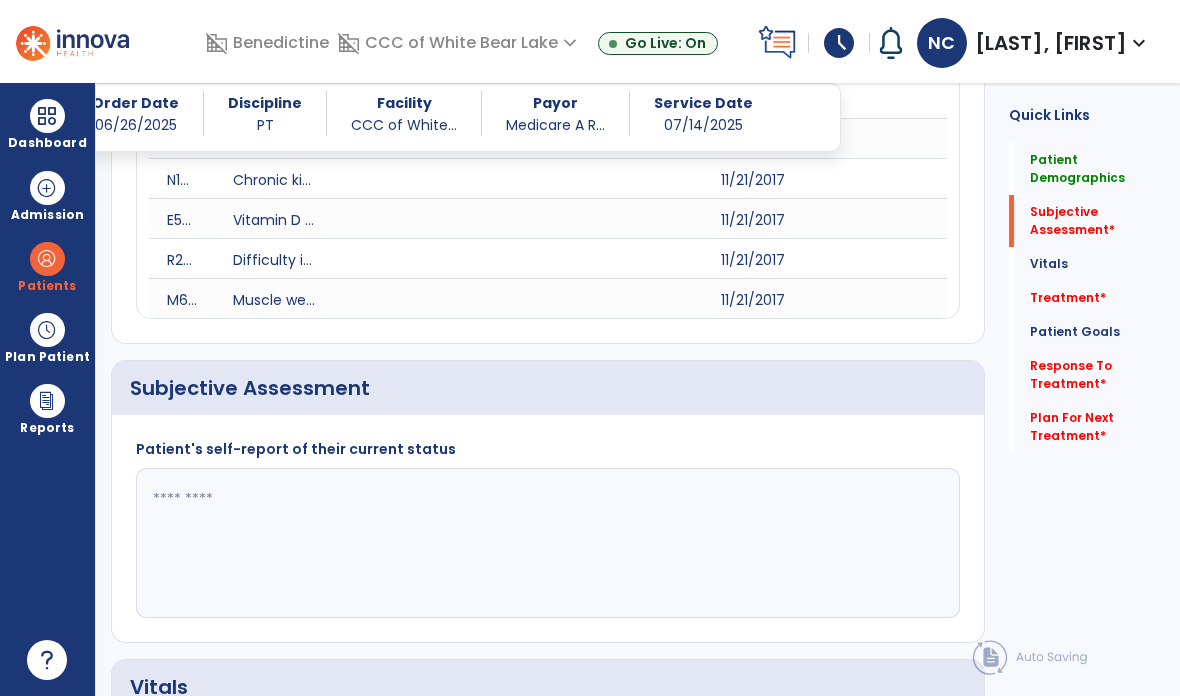 click 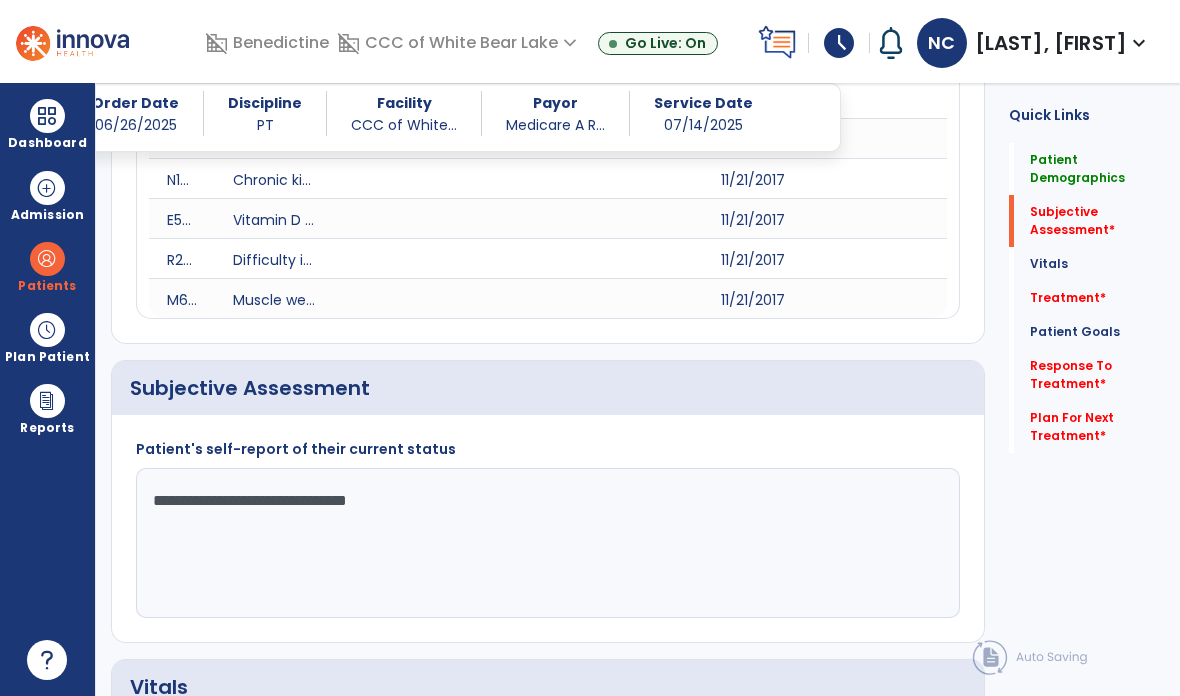 click on "**********" 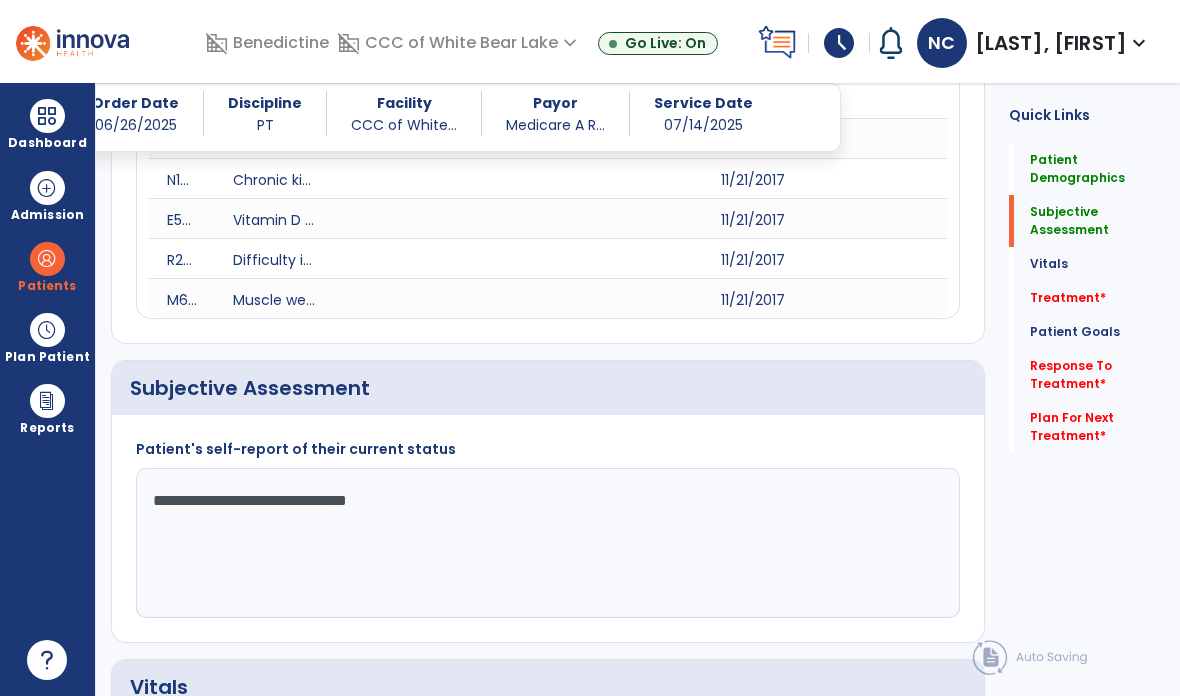 click on "**********" 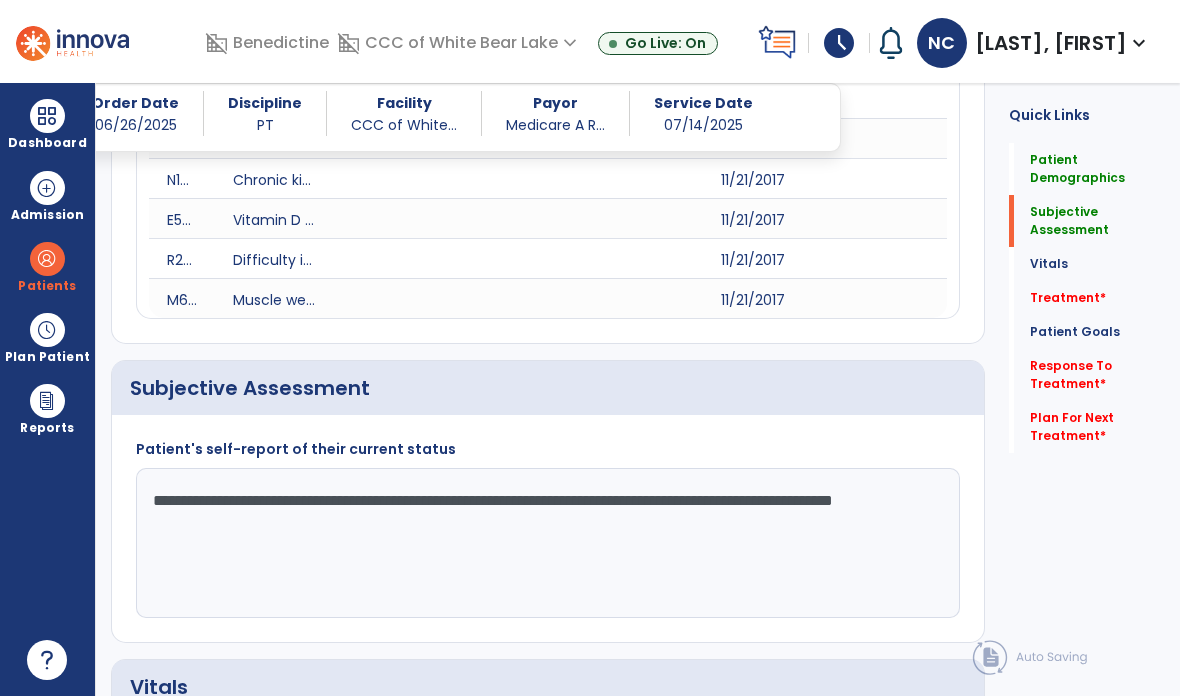 type on "**********" 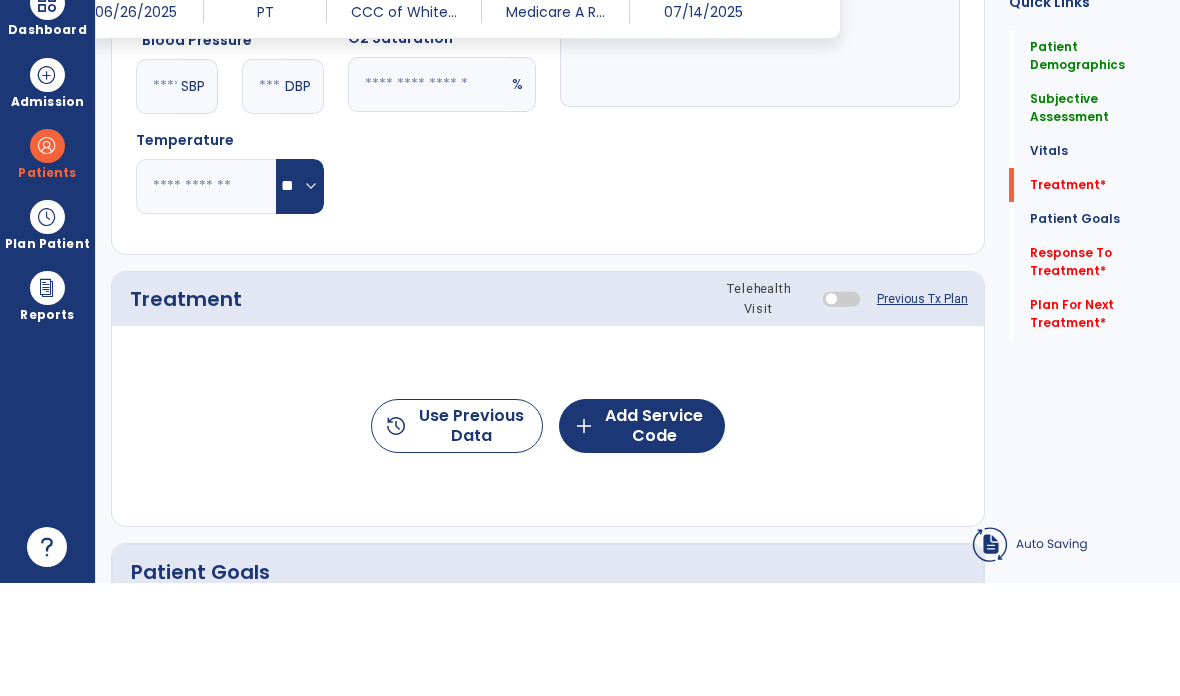 scroll, scrollTop: 1630, scrollLeft: 0, axis: vertical 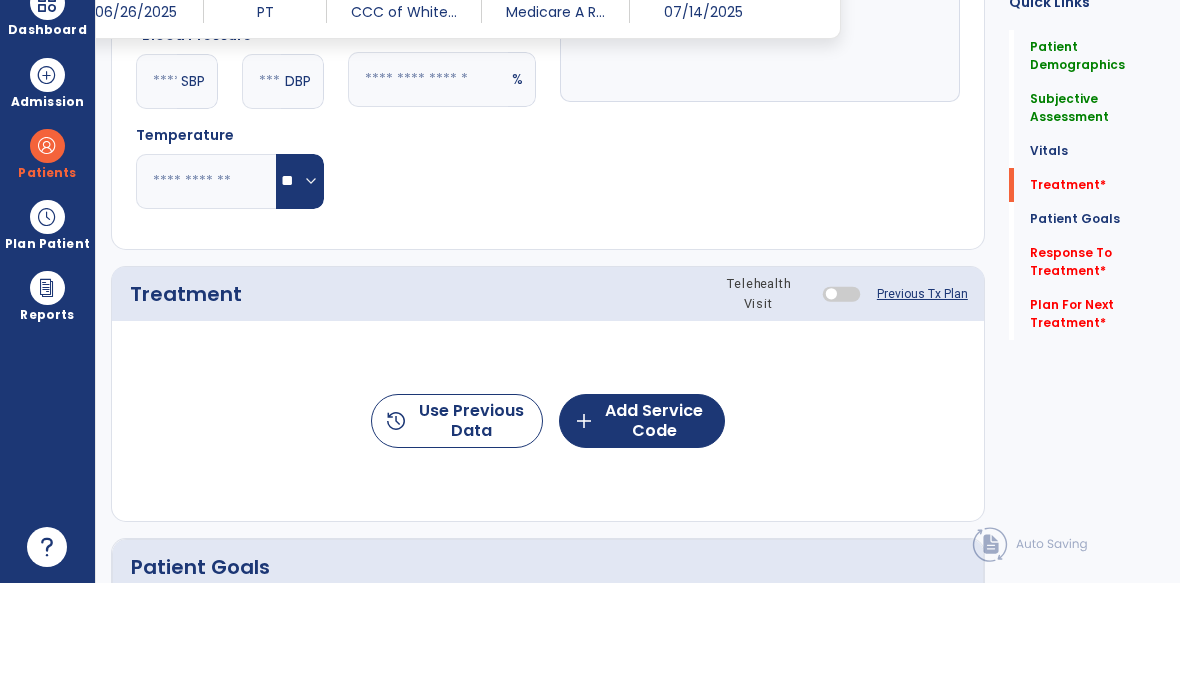 click on "add  Add Service Code" 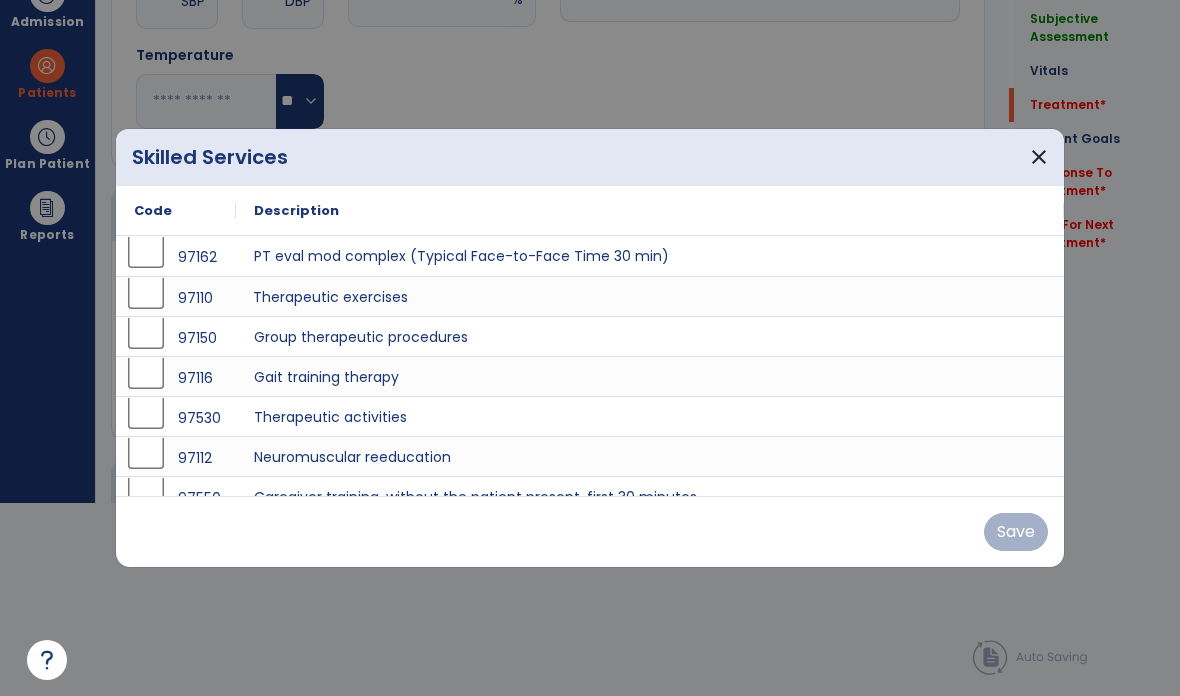click on "Therapeutic exercises" at bounding box center (650, 296) 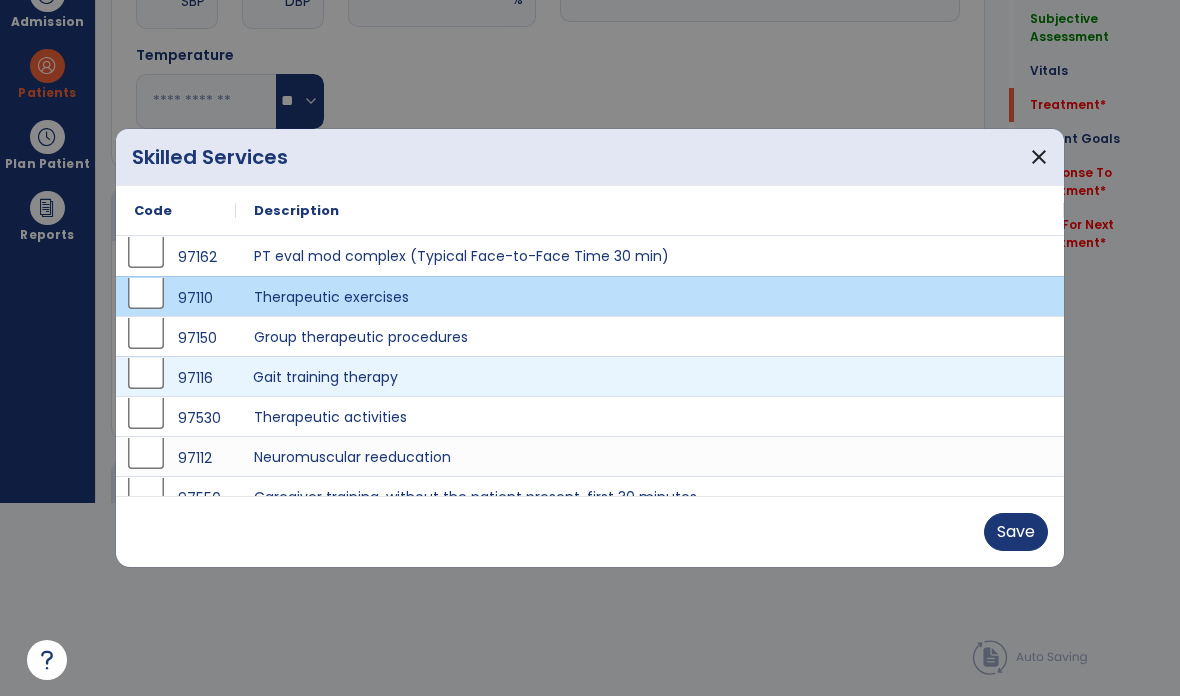click on "Gait training therapy" at bounding box center (650, 376) 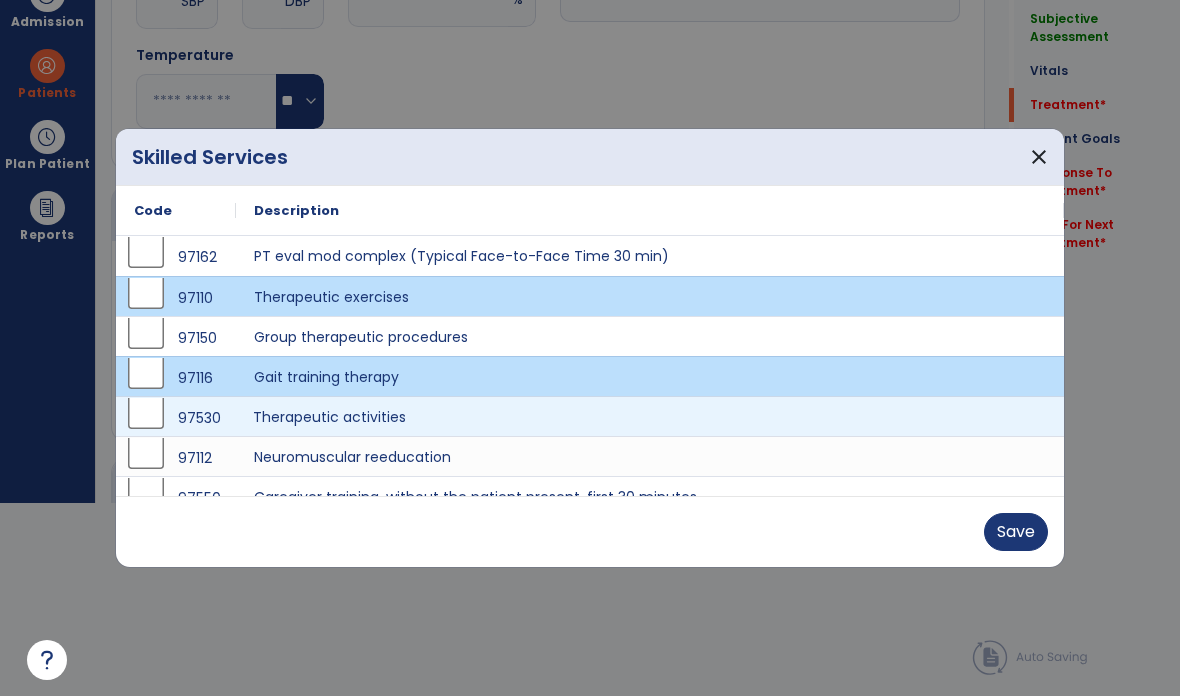 click on "Therapeutic activities" at bounding box center [650, 416] 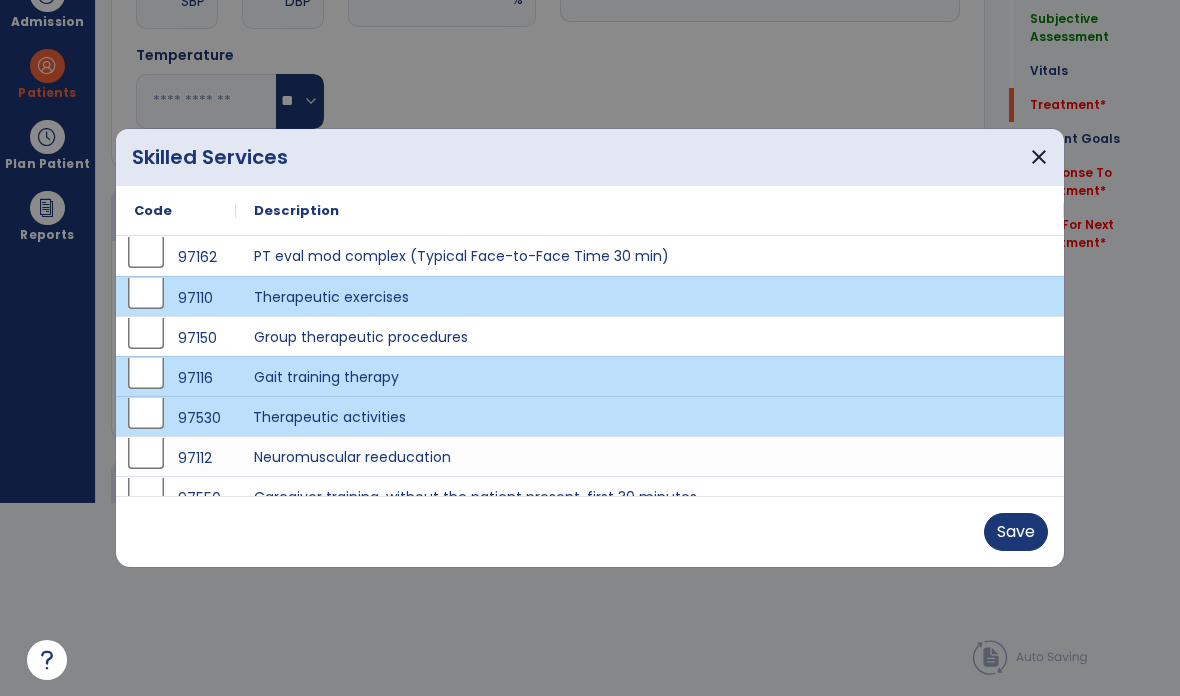 click on "Save" at bounding box center (1016, 532) 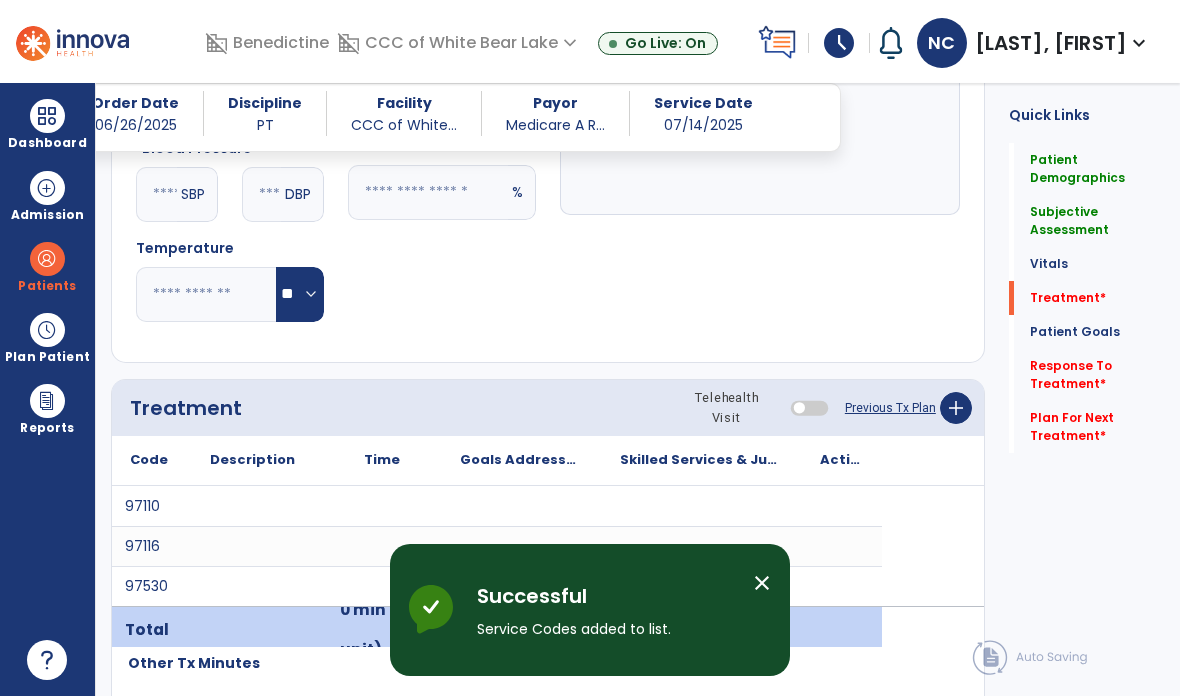 scroll, scrollTop: 80, scrollLeft: 0, axis: vertical 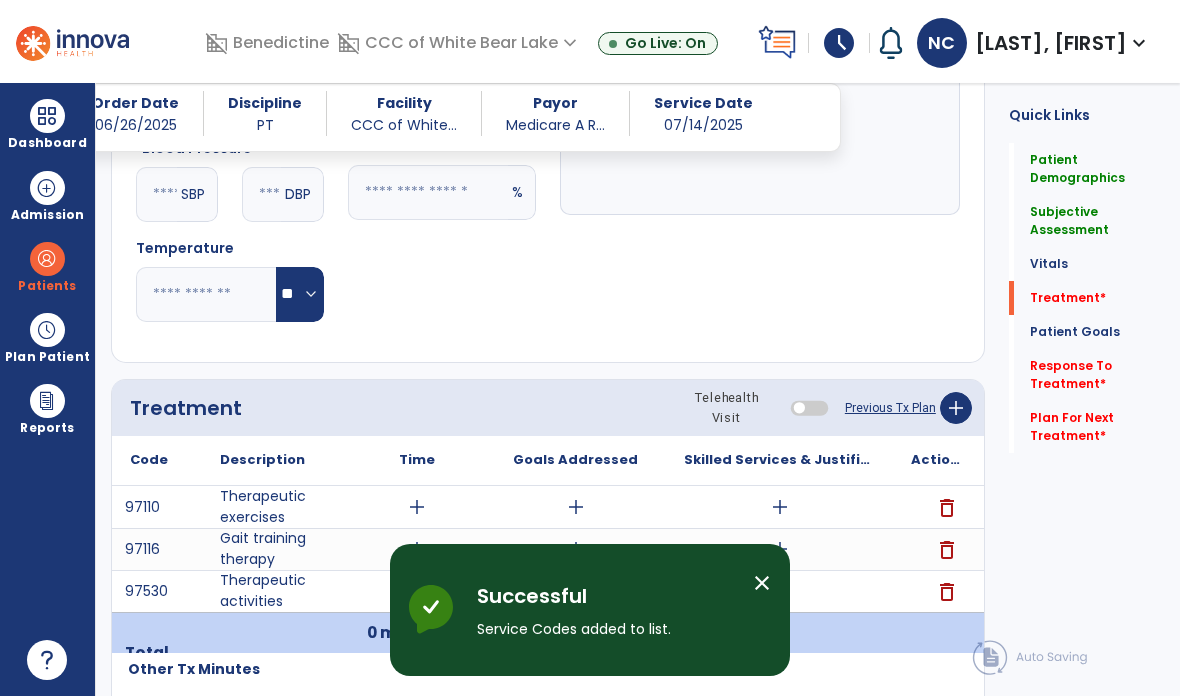 click on "Previous Tx Plan" 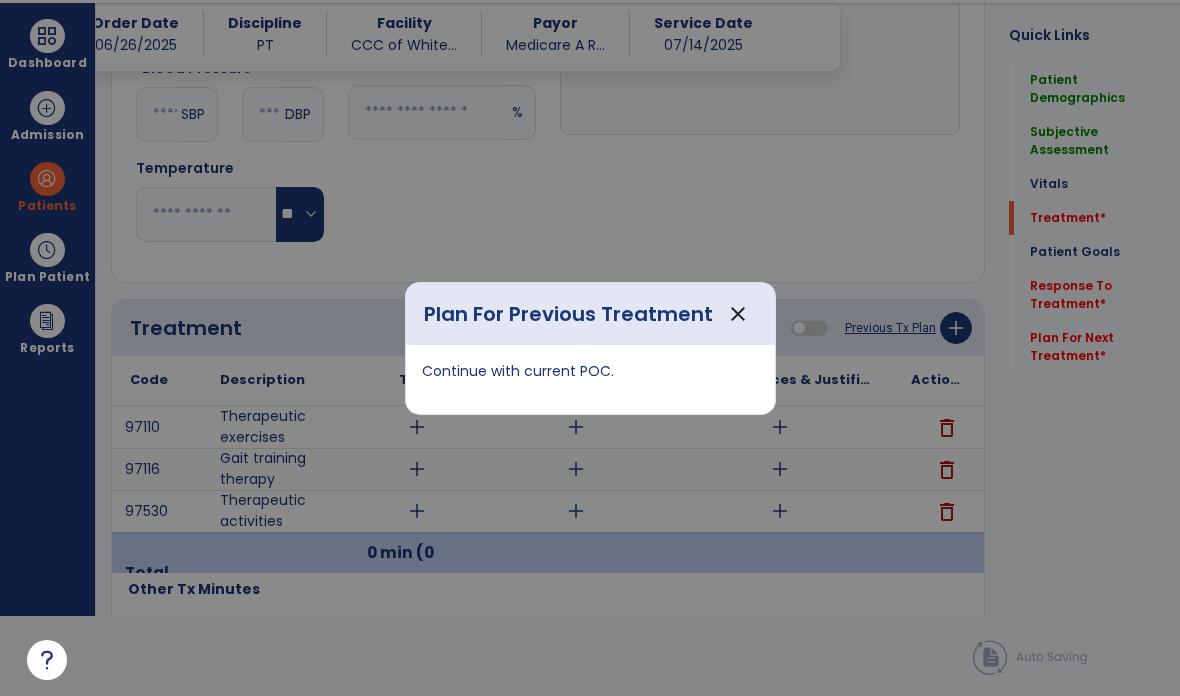 scroll, scrollTop: 0, scrollLeft: 0, axis: both 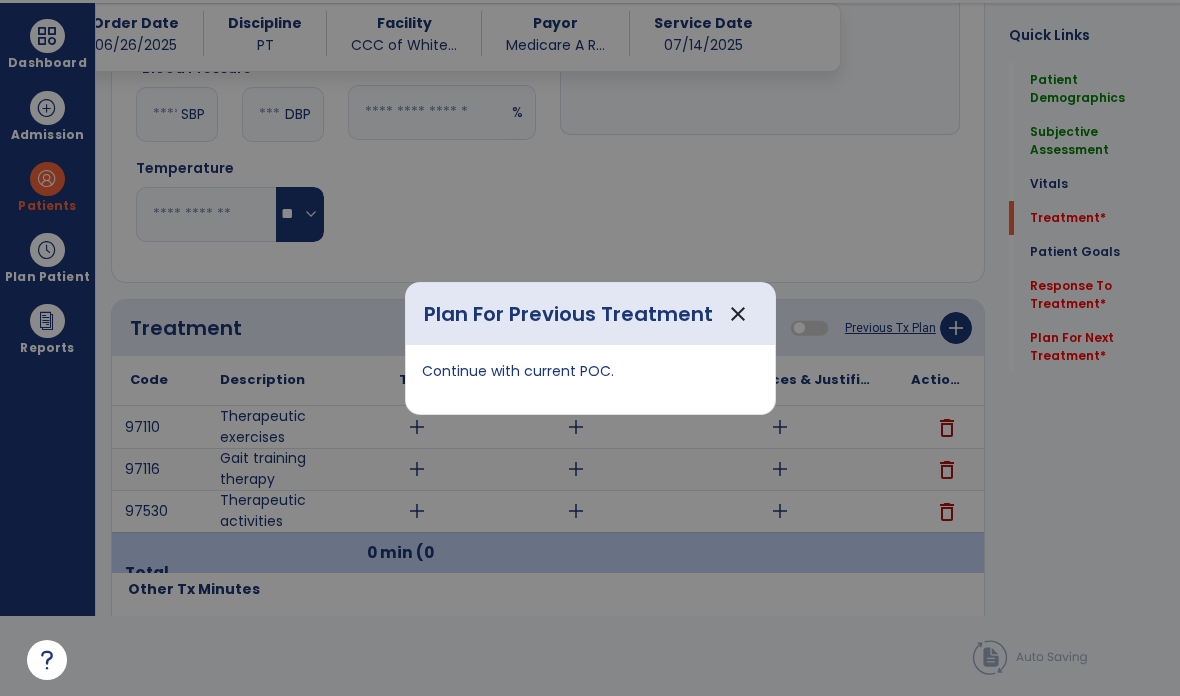 click at bounding box center [590, 348] 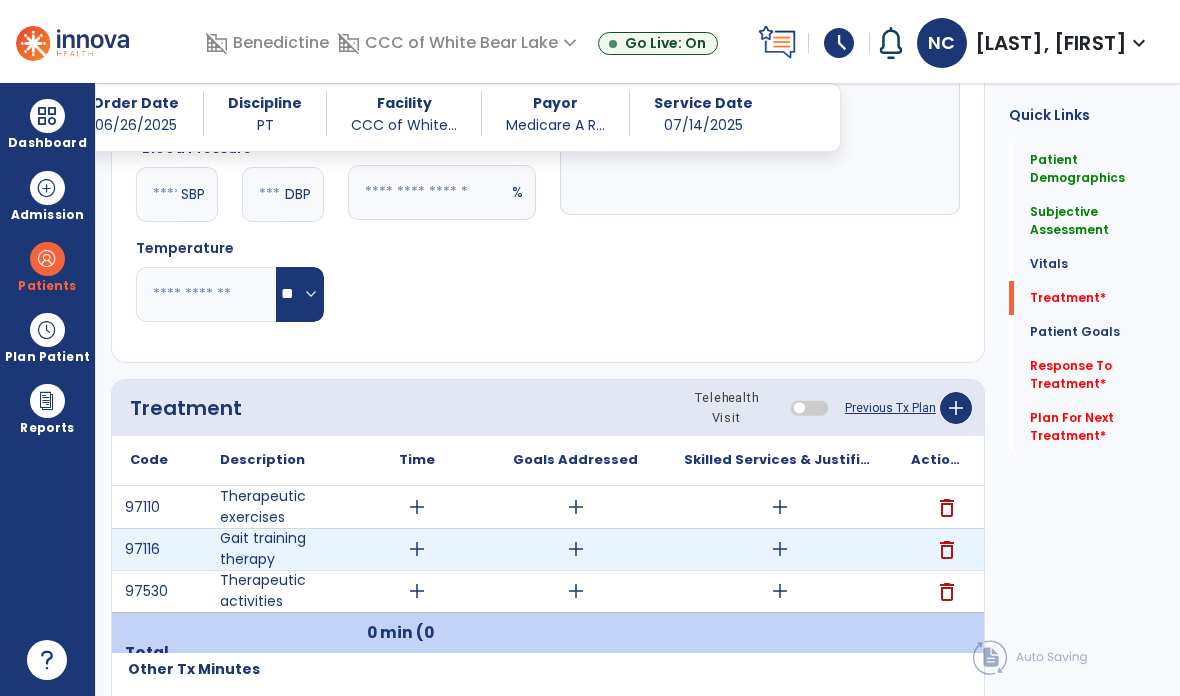 click on "add" at bounding box center [780, 549] 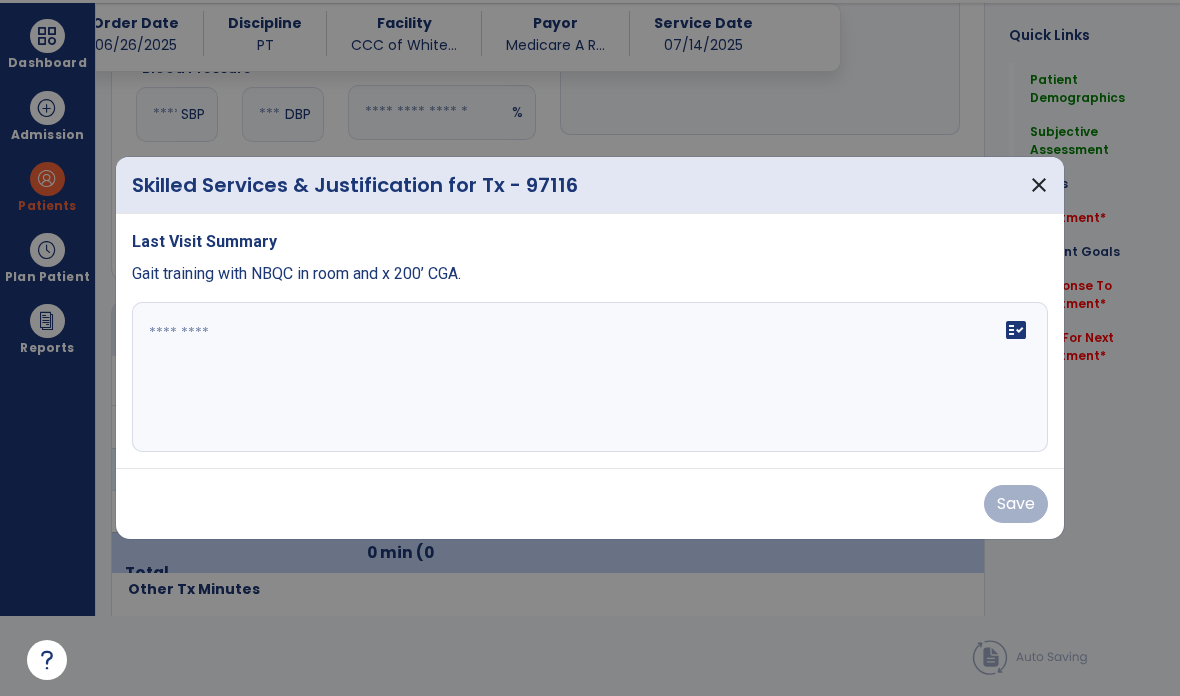 click on "close" at bounding box center [1039, 185] 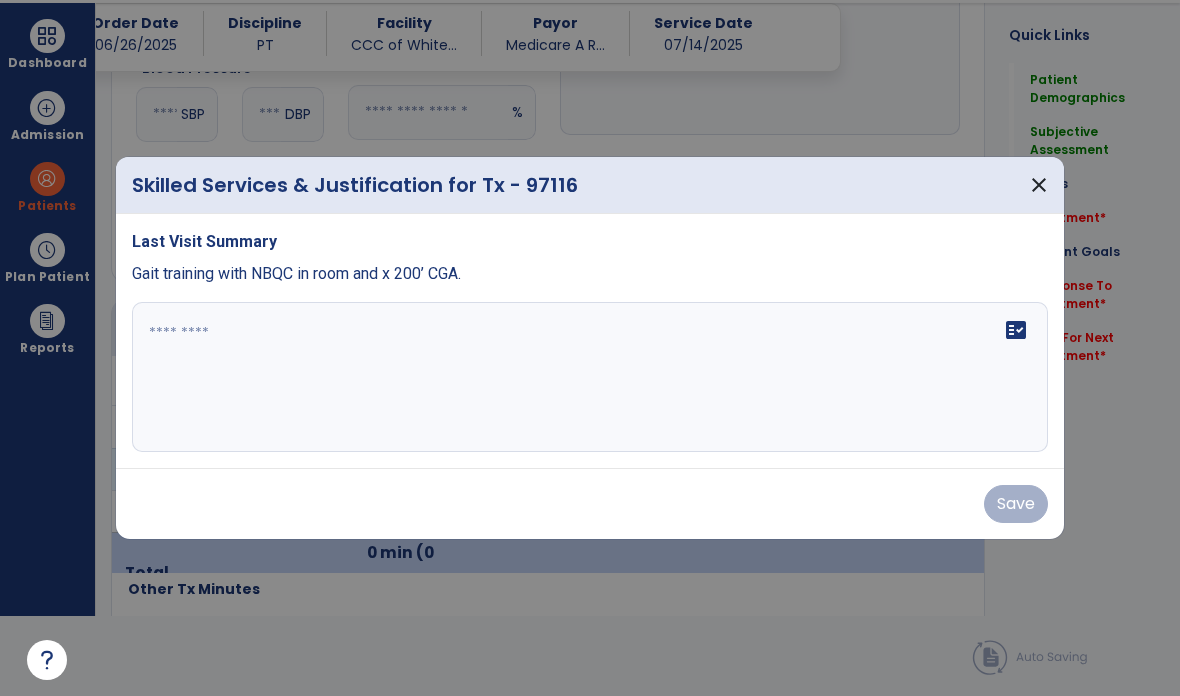 scroll, scrollTop: 80, scrollLeft: 0, axis: vertical 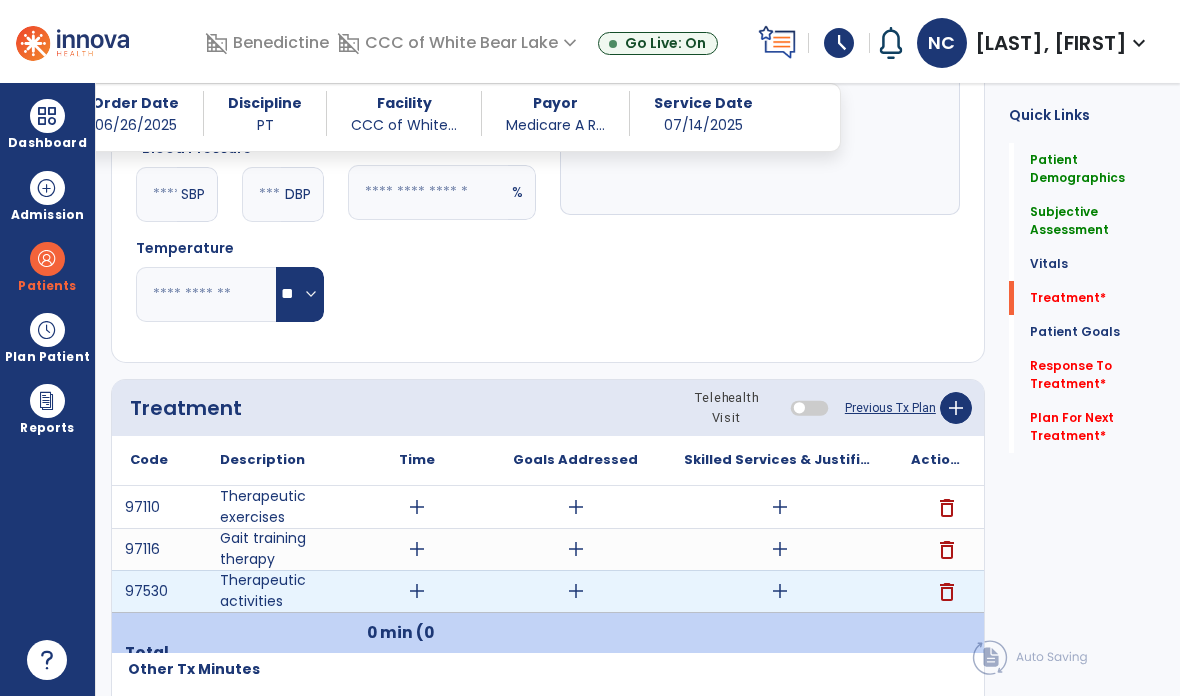 click on "add" at bounding box center (780, 591) 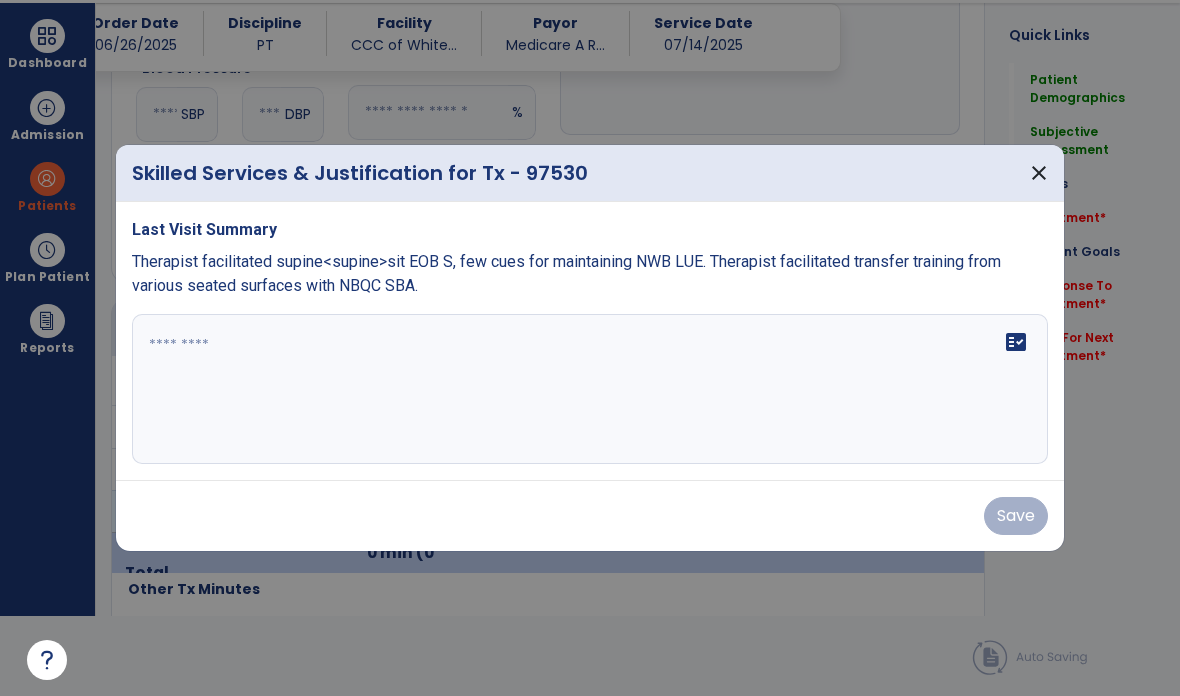 click on "close" at bounding box center (1039, 173) 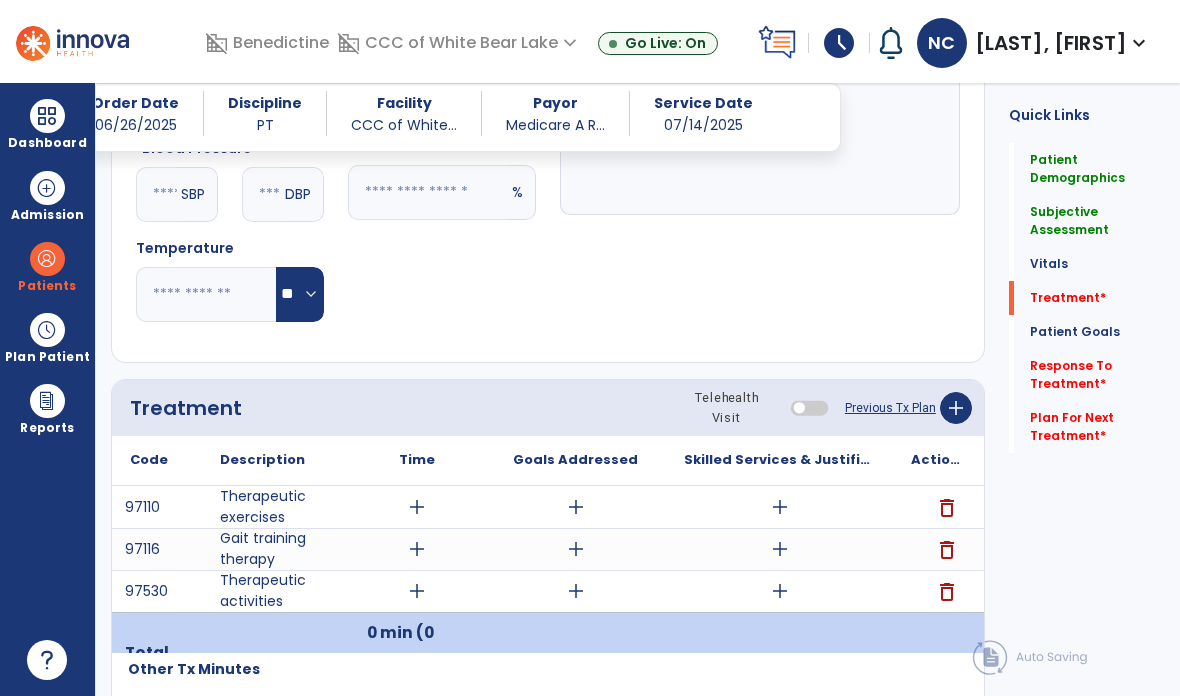 scroll, scrollTop: 80, scrollLeft: 0, axis: vertical 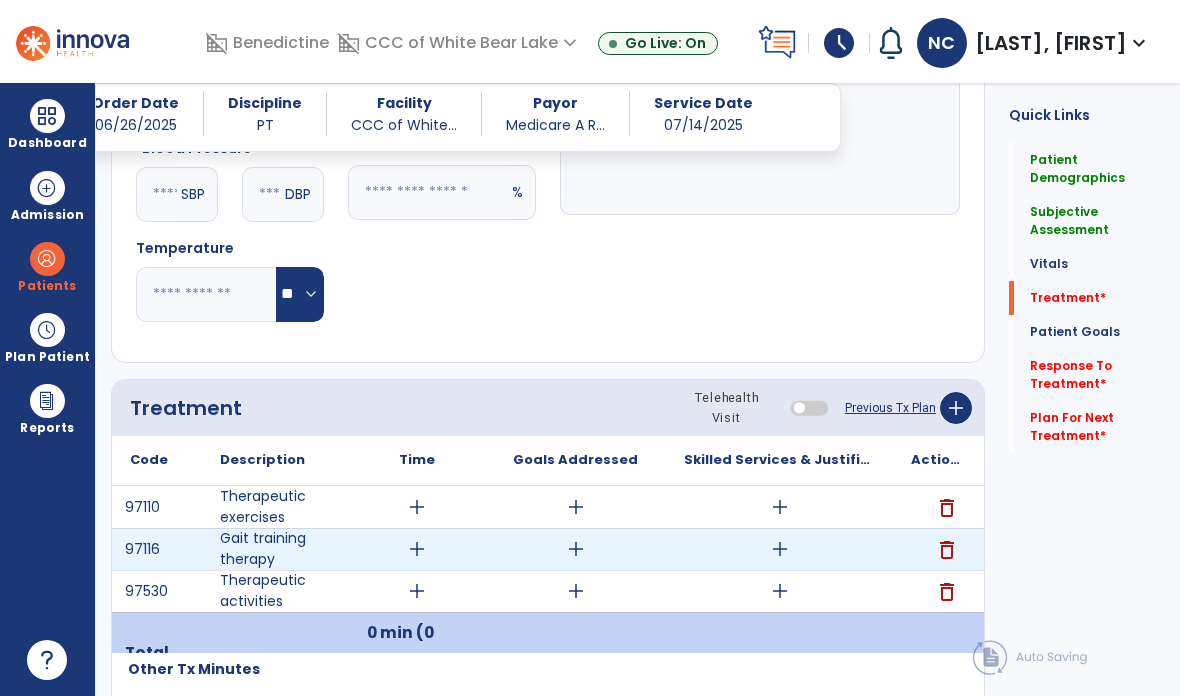 click on "add" at bounding box center (780, 549) 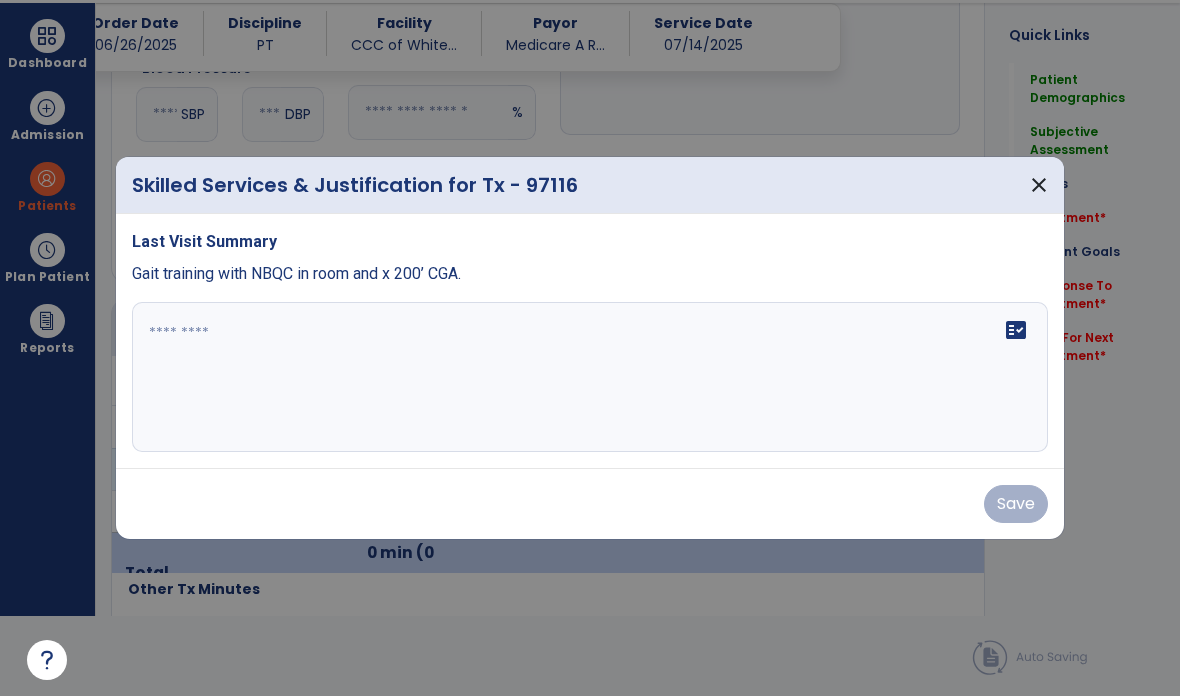 click on "close" at bounding box center [1039, 185] 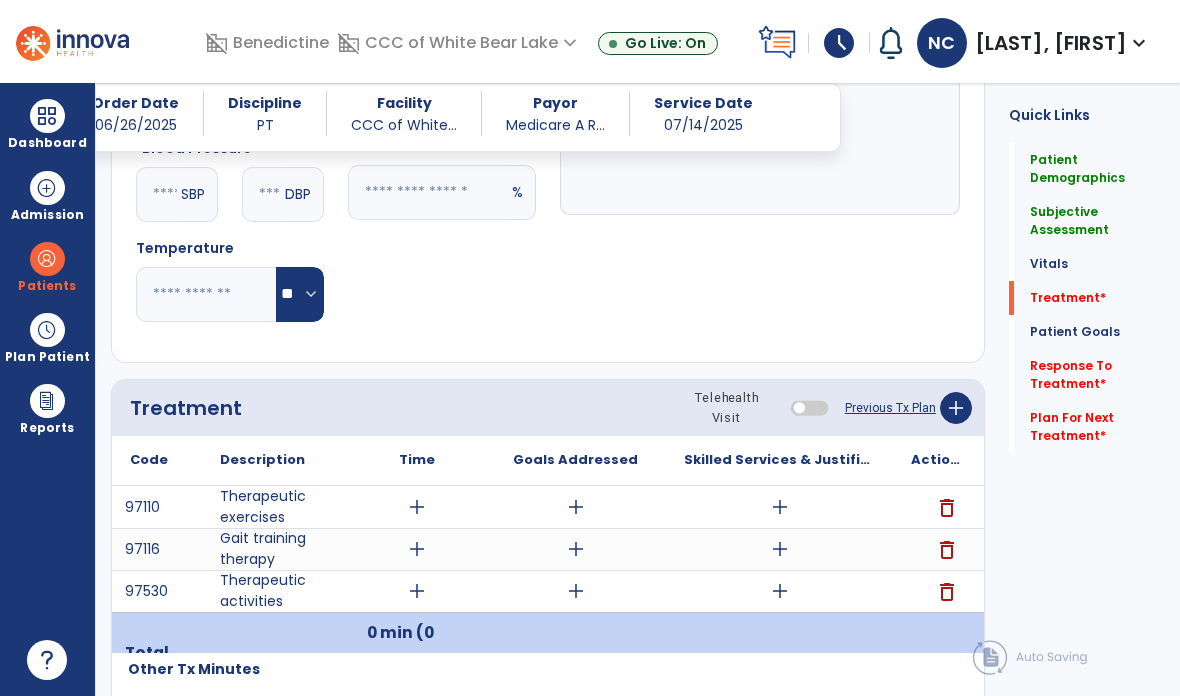 scroll, scrollTop: 80, scrollLeft: 0, axis: vertical 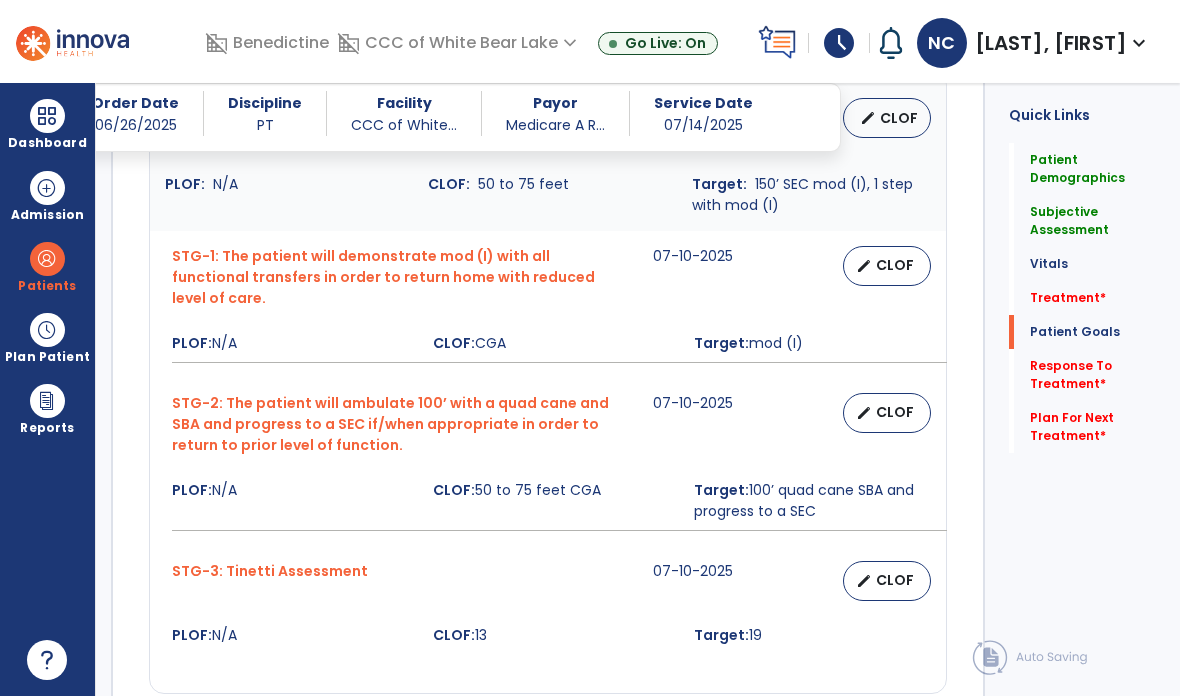 click on "CLOF" at bounding box center [895, 580] 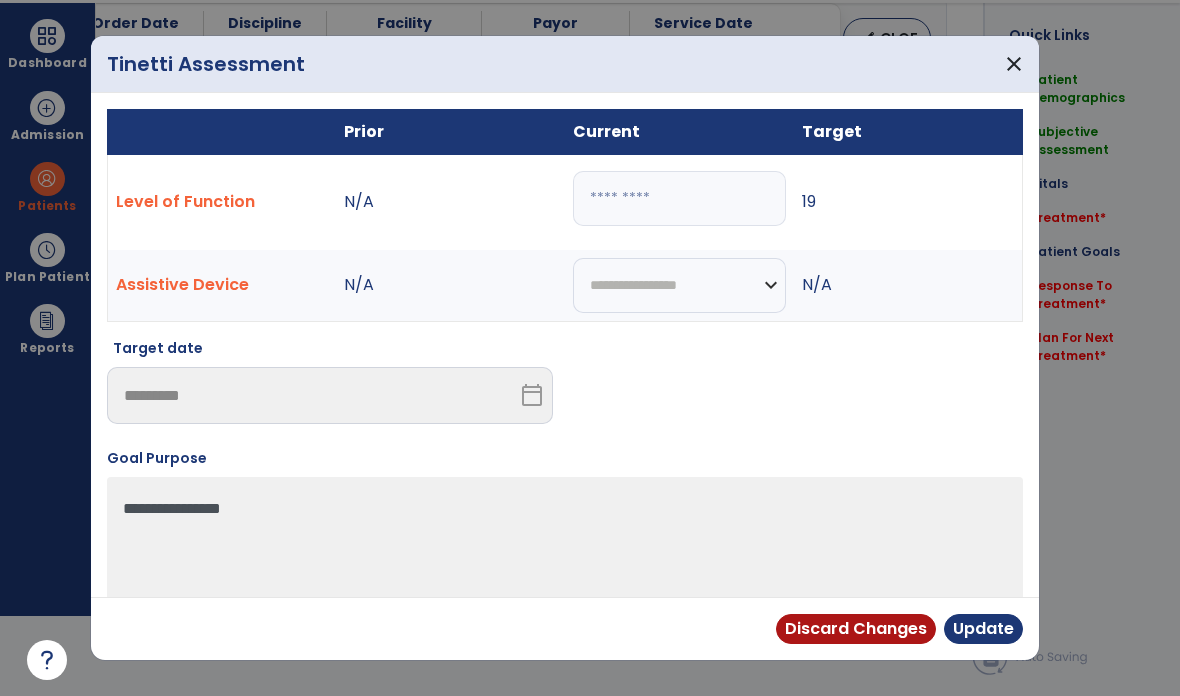click on "**" at bounding box center [679, 198] 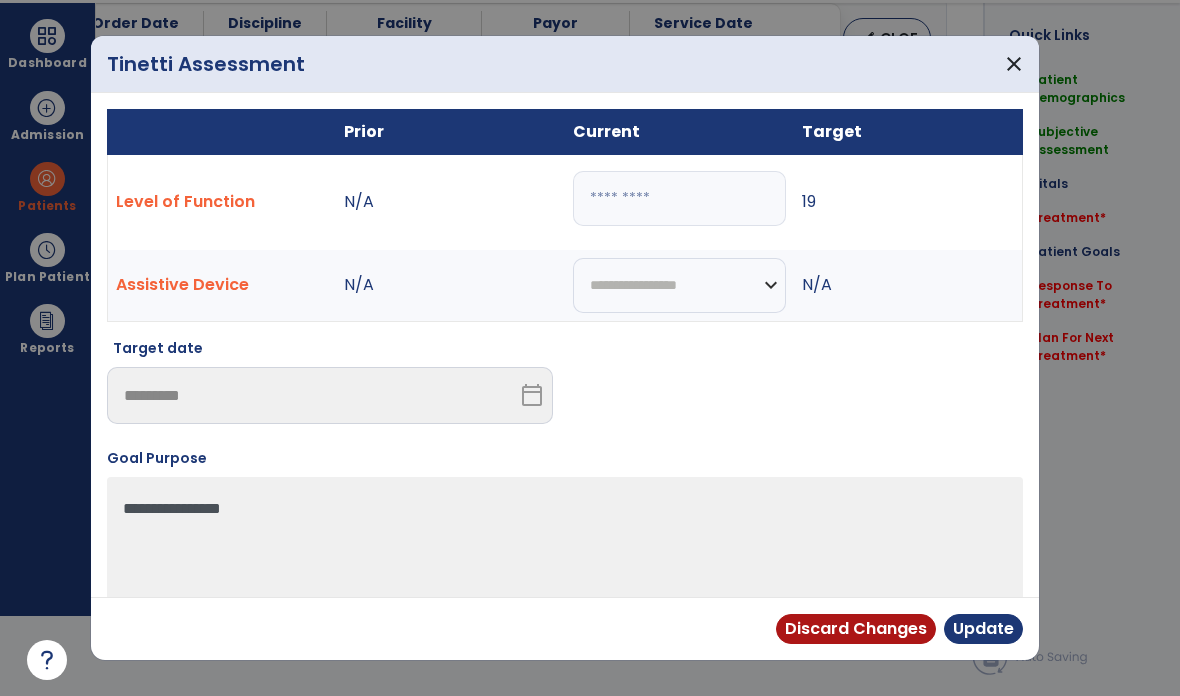 type on "**" 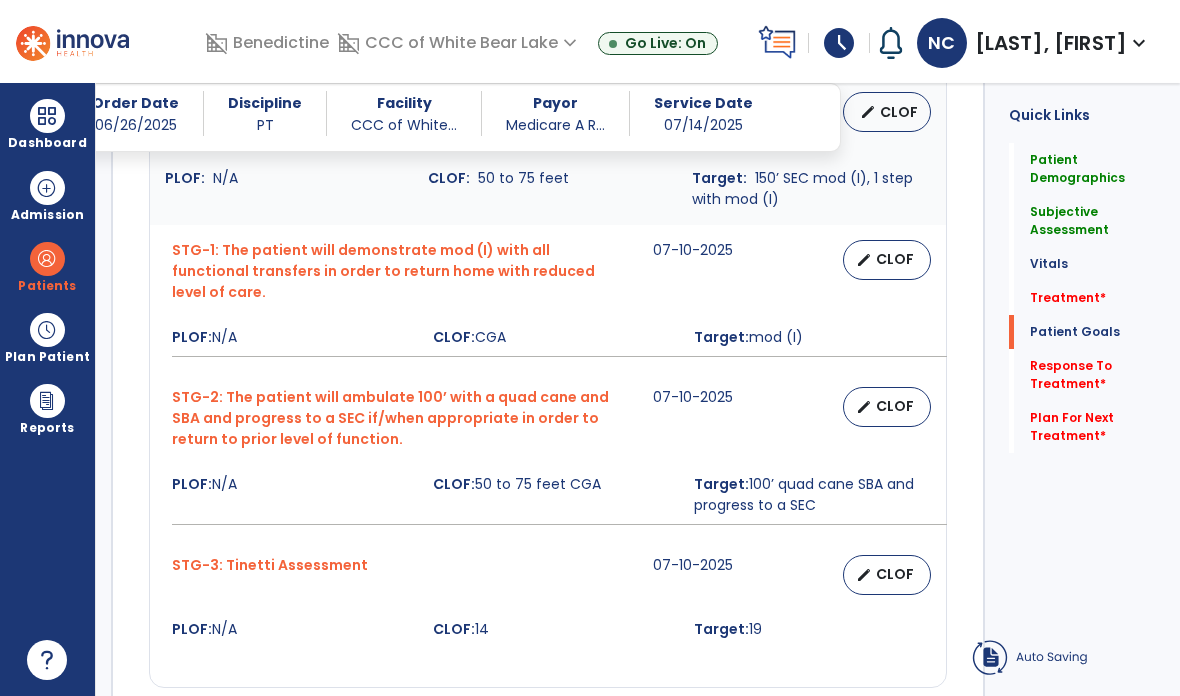 scroll, scrollTop: 80, scrollLeft: 0, axis: vertical 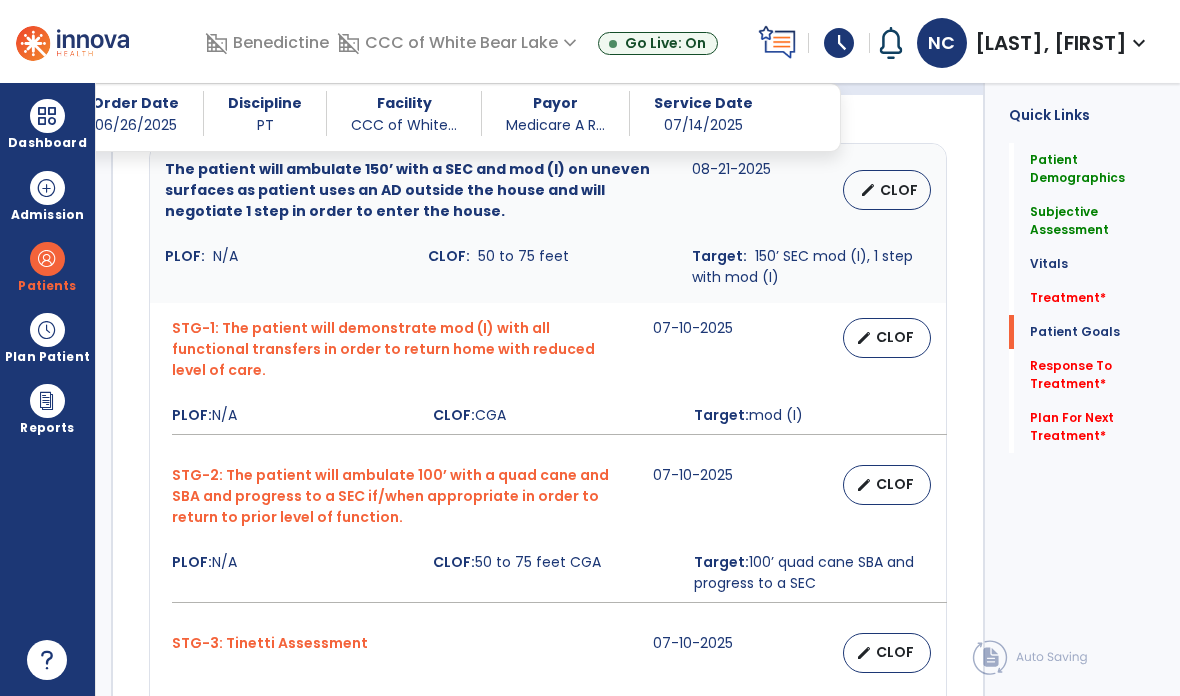 click on "CLOF" at bounding box center [895, 484] 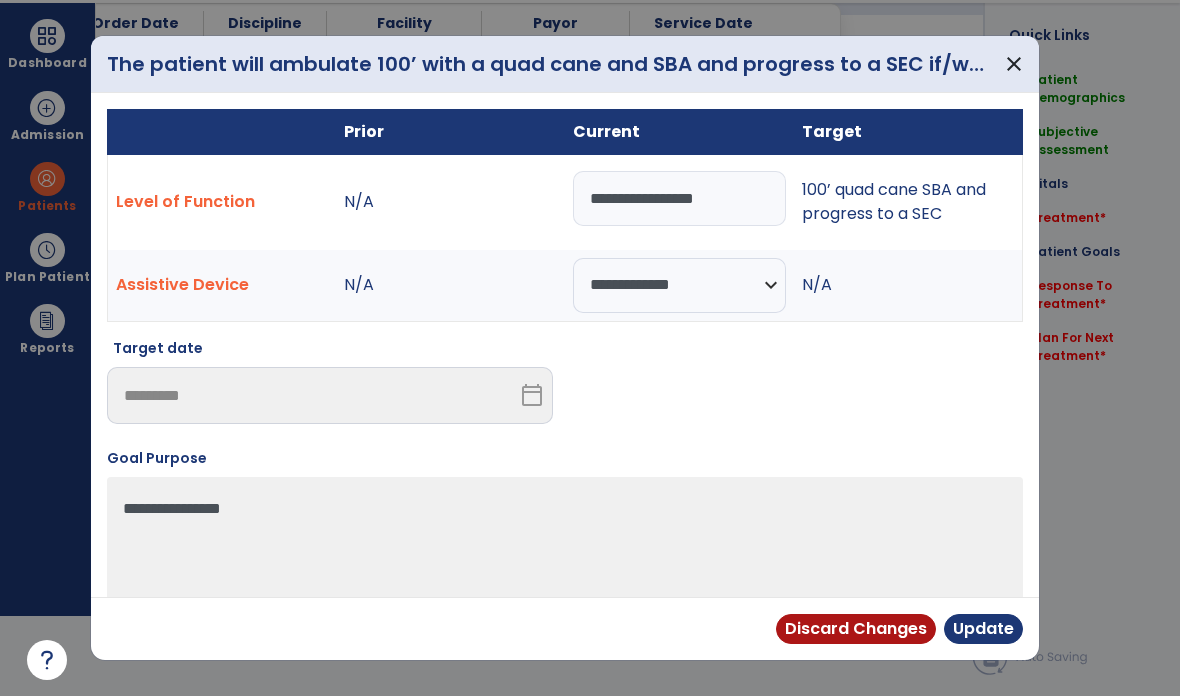 scroll, scrollTop: 0, scrollLeft: 0, axis: both 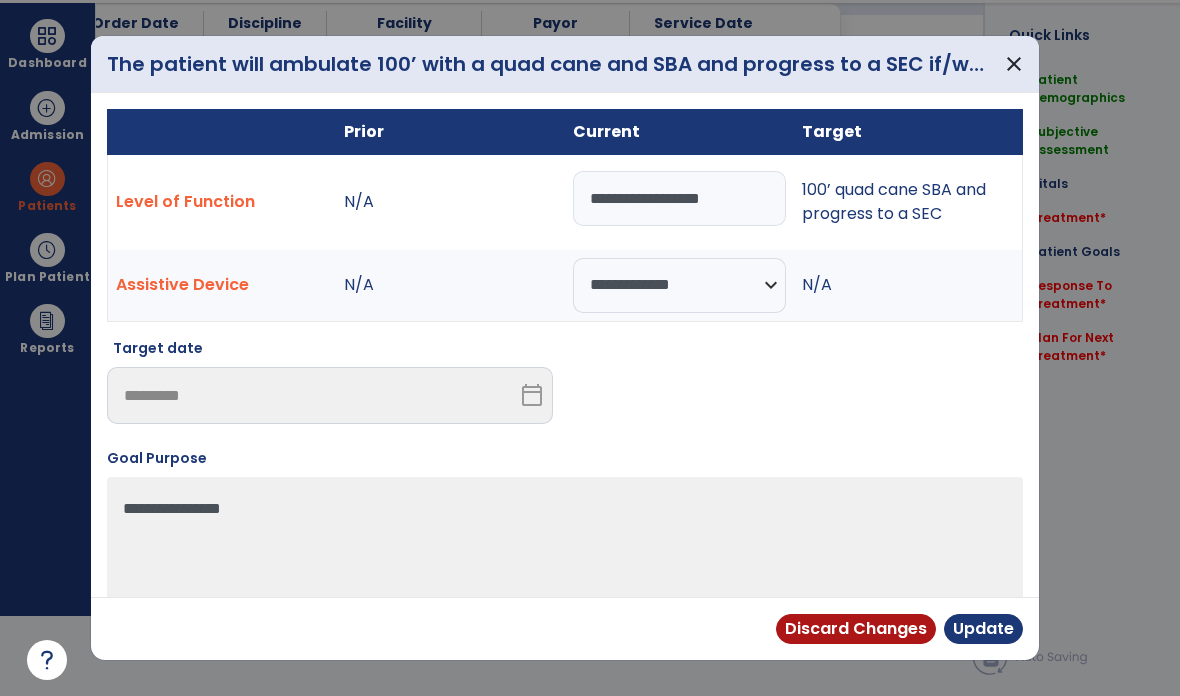 type on "**********" 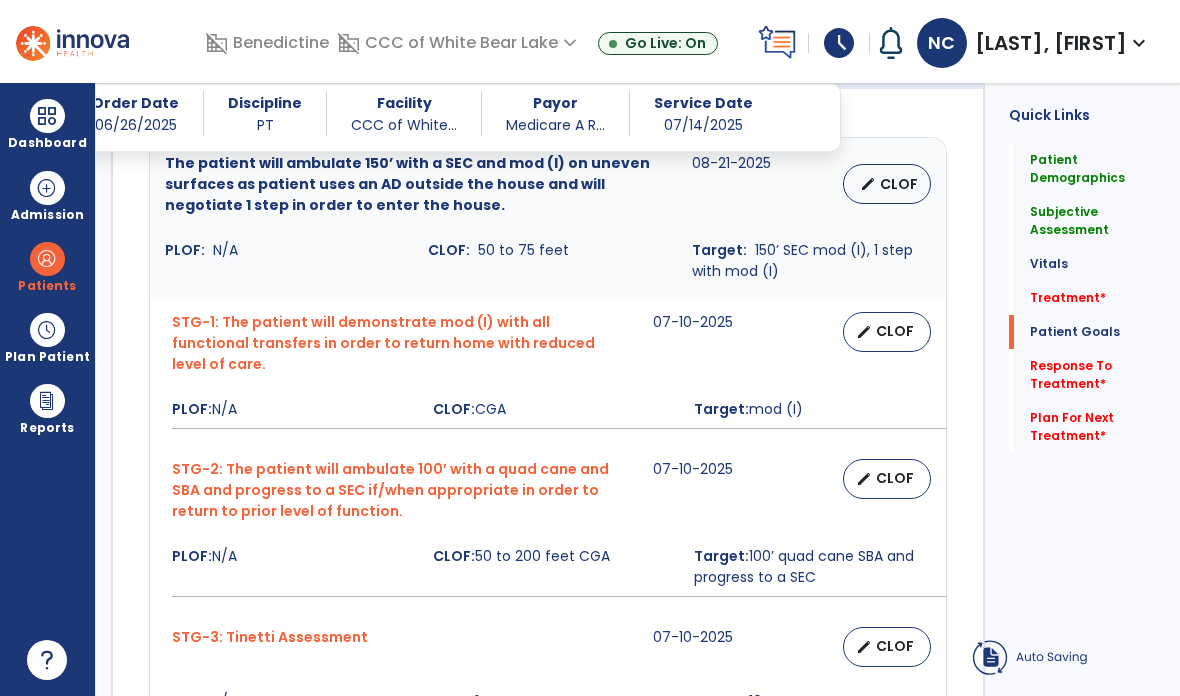 scroll, scrollTop: 80, scrollLeft: 0, axis: vertical 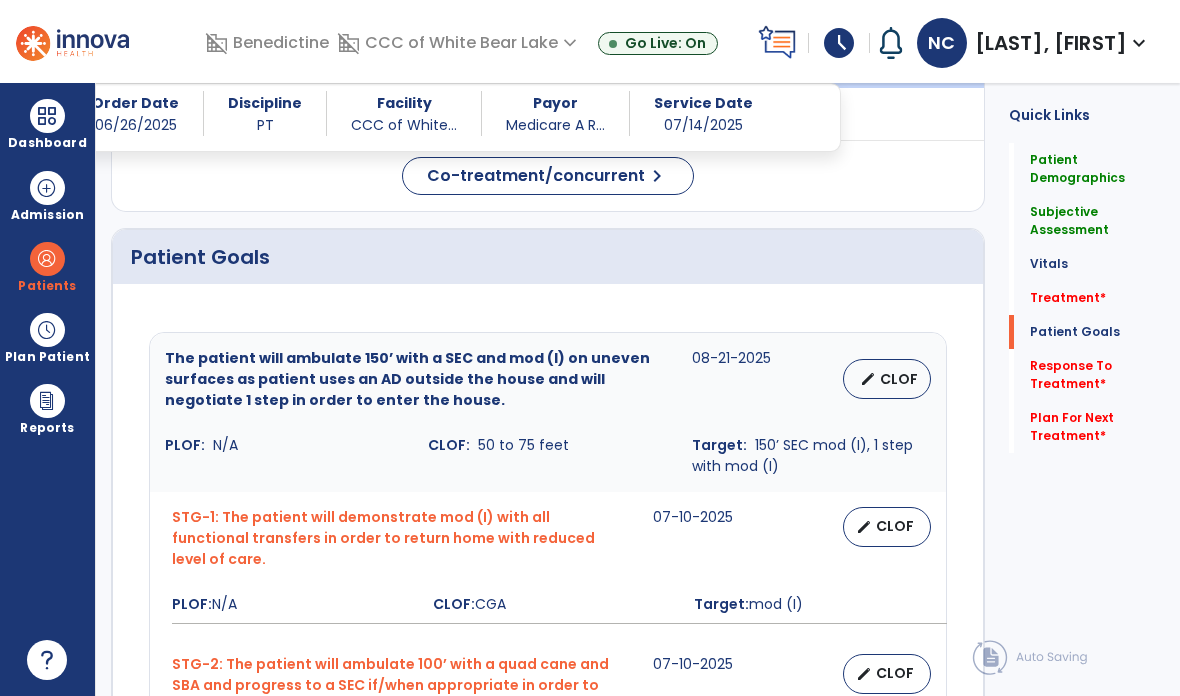 click on "CLOF" at bounding box center (895, 526) 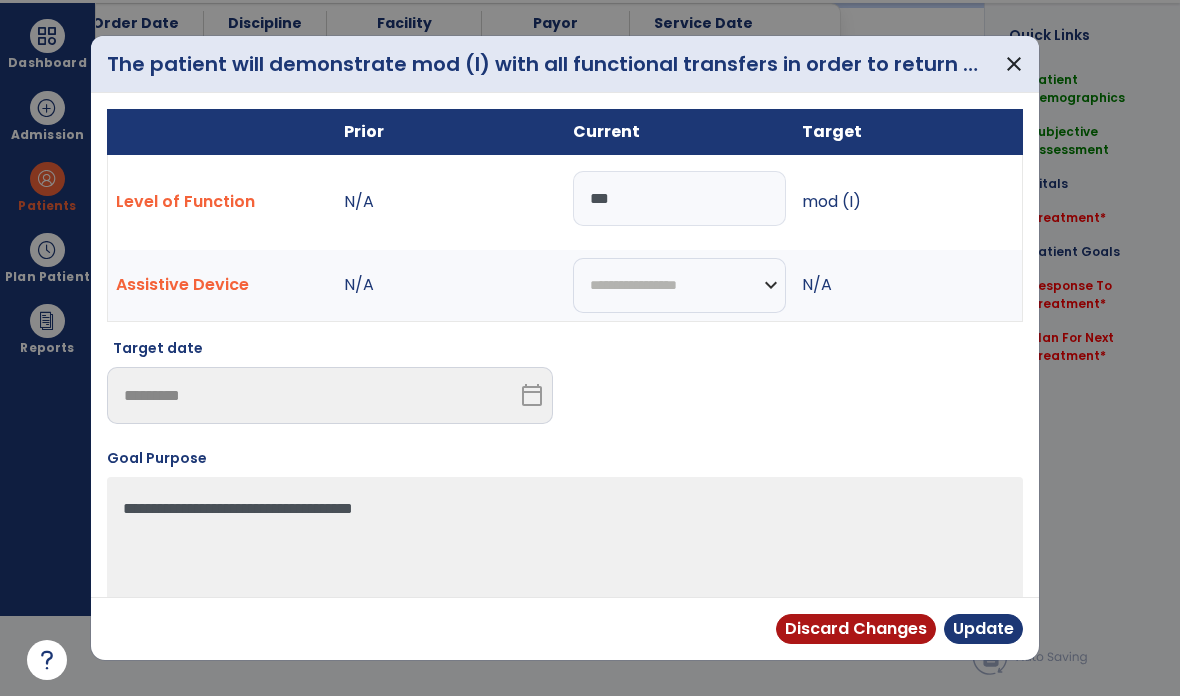 click on "Update" at bounding box center [983, 629] 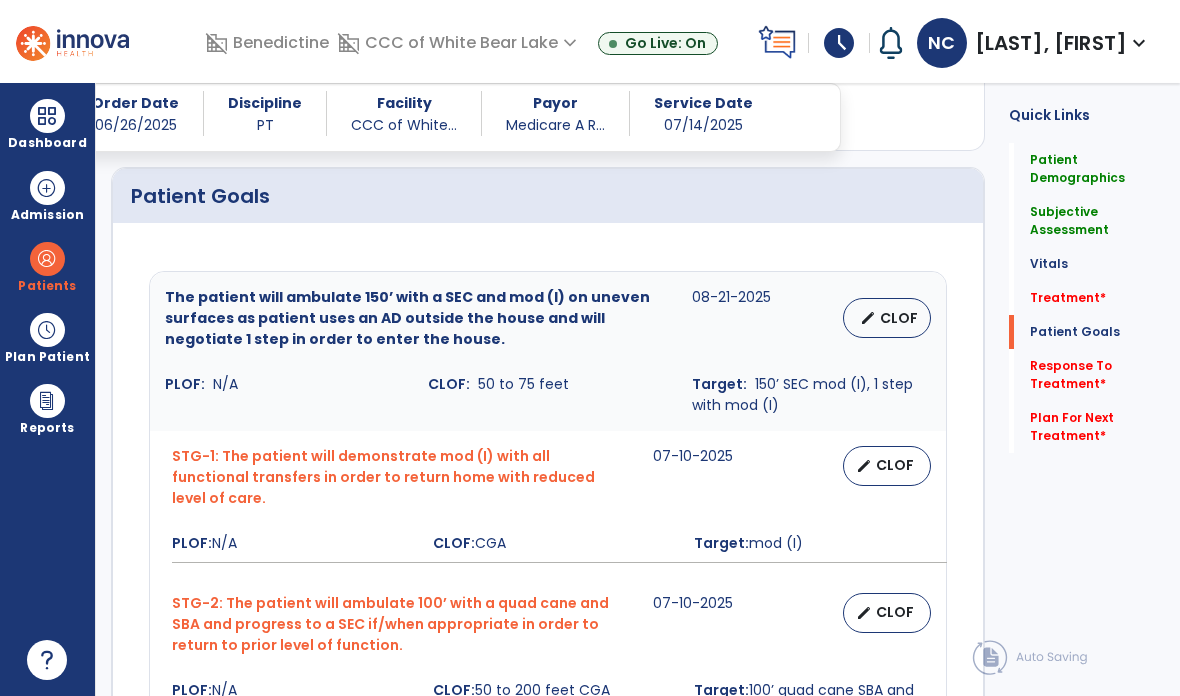 scroll, scrollTop: 2255, scrollLeft: 0, axis: vertical 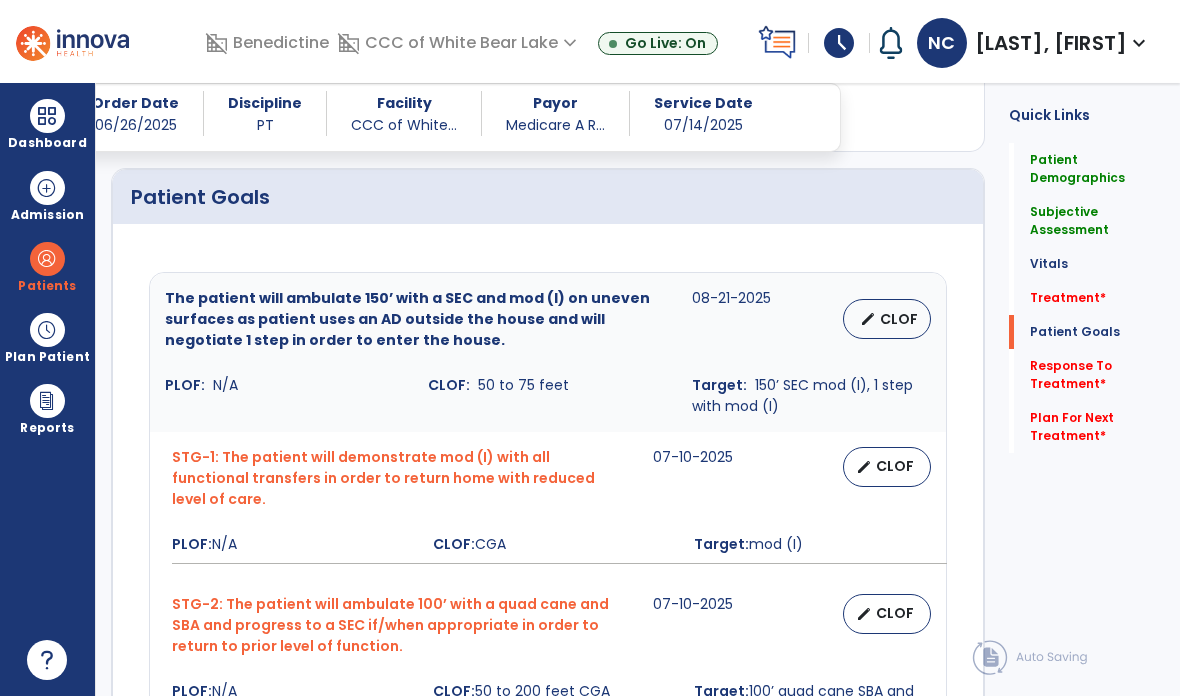 click on "Response To Treatment   *" 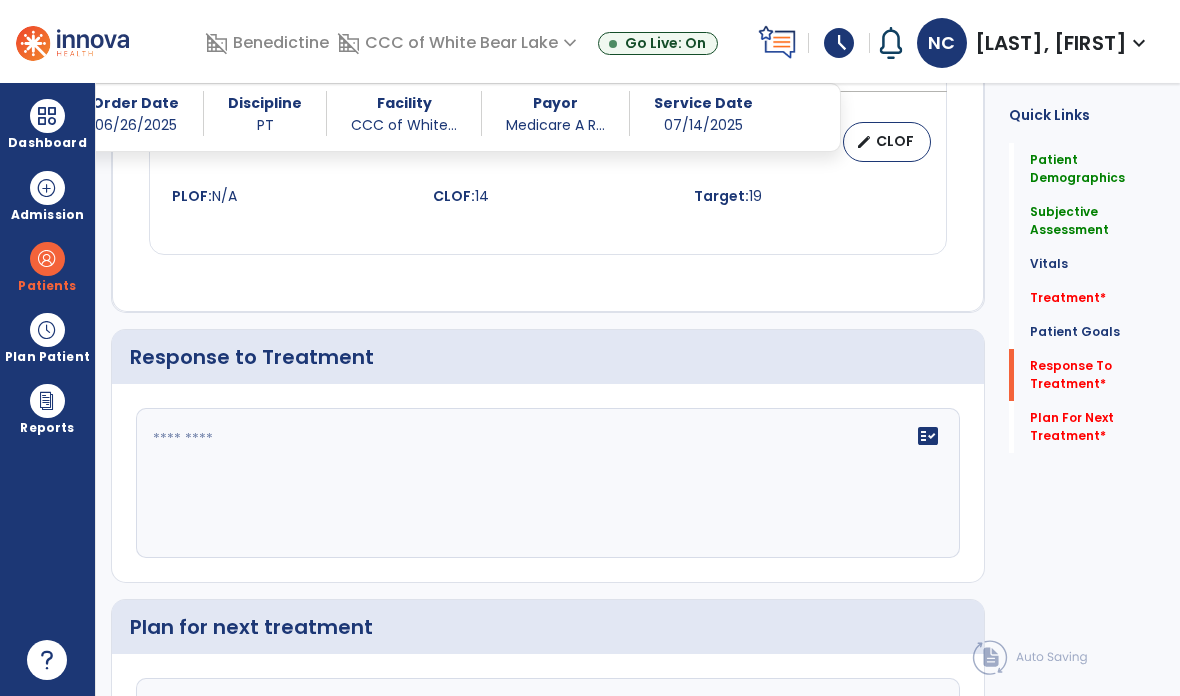 scroll, scrollTop: 2902, scrollLeft: 0, axis: vertical 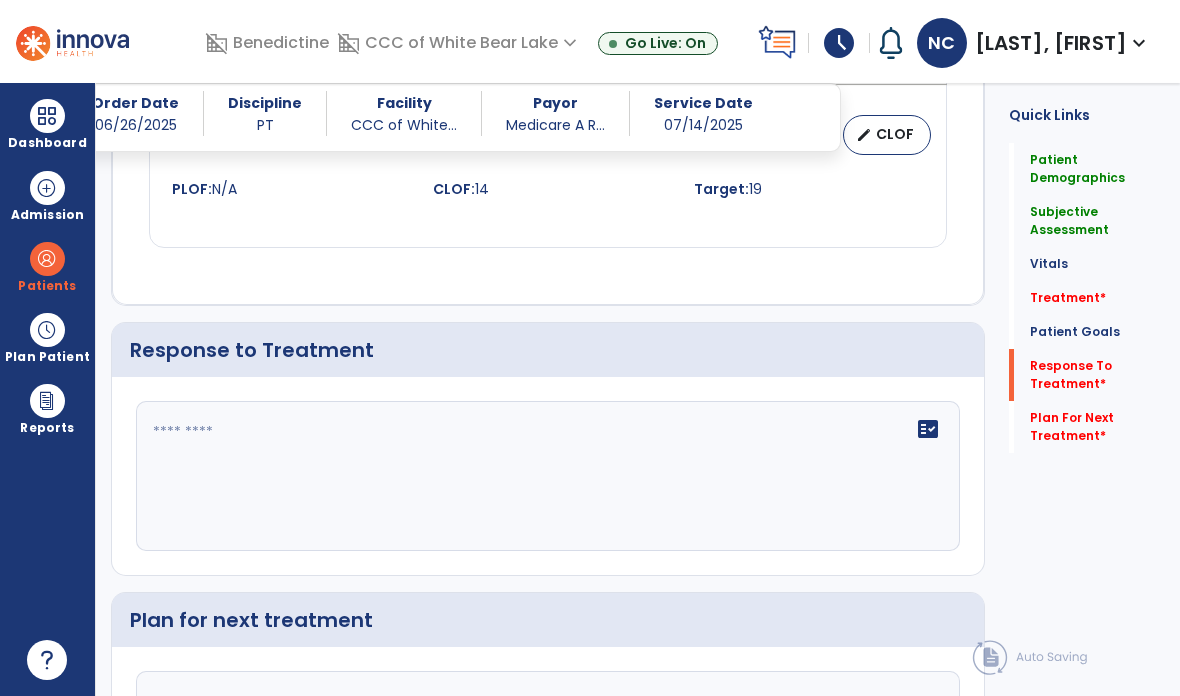 click on "fact_check" 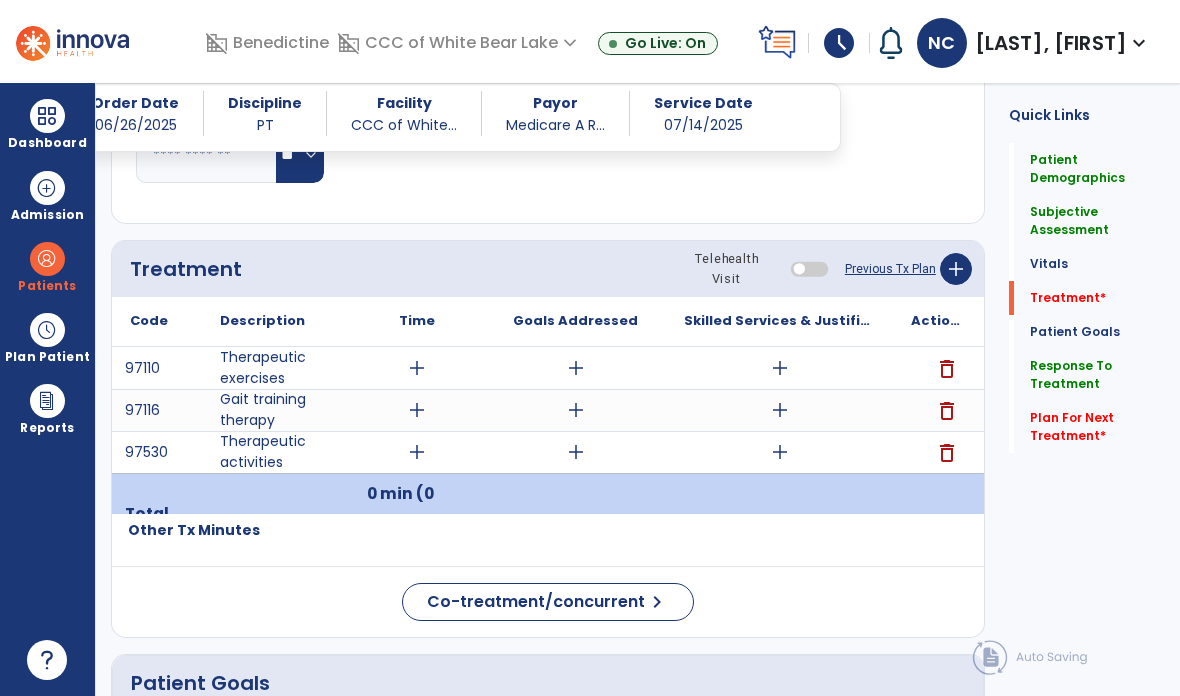 scroll, scrollTop: 1769, scrollLeft: 0, axis: vertical 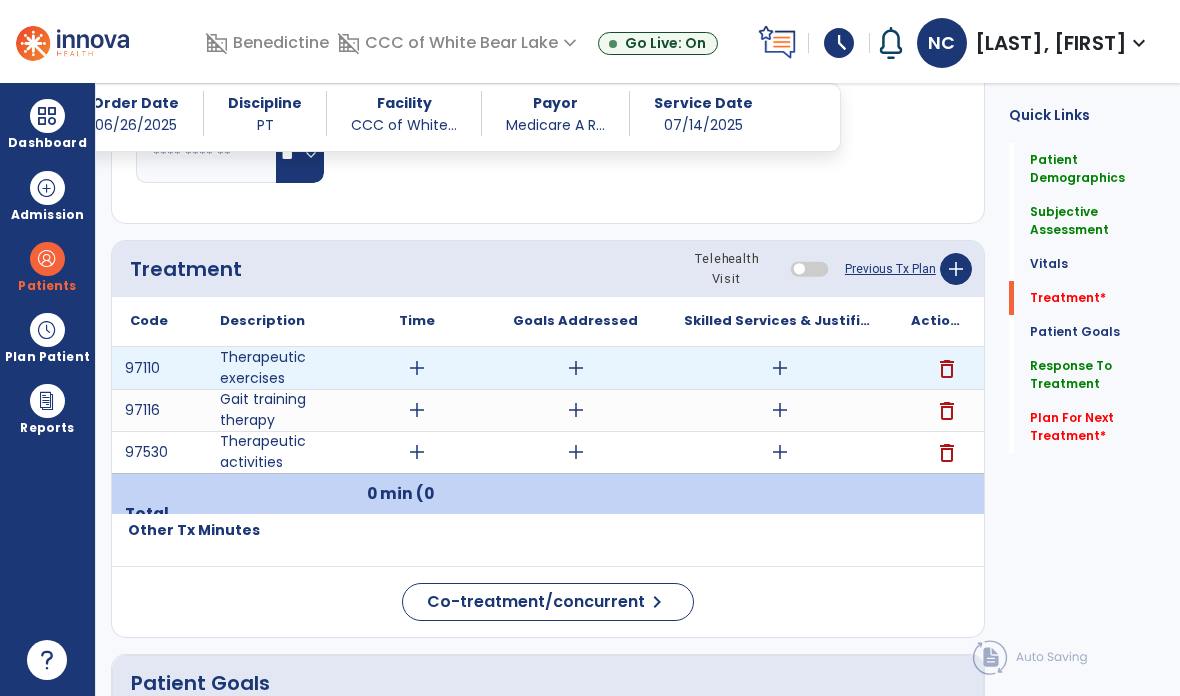 type on "**********" 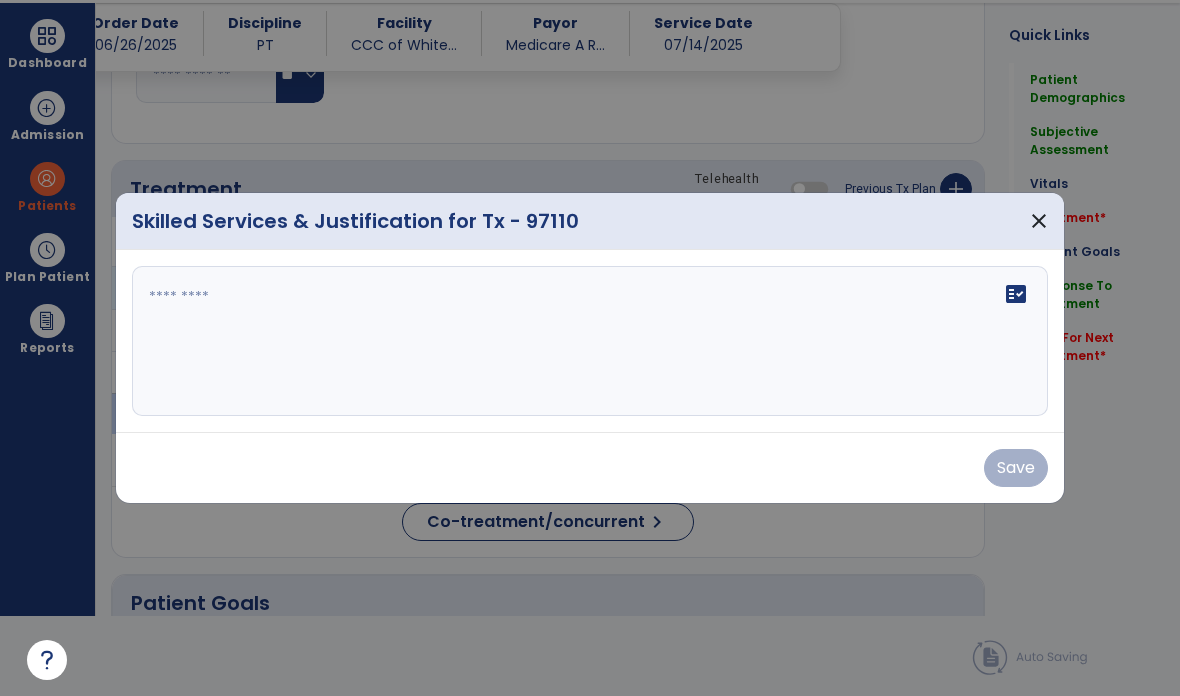 scroll, scrollTop: 0, scrollLeft: 0, axis: both 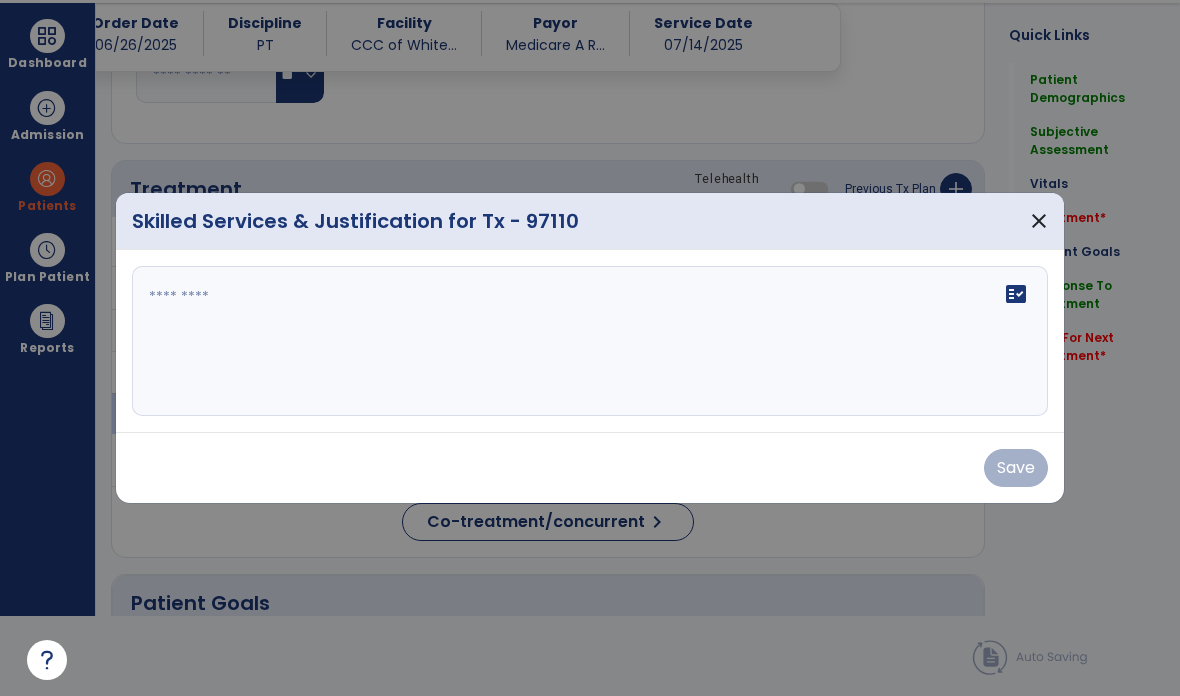 click on "fact_check" at bounding box center [590, 341] 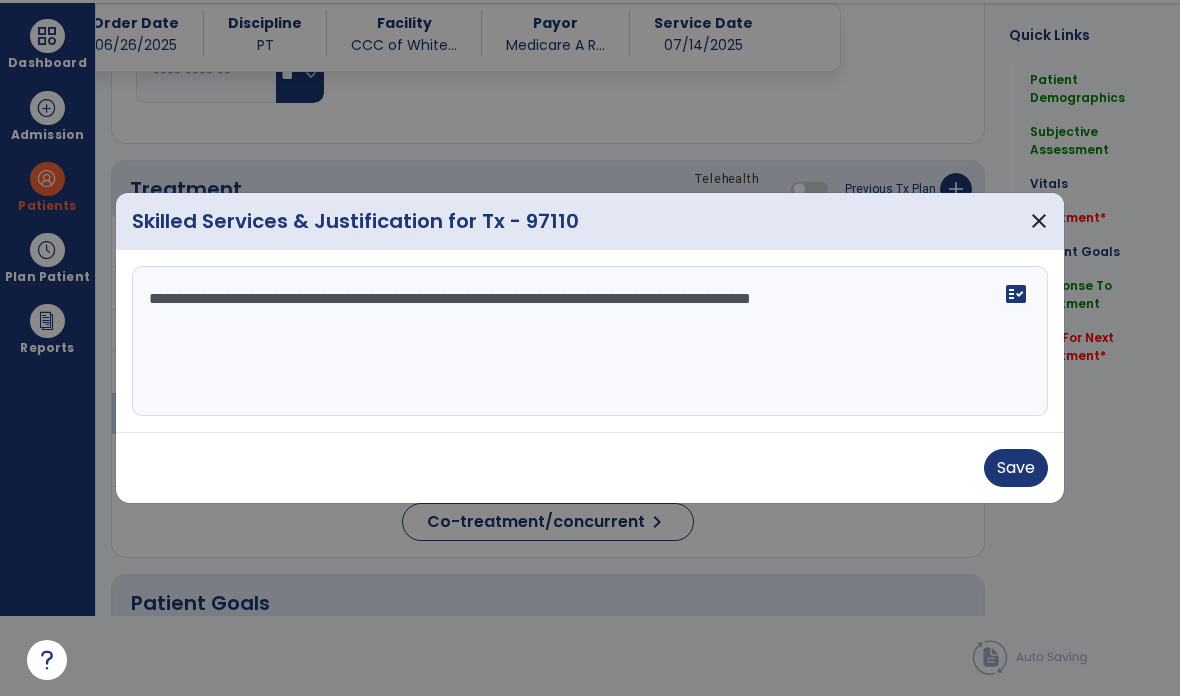 type on "**********" 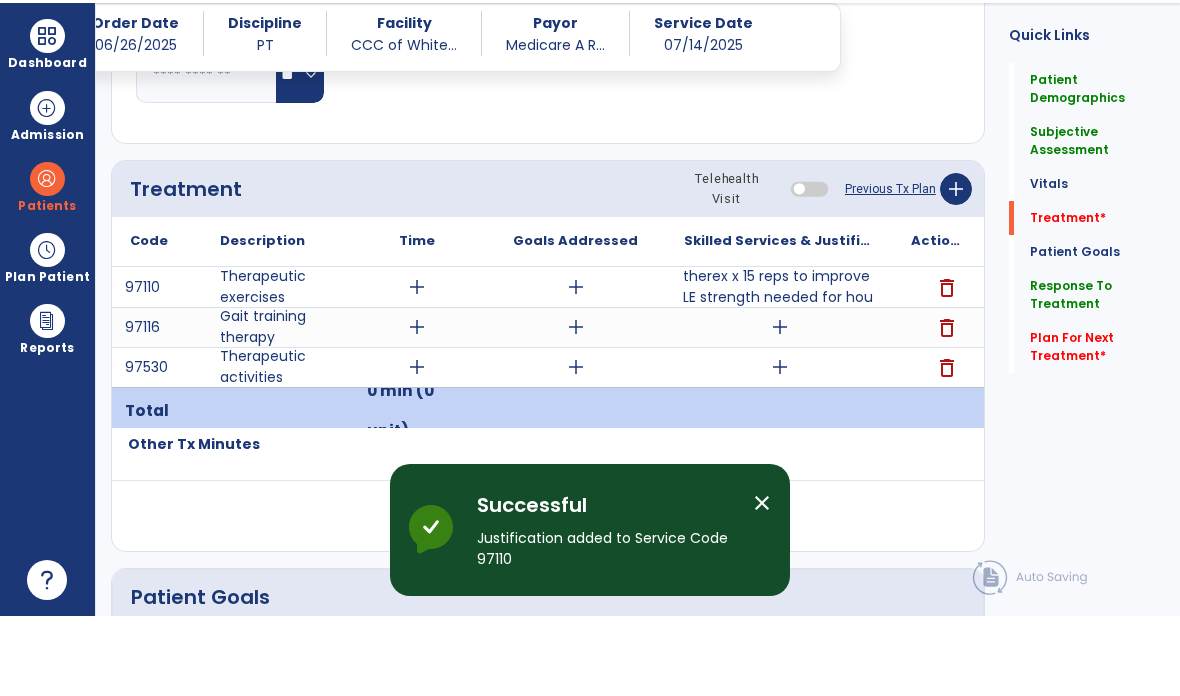 scroll, scrollTop: 80, scrollLeft: 0, axis: vertical 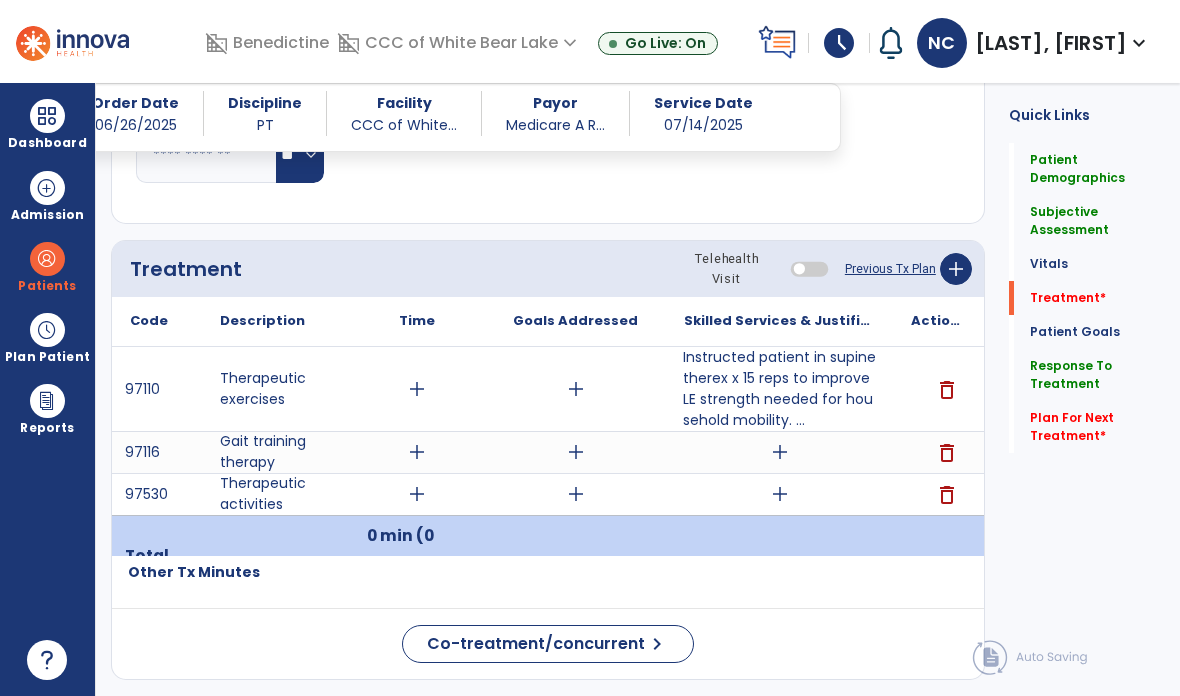 click on "add" at bounding box center (779, 452) 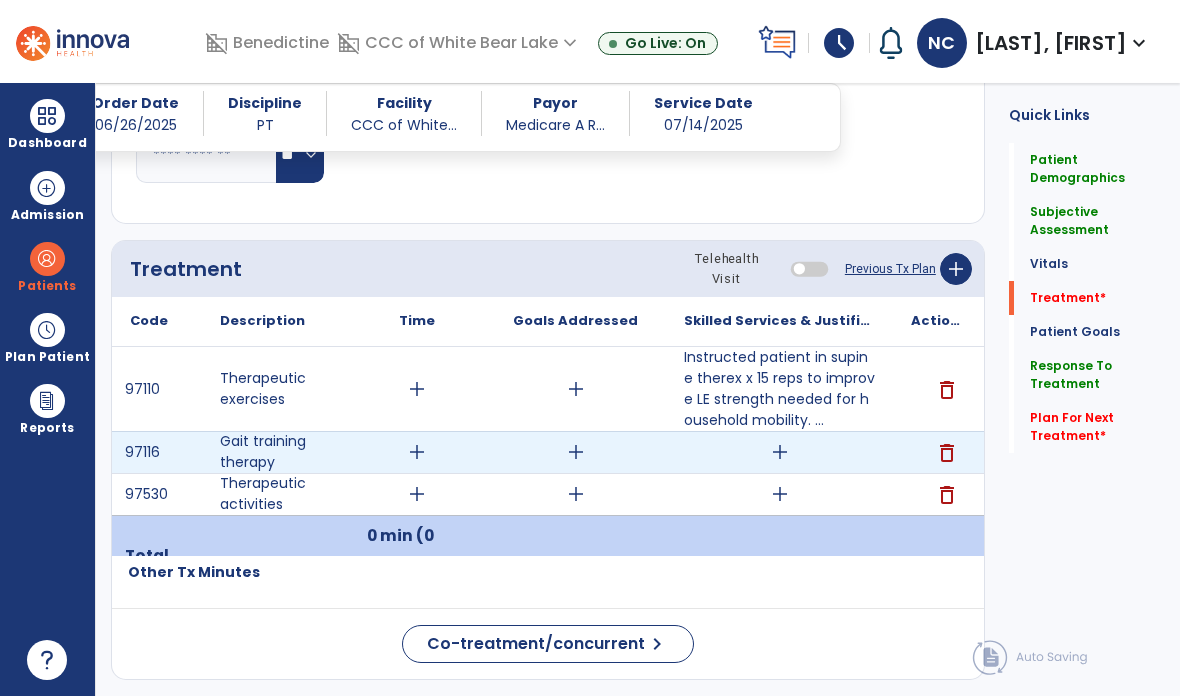scroll, scrollTop: 0, scrollLeft: 0, axis: both 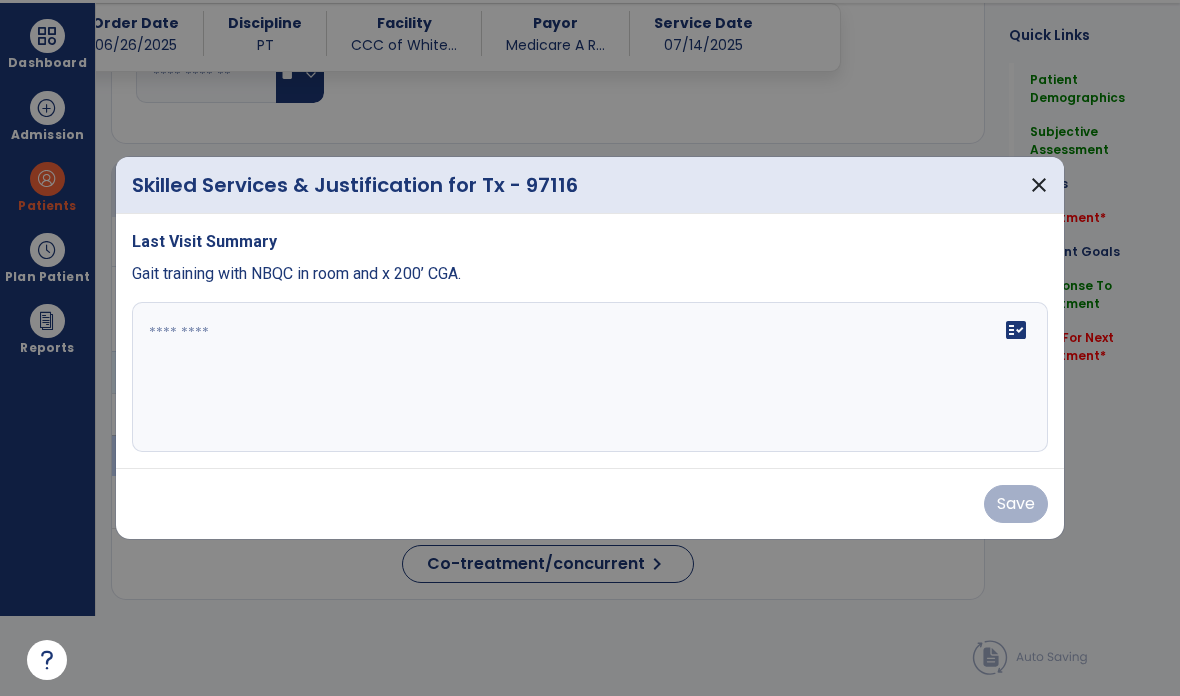 click on "fact_check" at bounding box center (590, 377) 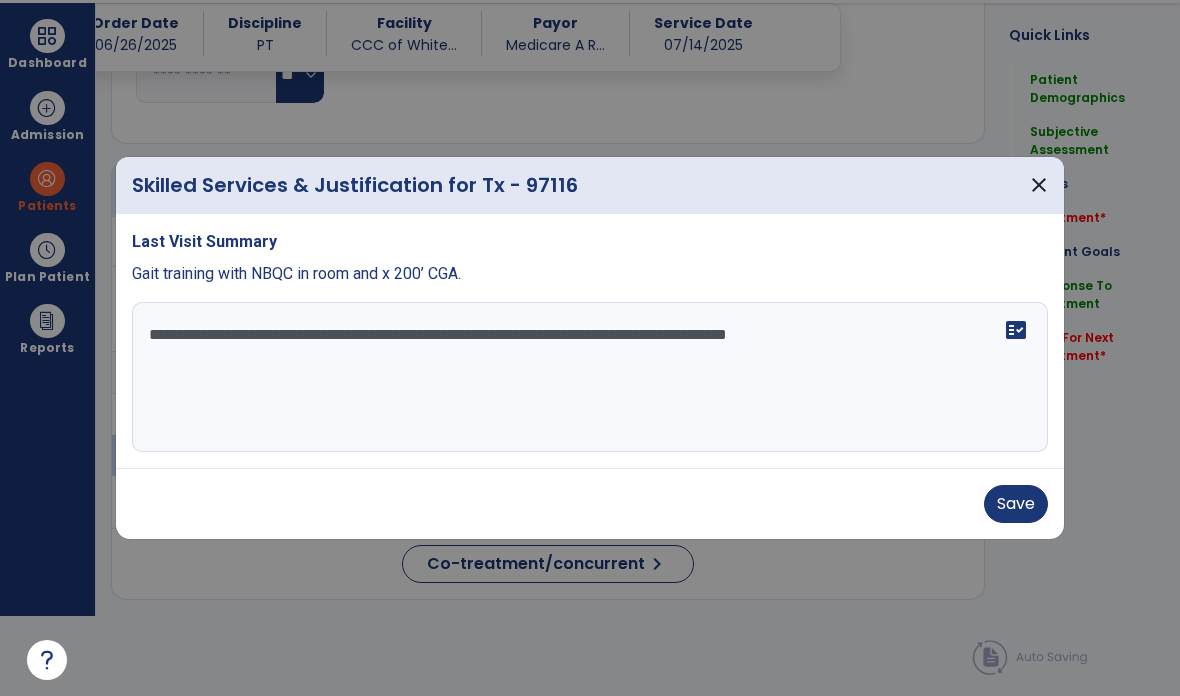 type on "**********" 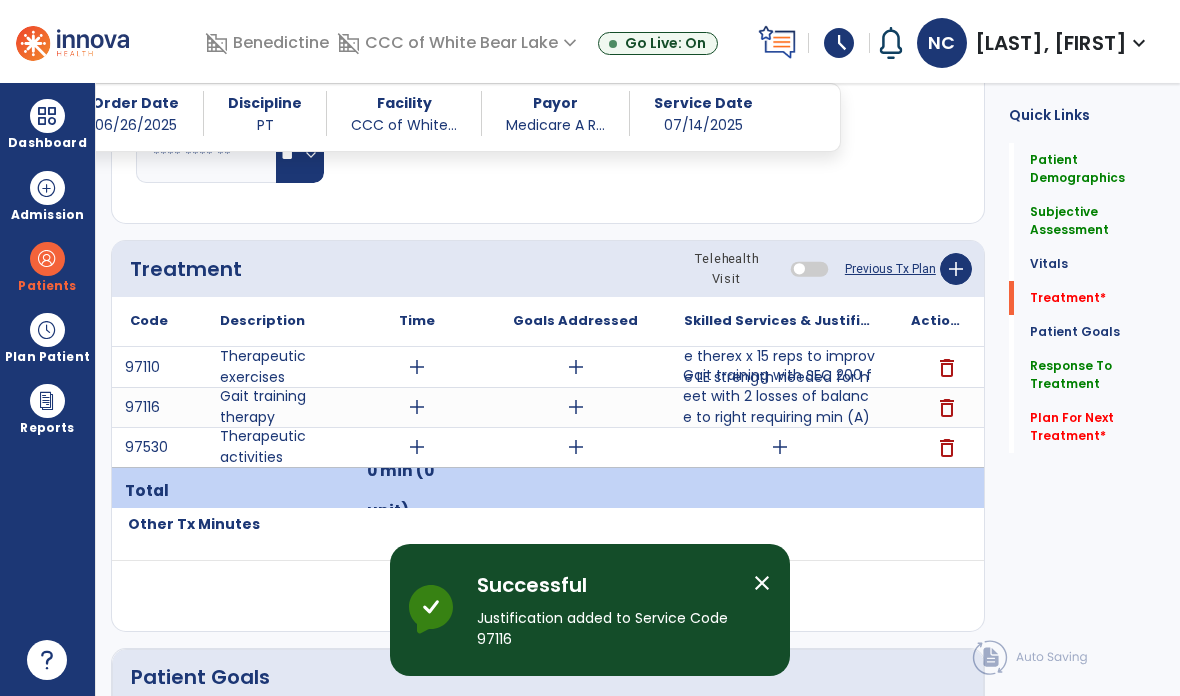 scroll, scrollTop: 80, scrollLeft: 0, axis: vertical 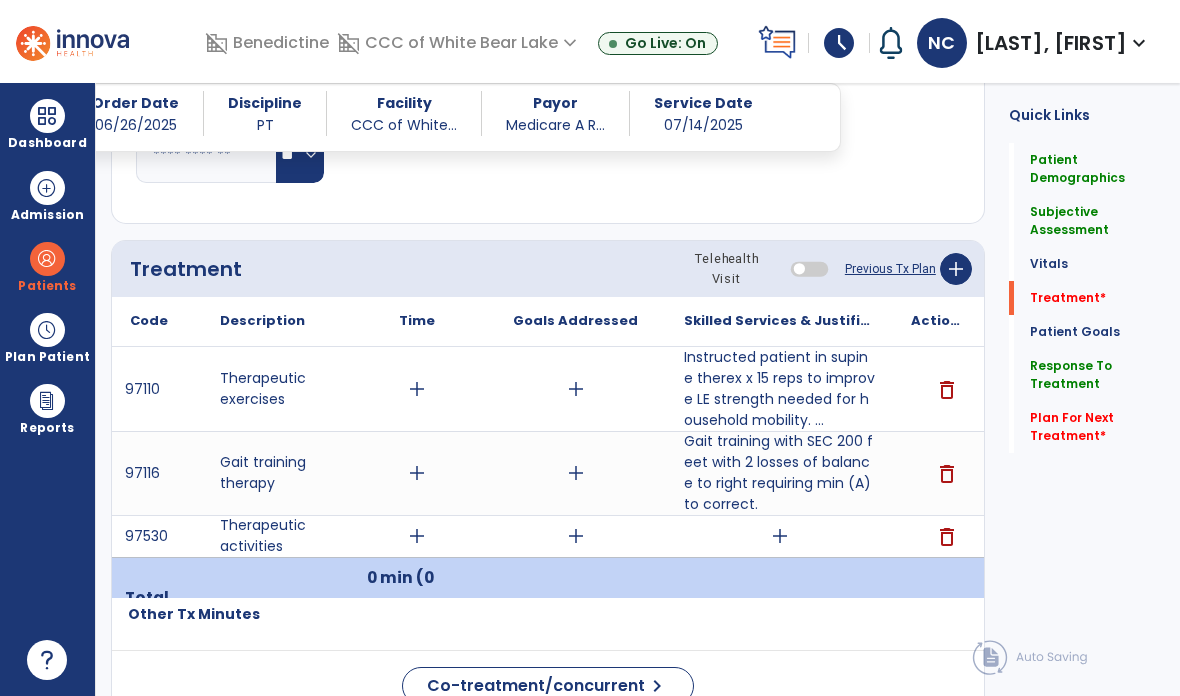 click on "add" at bounding box center [780, 536] 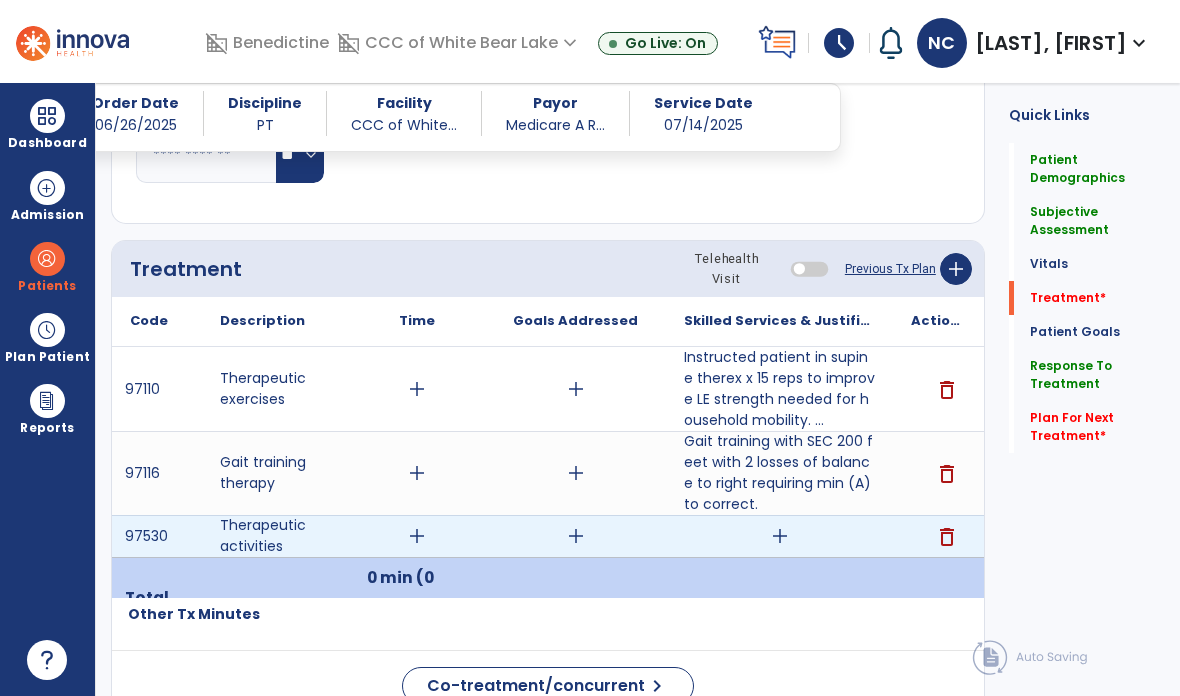 scroll, scrollTop: 0, scrollLeft: 0, axis: both 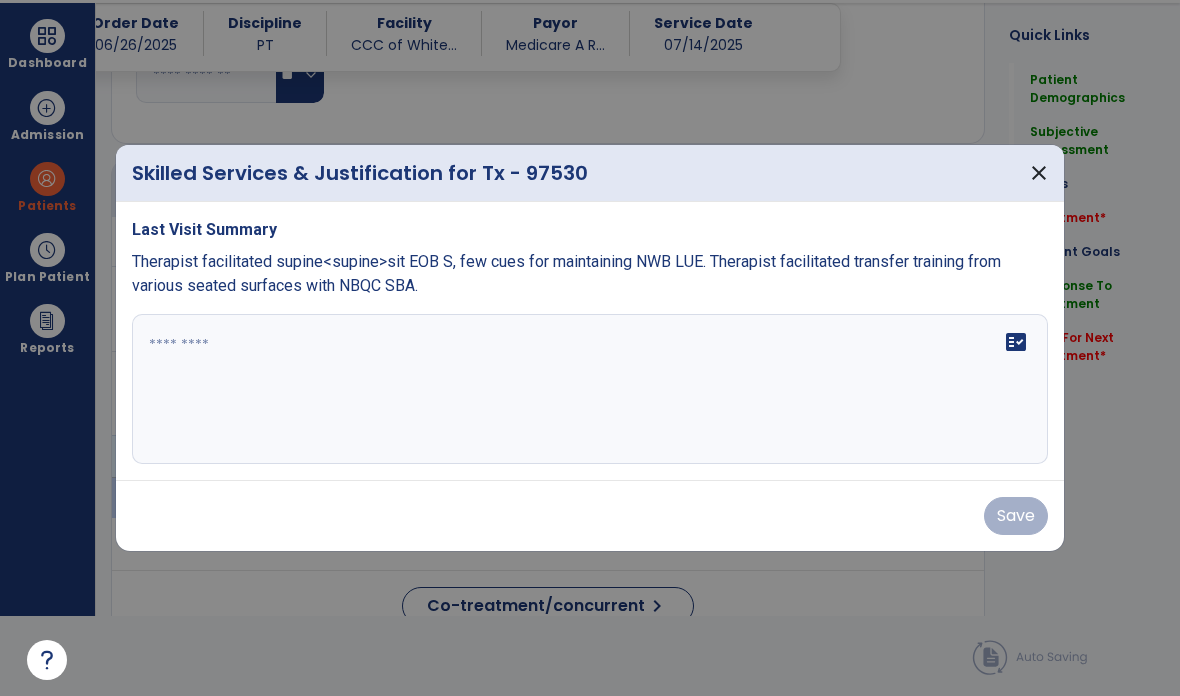 click on "fact_check" at bounding box center (590, 389) 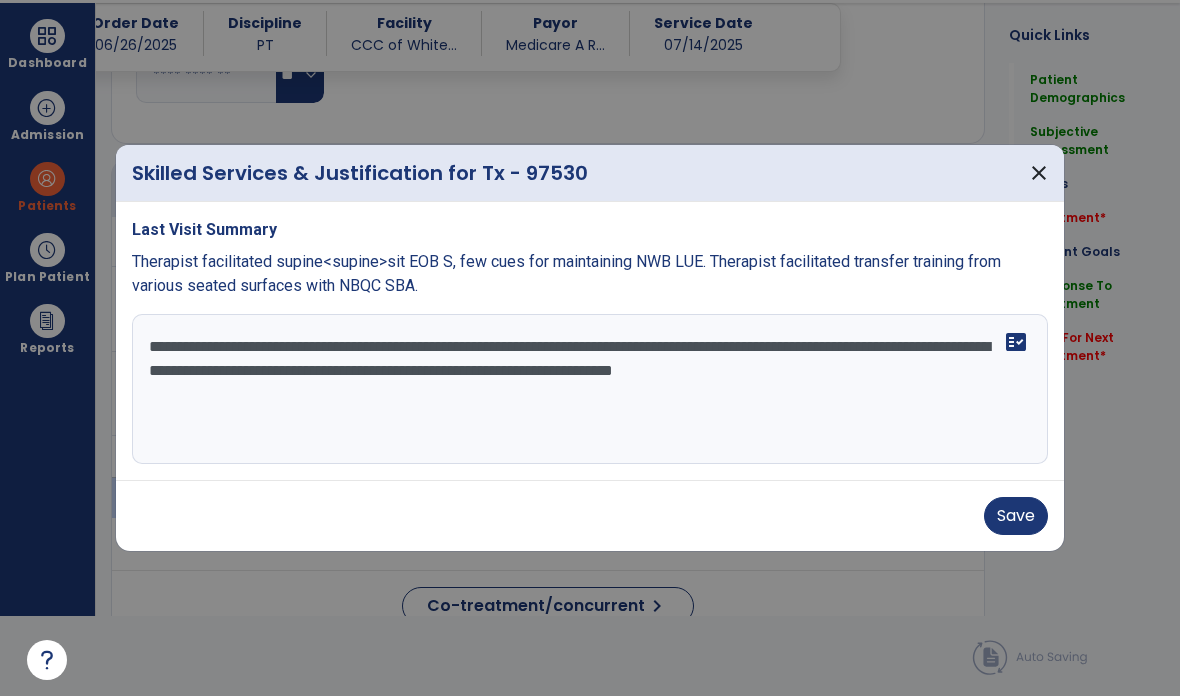 type on "**********" 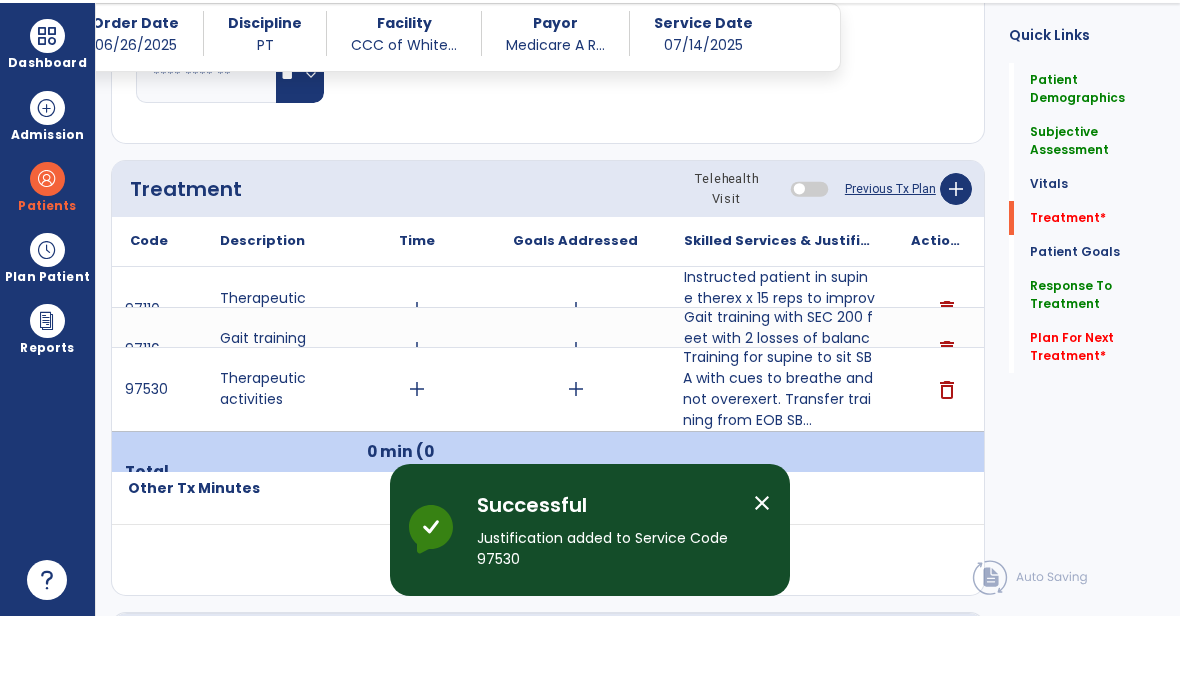 scroll, scrollTop: 80, scrollLeft: 0, axis: vertical 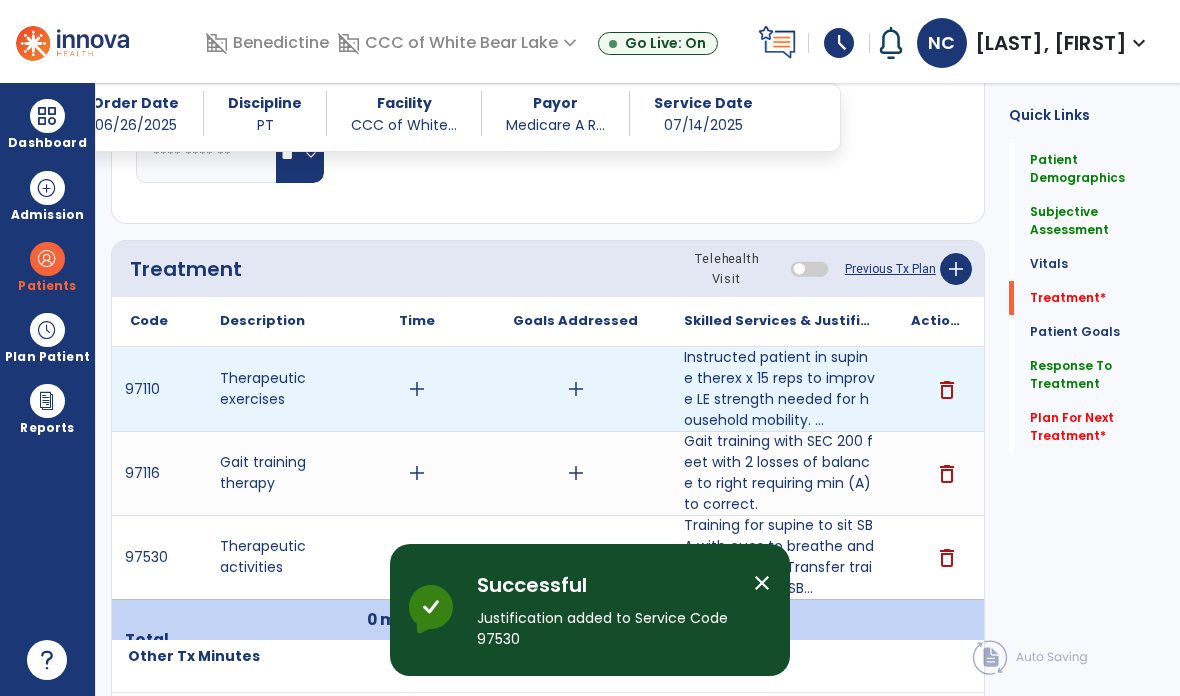 click on "add" at bounding box center [417, 389] 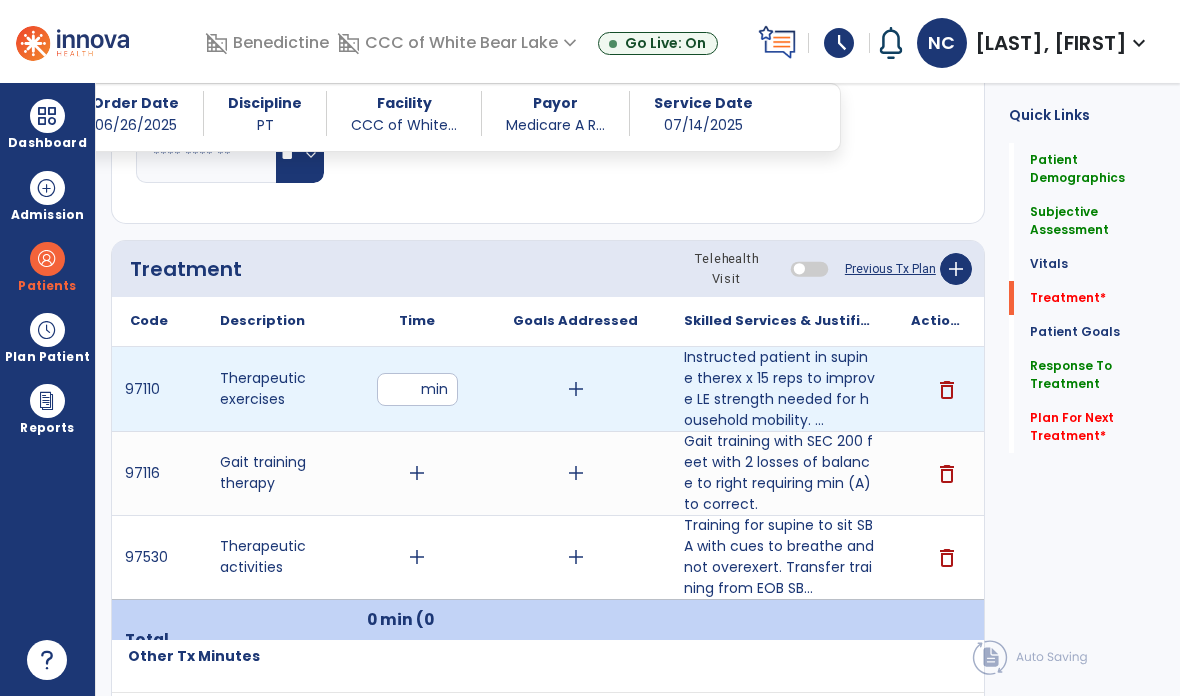 type on "**" 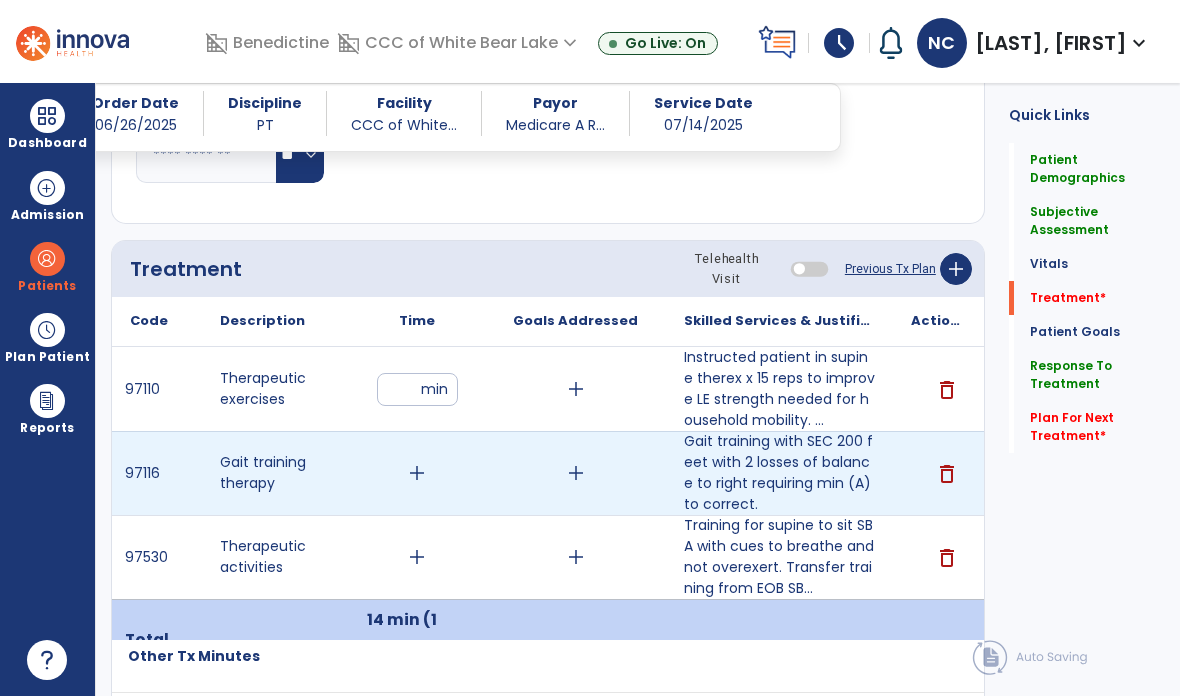 click on "add" at bounding box center (417, 473) 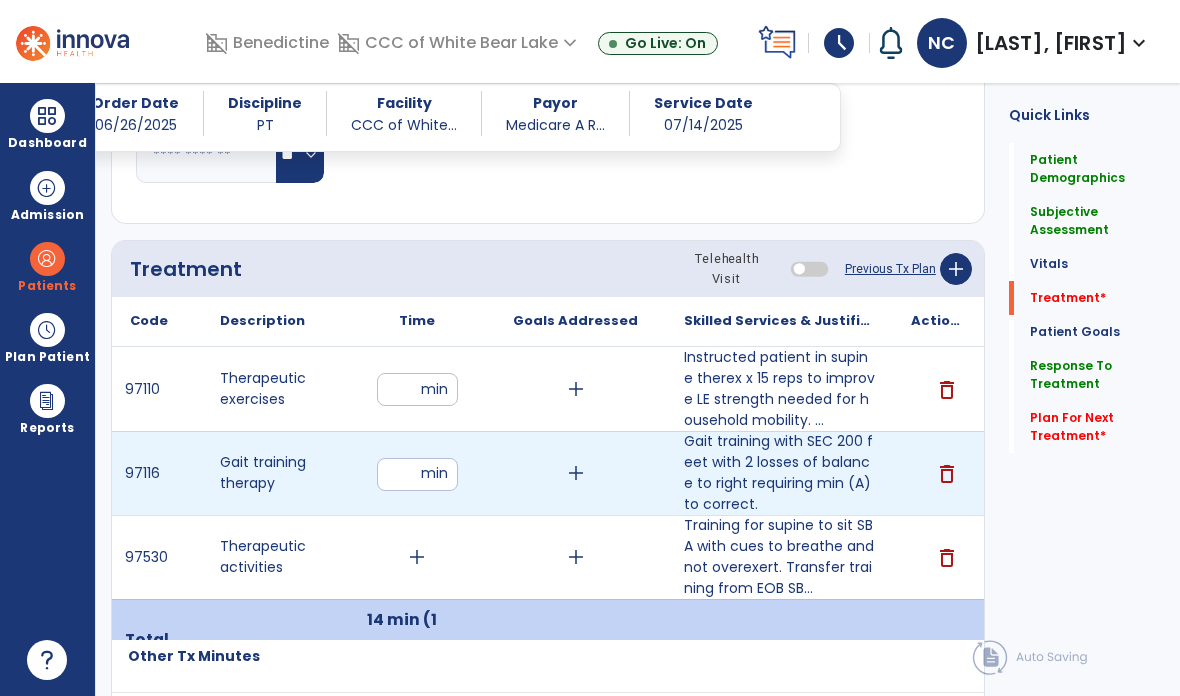 type on "*" 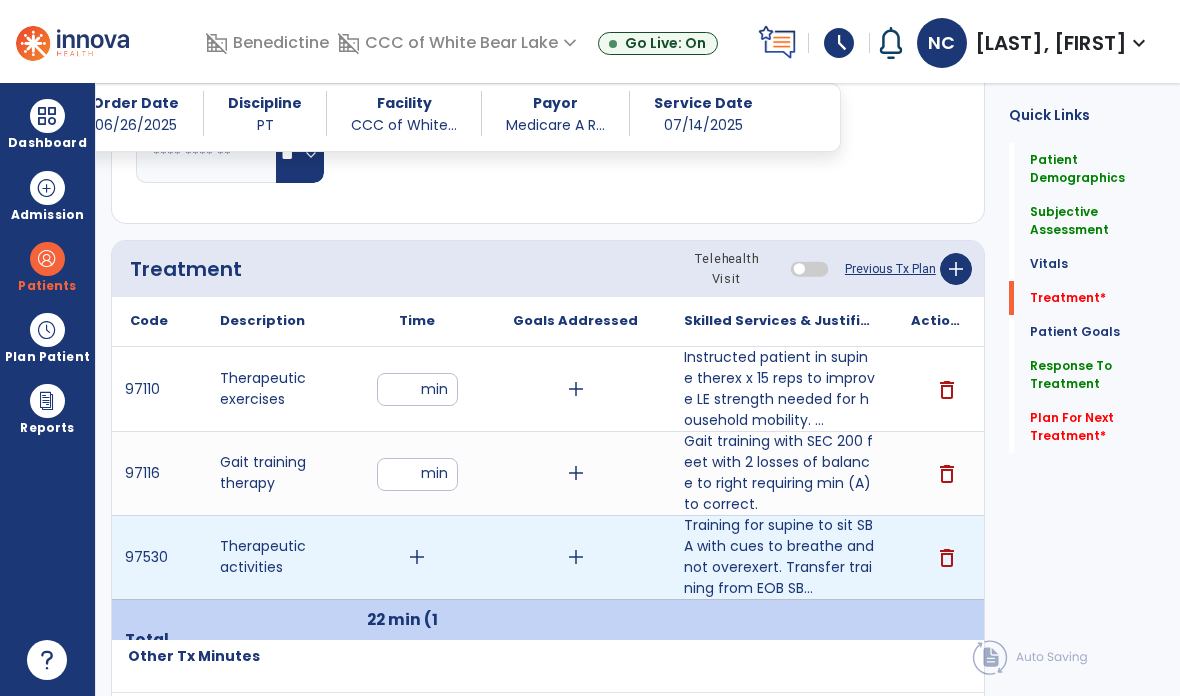 click on "add" at bounding box center (417, 557) 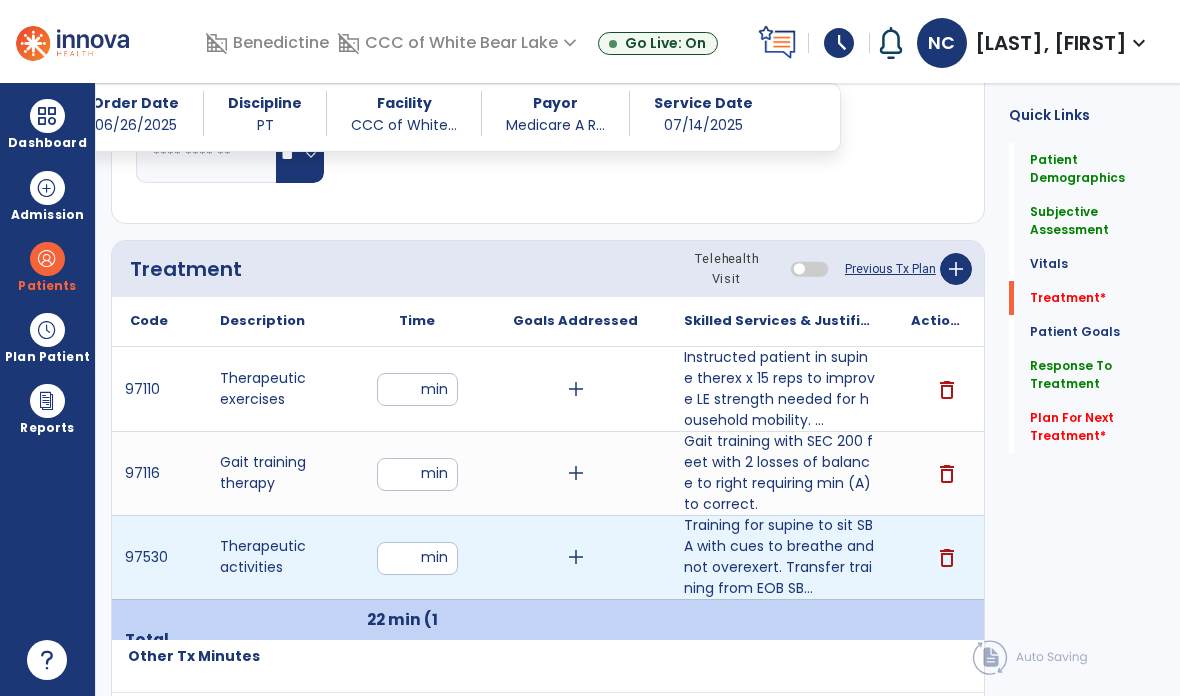 type on "*" 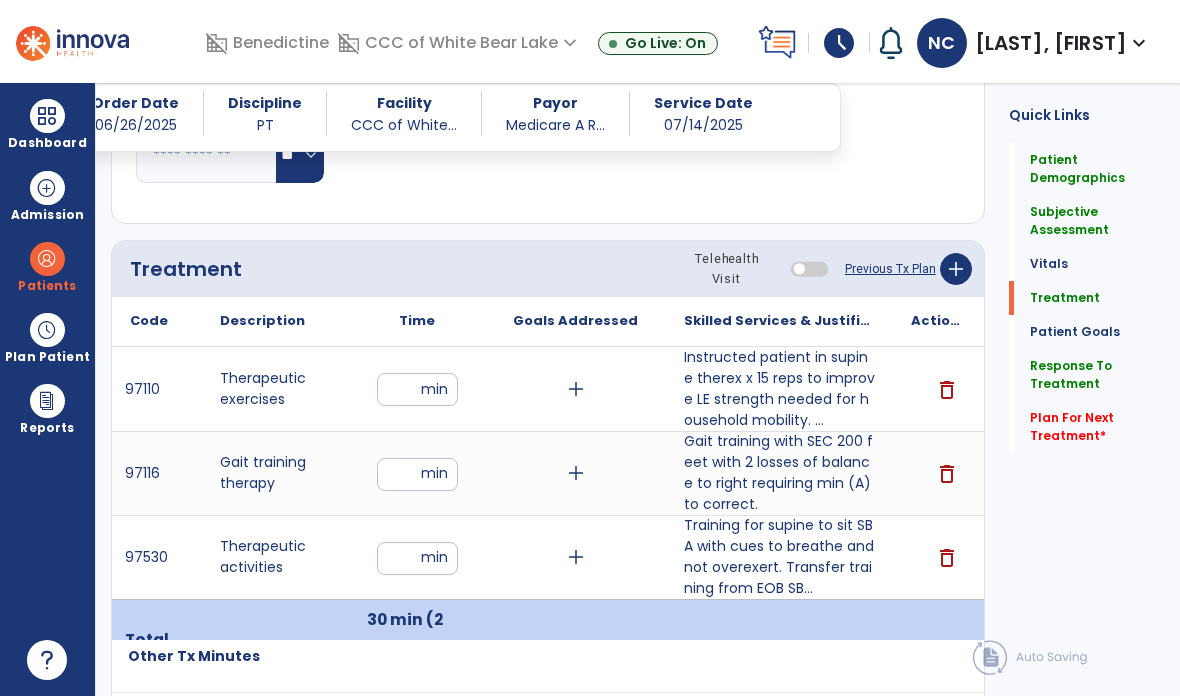 click on "**" at bounding box center (417, 389) 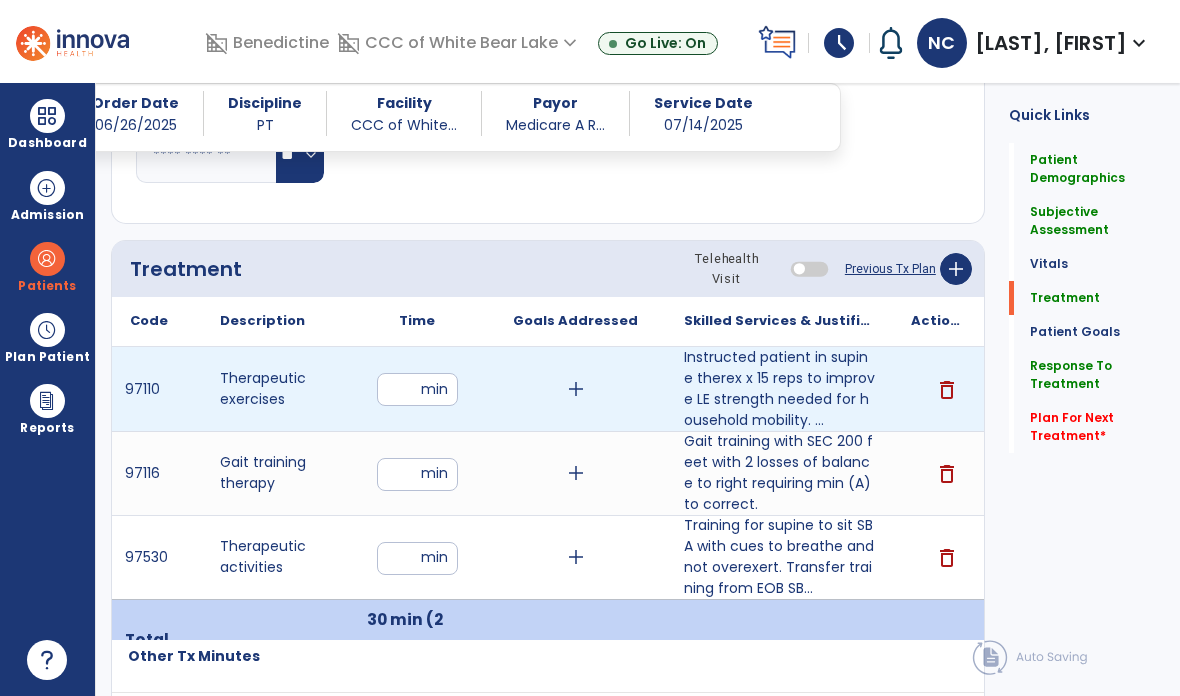 type on "**" 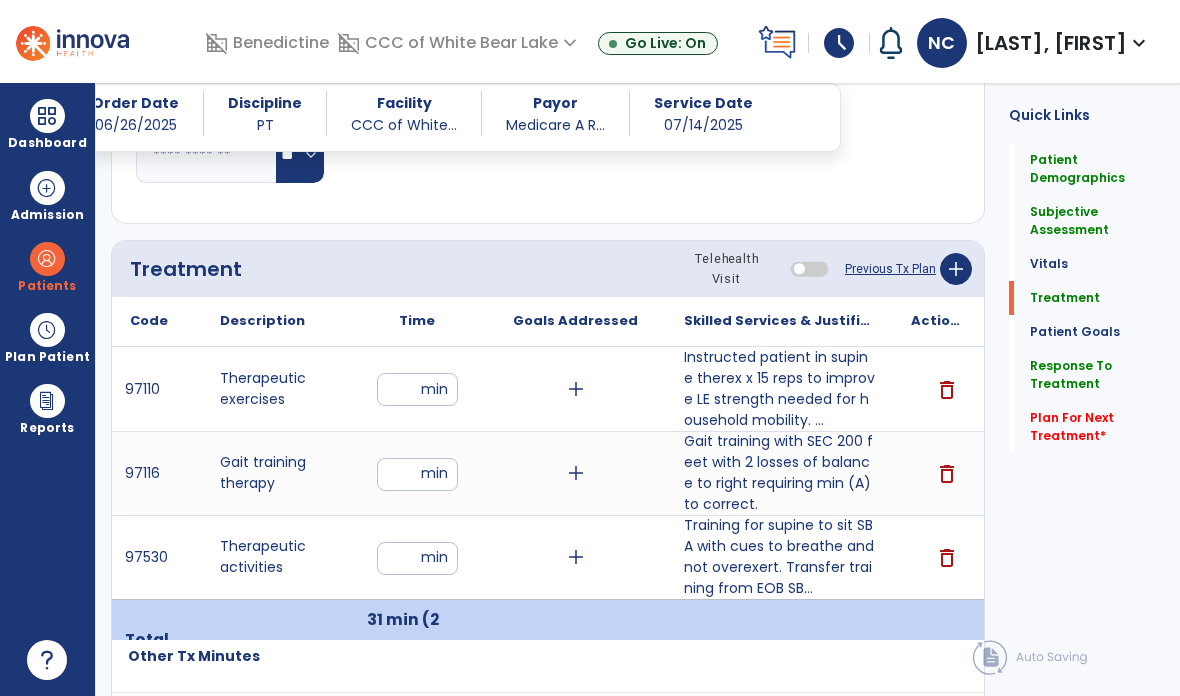 click on "*" at bounding box center [417, 558] 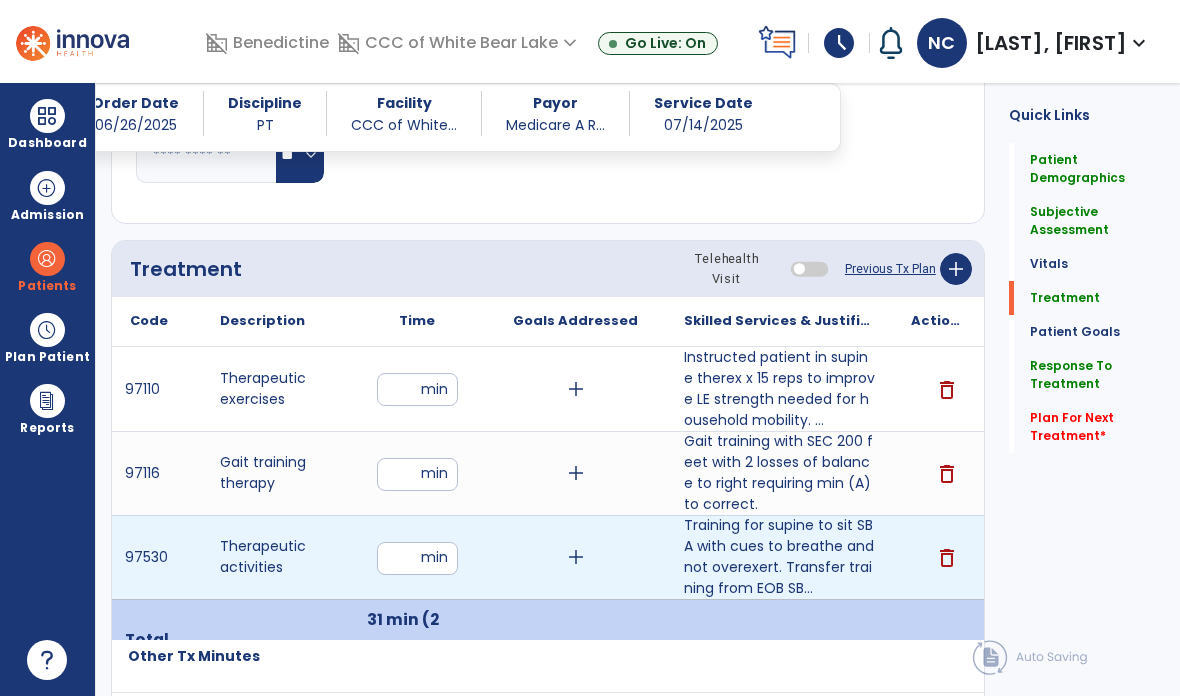 type on "*" 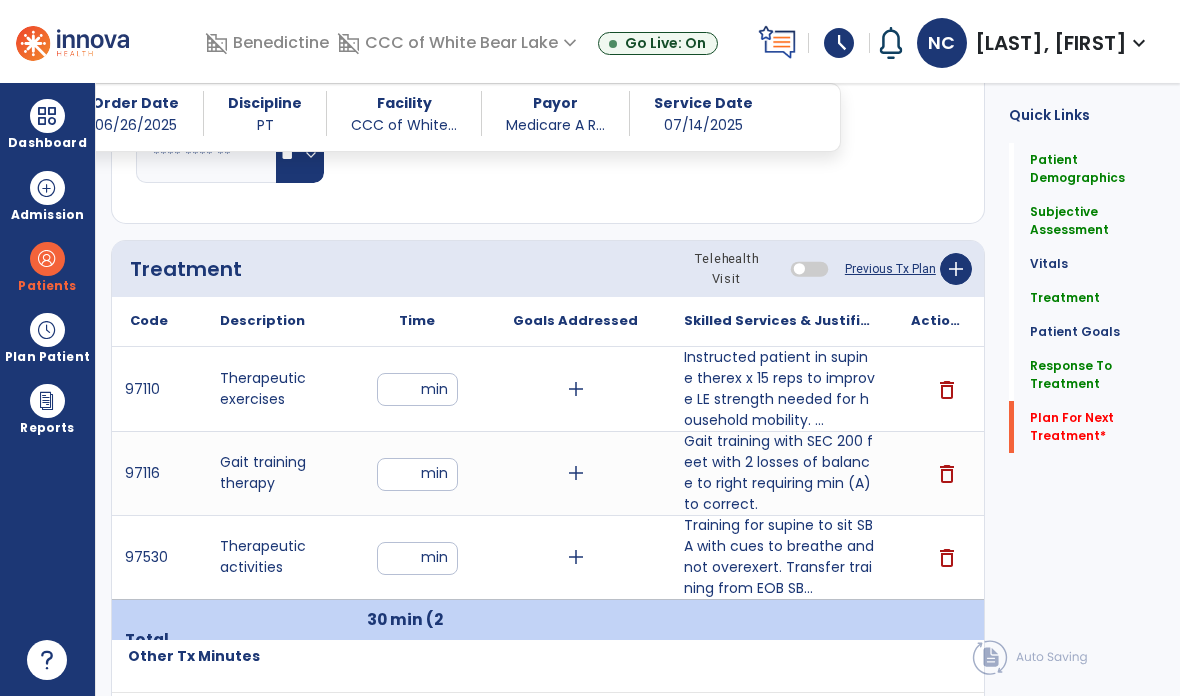 click on "Plan For Next Treatment   *" 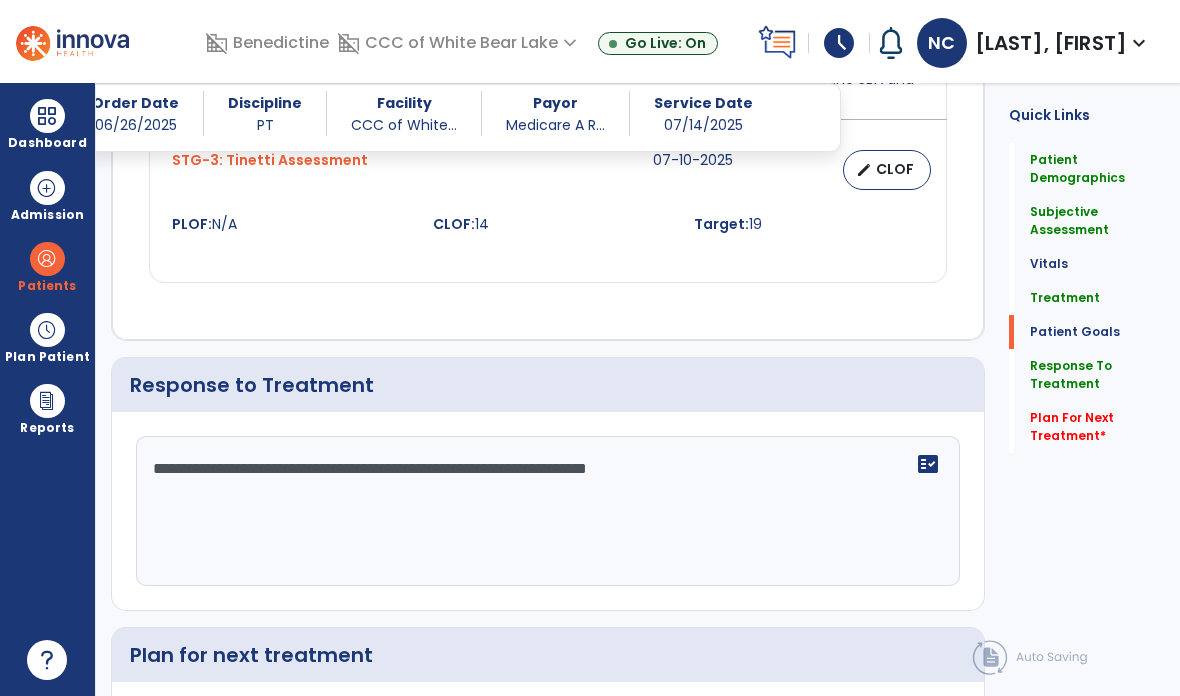 scroll, scrollTop: 3144, scrollLeft: 0, axis: vertical 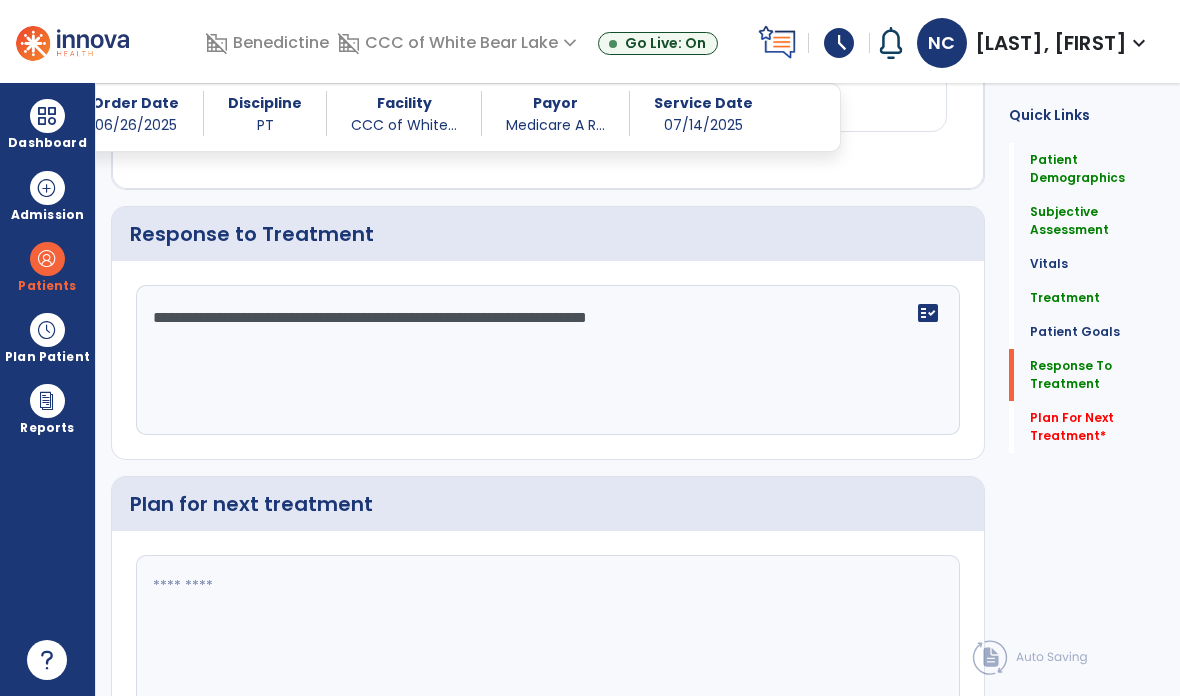 click 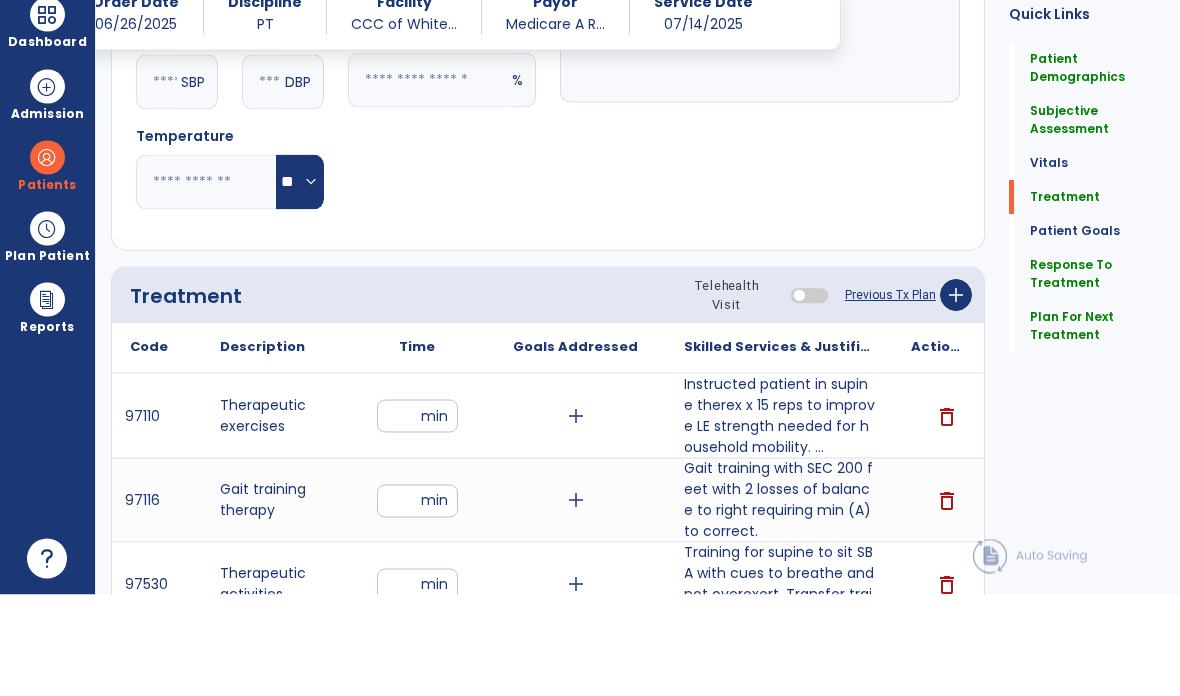 scroll, scrollTop: 1641, scrollLeft: 0, axis: vertical 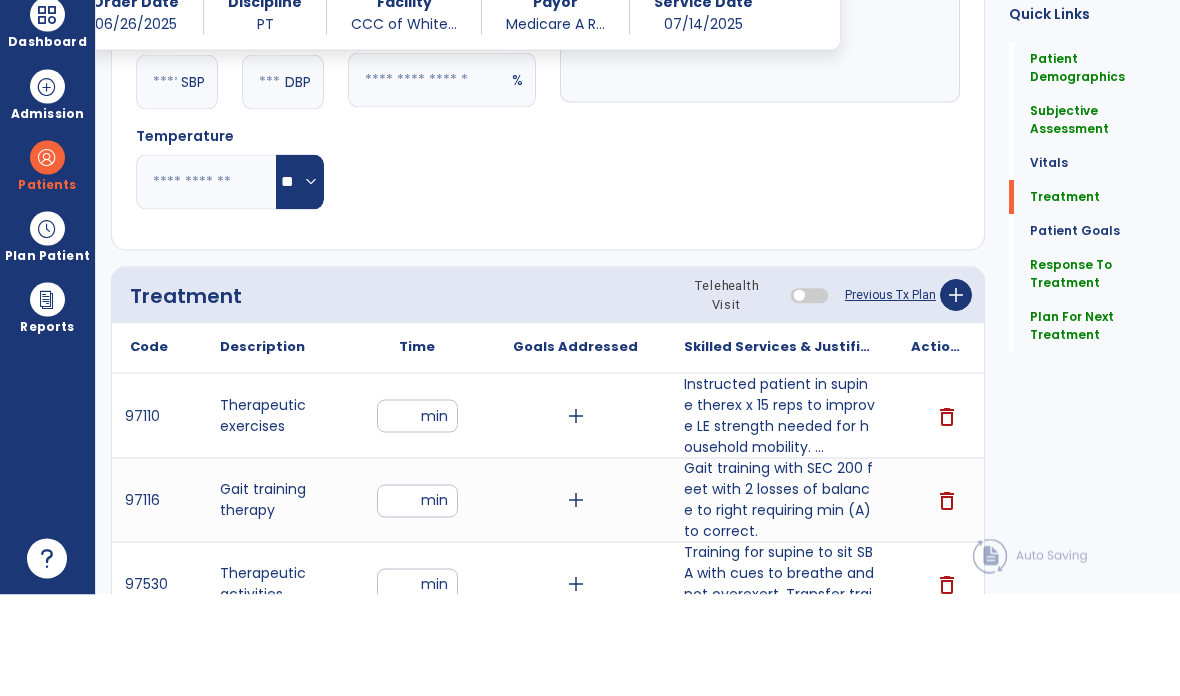type on "**********" 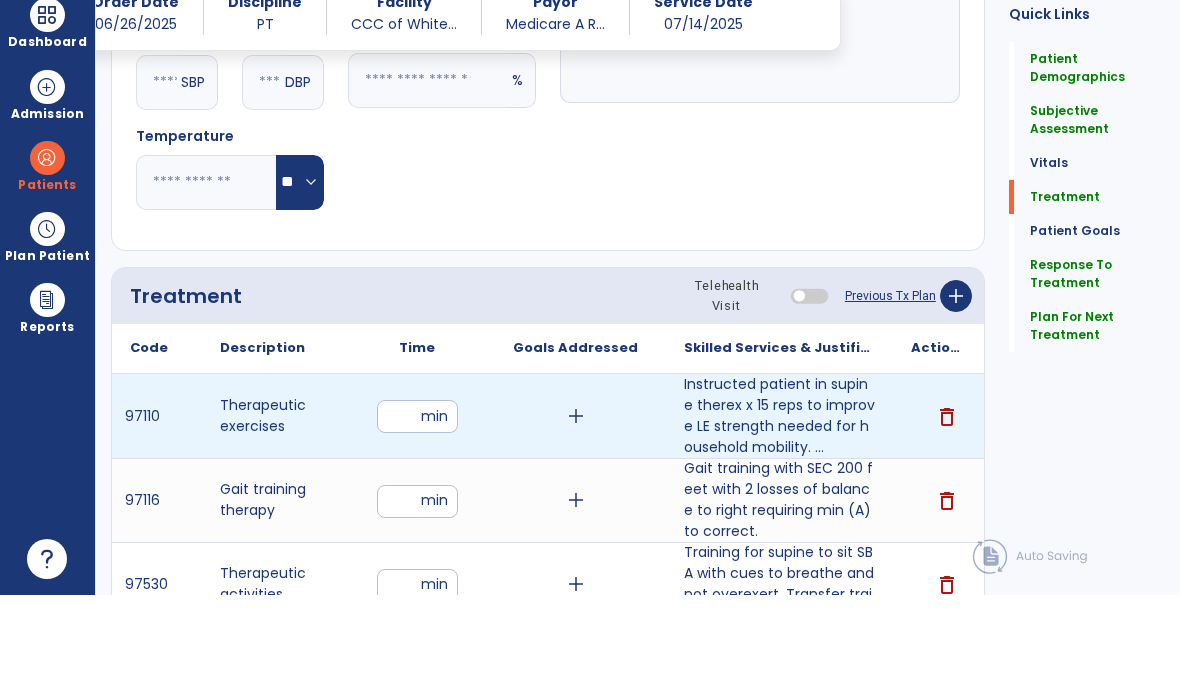 type on "**" 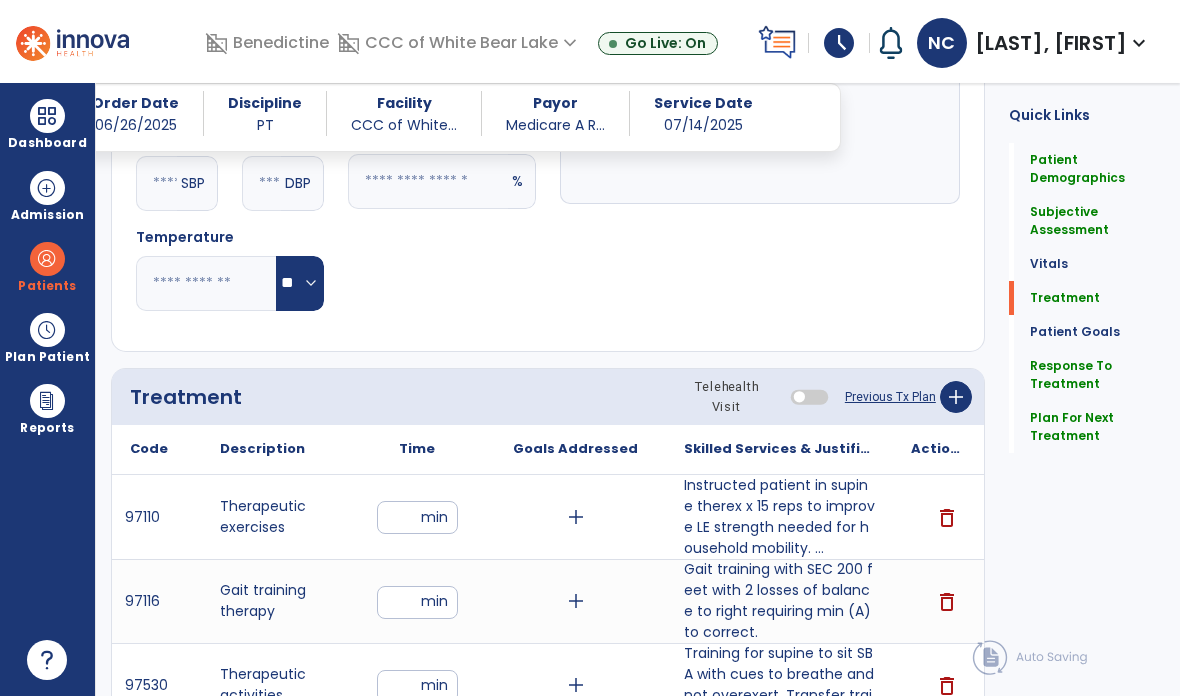 click on "*" at bounding box center [417, 602] 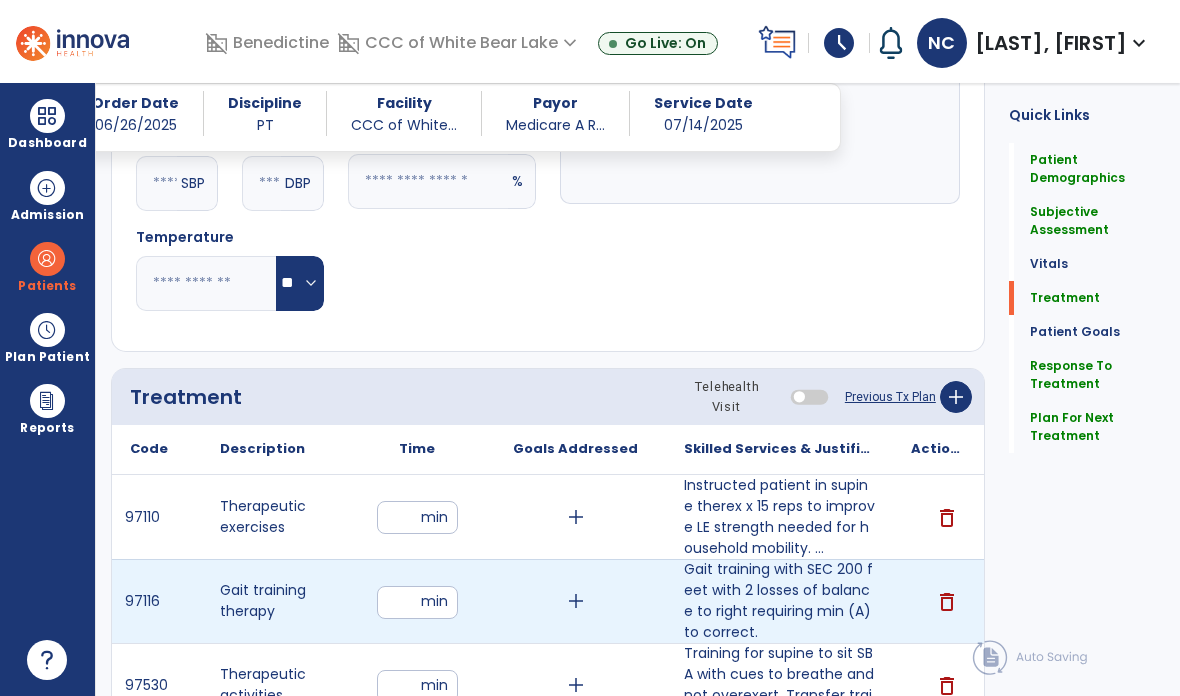 type on "*" 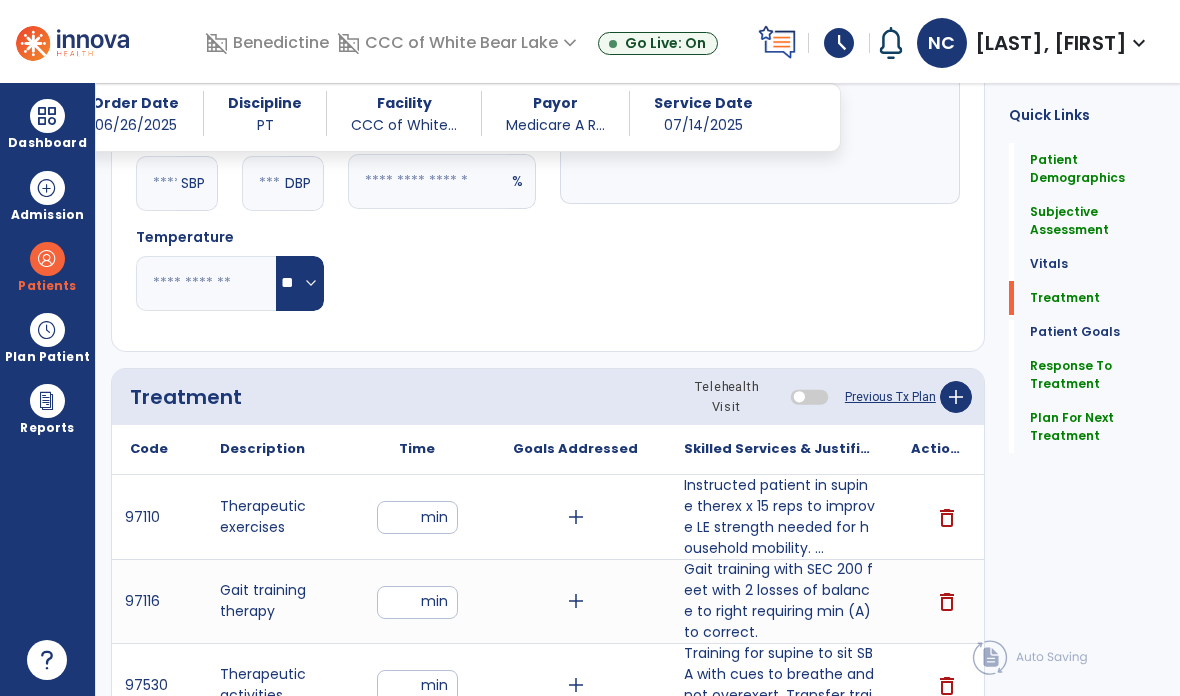 click on "*" at bounding box center (417, 686) 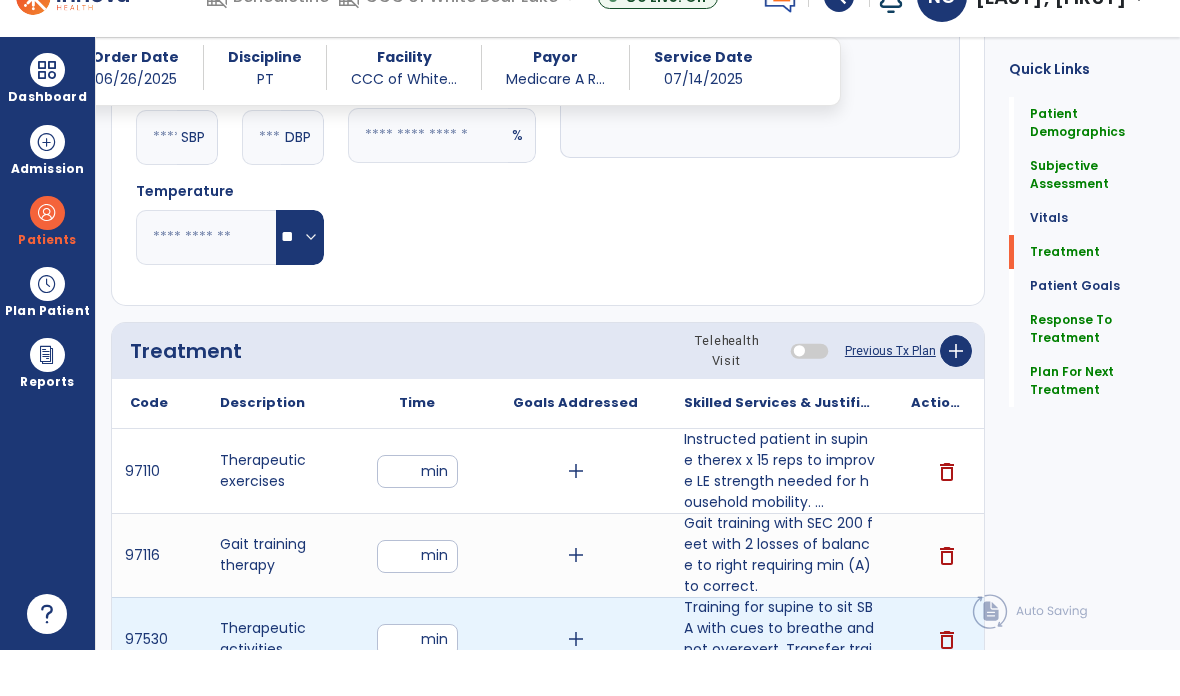 type on "**" 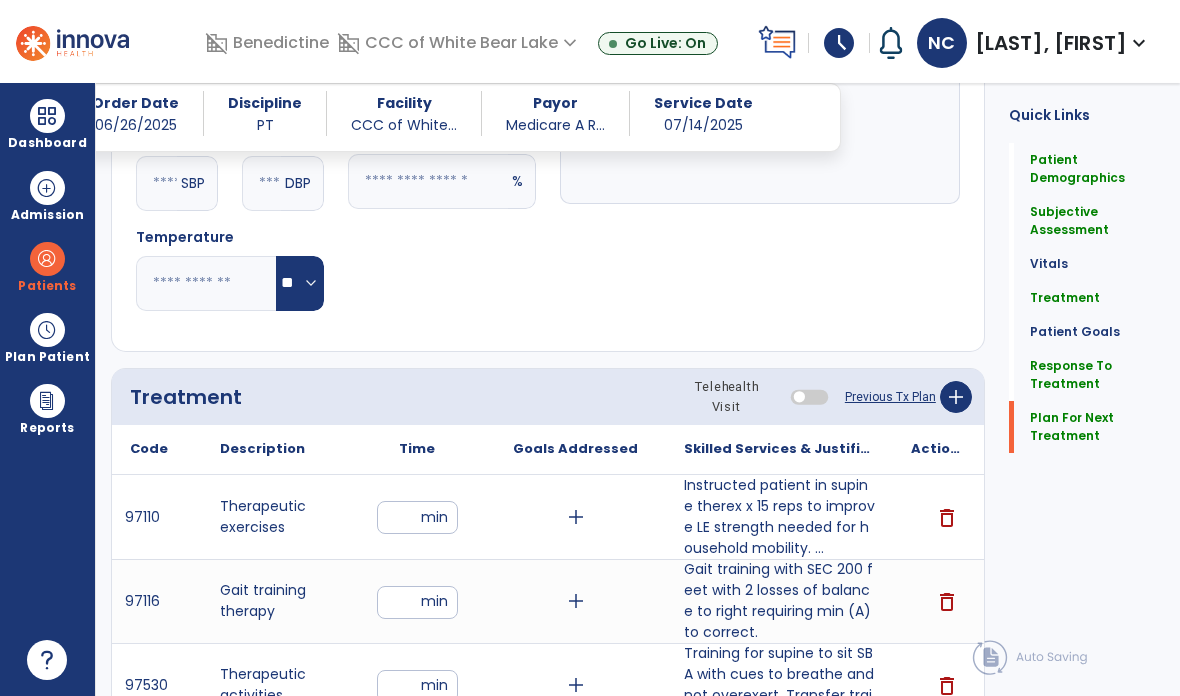 click on "Plan For Next Treatment" 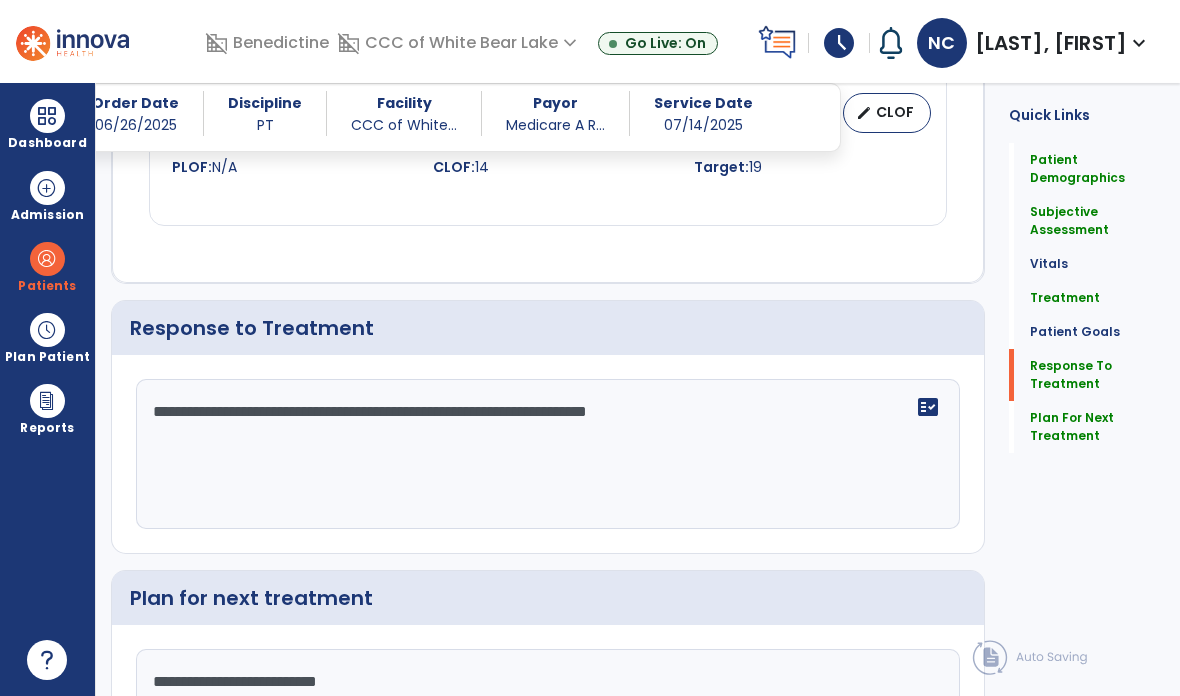 scroll, scrollTop: 3144, scrollLeft: 0, axis: vertical 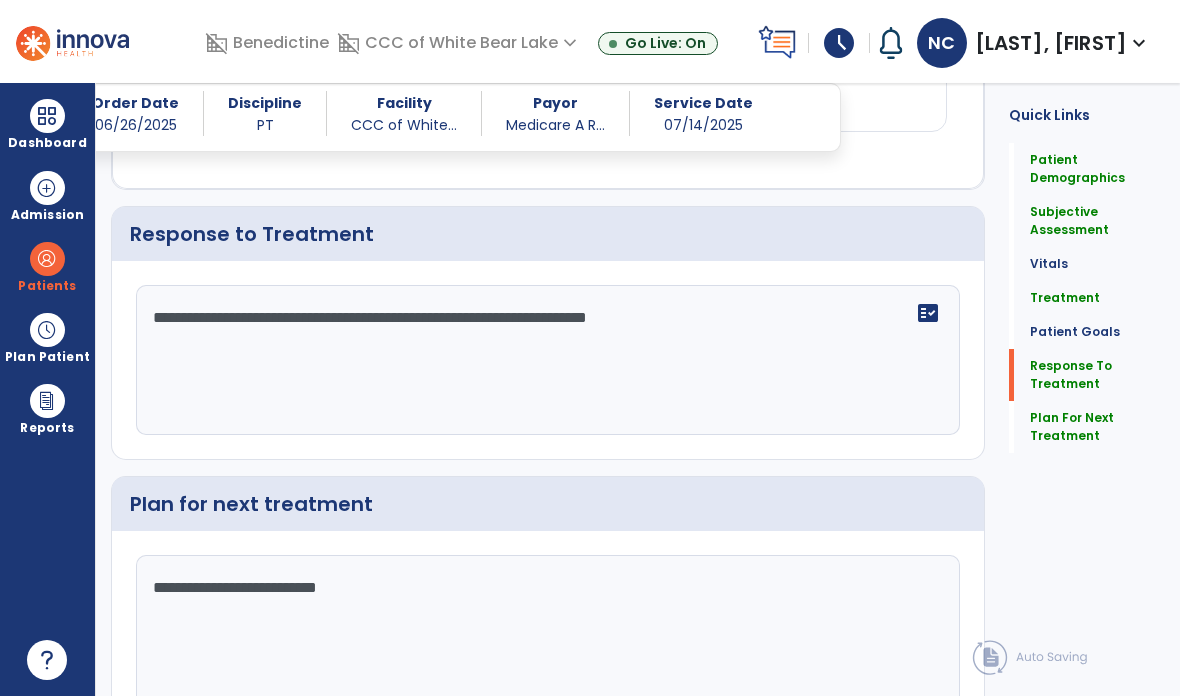 click on "chevron_right" 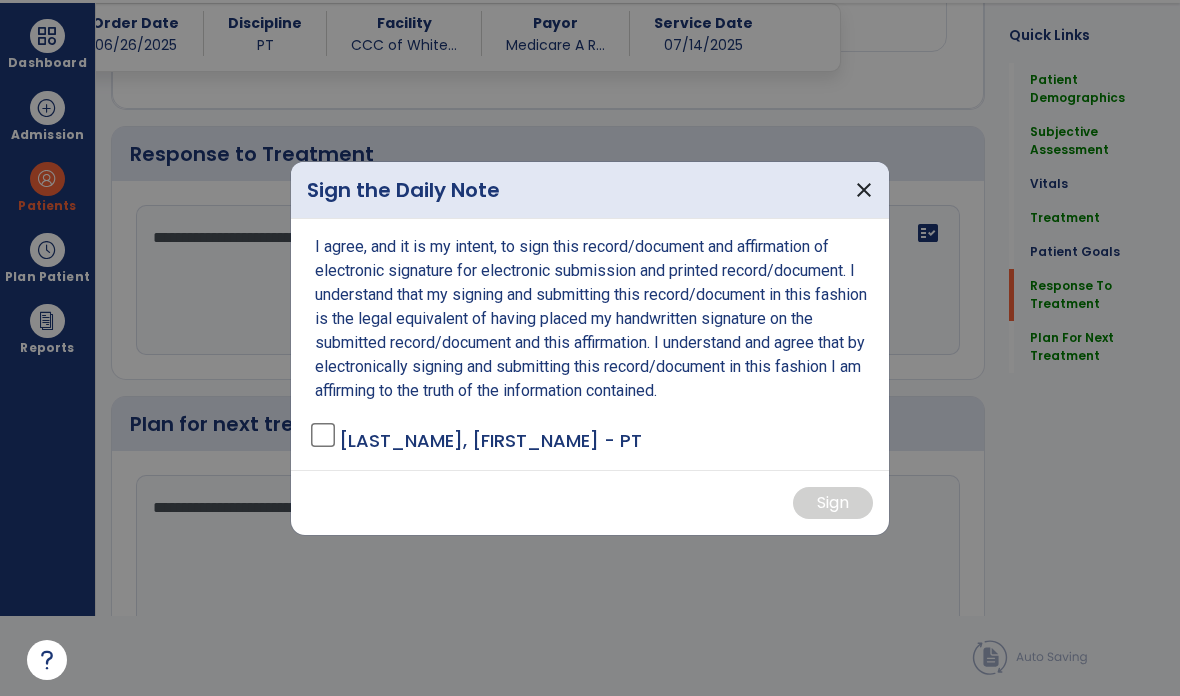 click at bounding box center (590, 348) 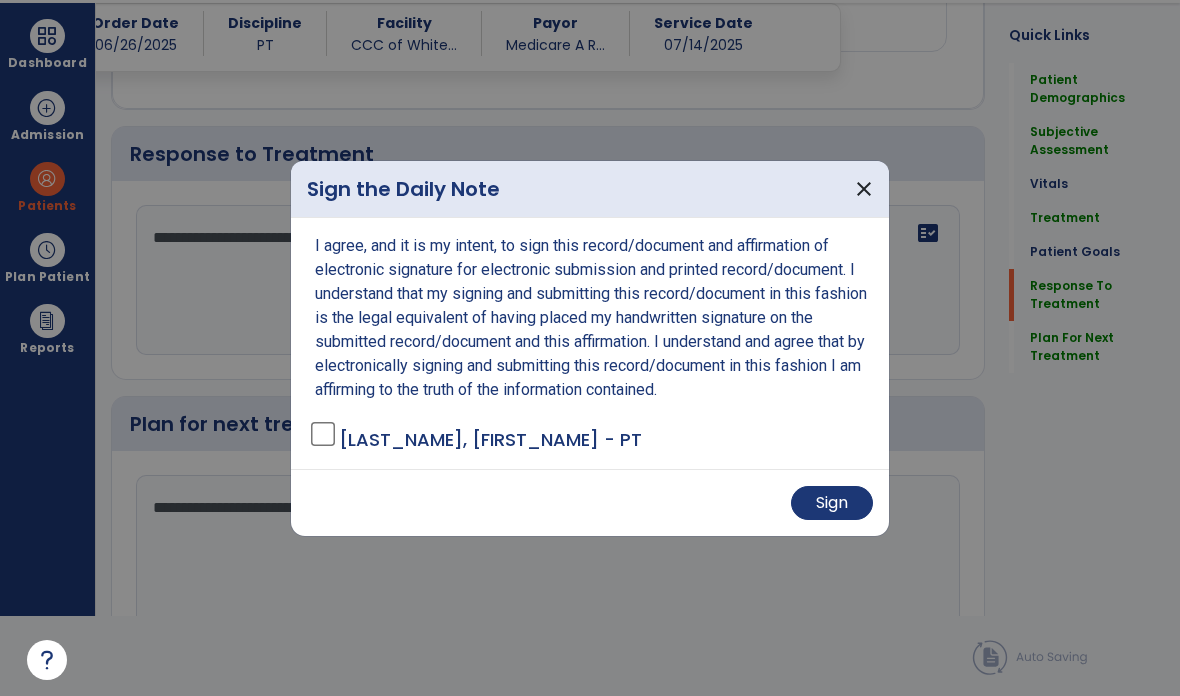 click on "Sign" at bounding box center (832, 503) 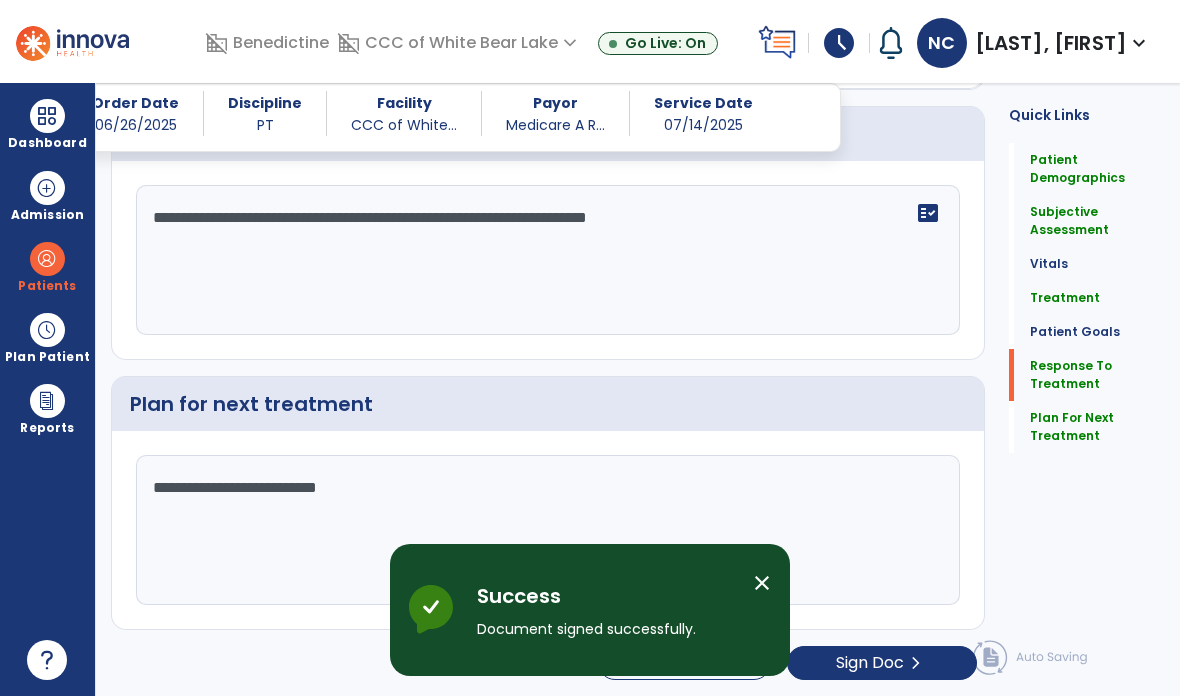 scroll, scrollTop: 0, scrollLeft: 0, axis: both 